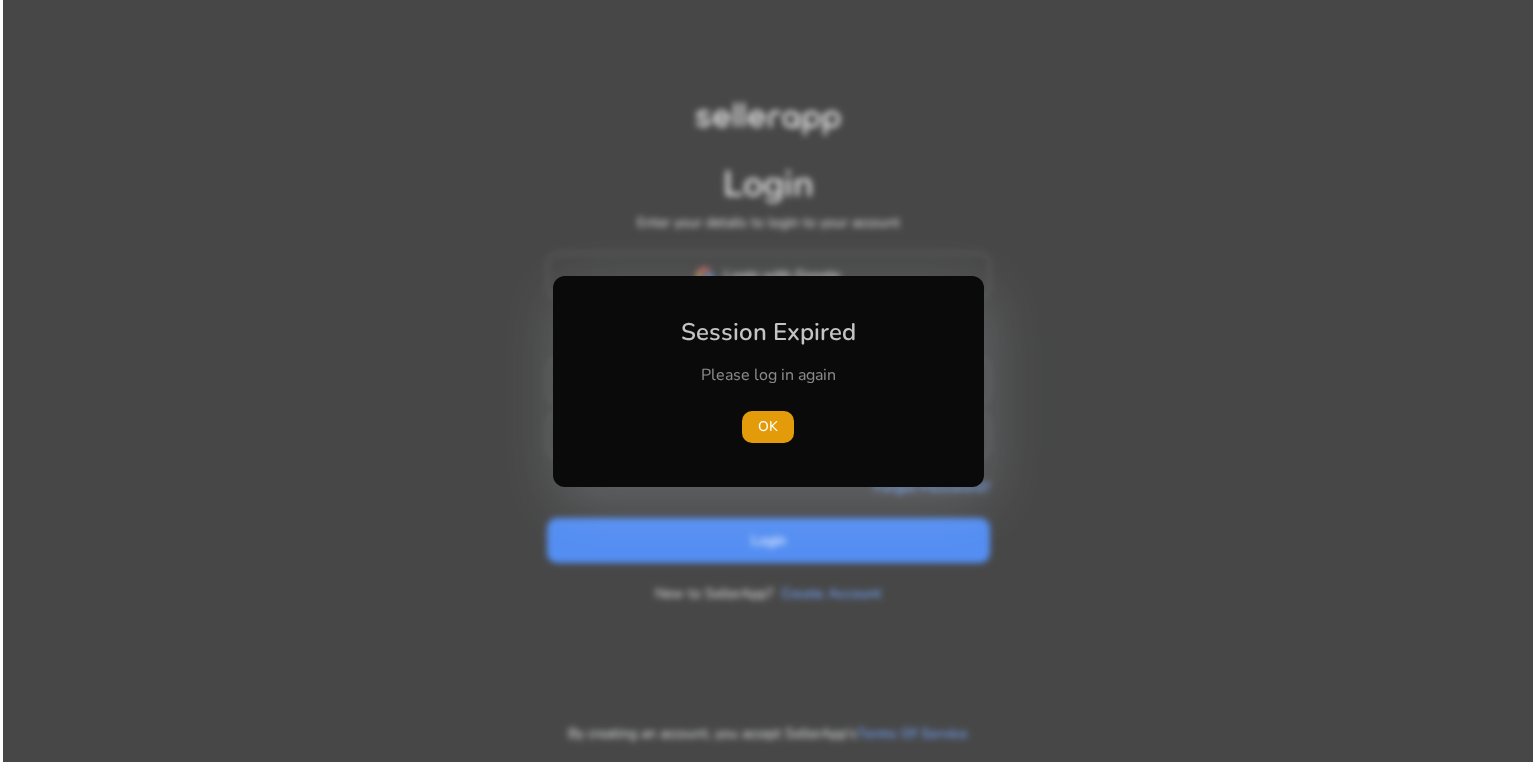 scroll, scrollTop: 0, scrollLeft: 0, axis: both 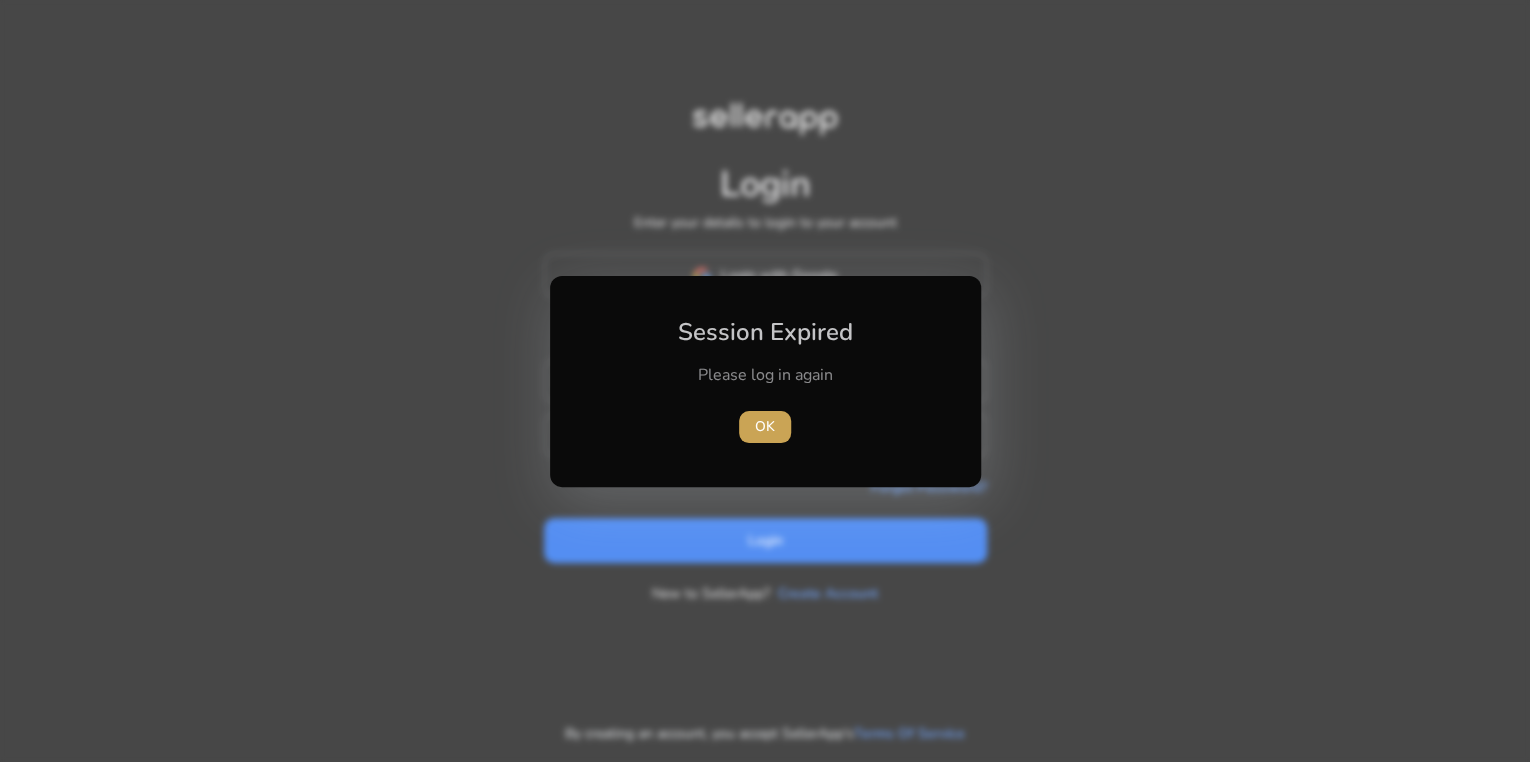 click on "OK" at bounding box center (765, 426) 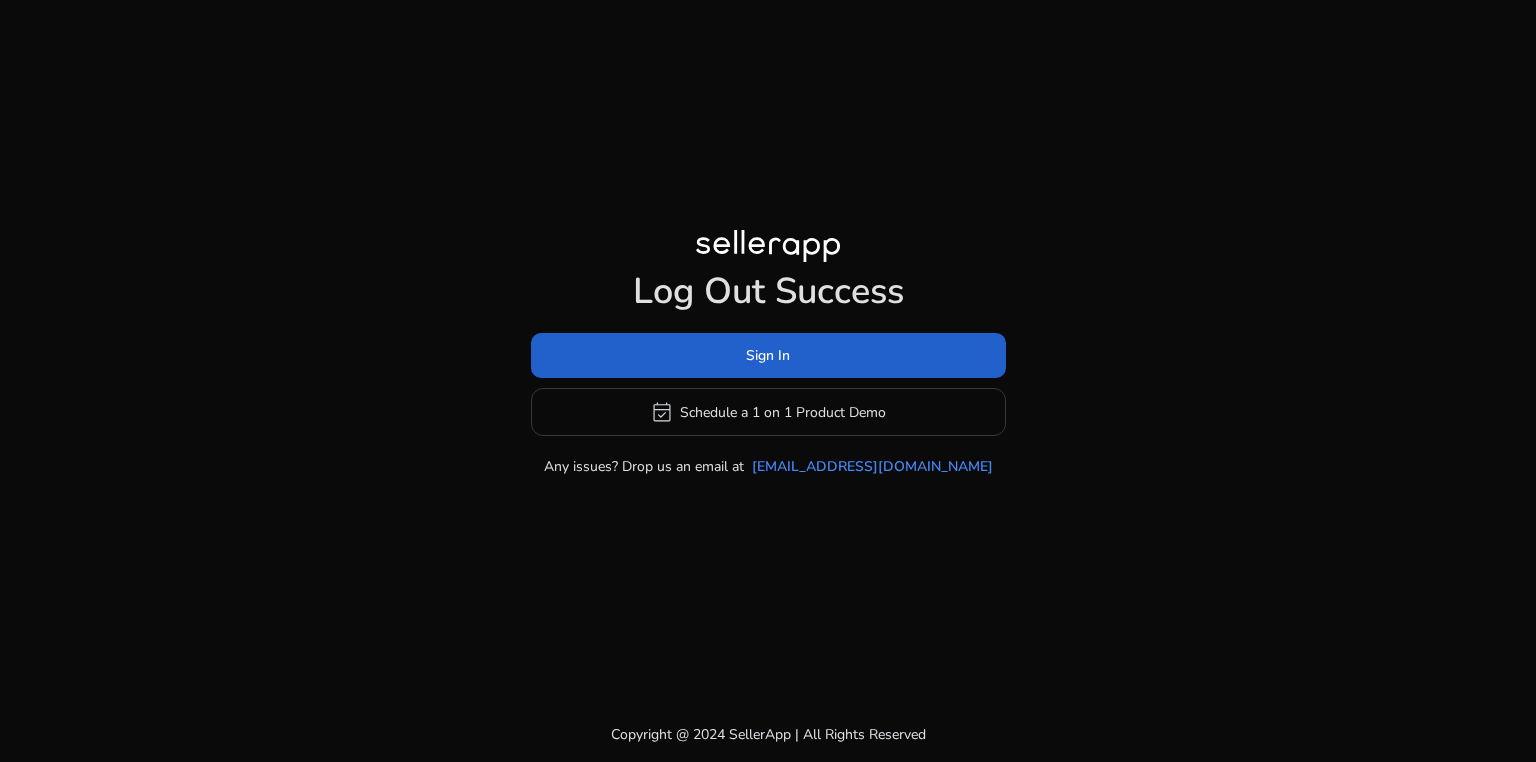 click 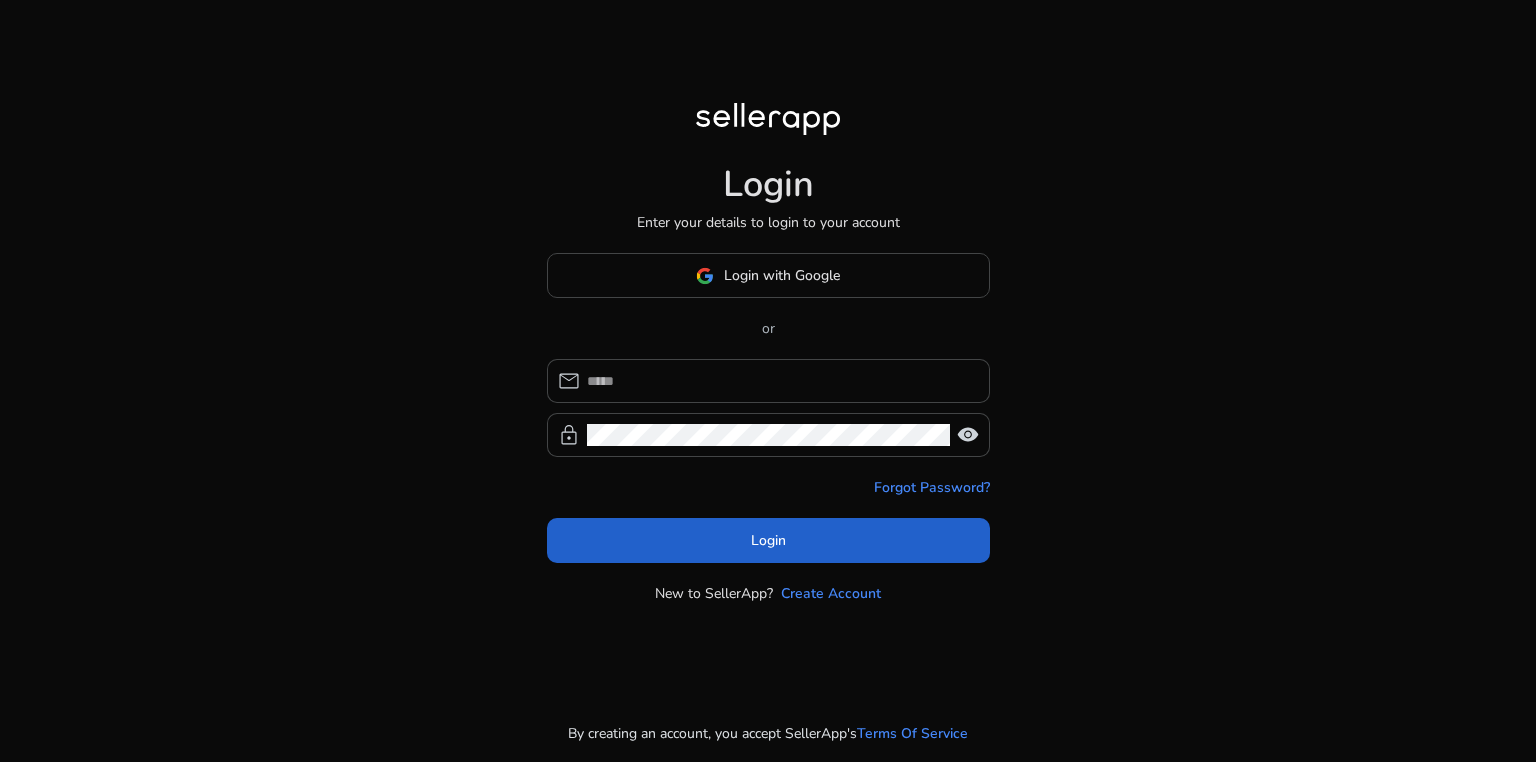 type on "**********" 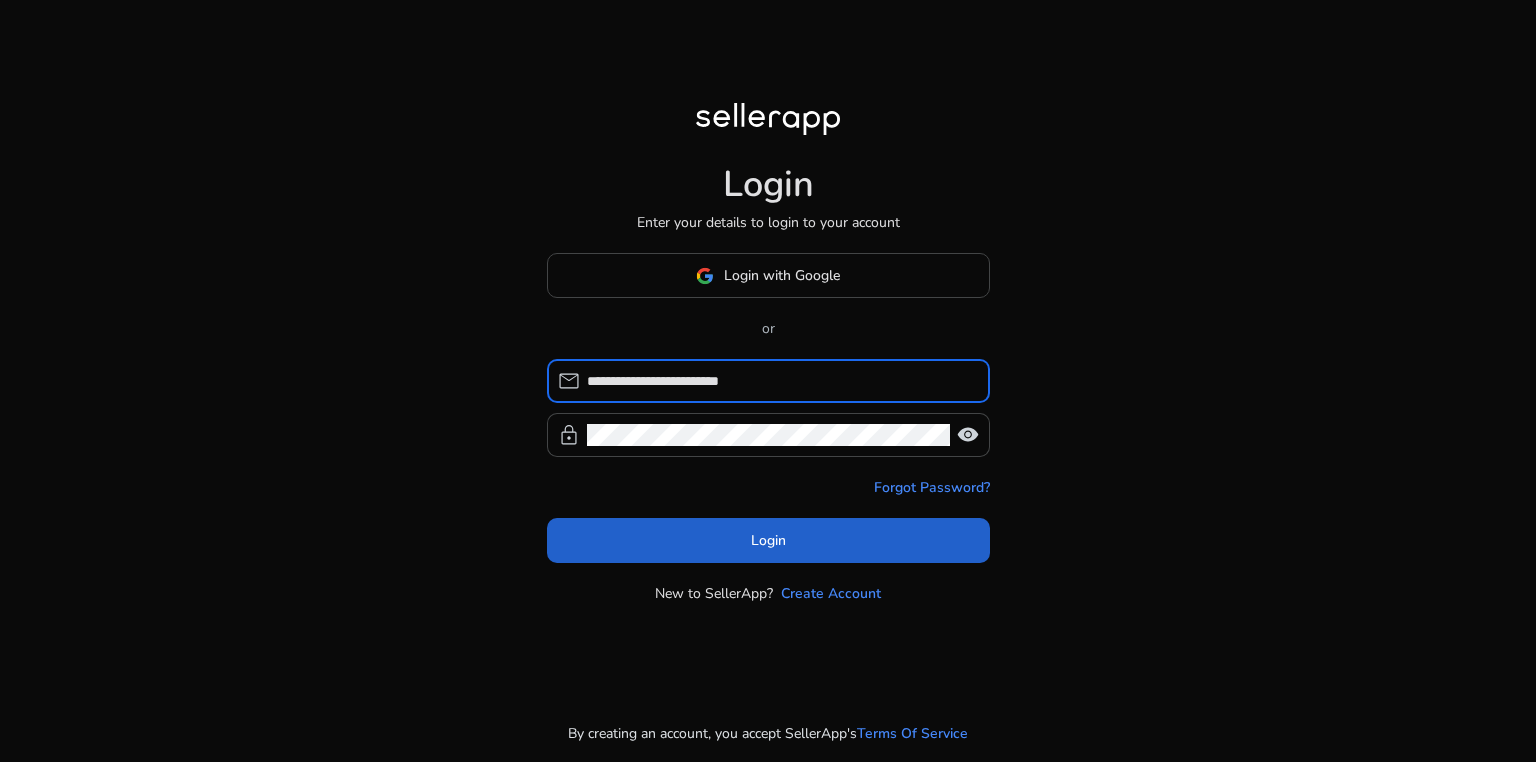 click at bounding box center (768, 541) 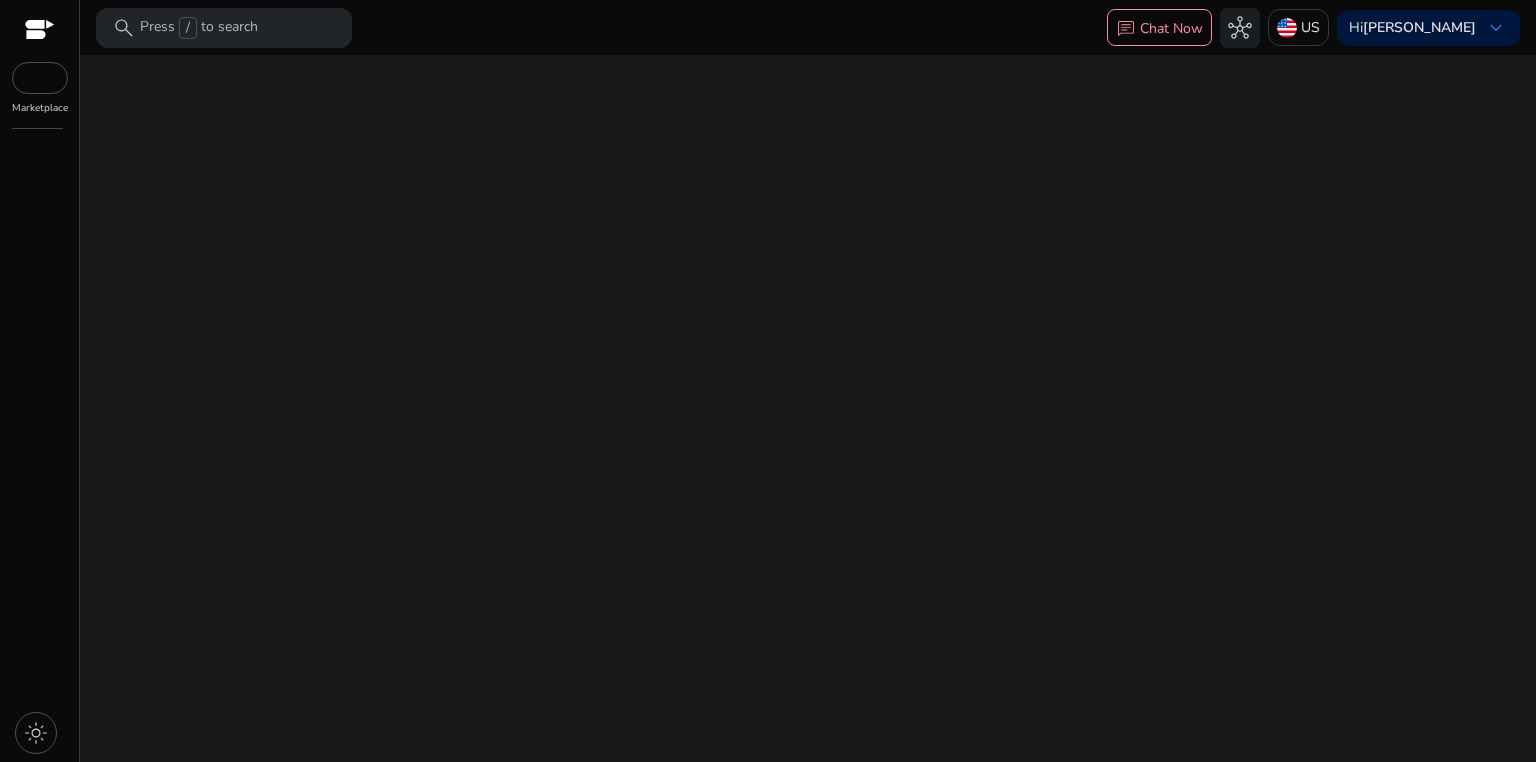scroll, scrollTop: 0, scrollLeft: 0, axis: both 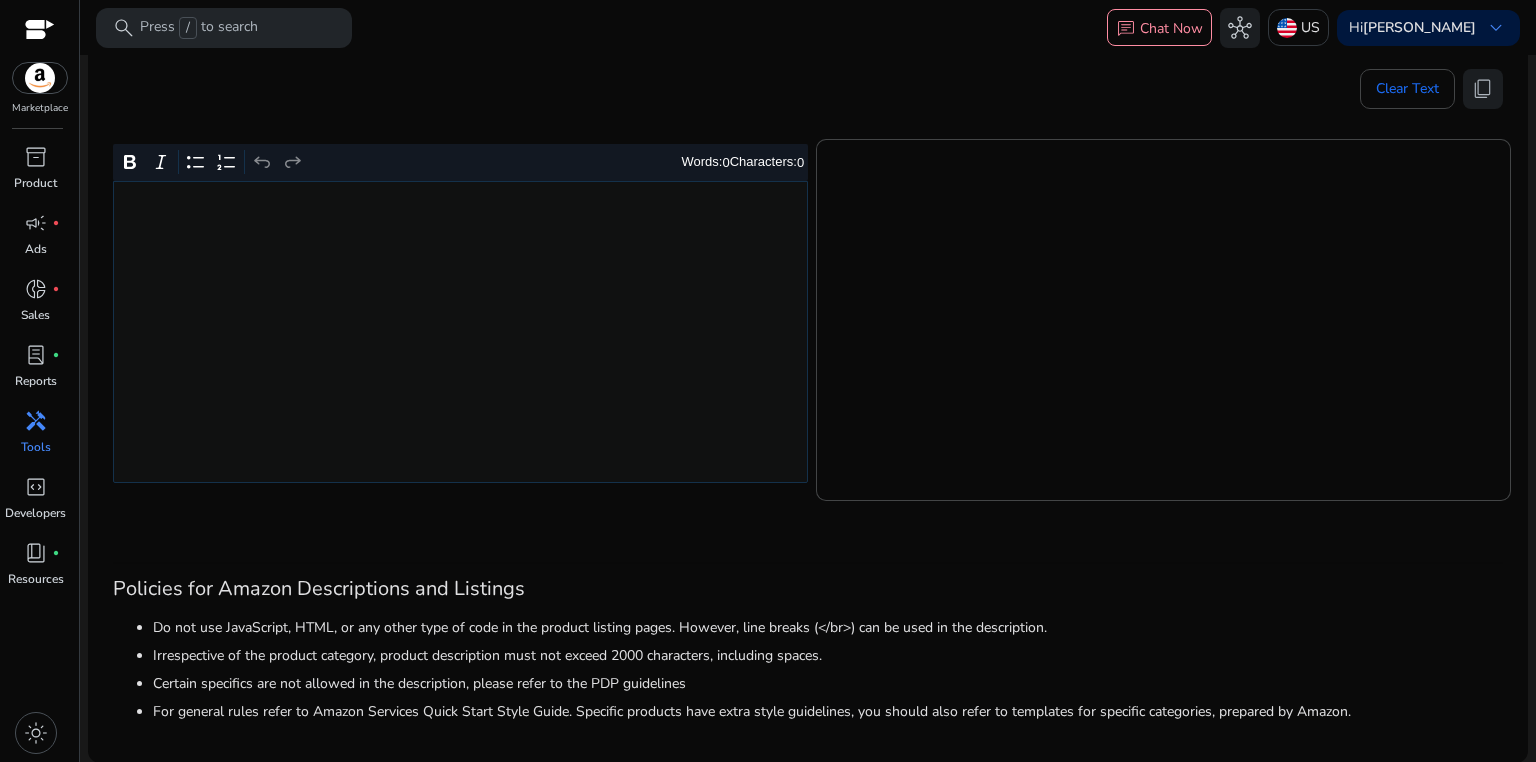 click 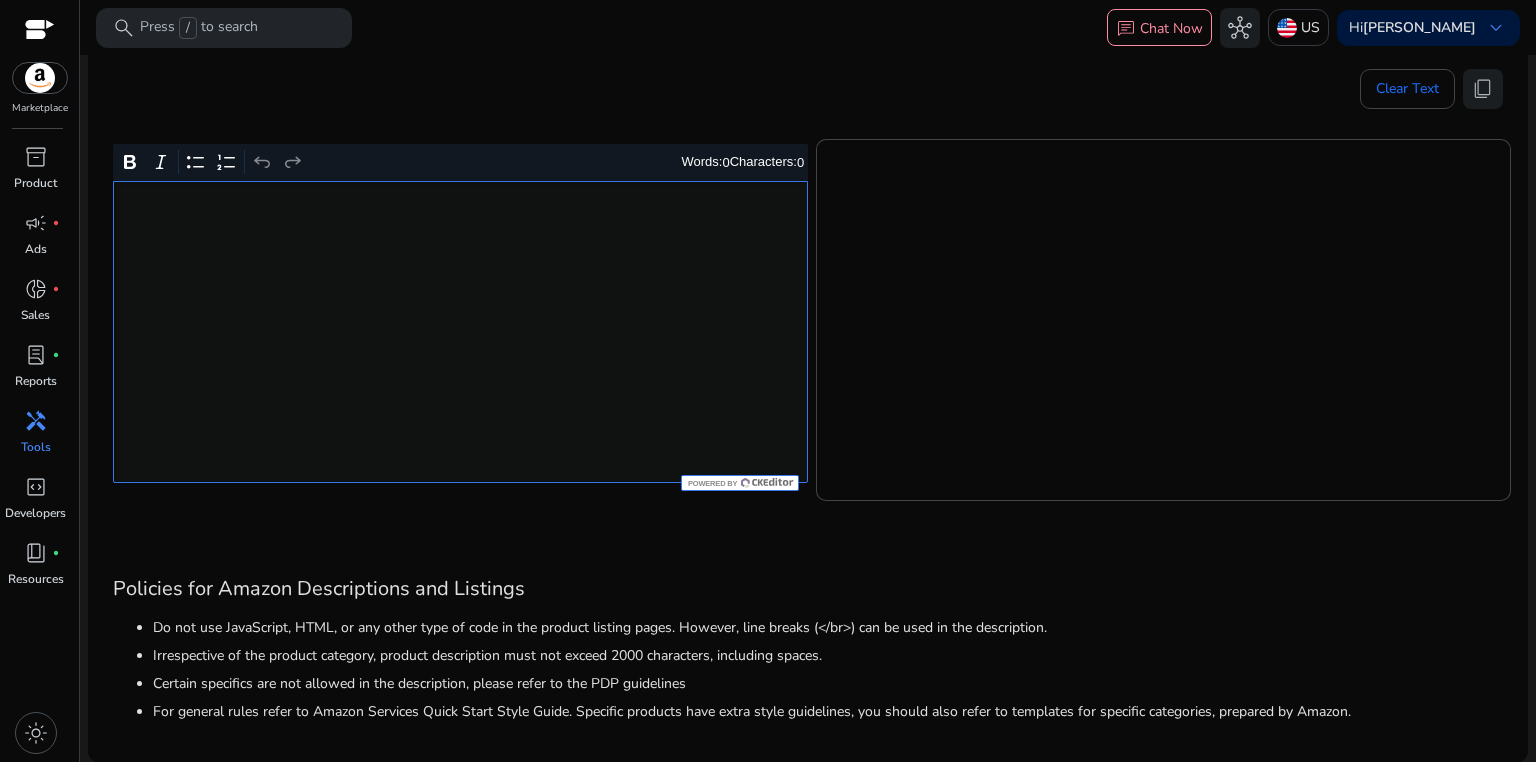 click 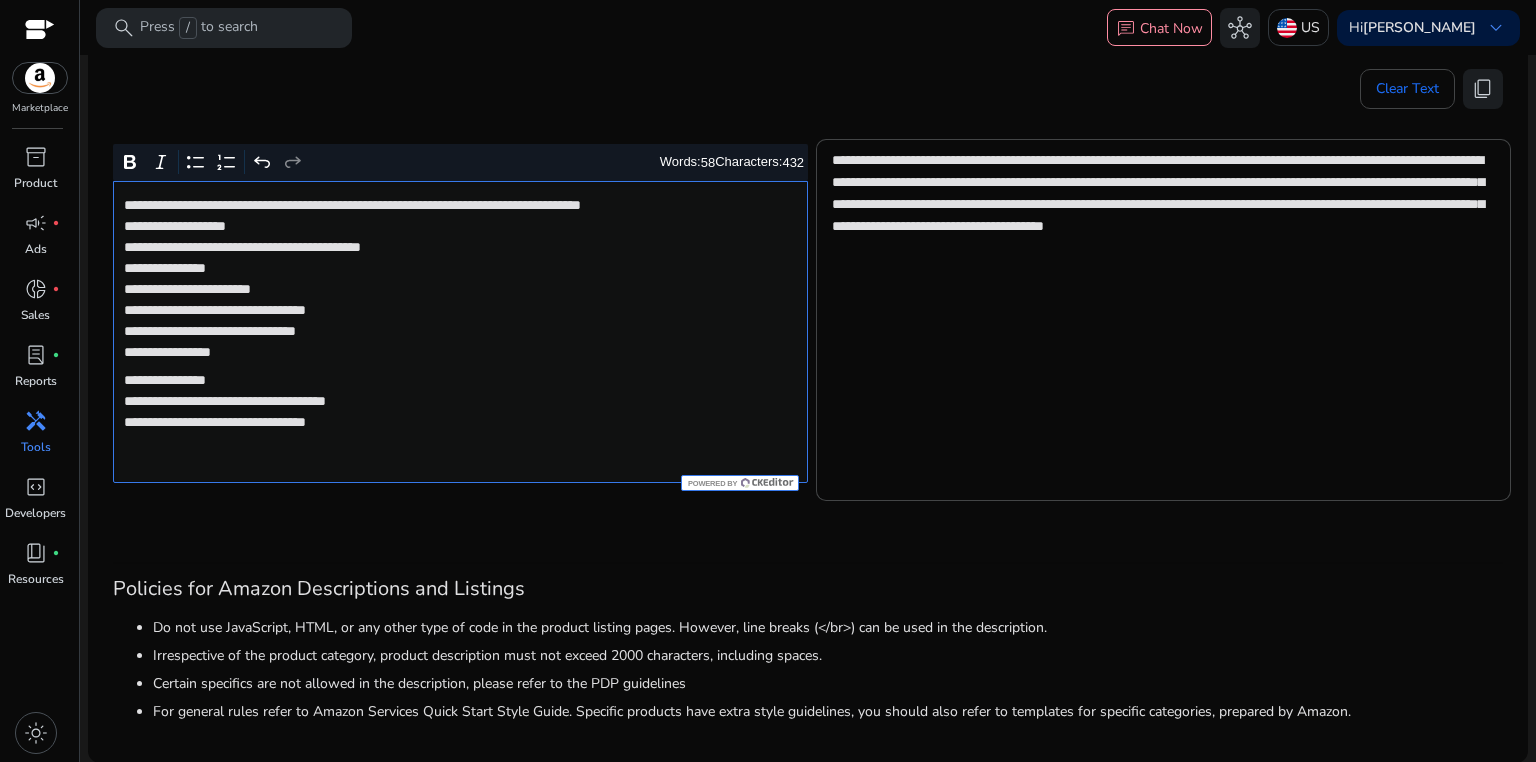 click on "**********" 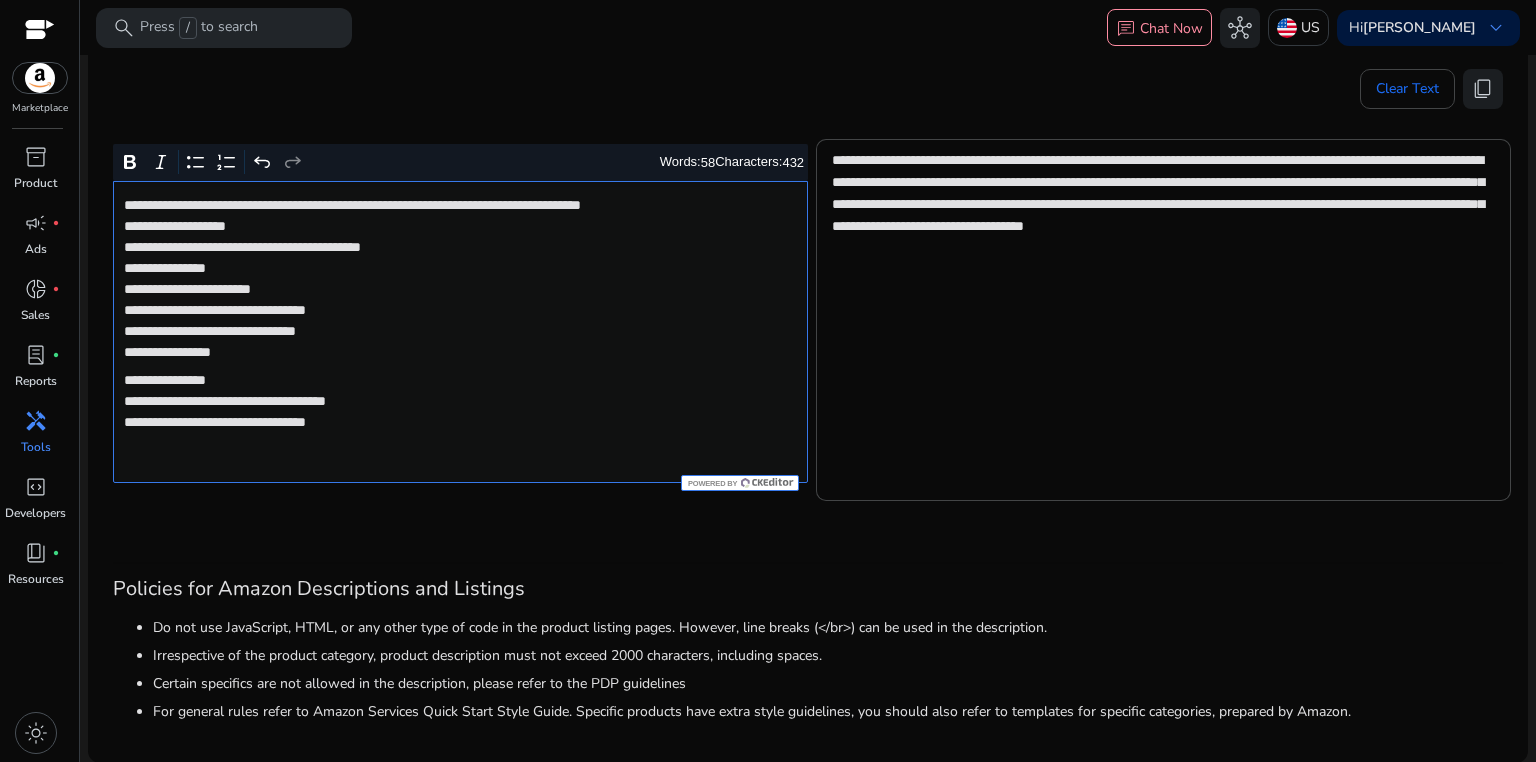 scroll, scrollTop: 0, scrollLeft: 0, axis: both 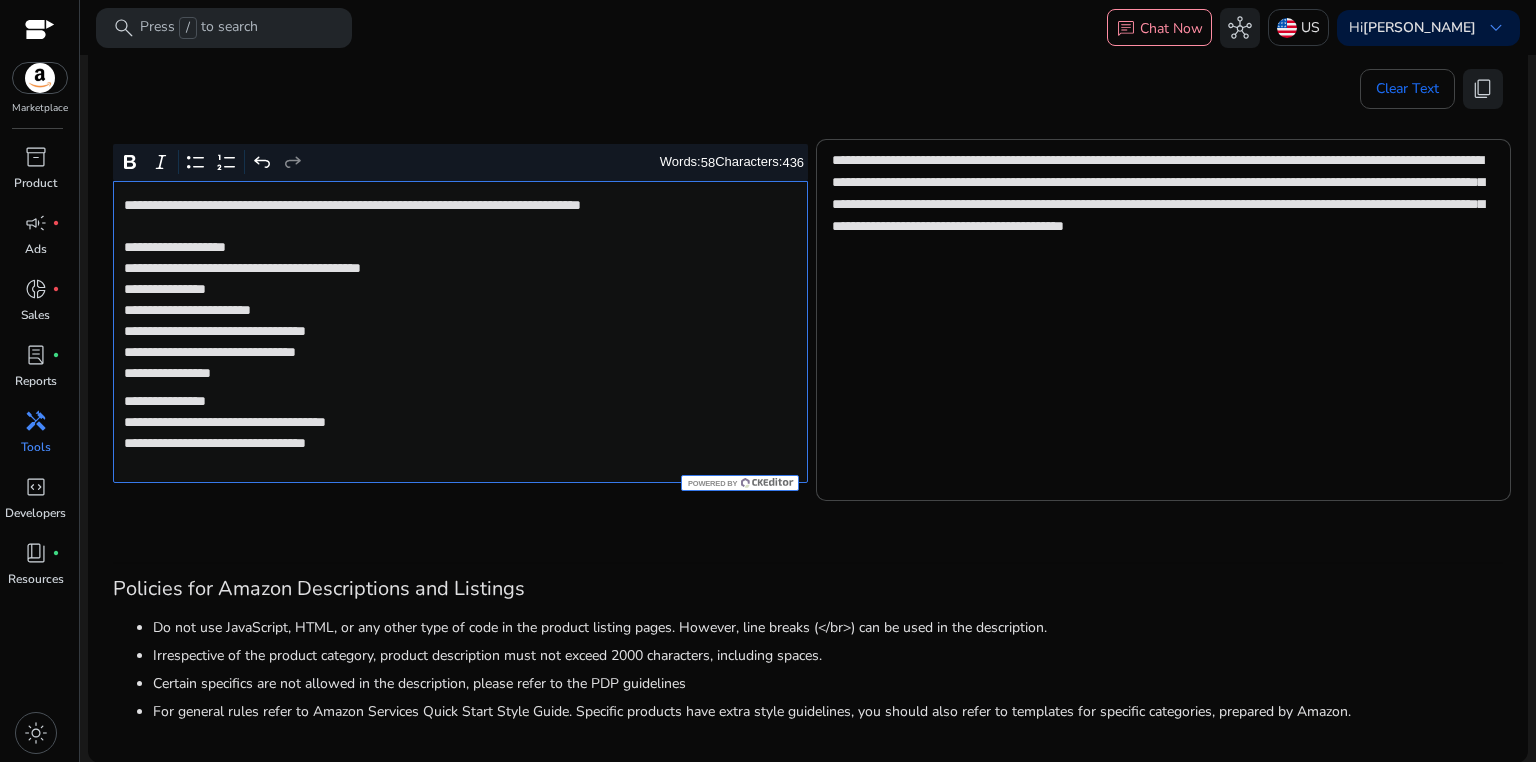 click on "**********" 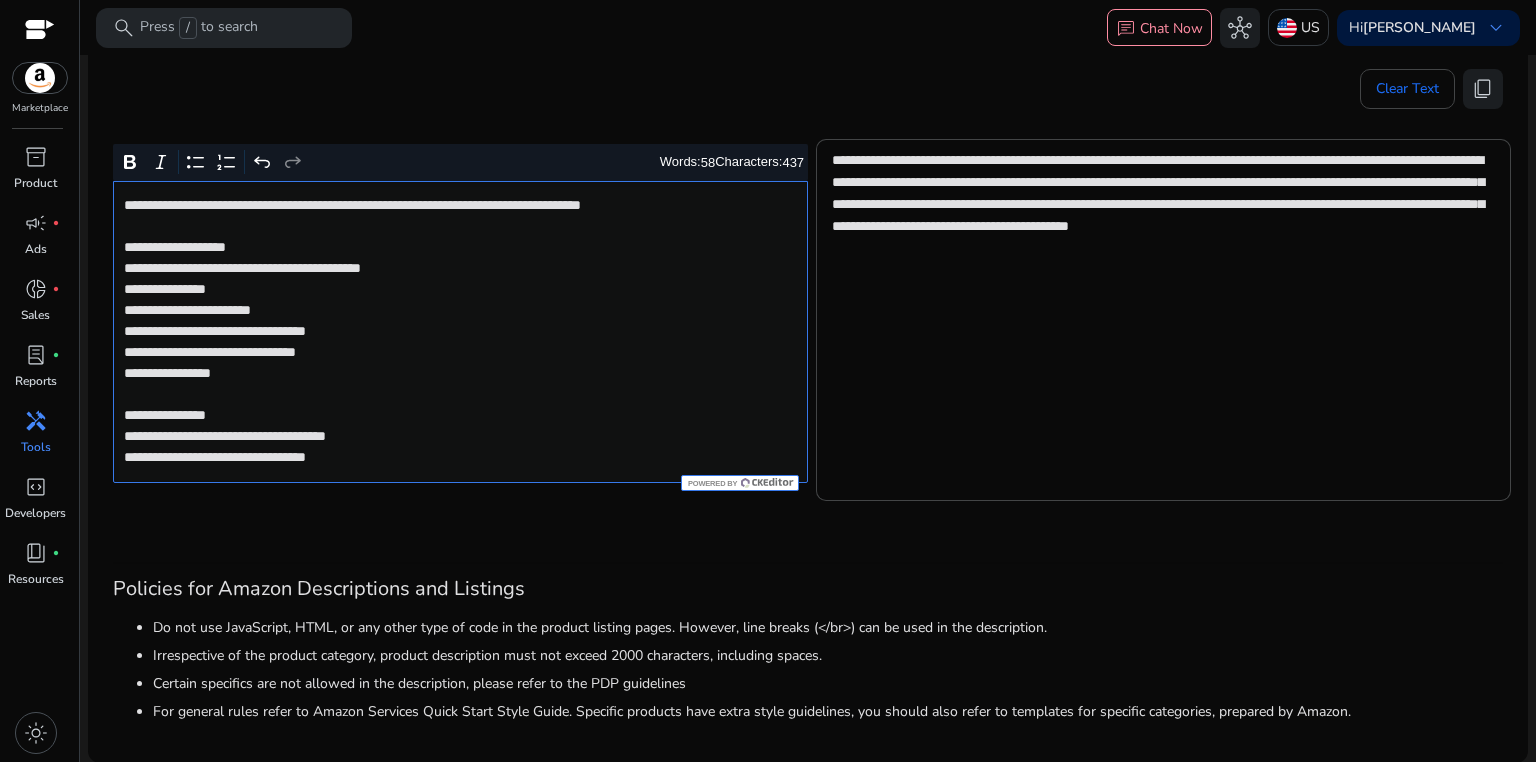 click on "**********" 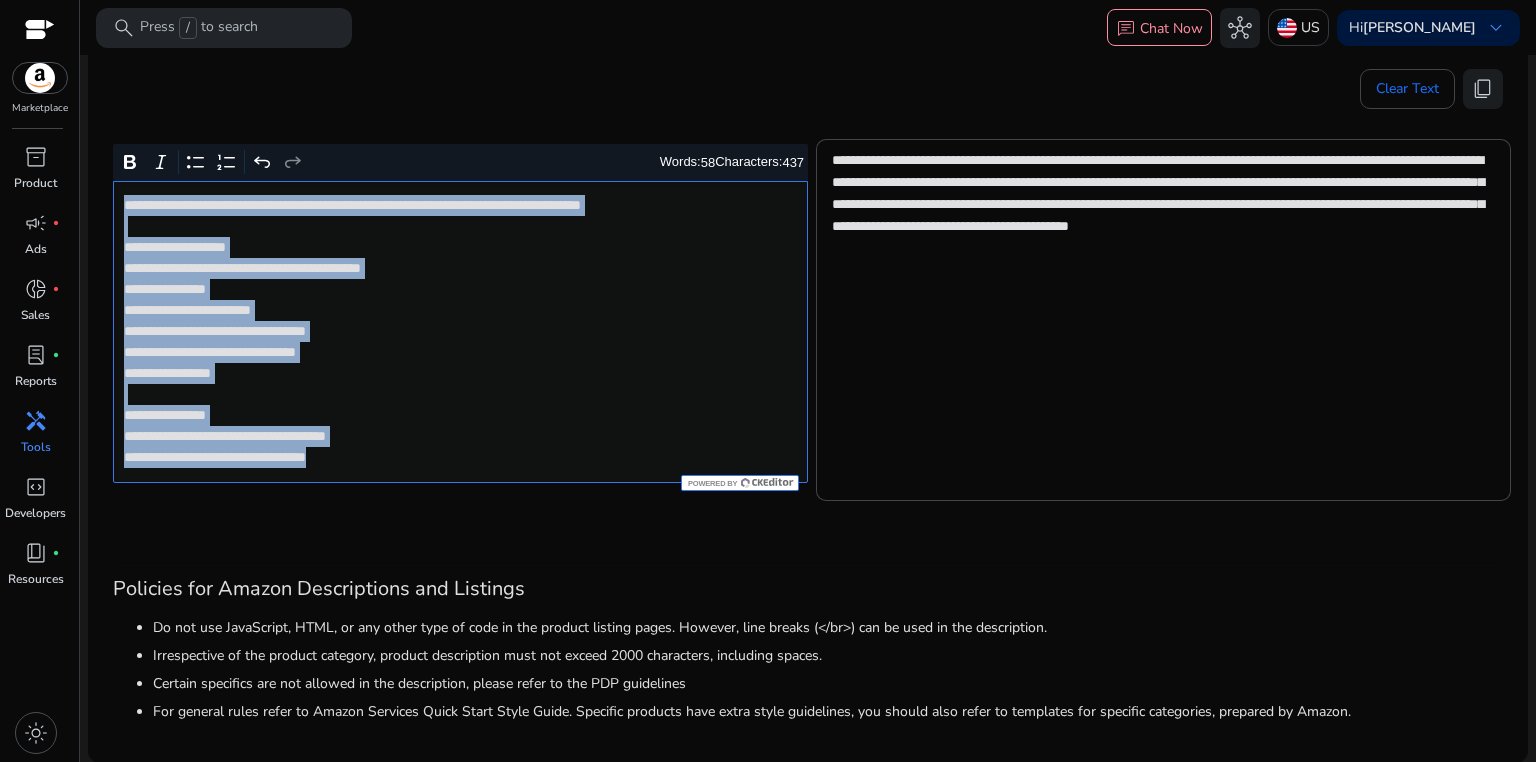 drag, startPoint x: 116, startPoint y: 201, endPoint x: 526, endPoint y: 470, distance: 490.36823 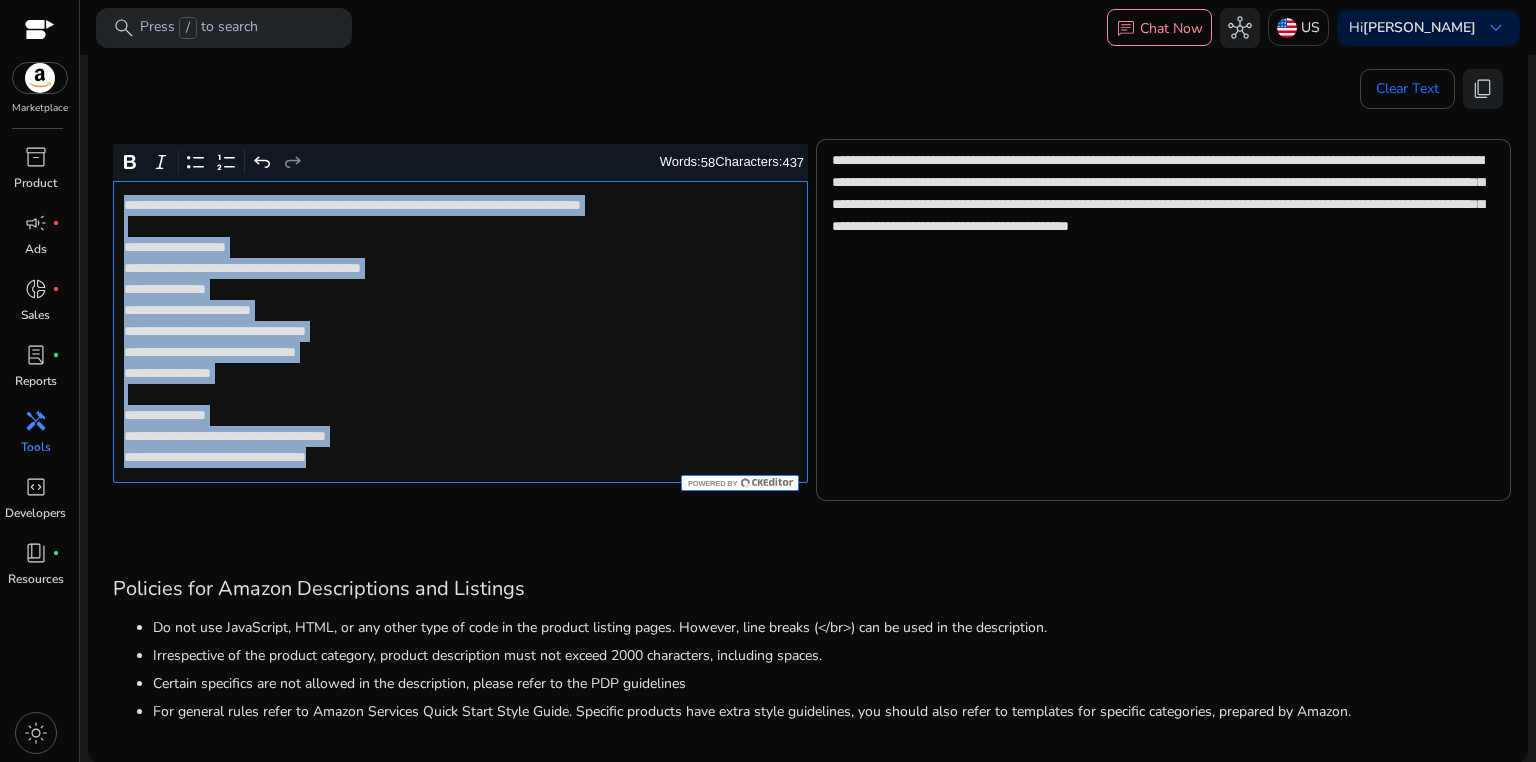 click on "**********" 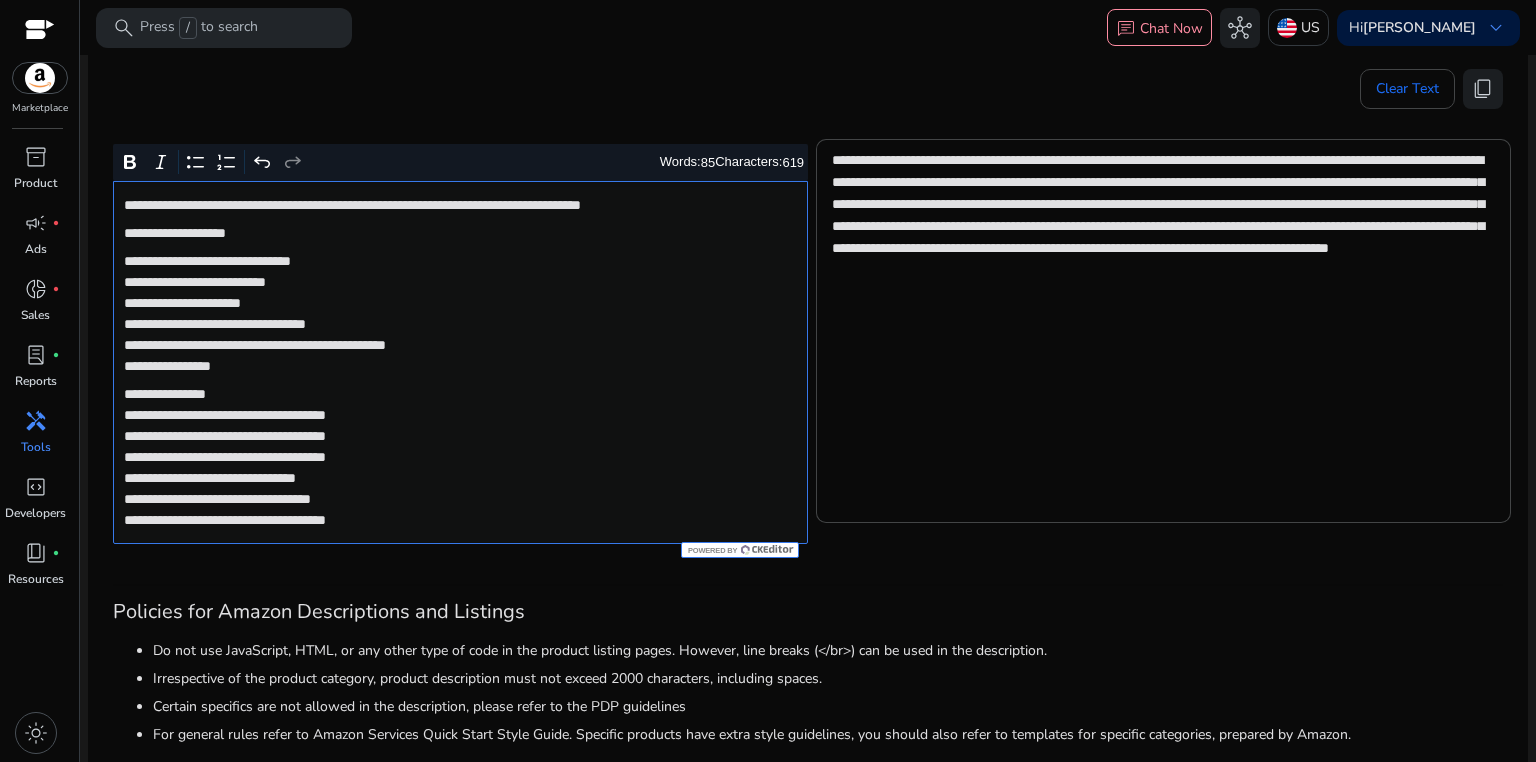 click on "**********" 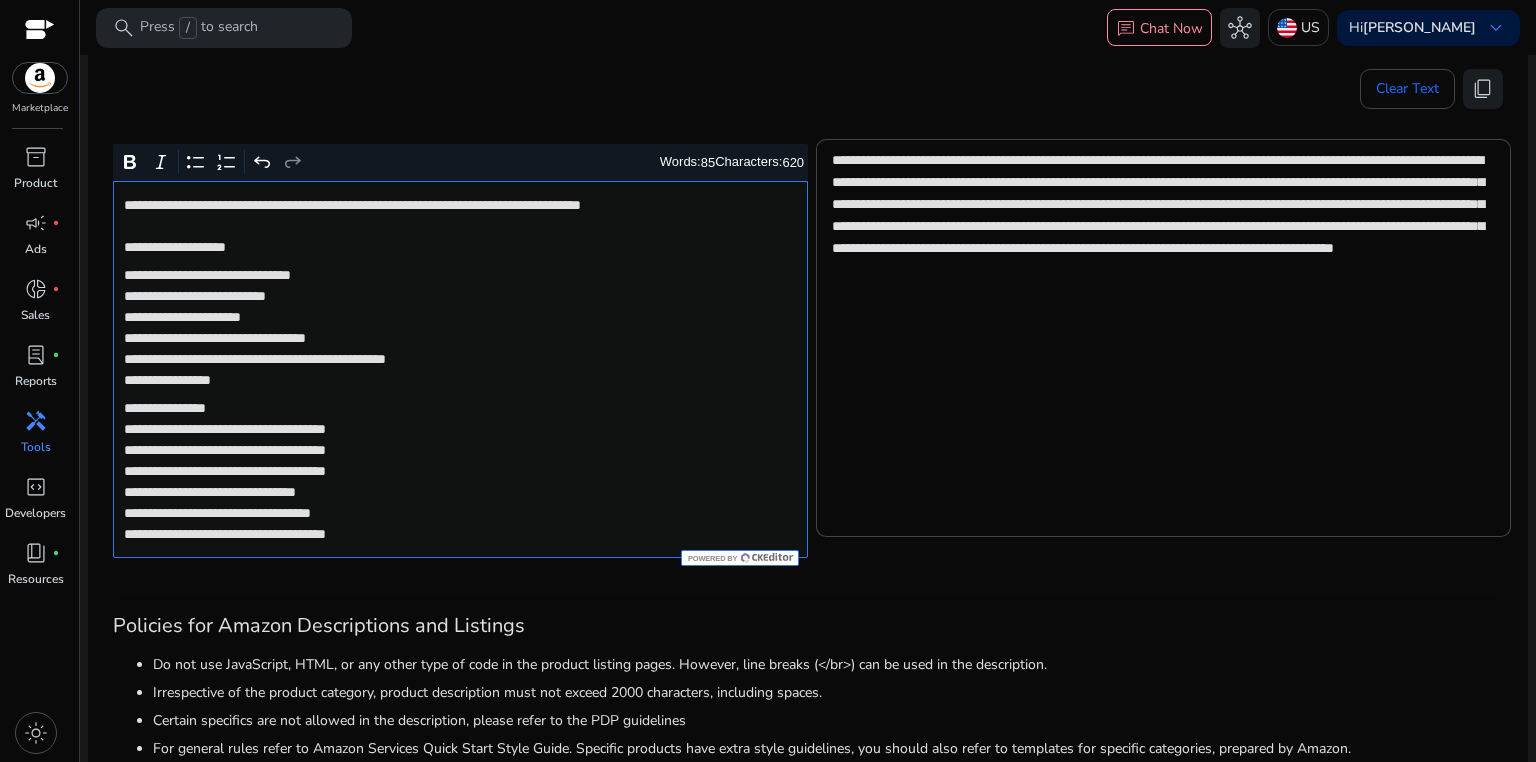 click on "**********" 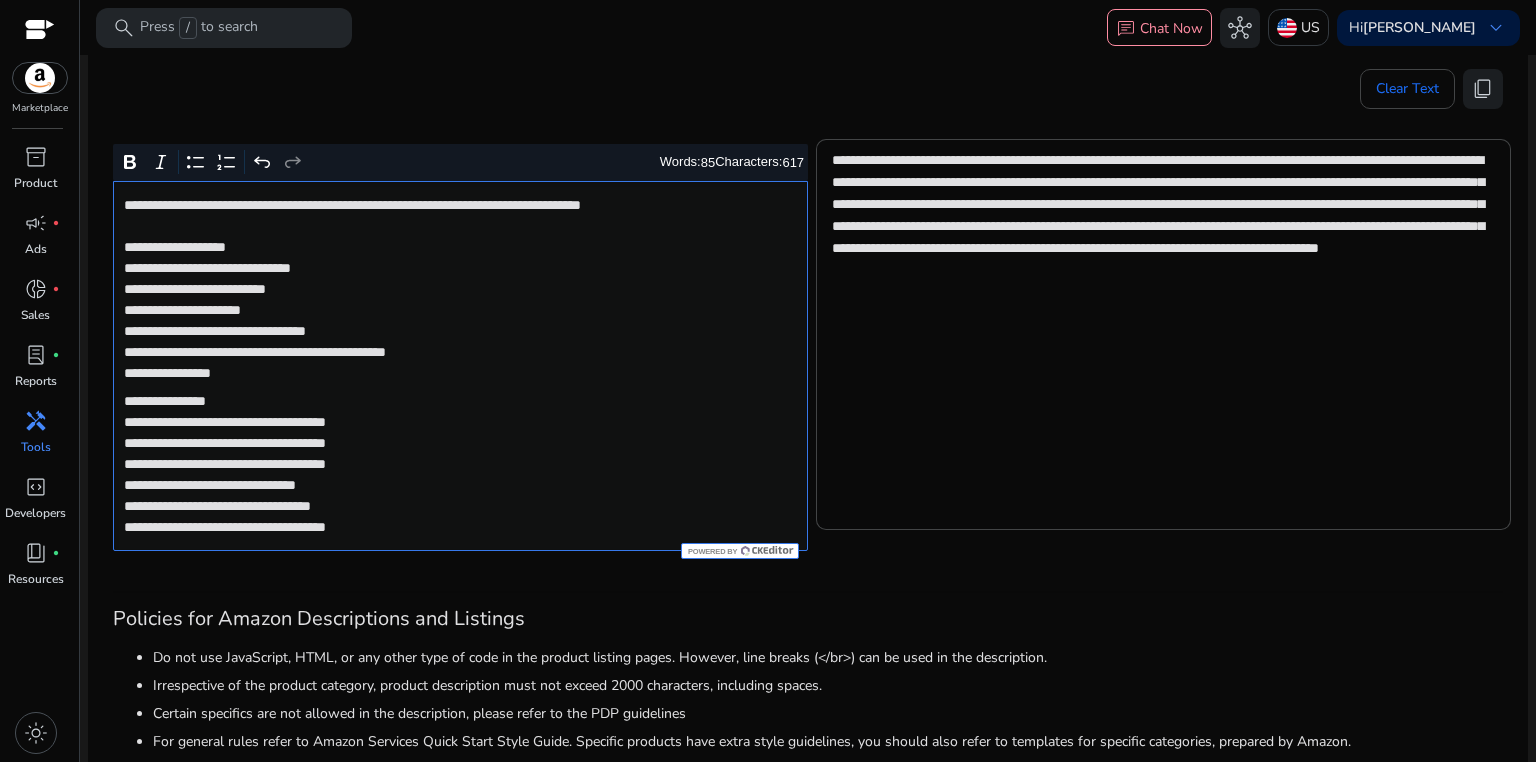 click on "**********" 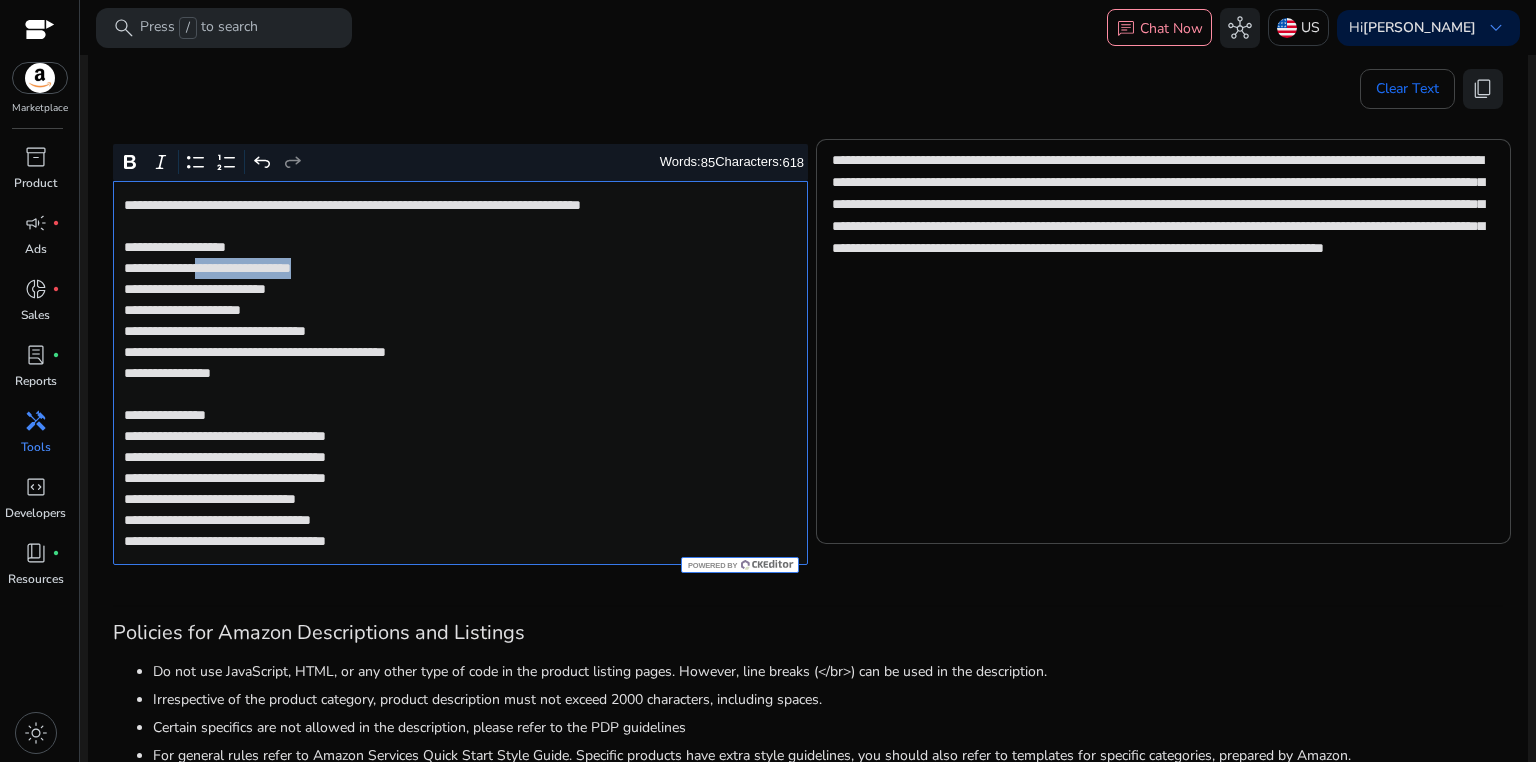 drag, startPoint x: 216, startPoint y: 266, endPoint x: 368, endPoint y: 268, distance: 152.01315 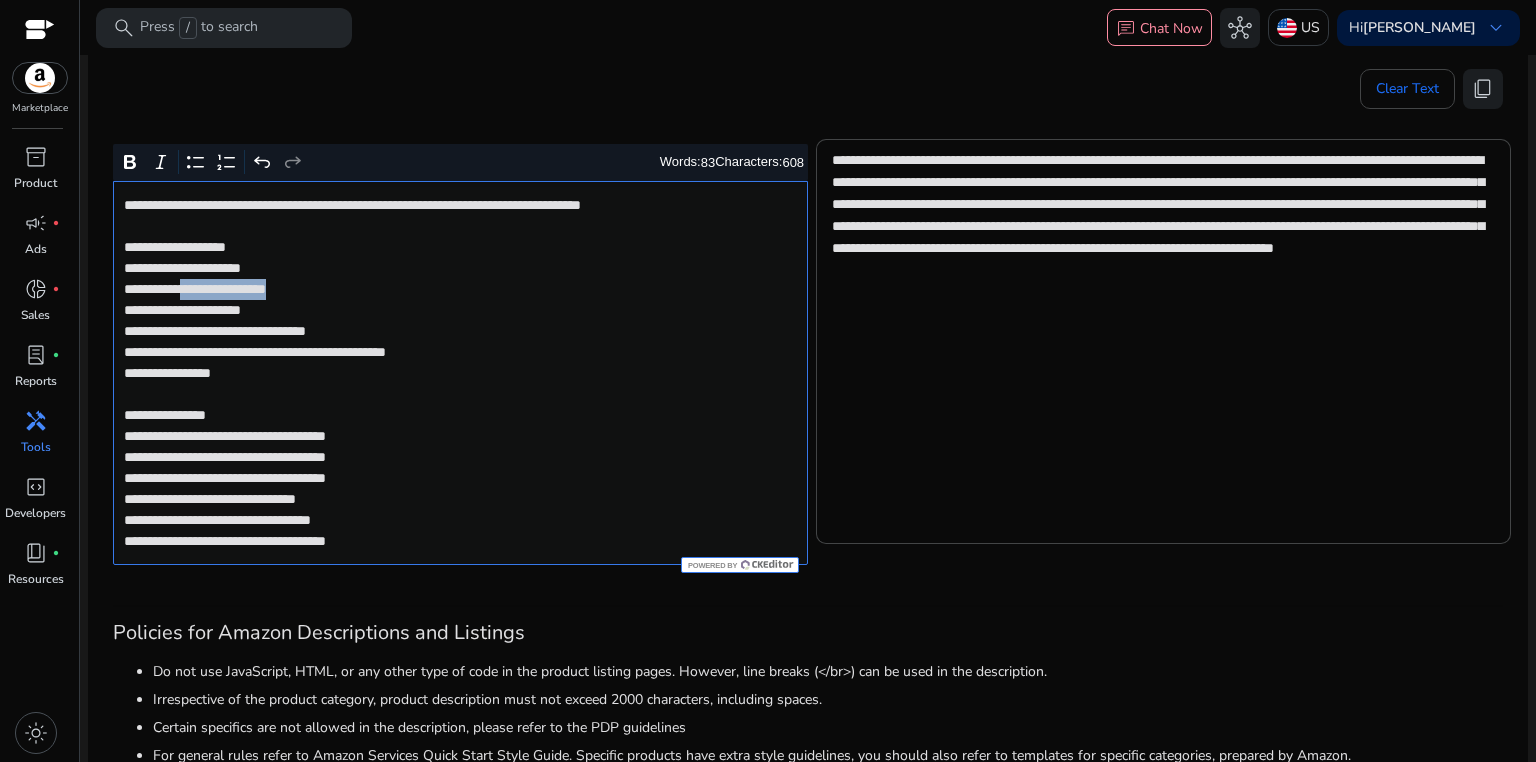 drag, startPoint x: 188, startPoint y: 288, endPoint x: 312, endPoint y: 287, distance: 124.004036 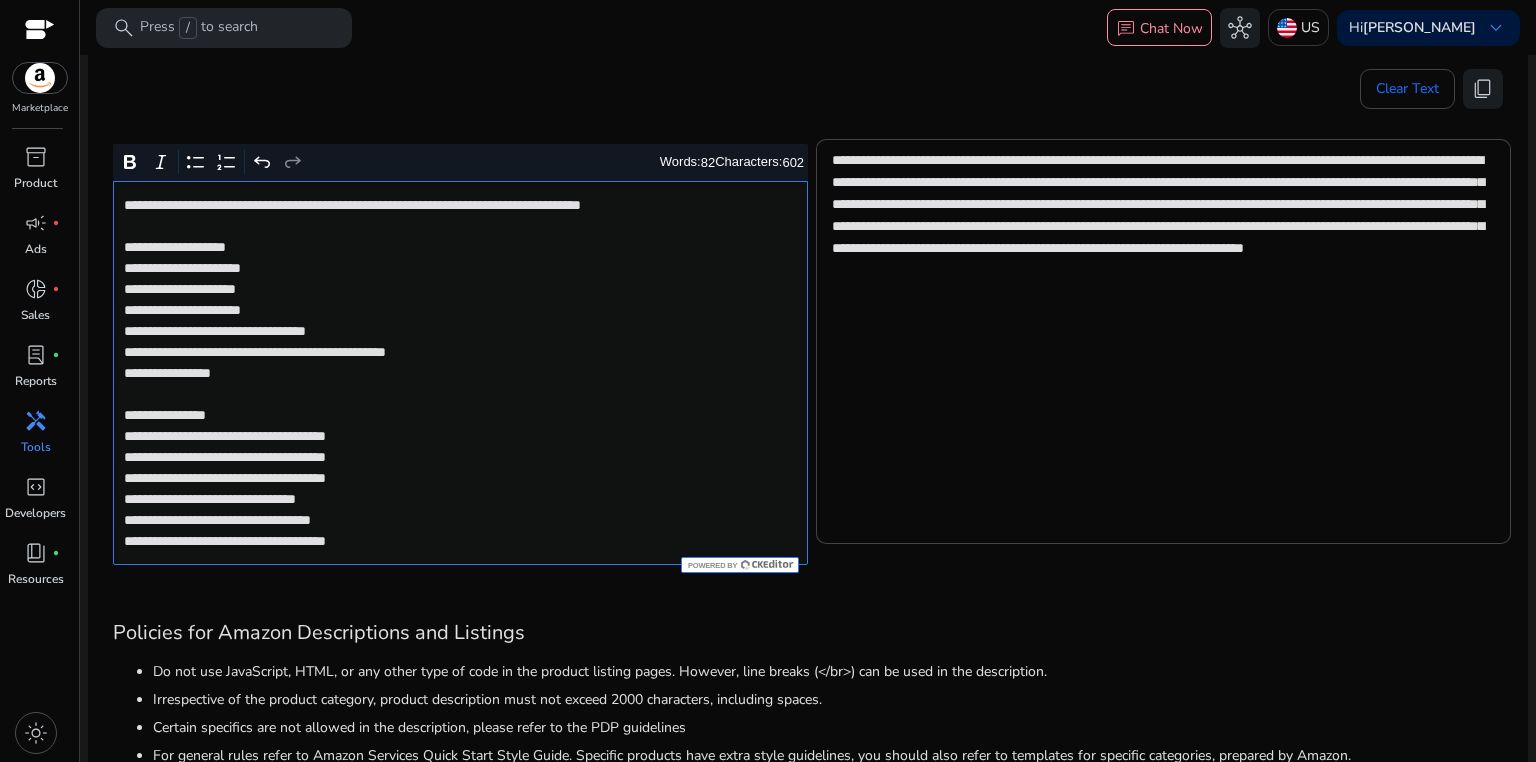 click on "**********" 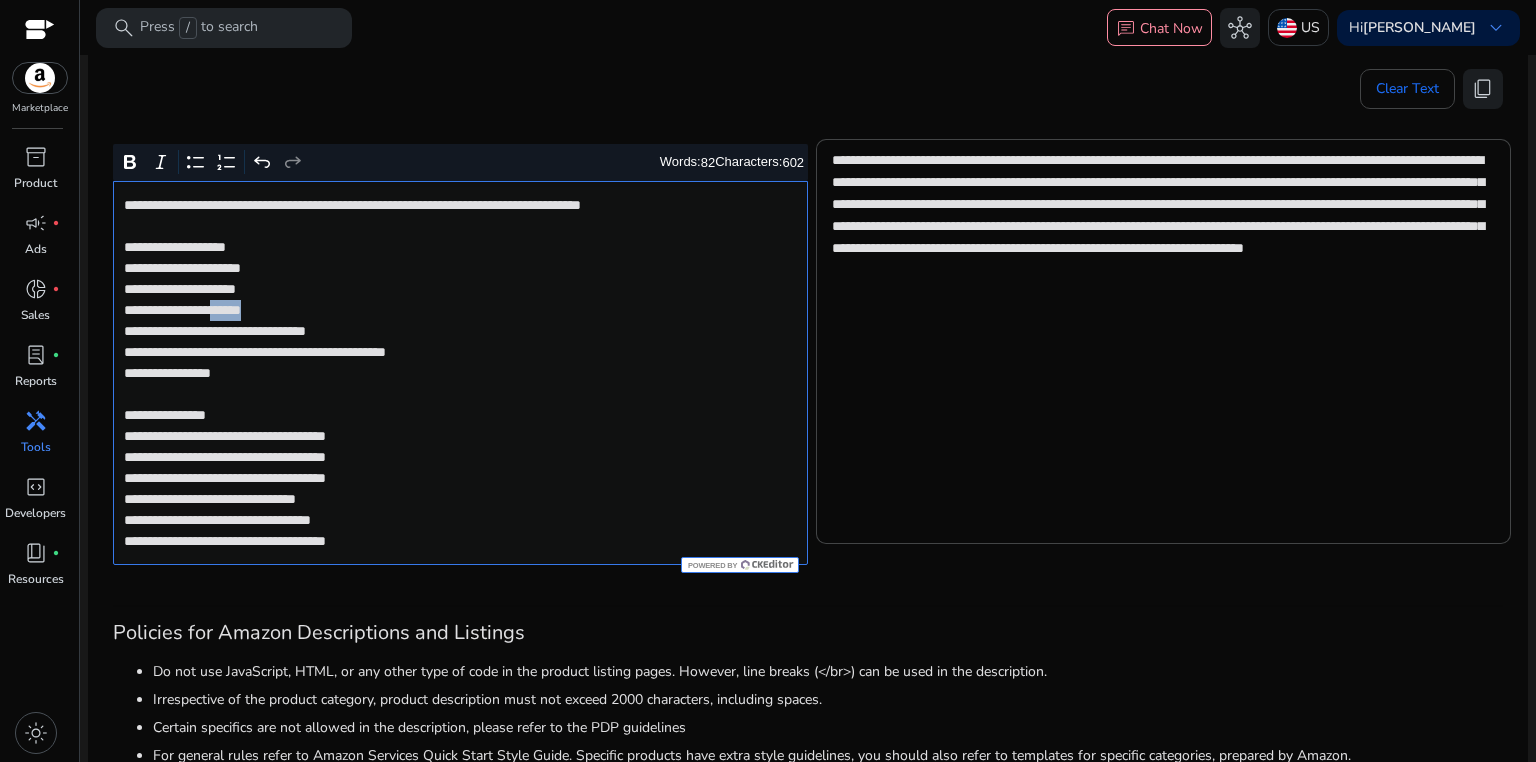 click on "**********" 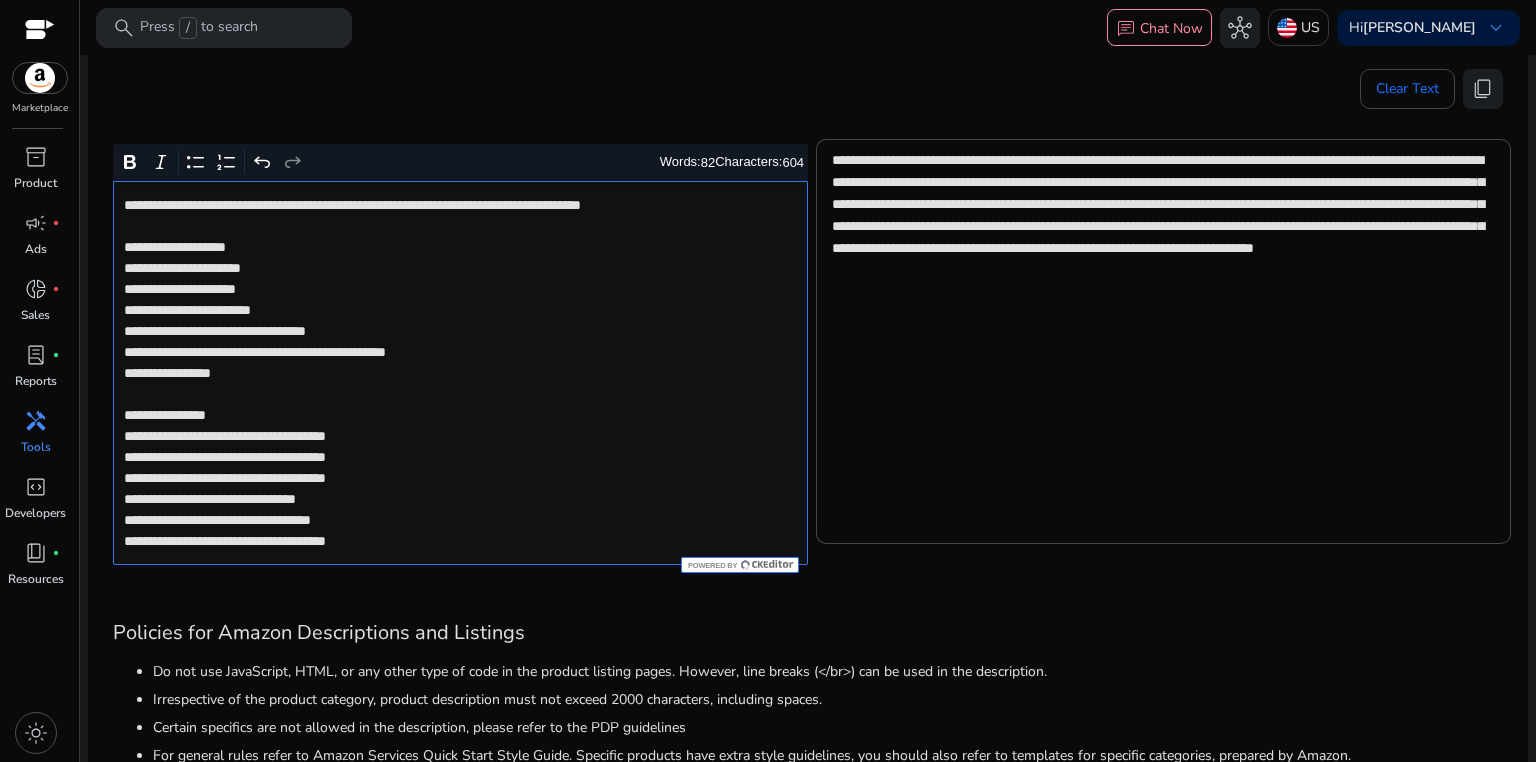 click on "**********" 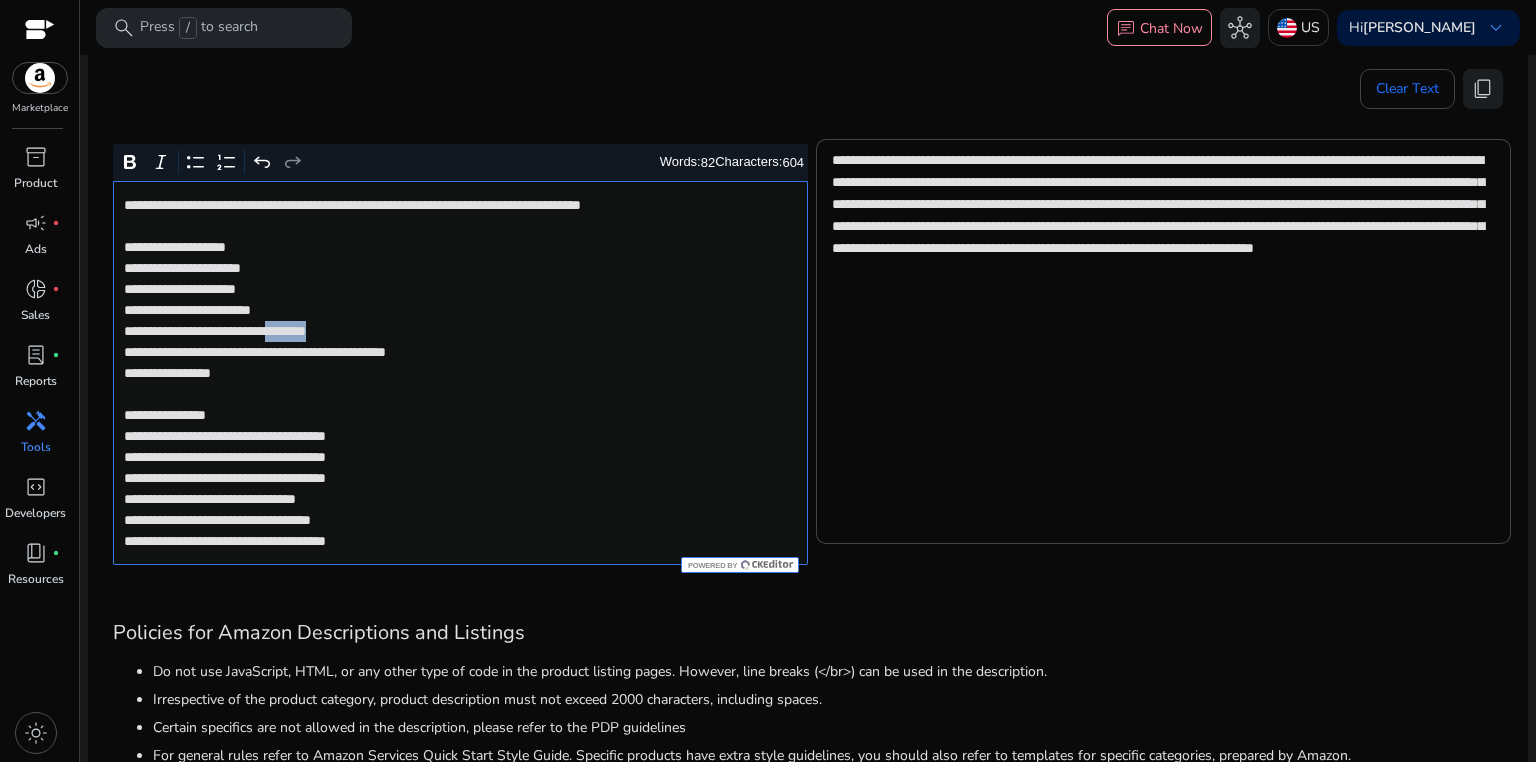 click on "**********" 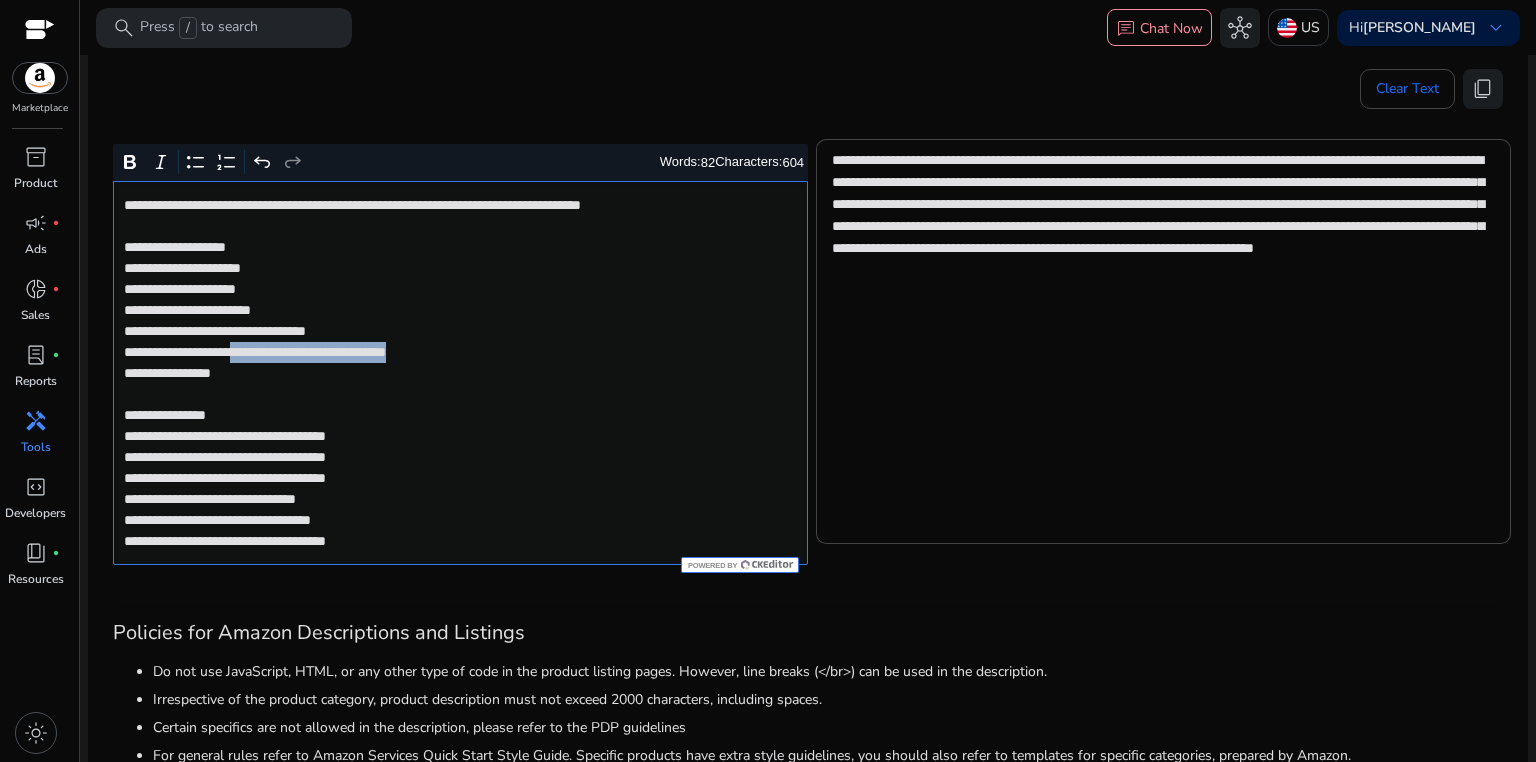 drag, startPoint x: 280, startPoint y: 350, endPoint x: 548, endPoint y: 349, distance: 268.00186 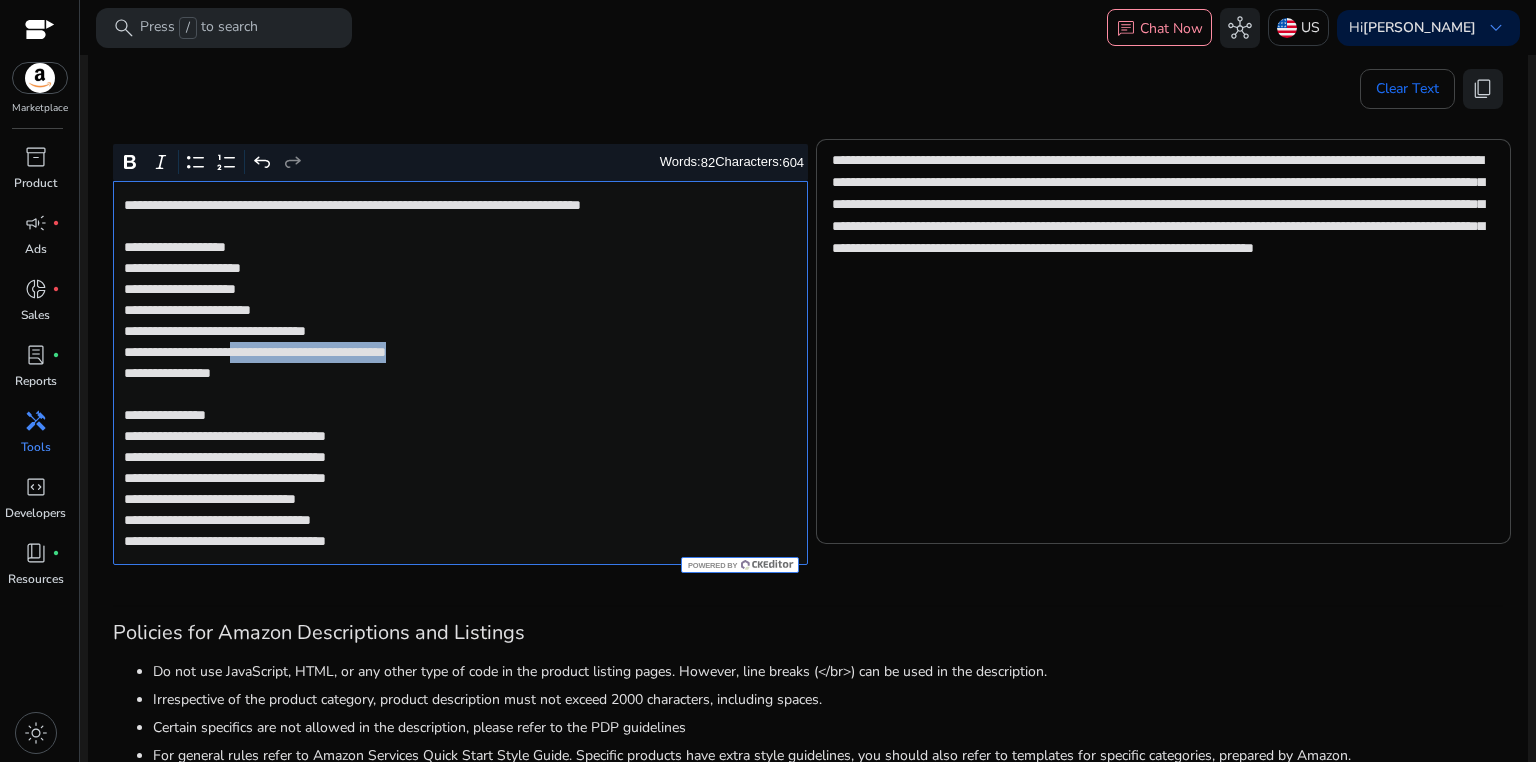 click on "**********" 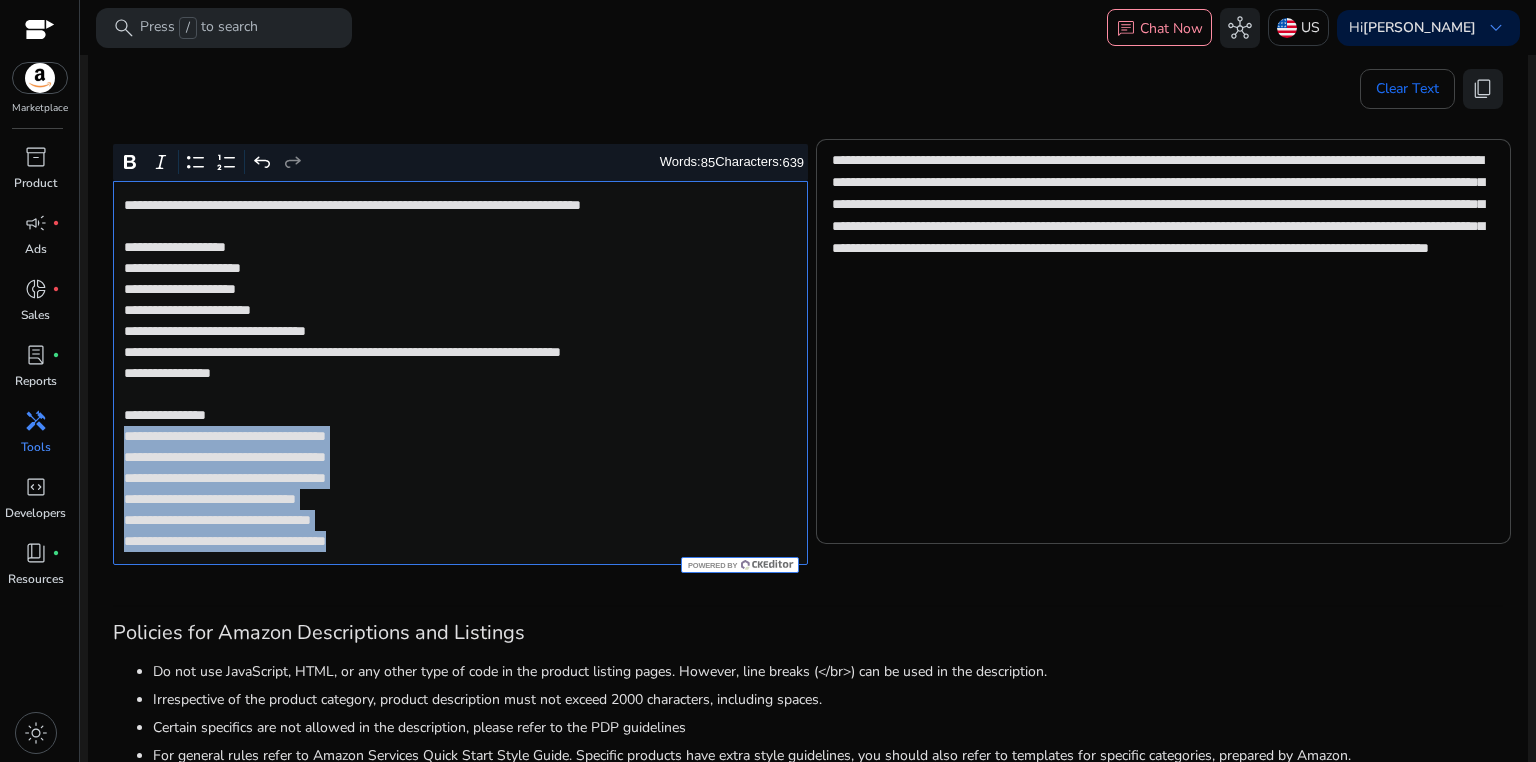 drag, startPoint x: 122, startPoint y: 437, endPoint x: 427, endPoint y: 540, distance: 321.92236 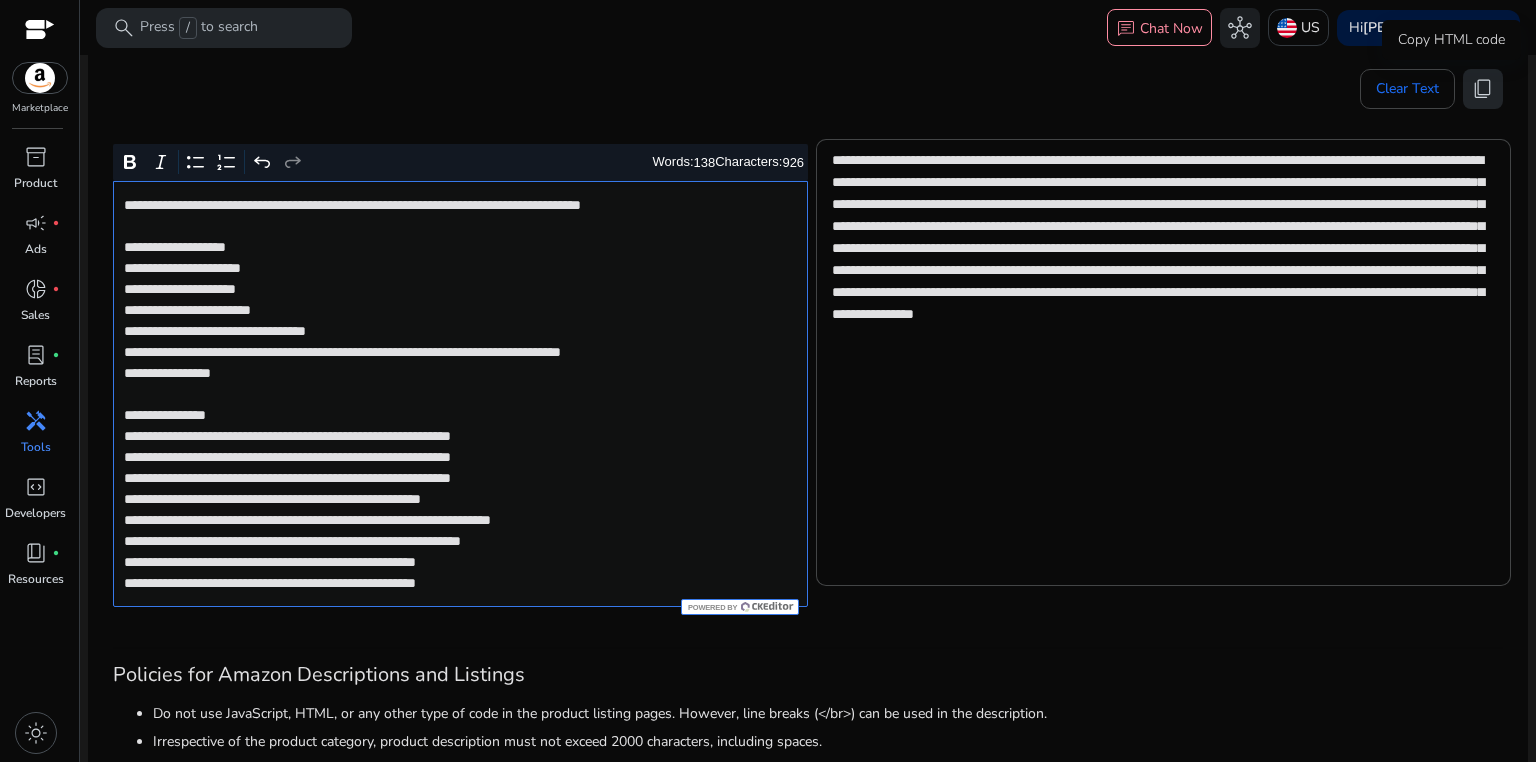 click on "content_copy" 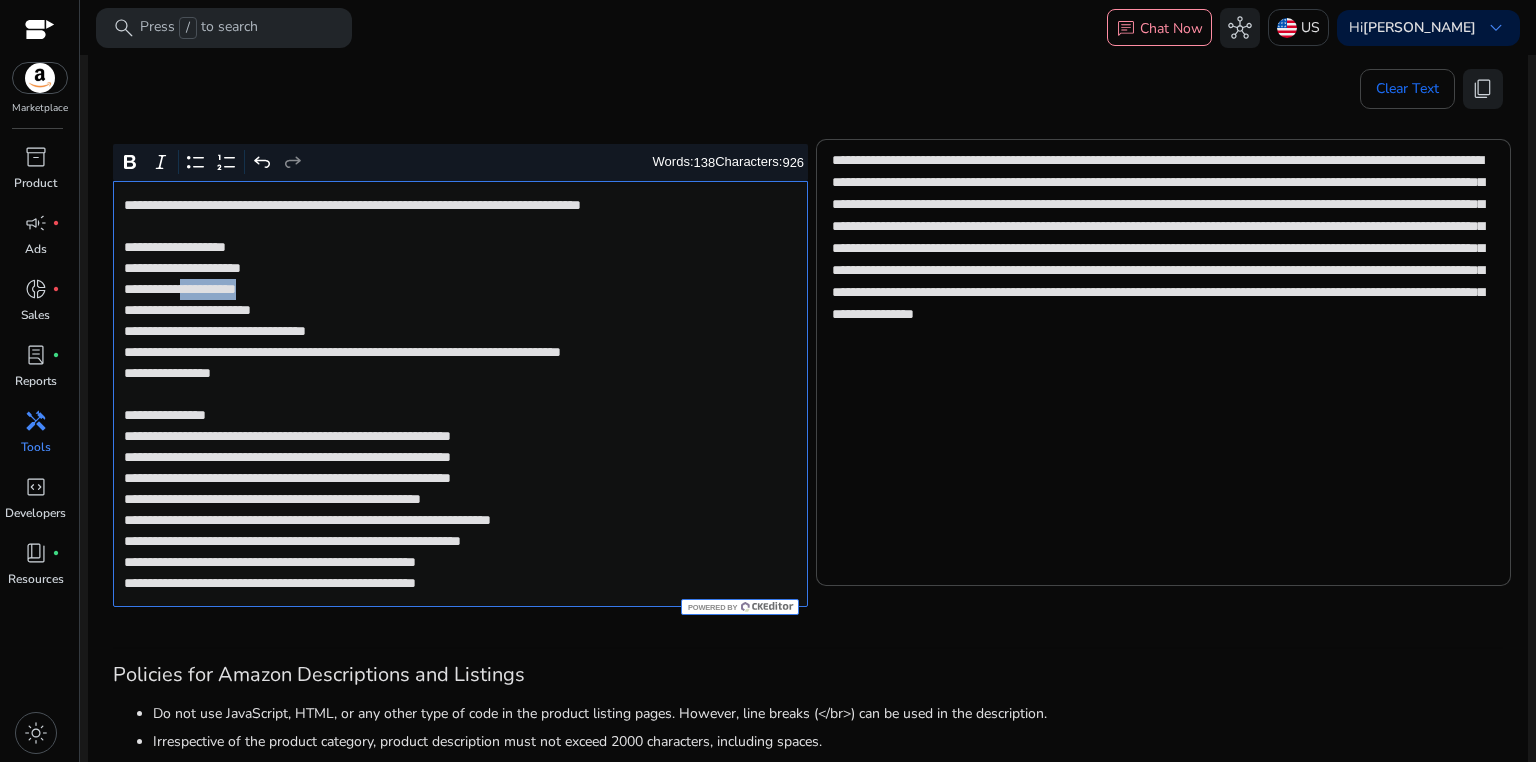 drag, startPoint x: 188, startPoint y: 296, endPoint x: 265, endPoint y: 294, distance: 77.02597 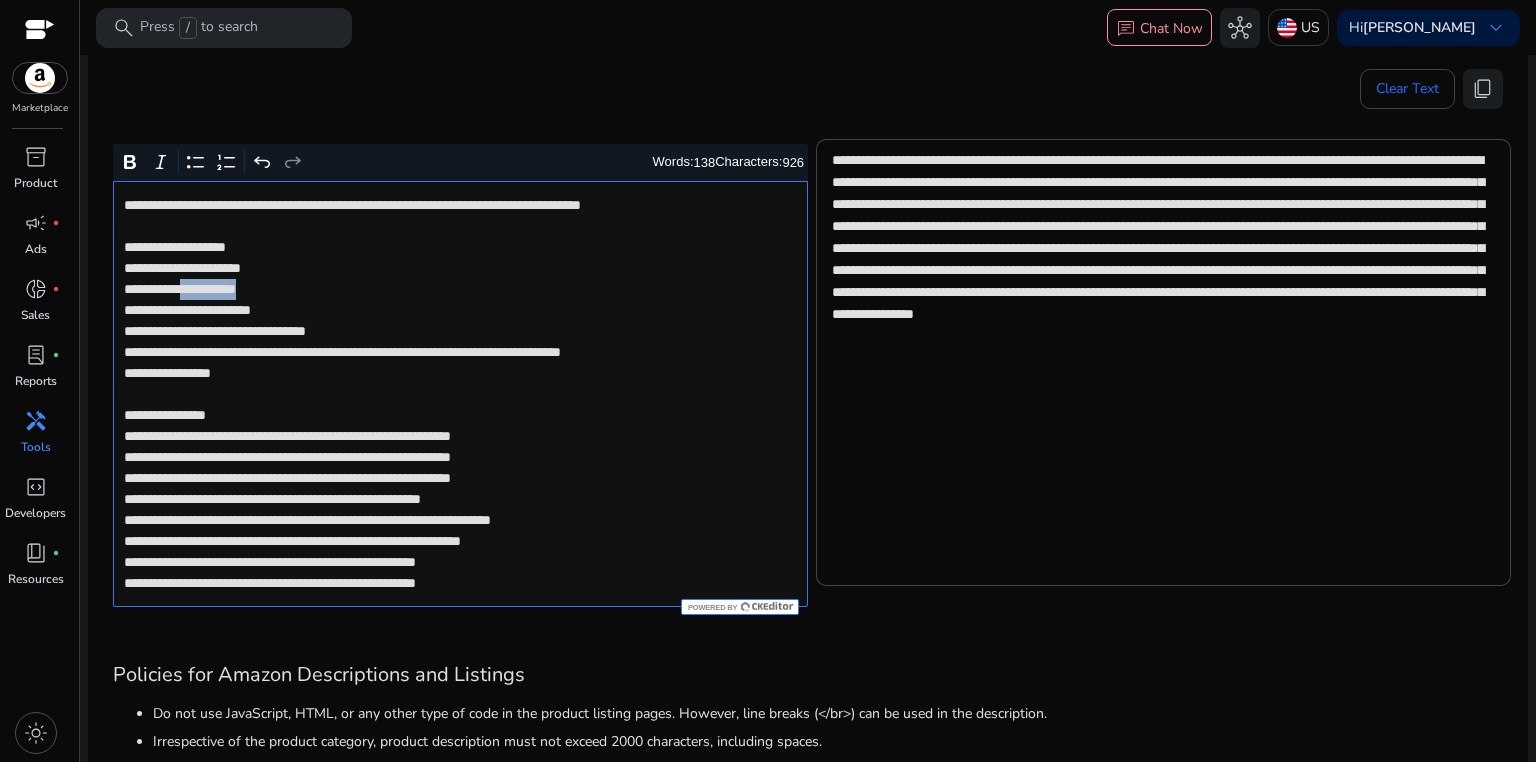 click on "**********" 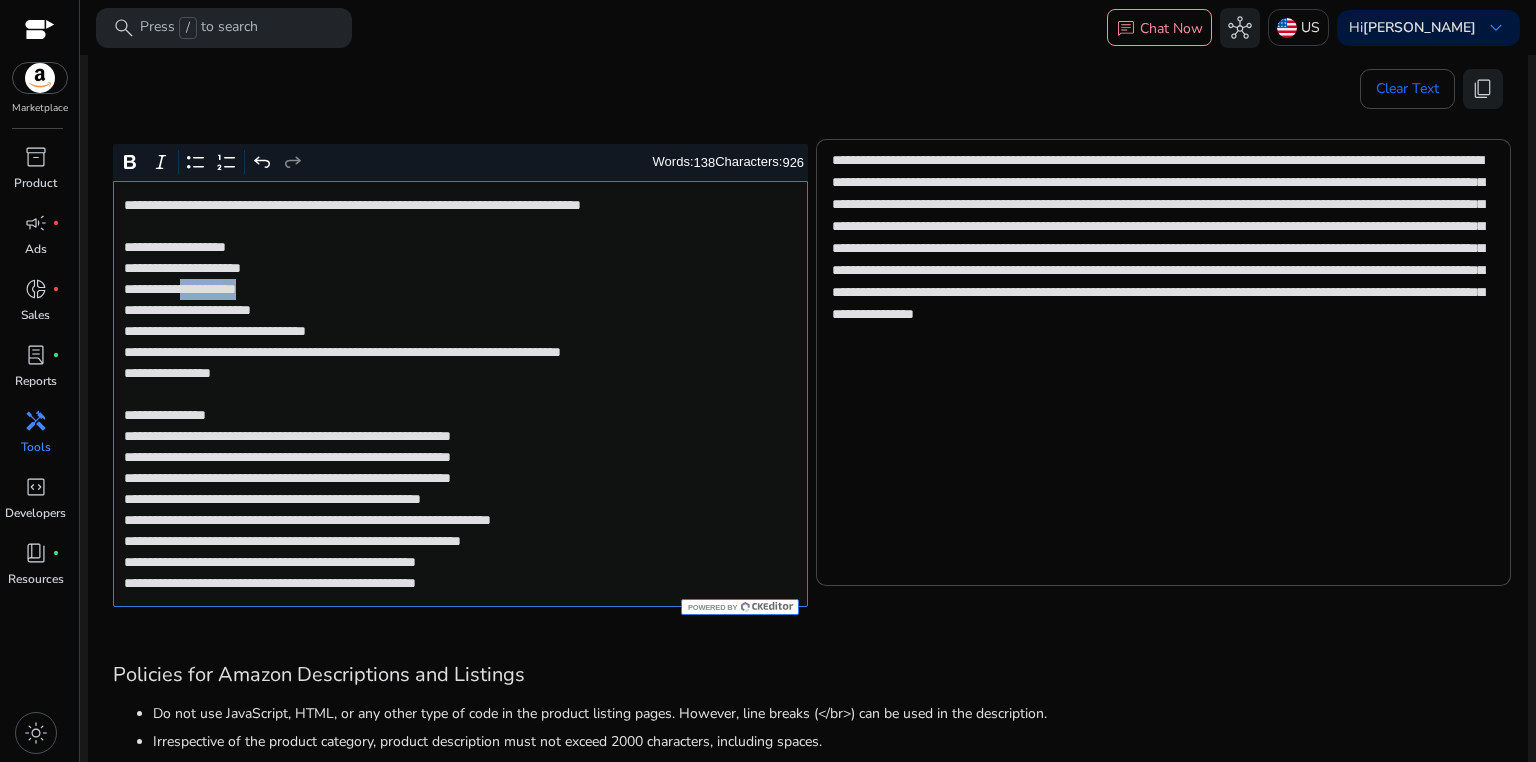 copy on "**********" 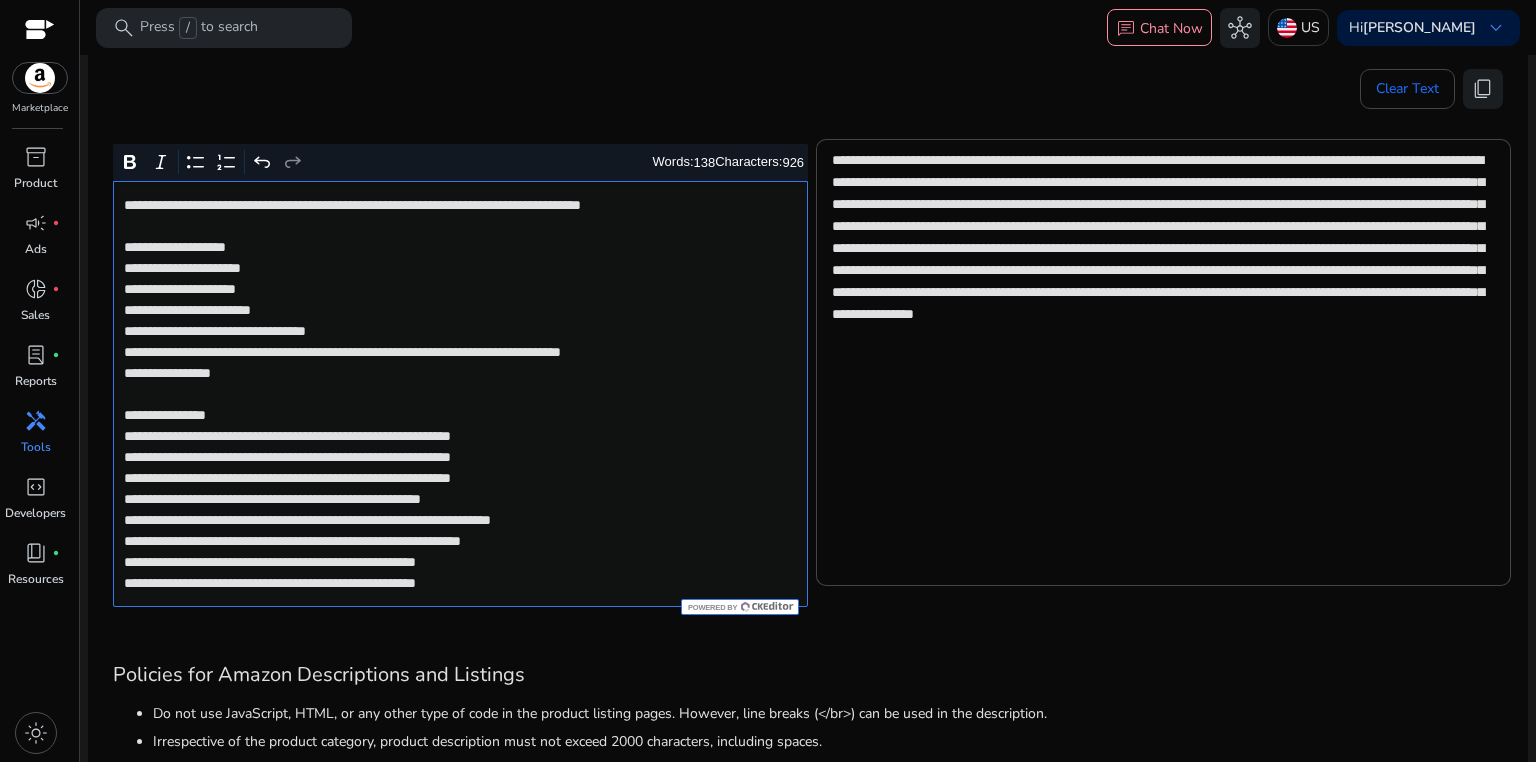 click on "**********" 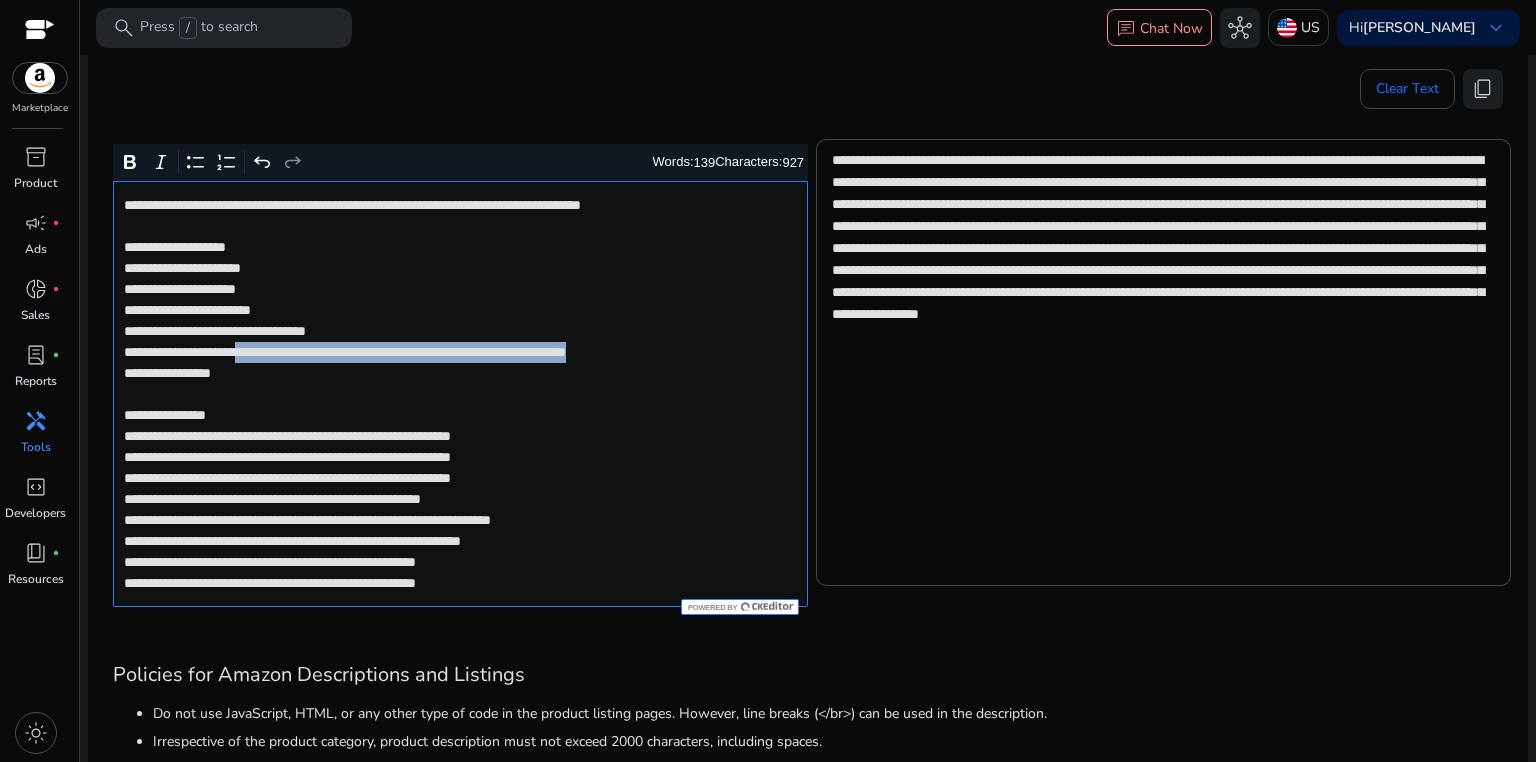 drag, startPoint x: 282, startPoint y: 356, endPoint x: 776, endPoint y: 353, distance: 494.0091 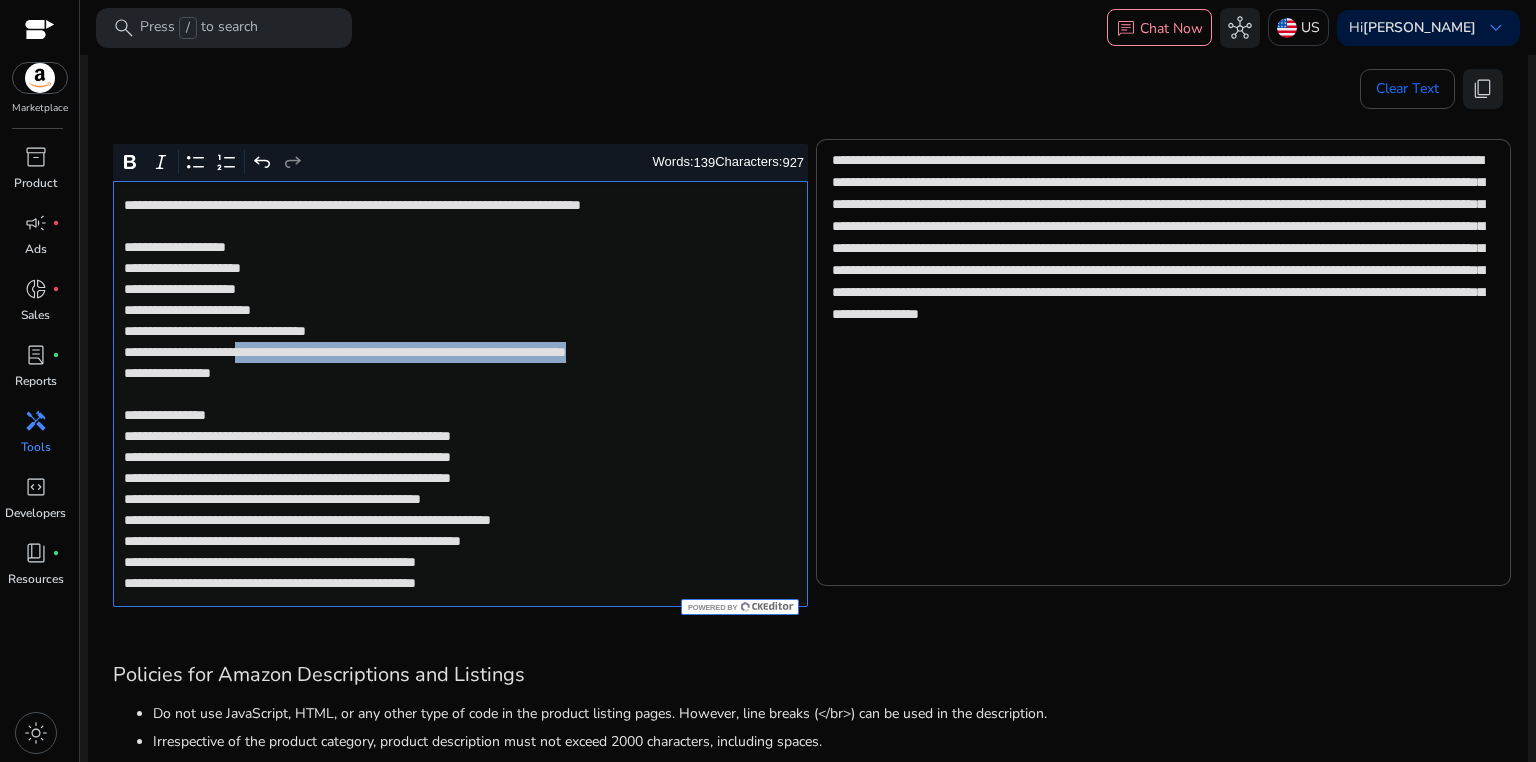 copy on "**********" 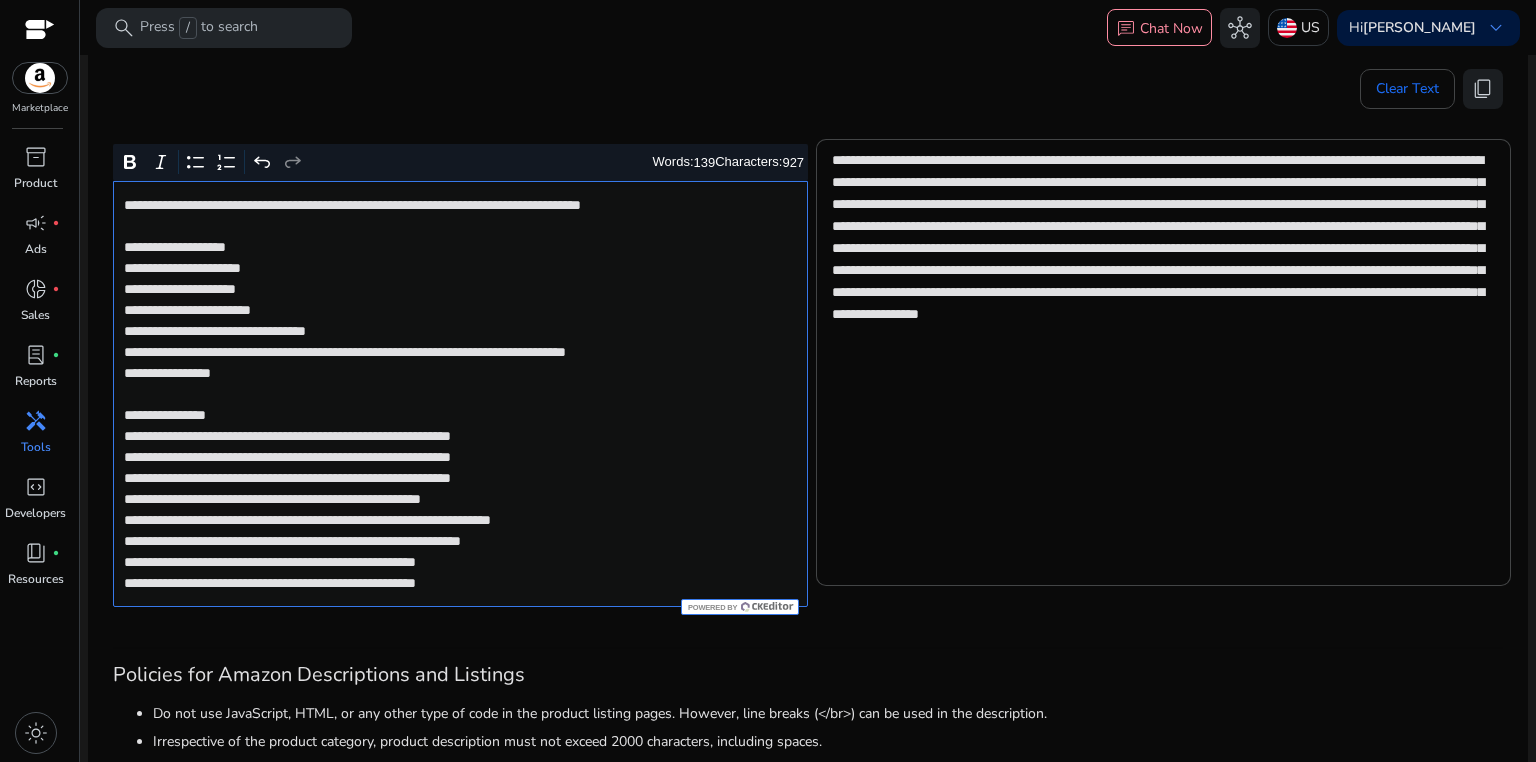 click on "**********" 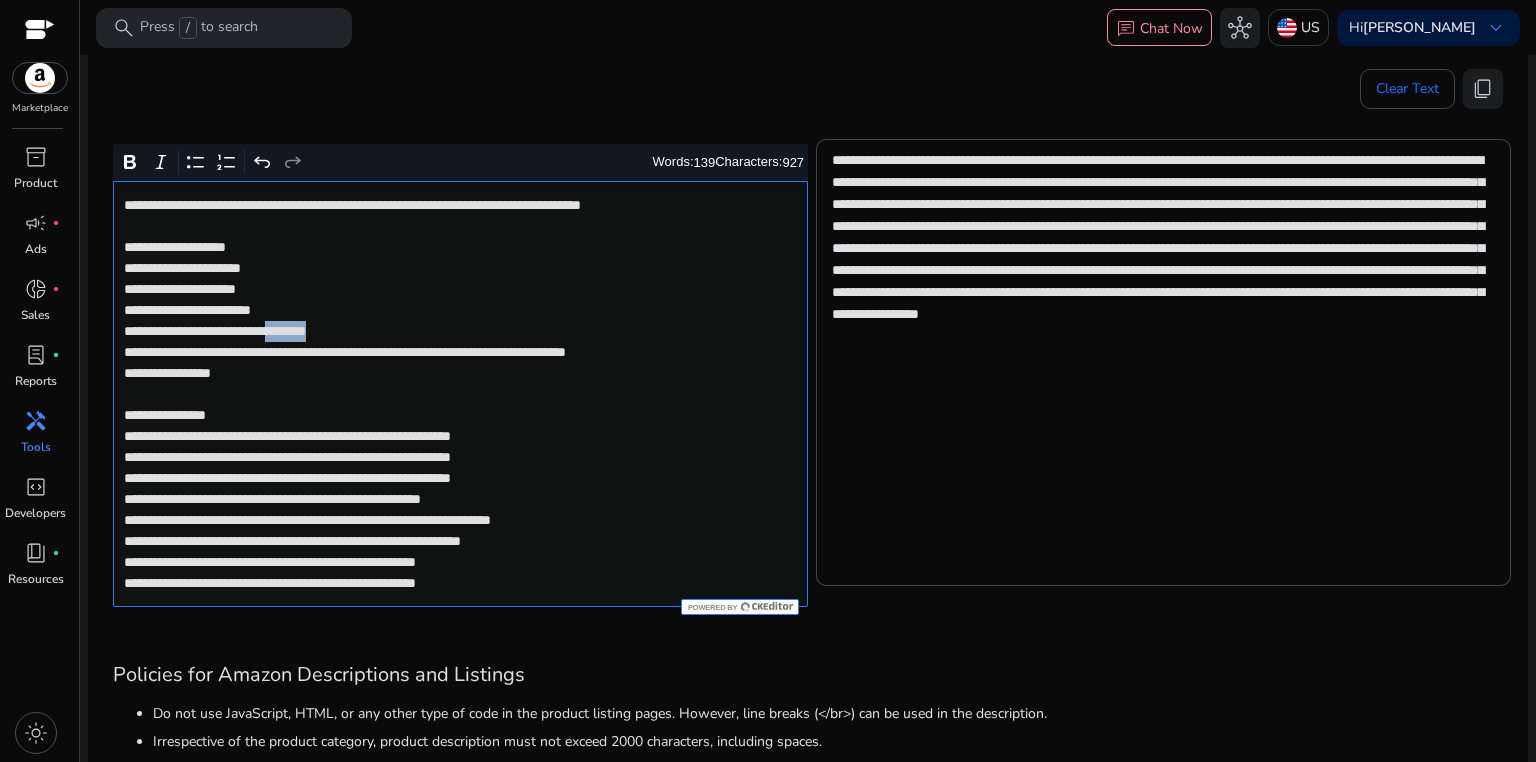 click on "**********" 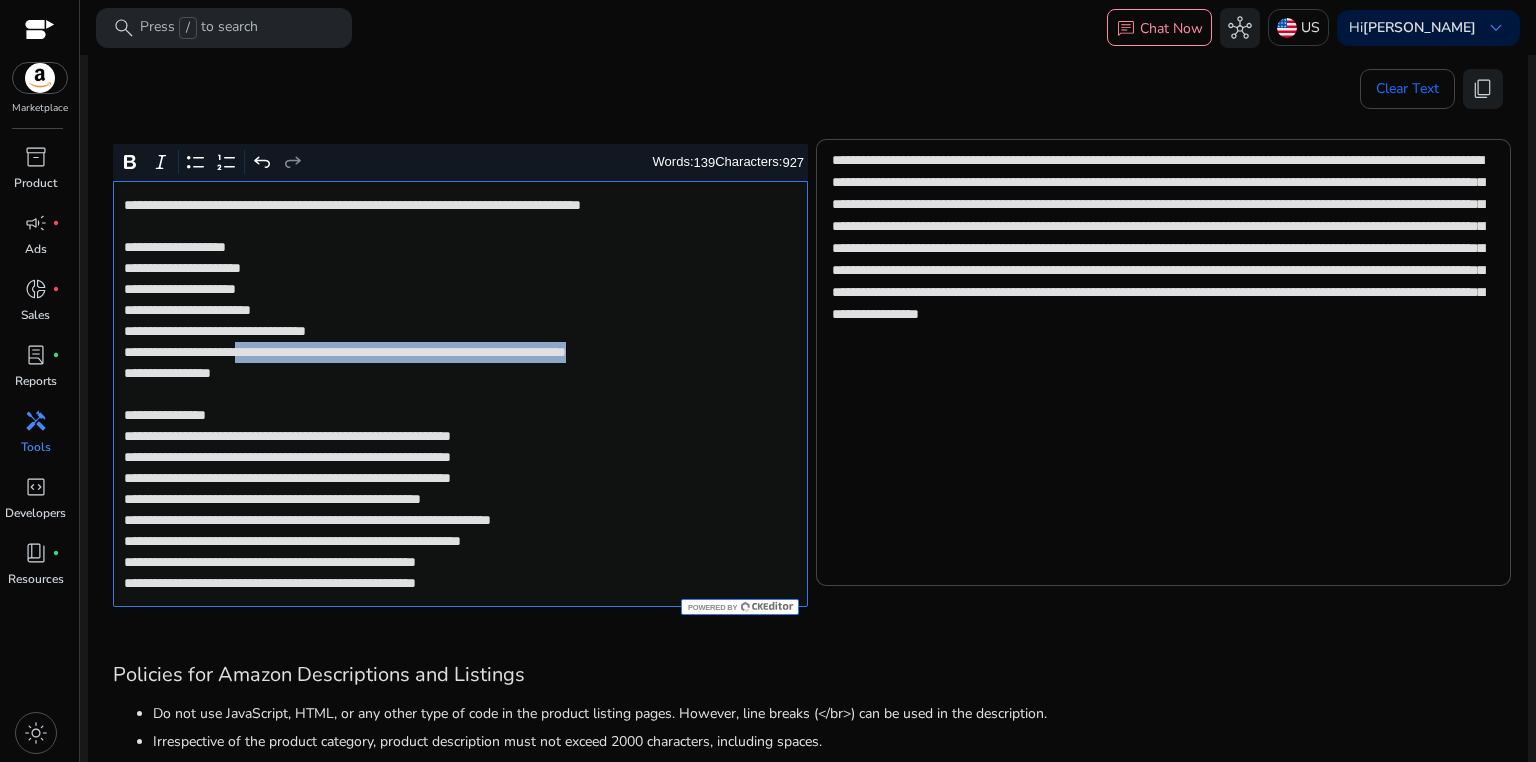 drag, startPoint x: 284, startPoint y: 354, endPoint x: 776, endPoint y: 356, distance: 492.00406 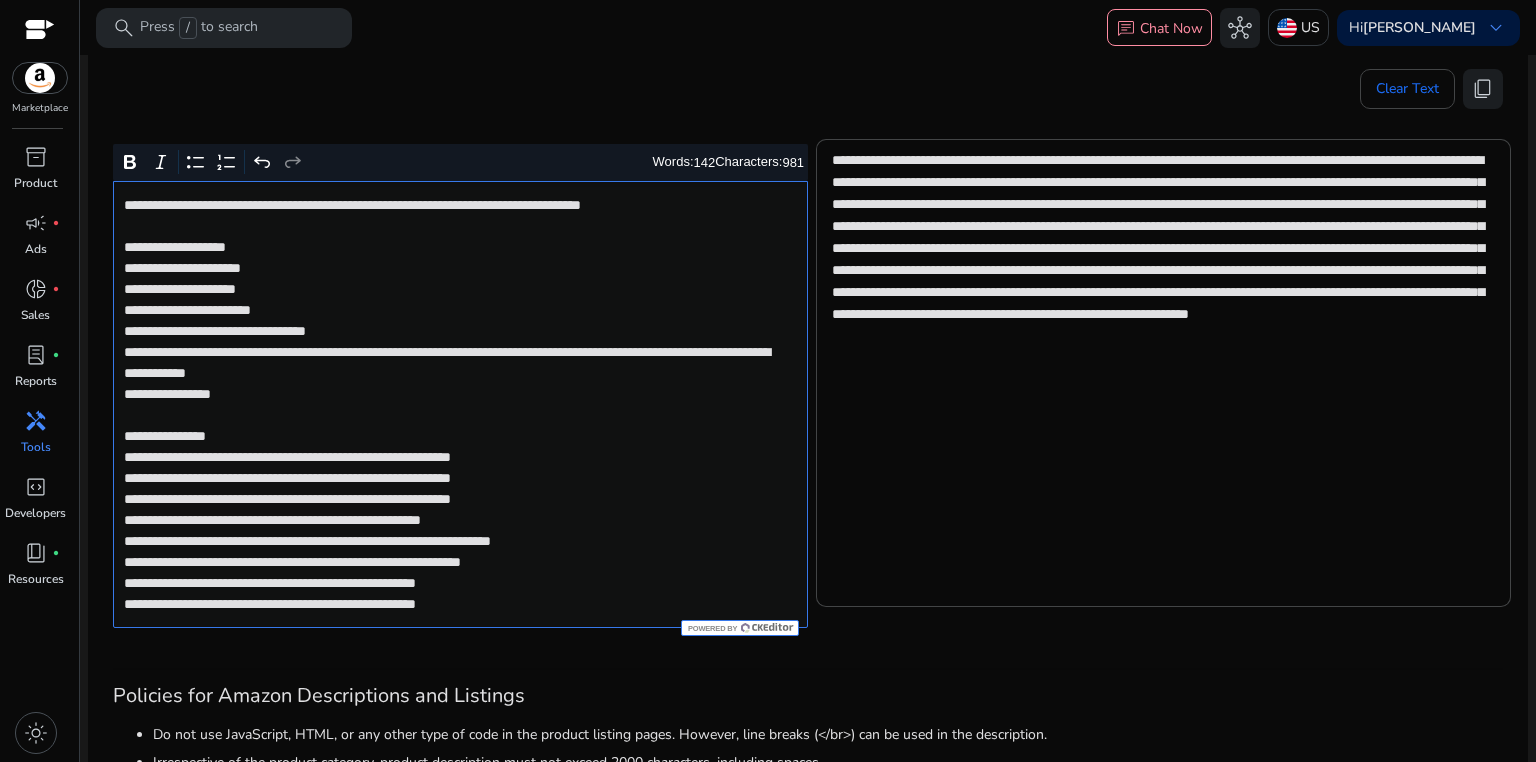 click on "**********" 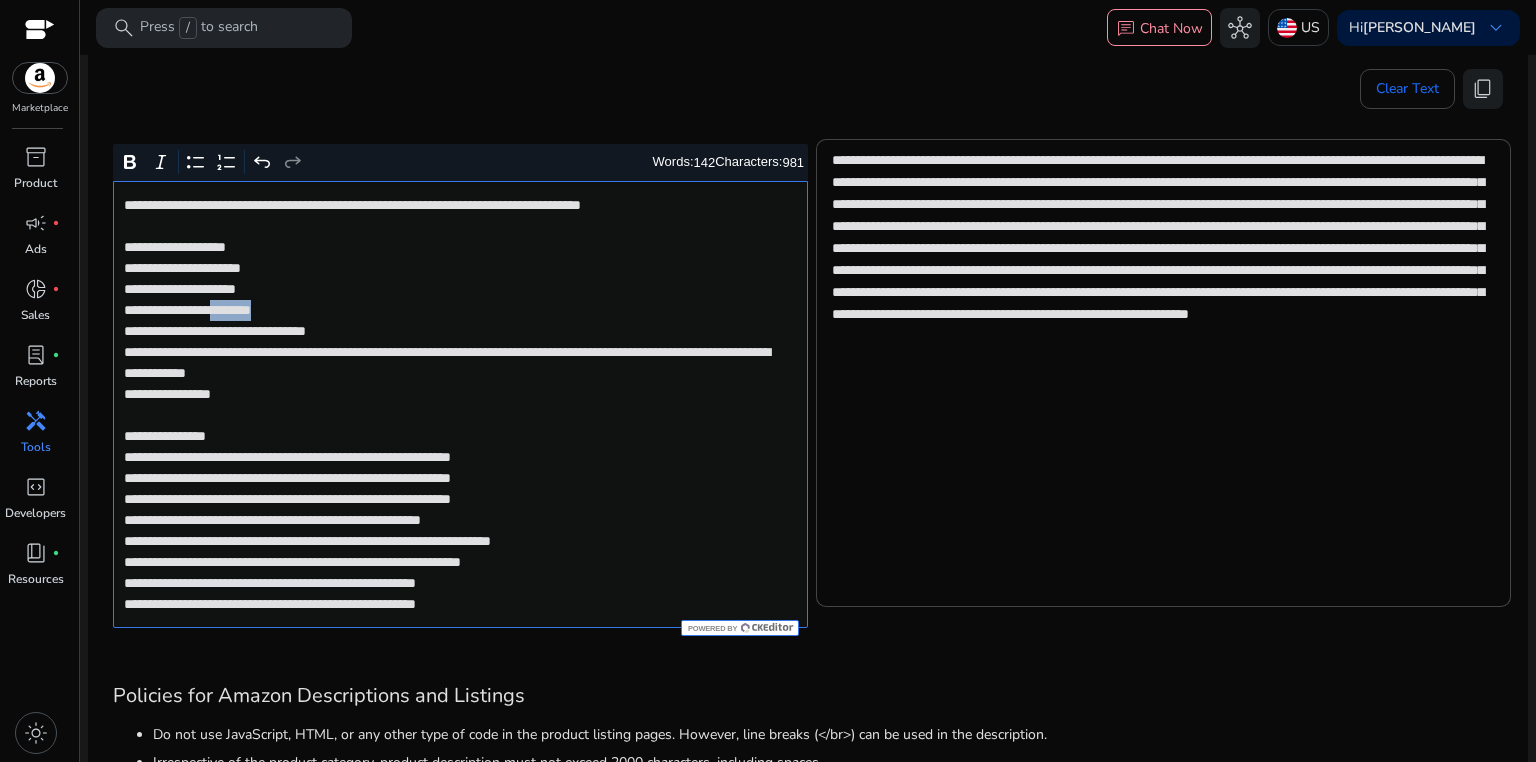 click on "**********" 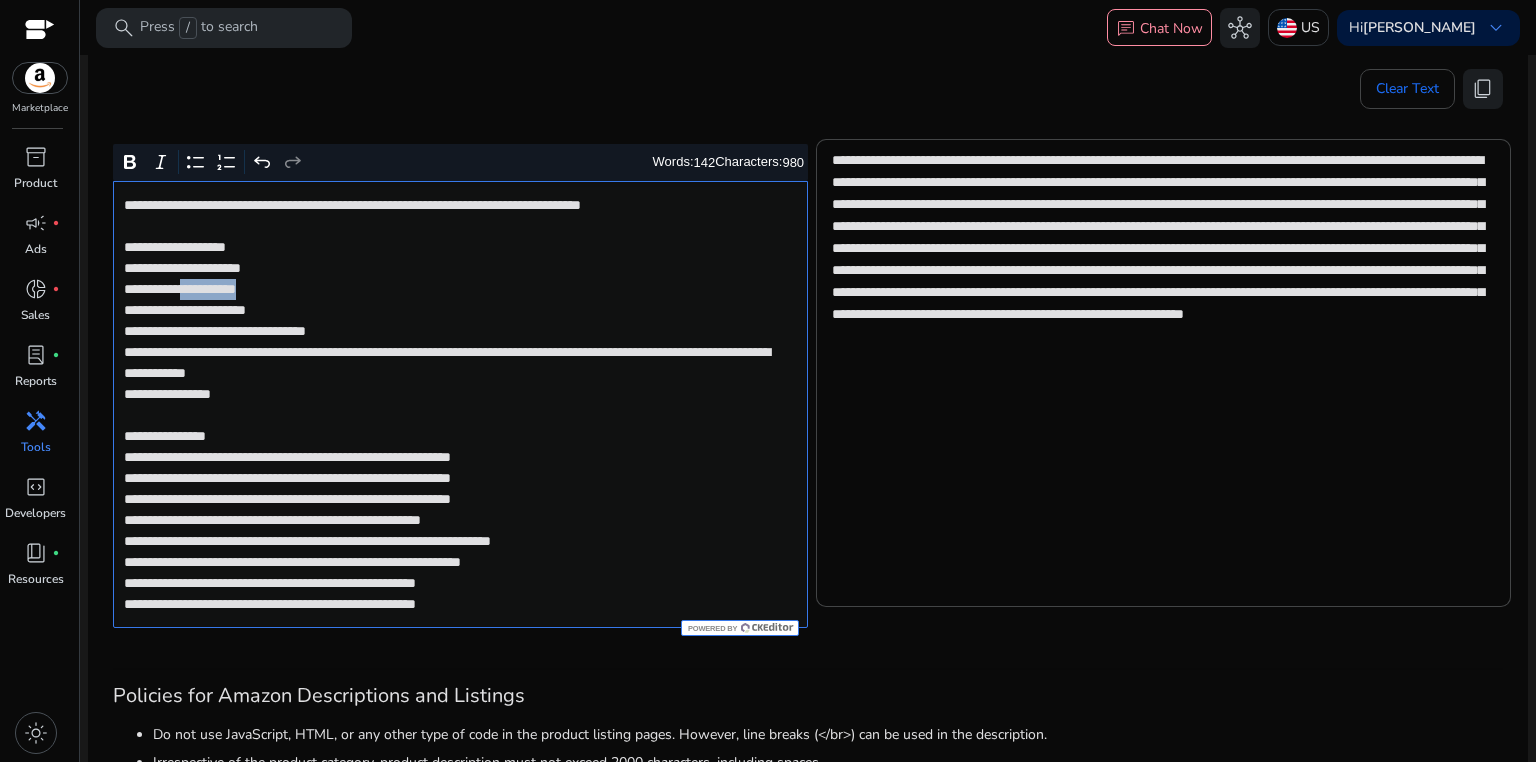 drag, startPoint x: 188, startPoint y: 290, endPoint x: 274, endPoint y: 290, distance: 86 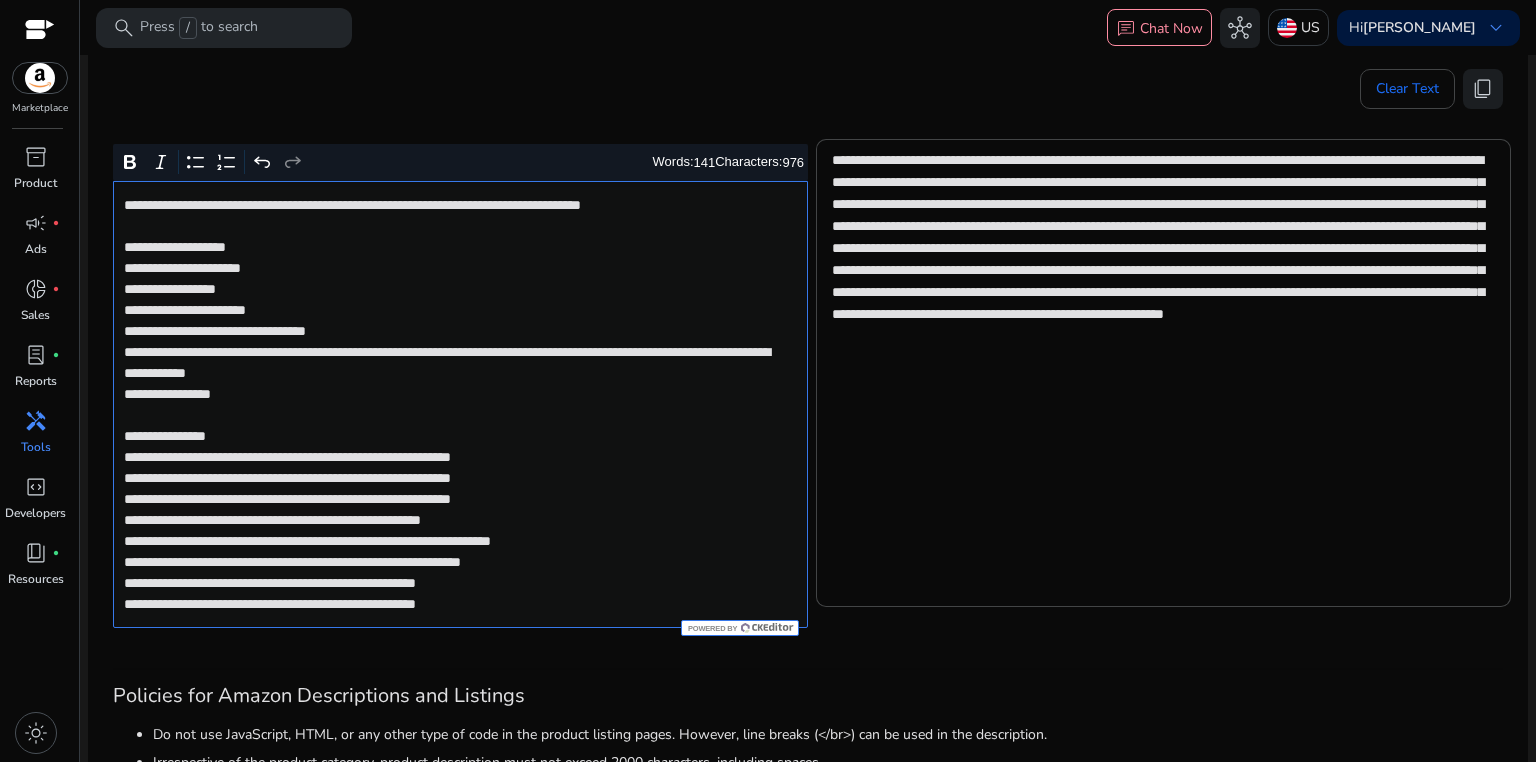 click on "**********" 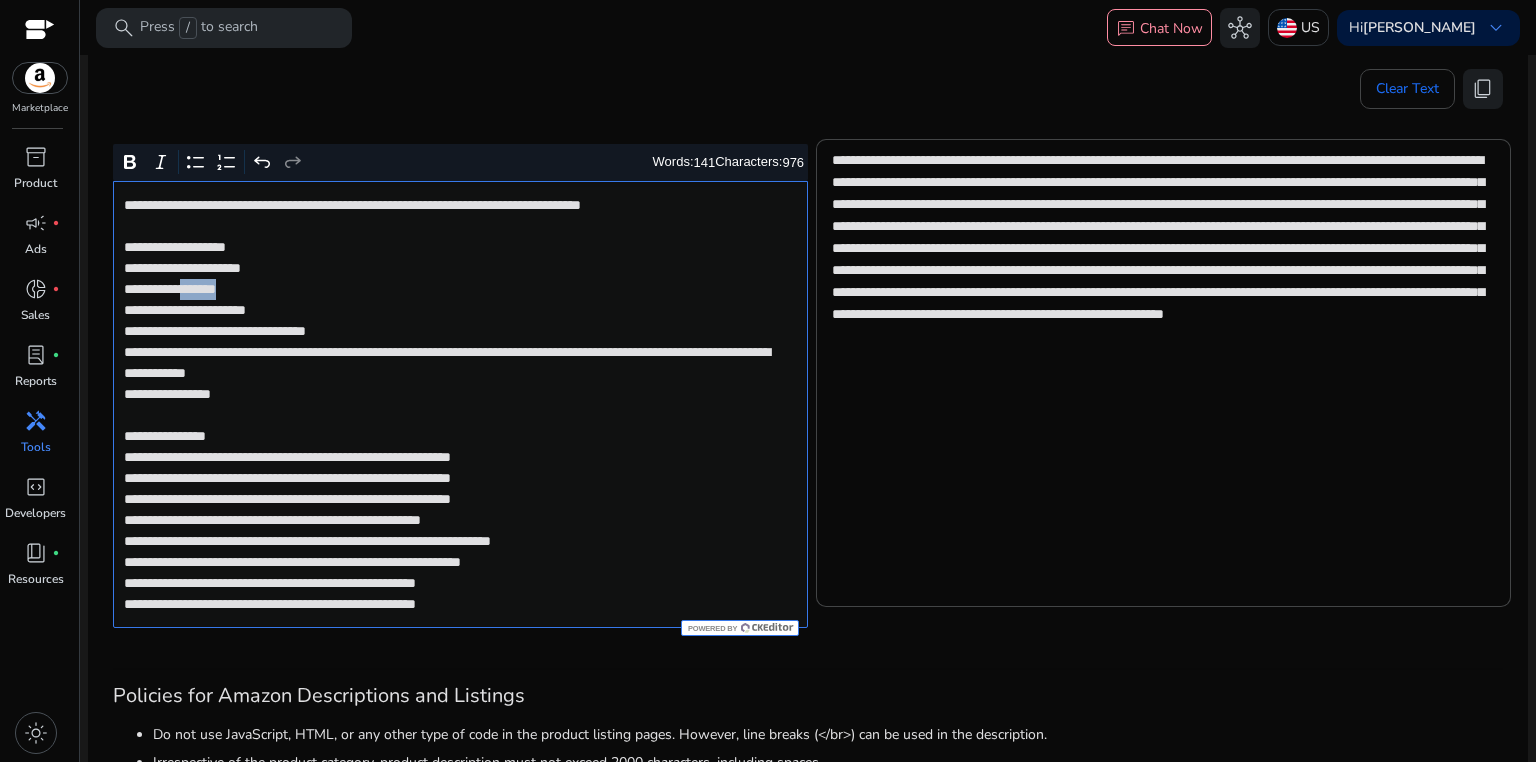 click on "**********" 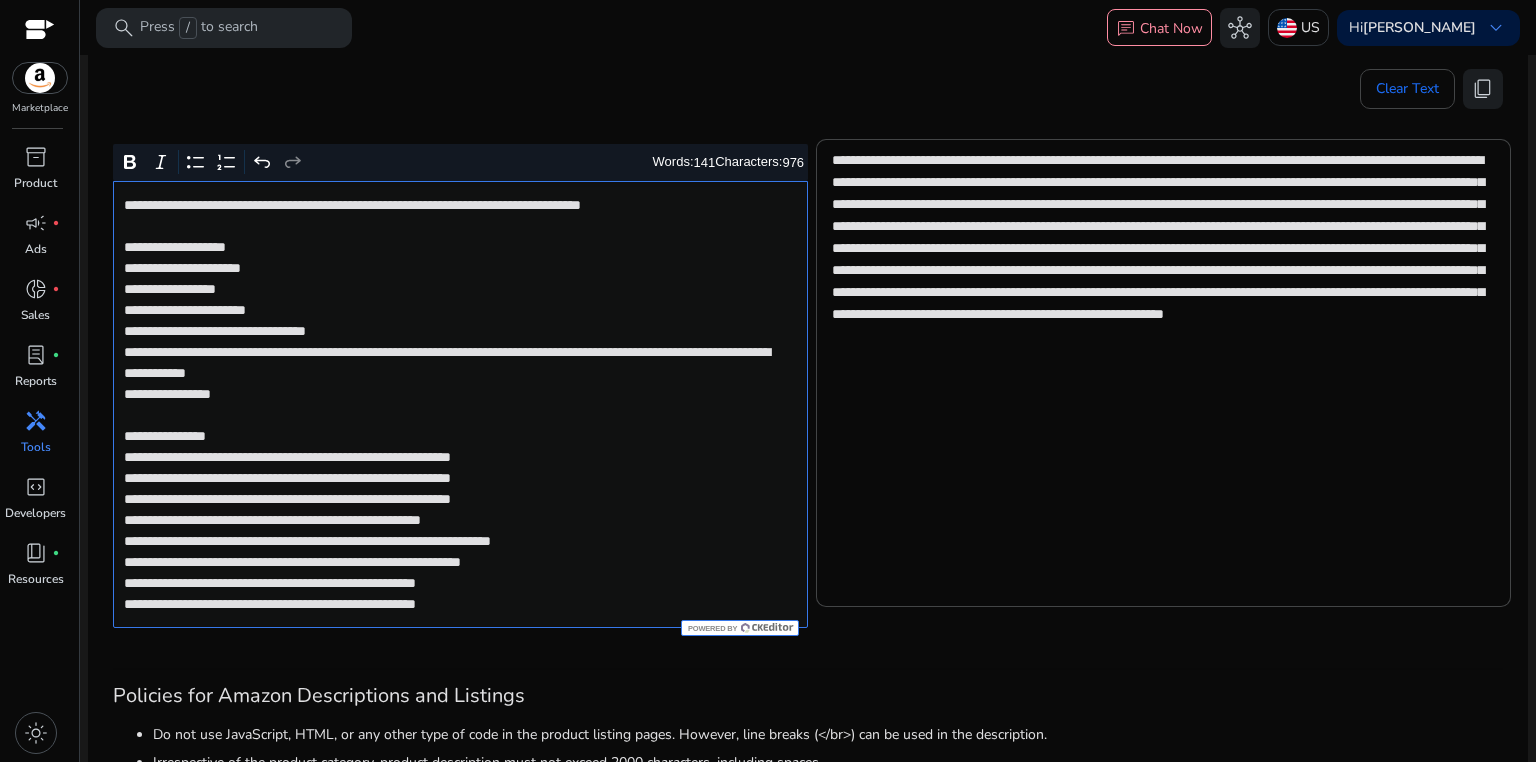 click on "**********" 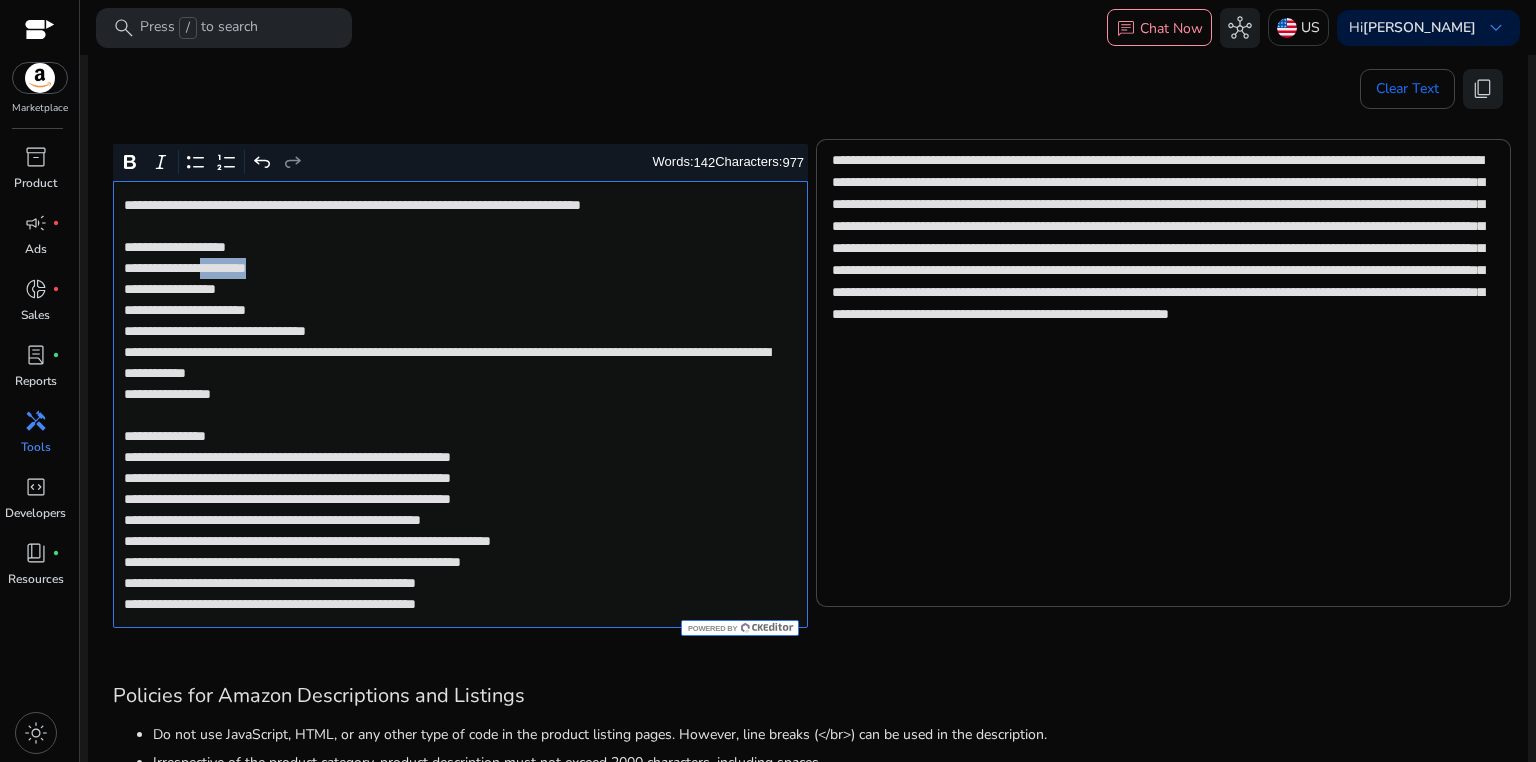 drag, startPoint x: 220, startPoint y: 268, endPoint x: 289, endPoint y: 268, distance: 69 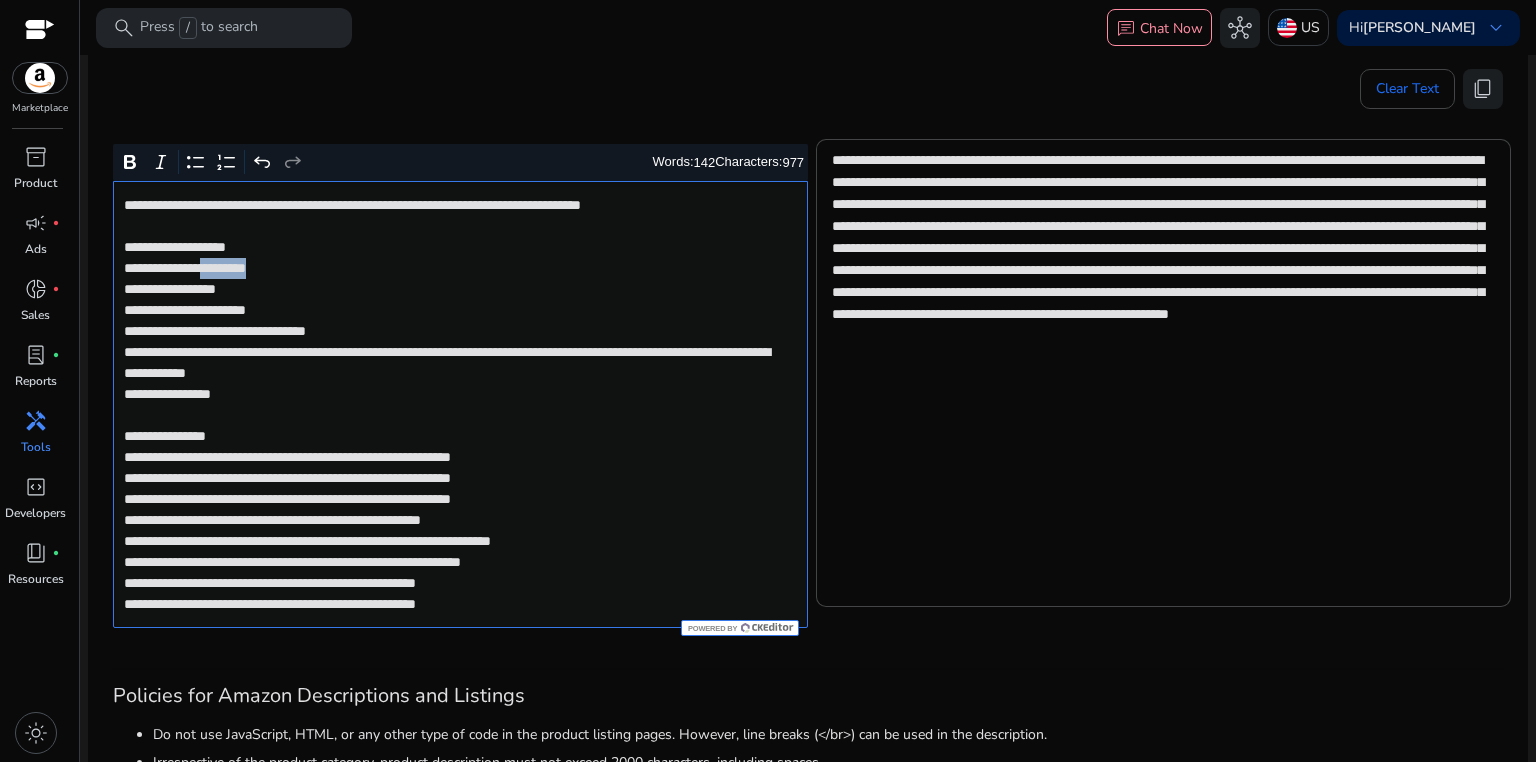click on "**********" 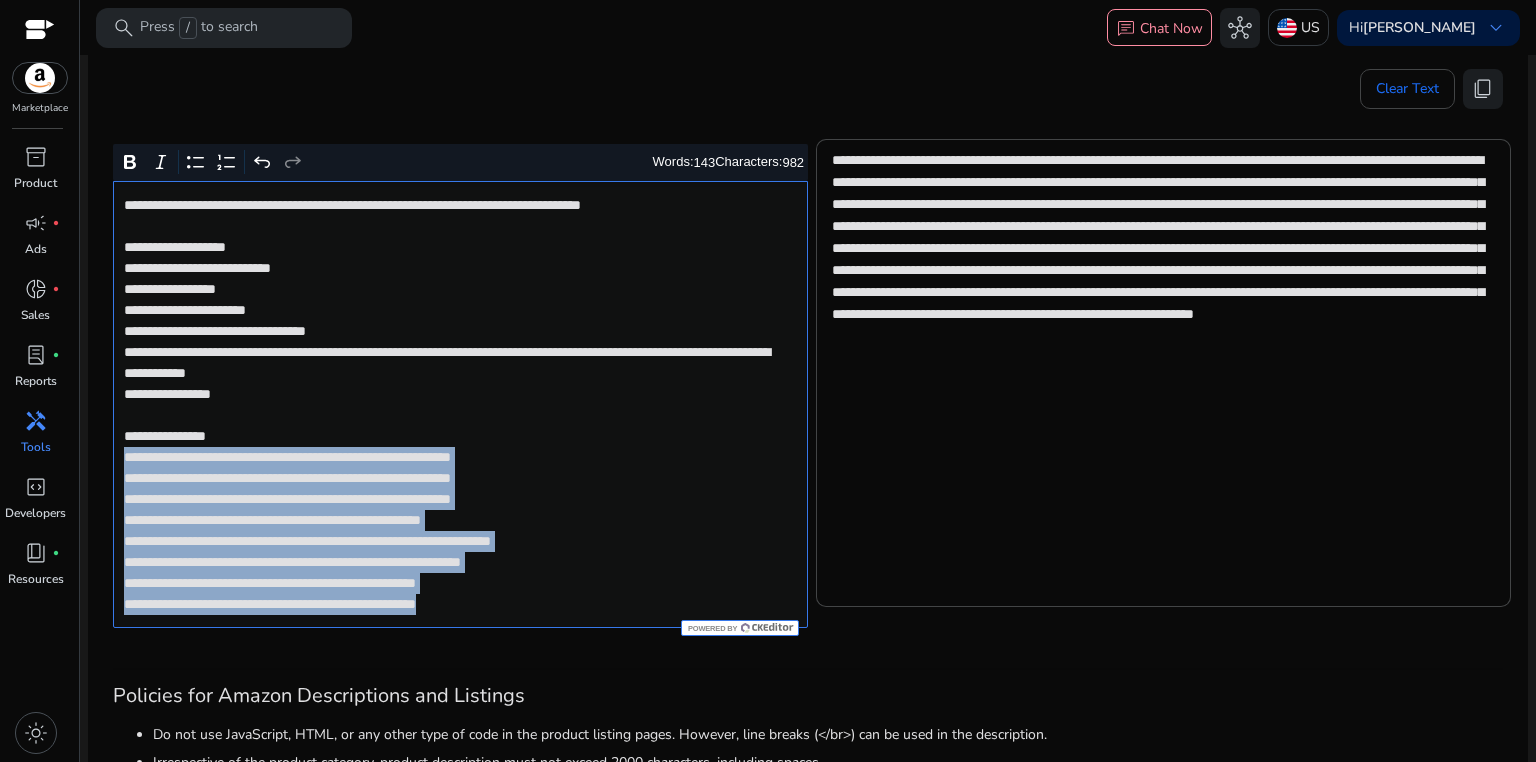 drag, startPoint x: 119, startPoint y: 455, endPoint x: 636, endPoint y: 617, distance: 541.78687 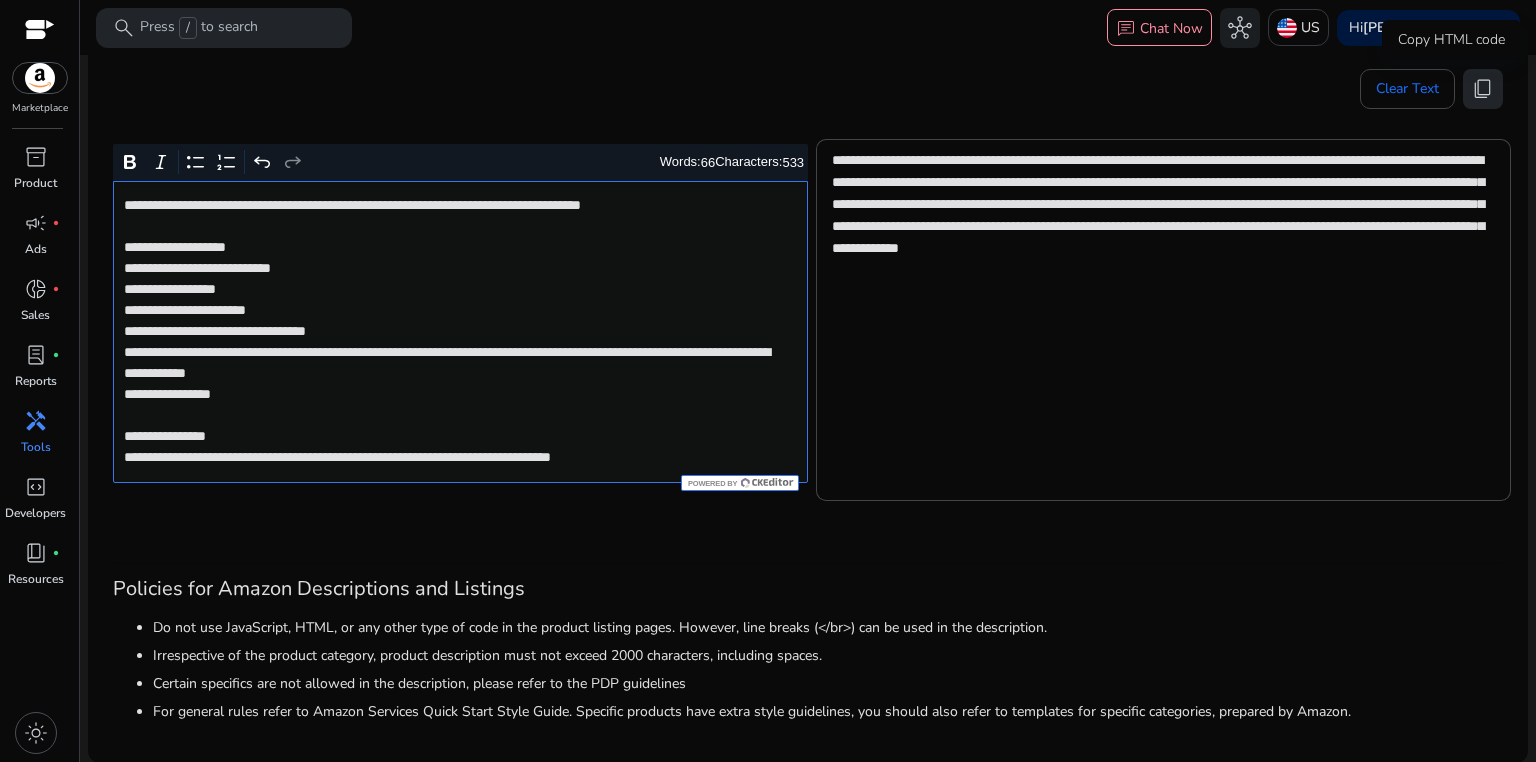 click on "content_copy" 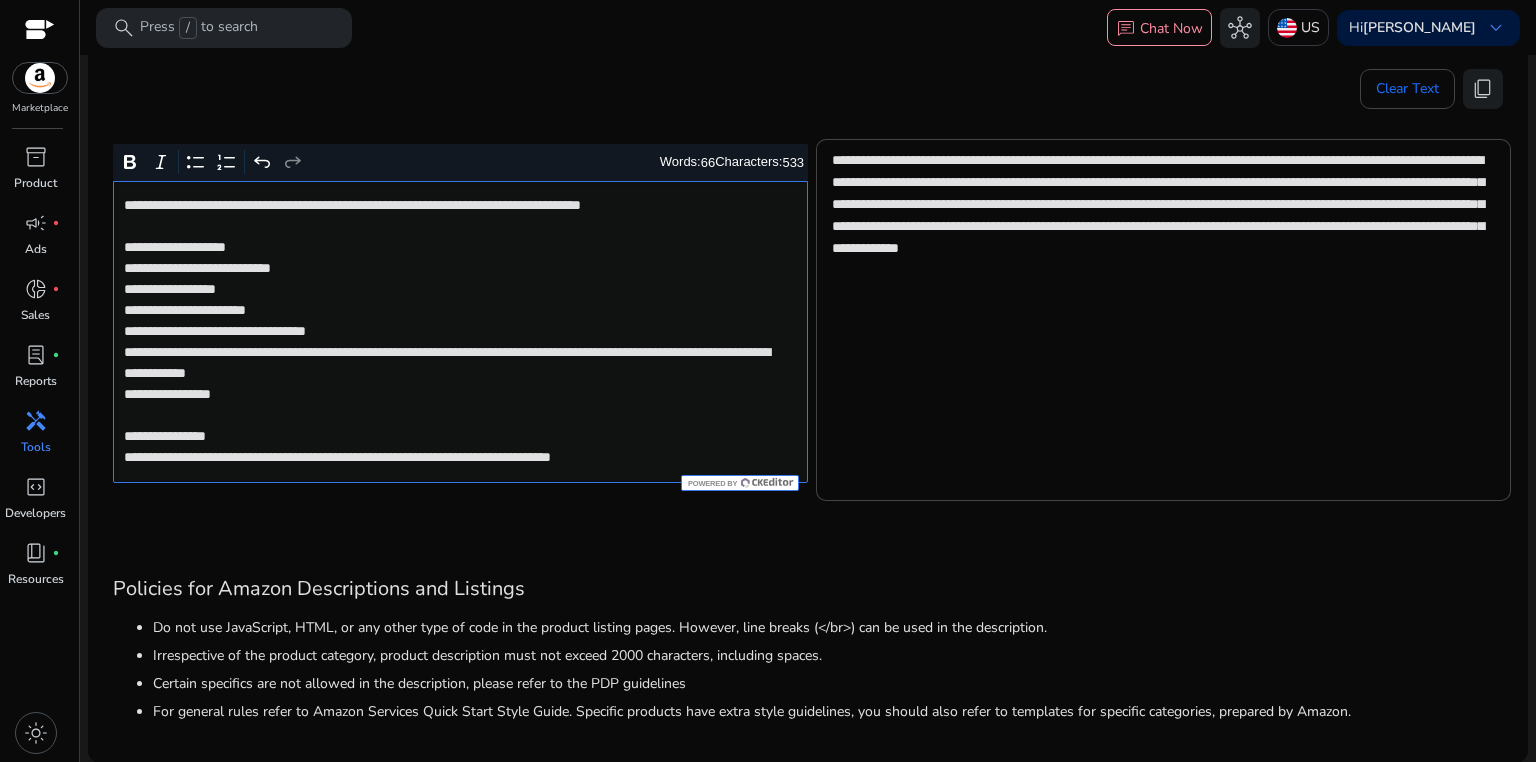 click on "**********" 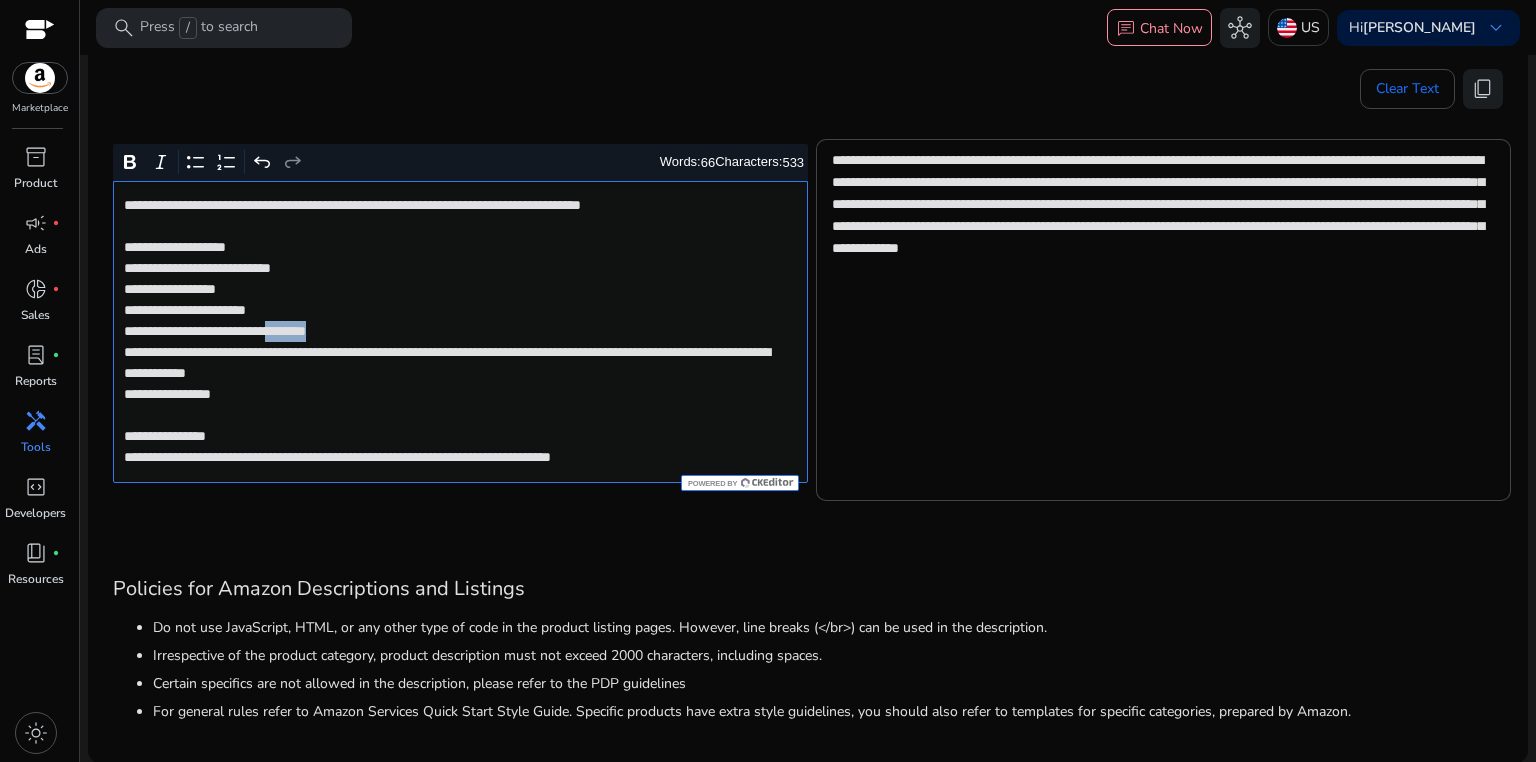 click on "**********" 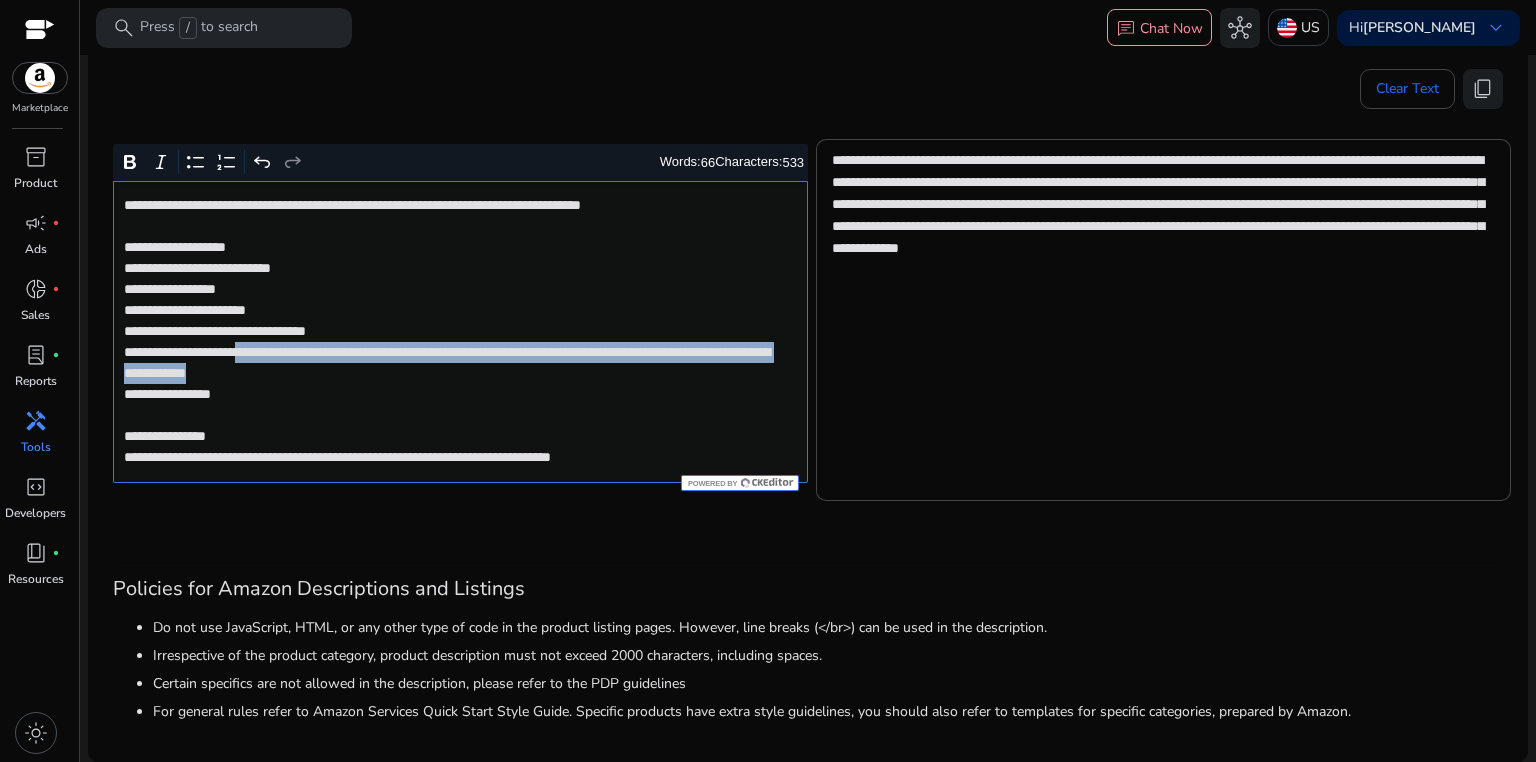 drag, startPoint x: 282, startPoint y: 352, endPoint x: 589, endPoint y: 374, distance: 307.78726 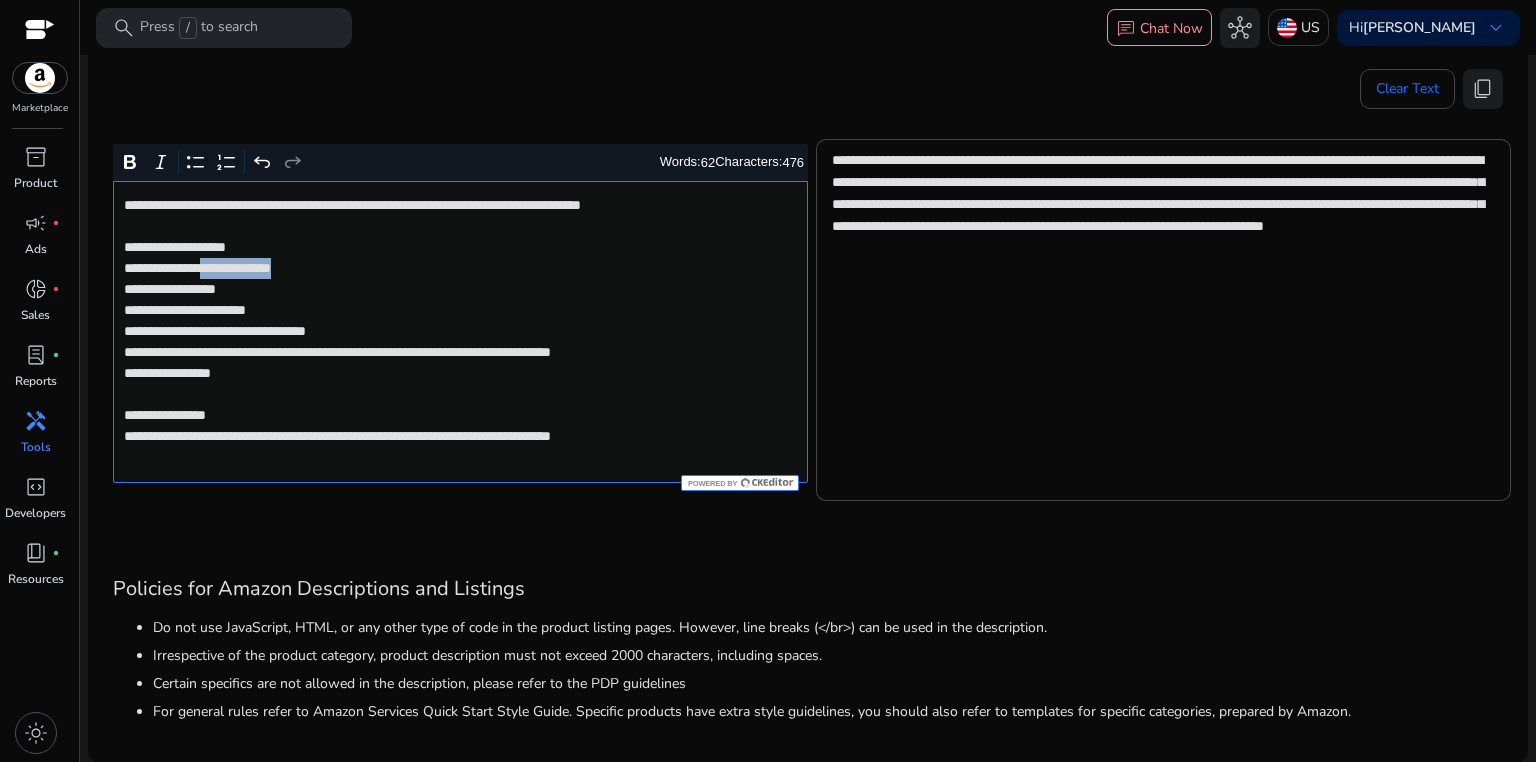 drag, startPoint x: 220, startPoint y: 270, endPoint x: 324, endPoint y: 268, distance: 104.019226 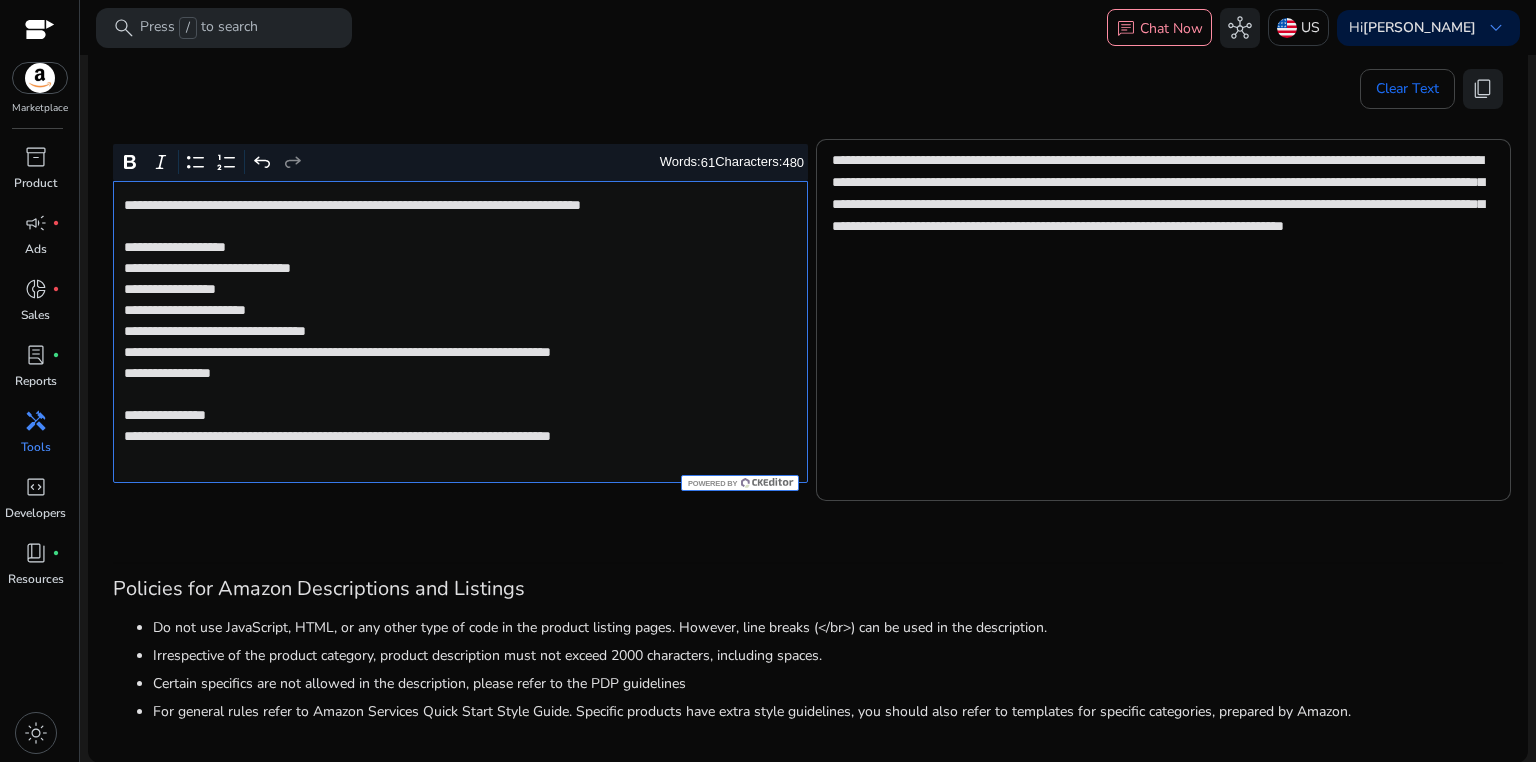 click on "**********" 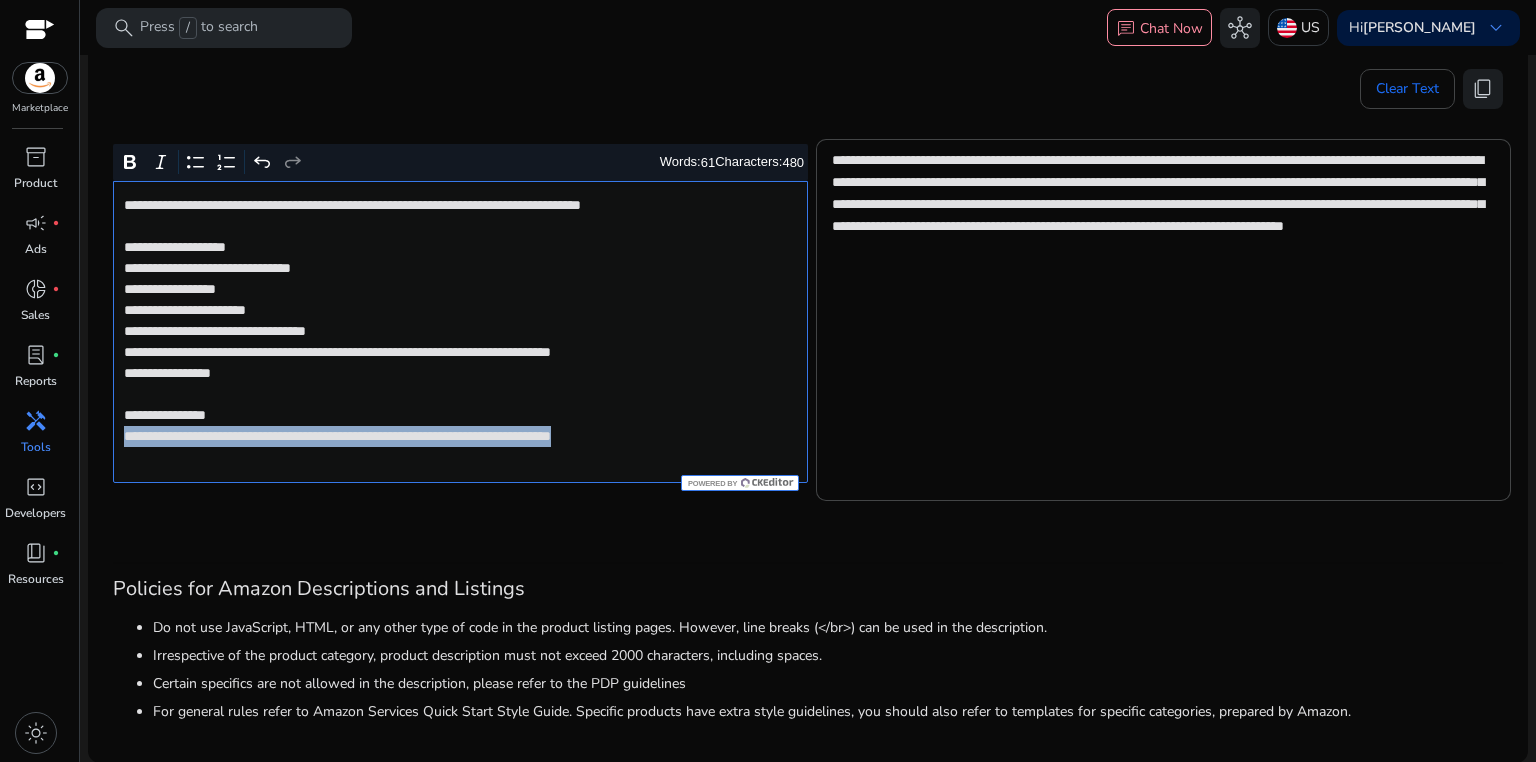 drag, startPoint x: 118, startPoint y: 436, endPoint x: 727, endPoint y: 433, distance: 609.0074 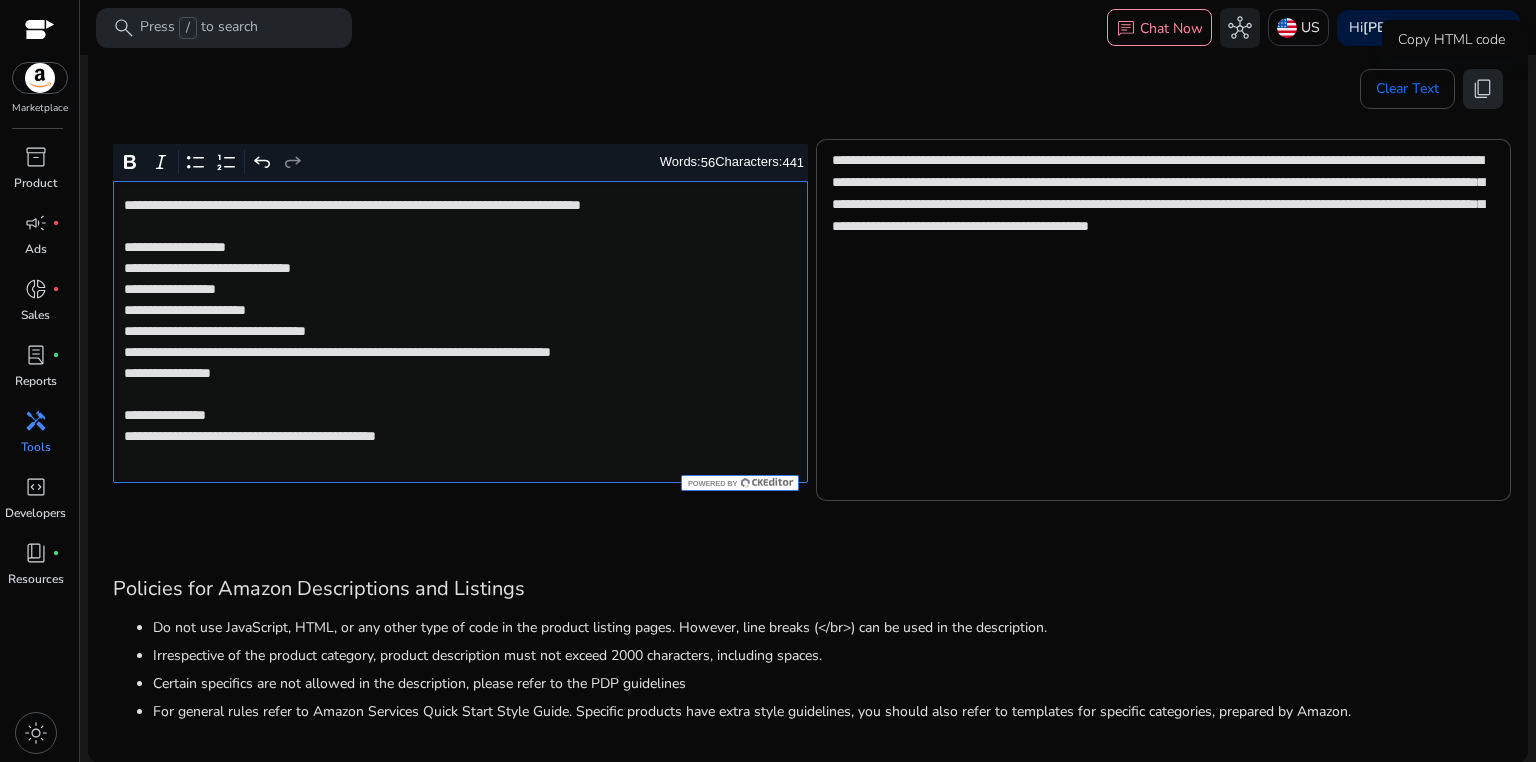 click on "content_copy" 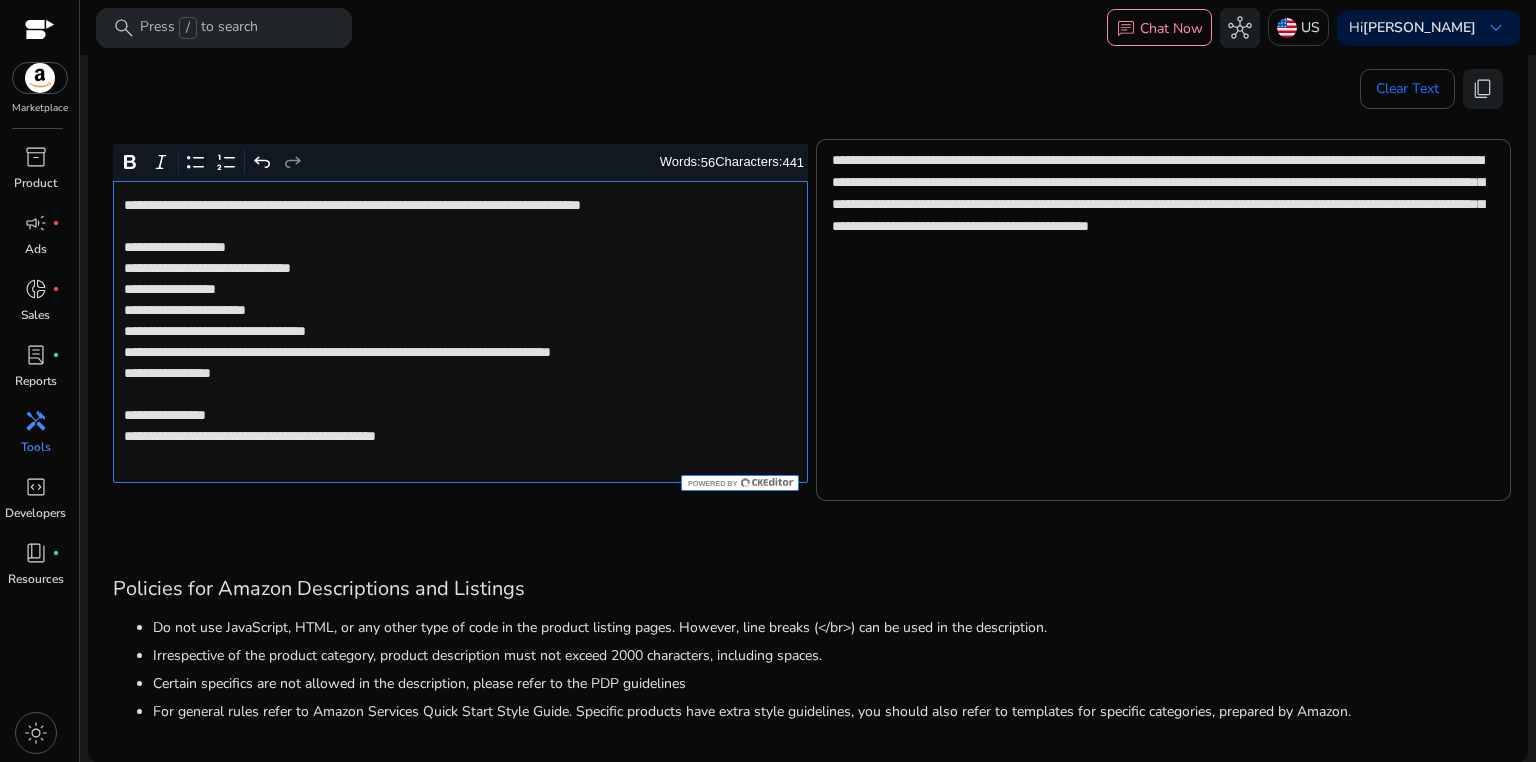 click on "**********" 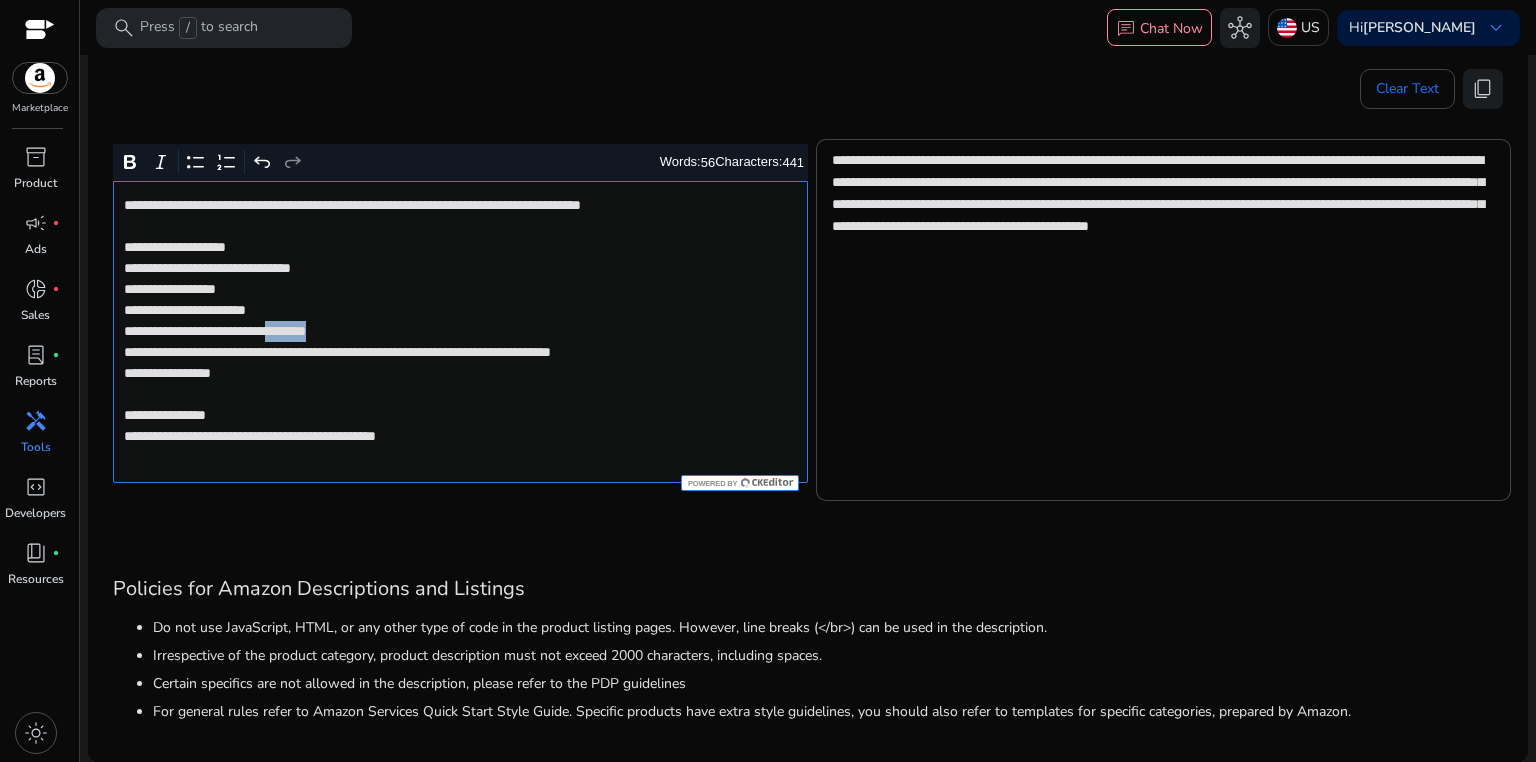 click on "**********" 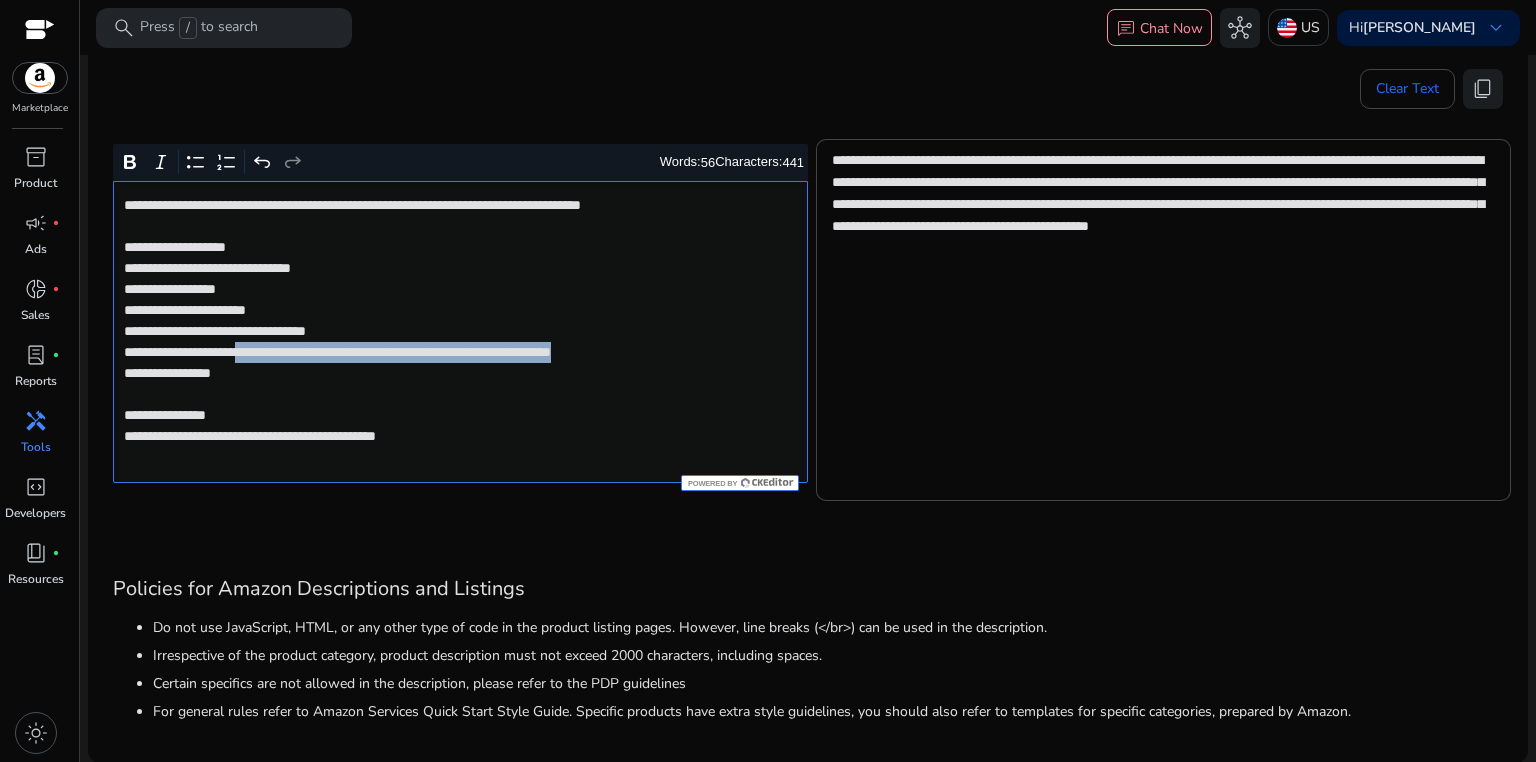 drag, startPoint x: 284, startPoint y: 351, endPoint x: 798, endPoint y: 351, distance: 514 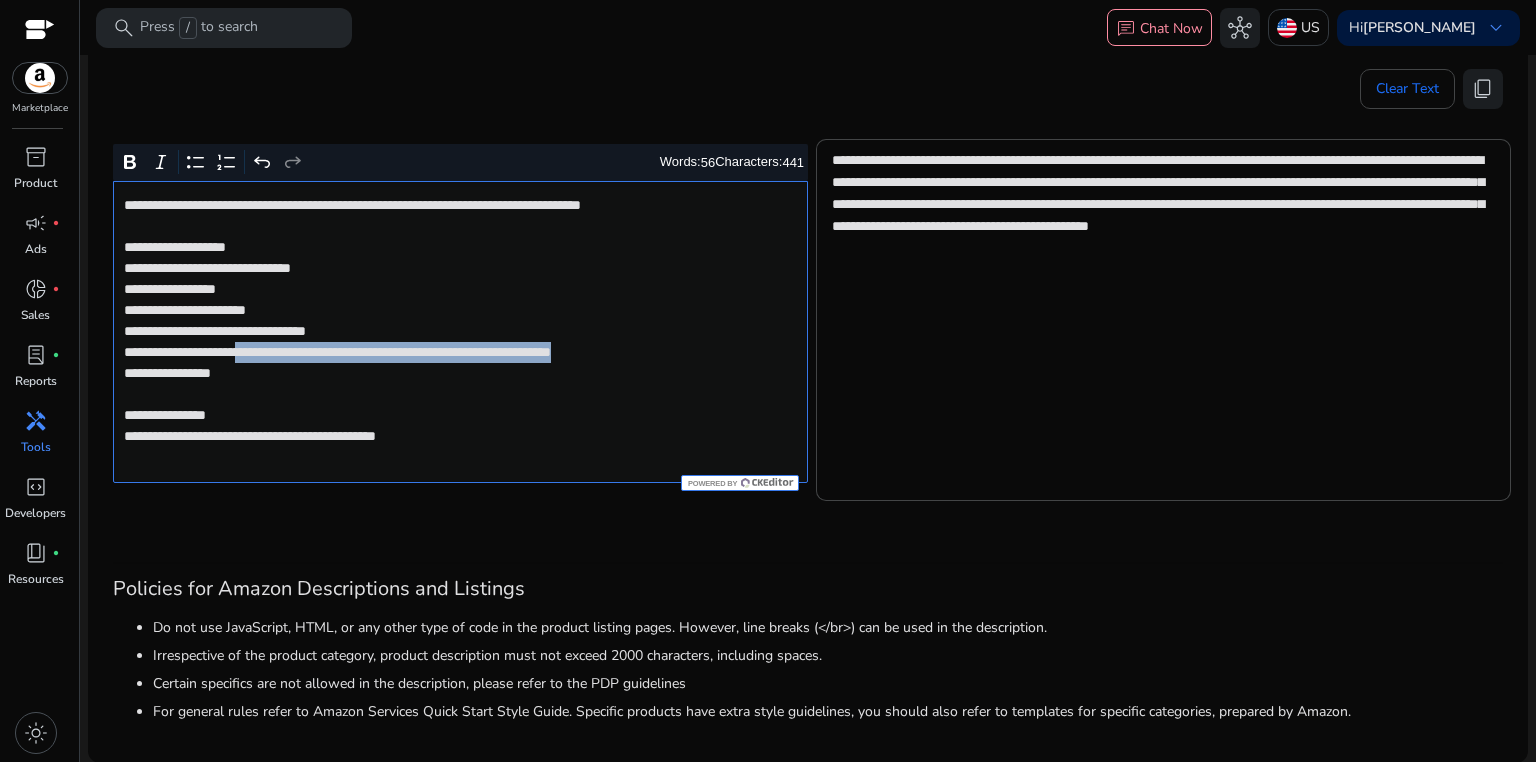 click on "**********" 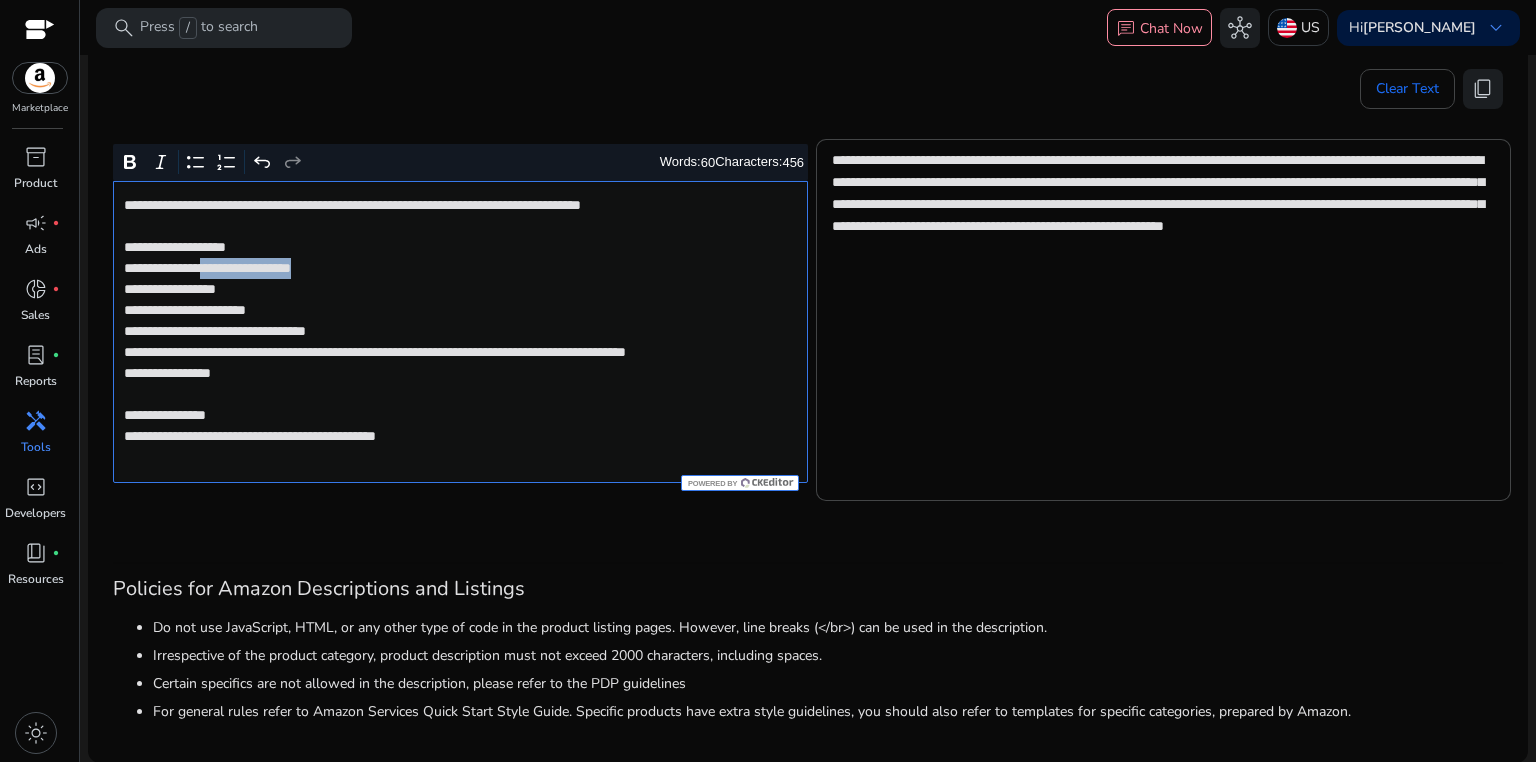 drag, startPoint x: 223, startPoint y: 271, endPoint x: 372, endPoint y: 268, distance: 149.0302 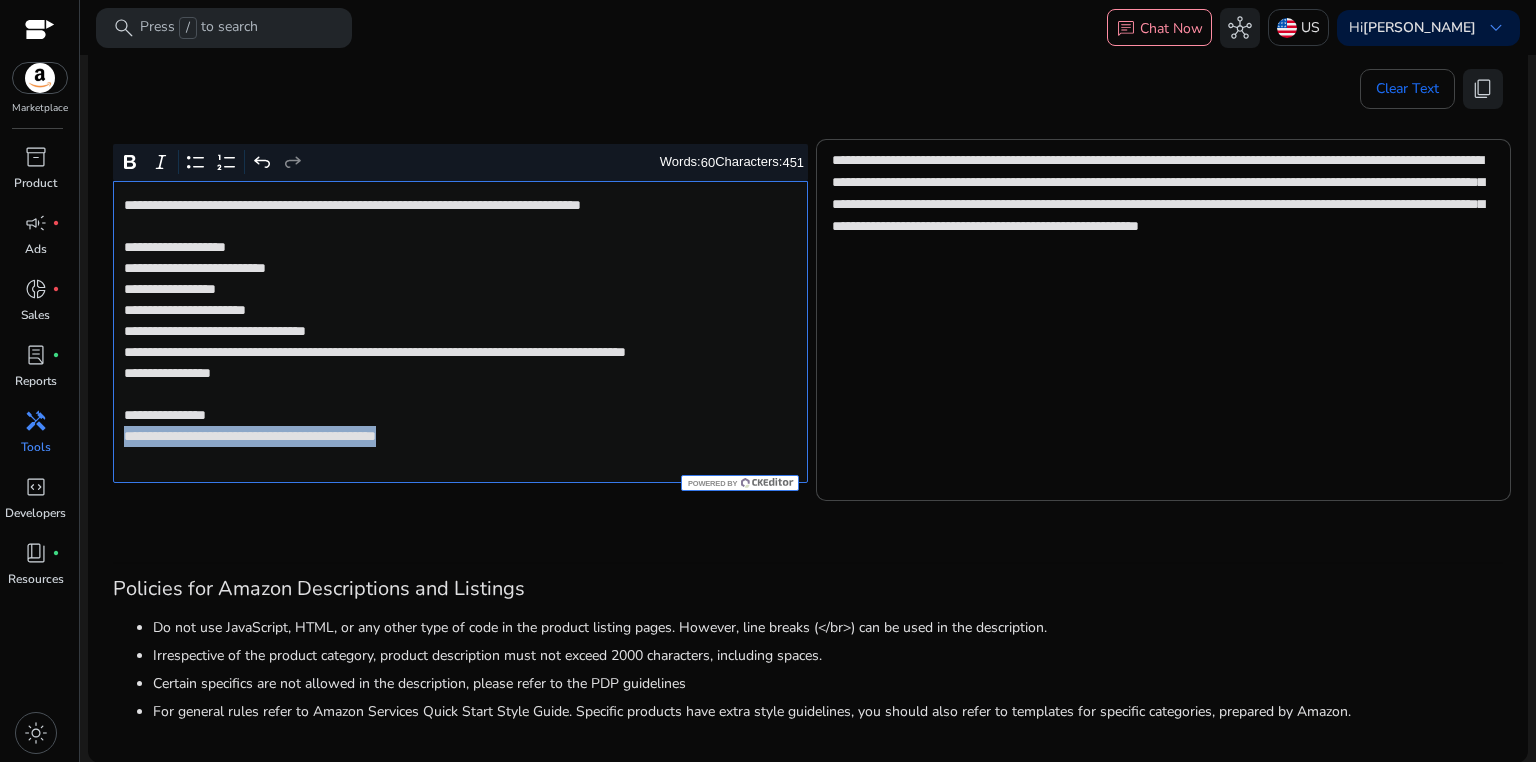 drag, startPoint x: 122, startPoint y: 456, endPoint x: 518, endPoint y: 456, distance: 396 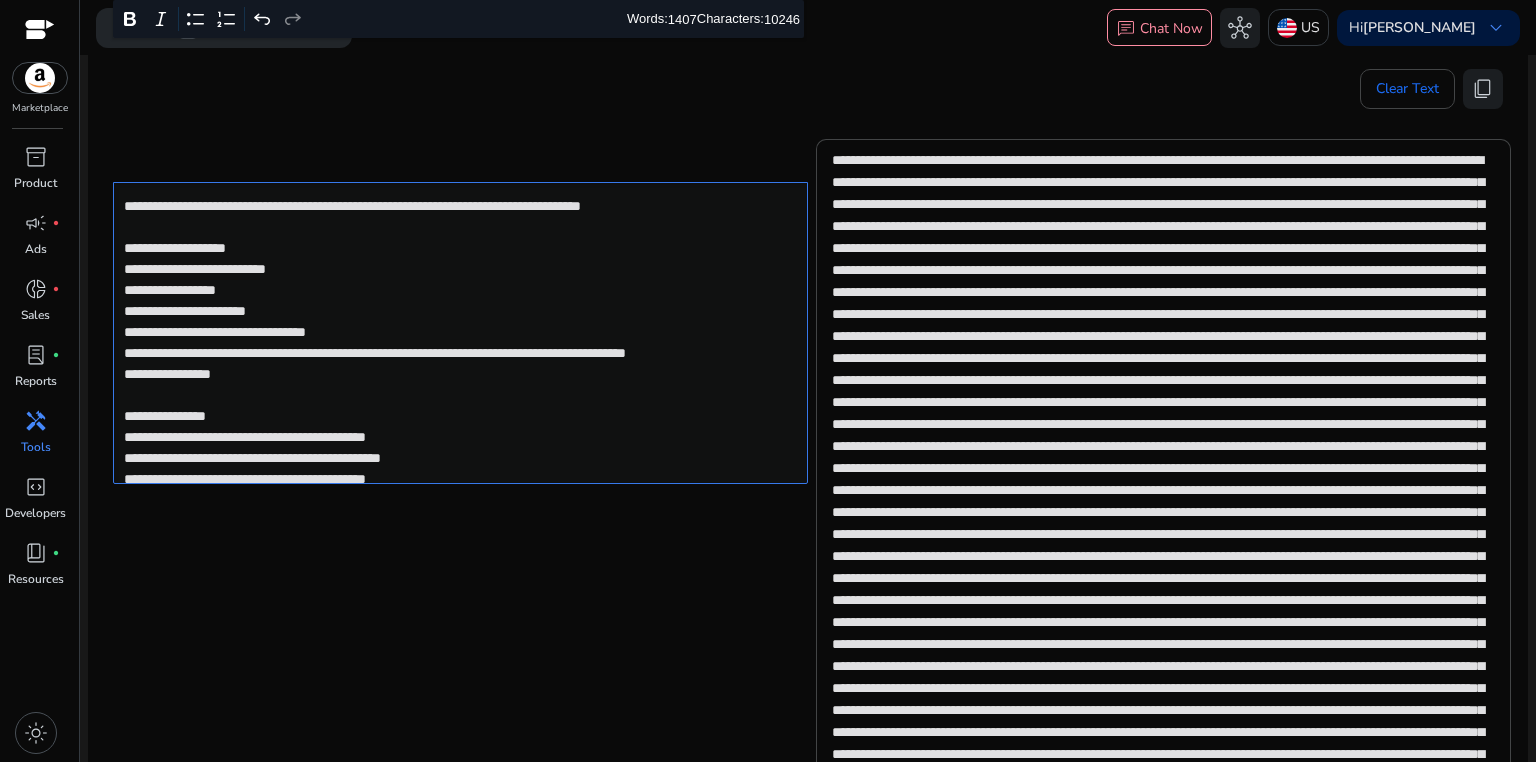 scroll, scrollTop: 3860, scrollLeft: 0, axis: vertical 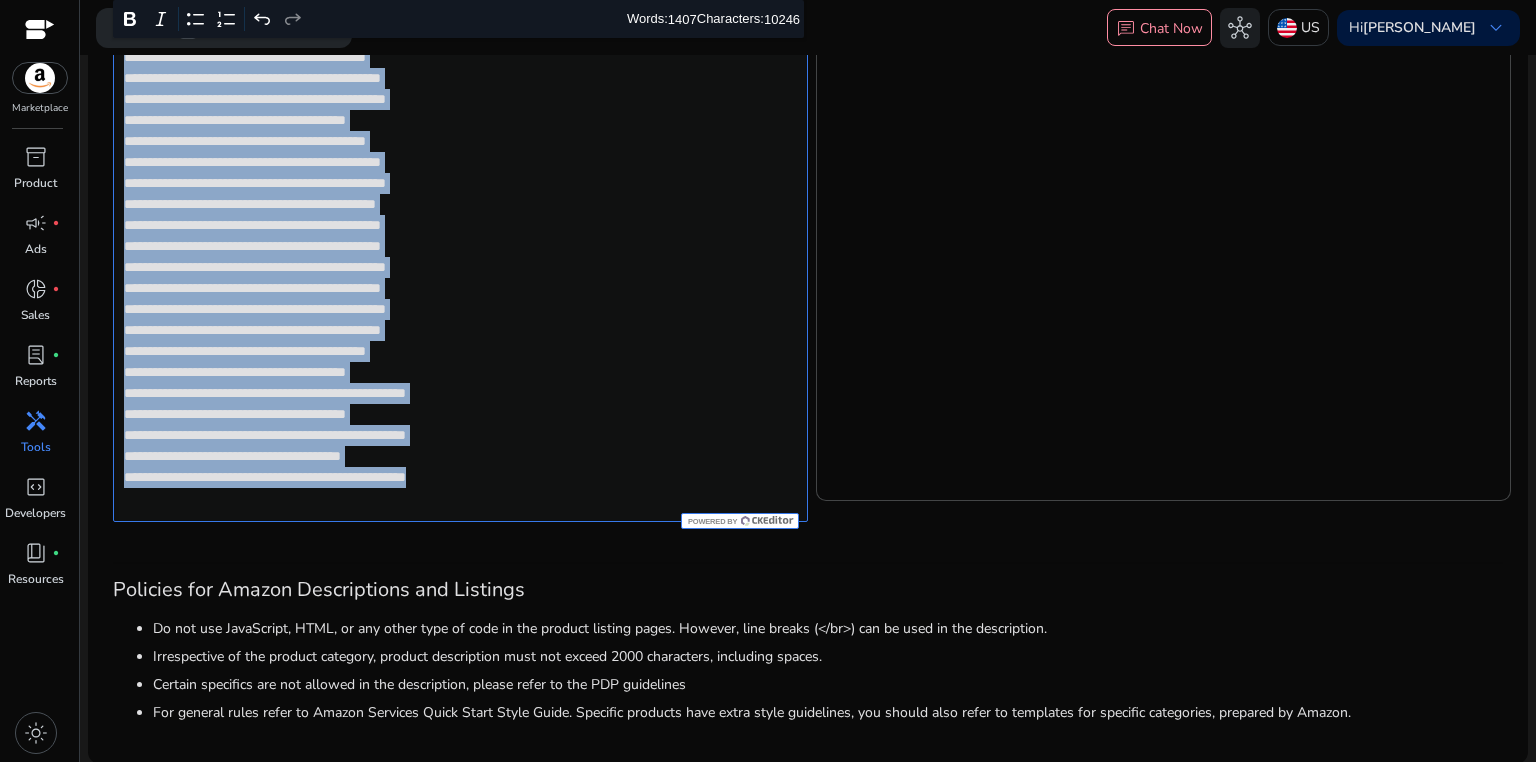 drag, startPoint x: 121, startPoint y: 185, endPoint x: 610, endPoint y: 499, distance: 581.1342 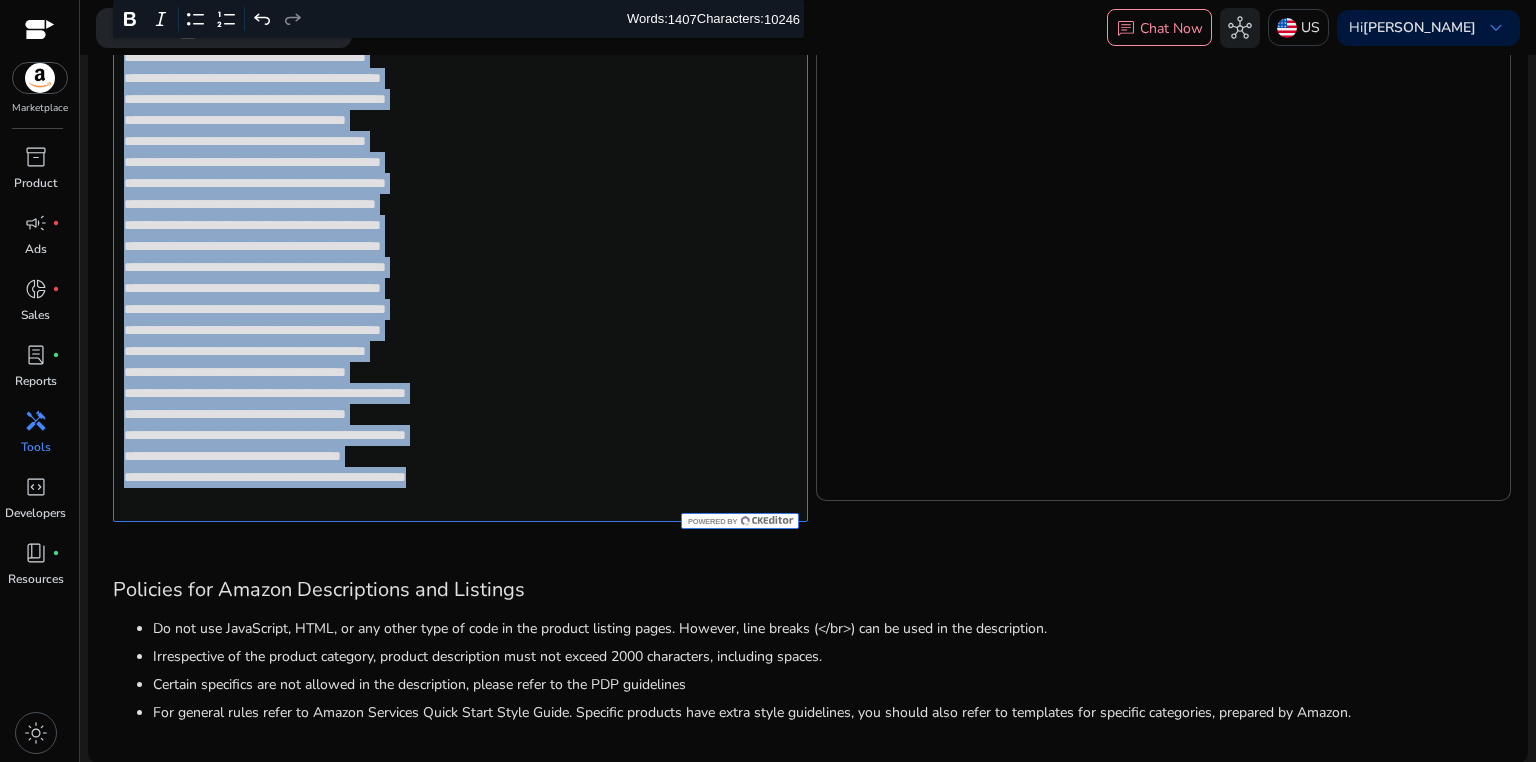 click on "**********" 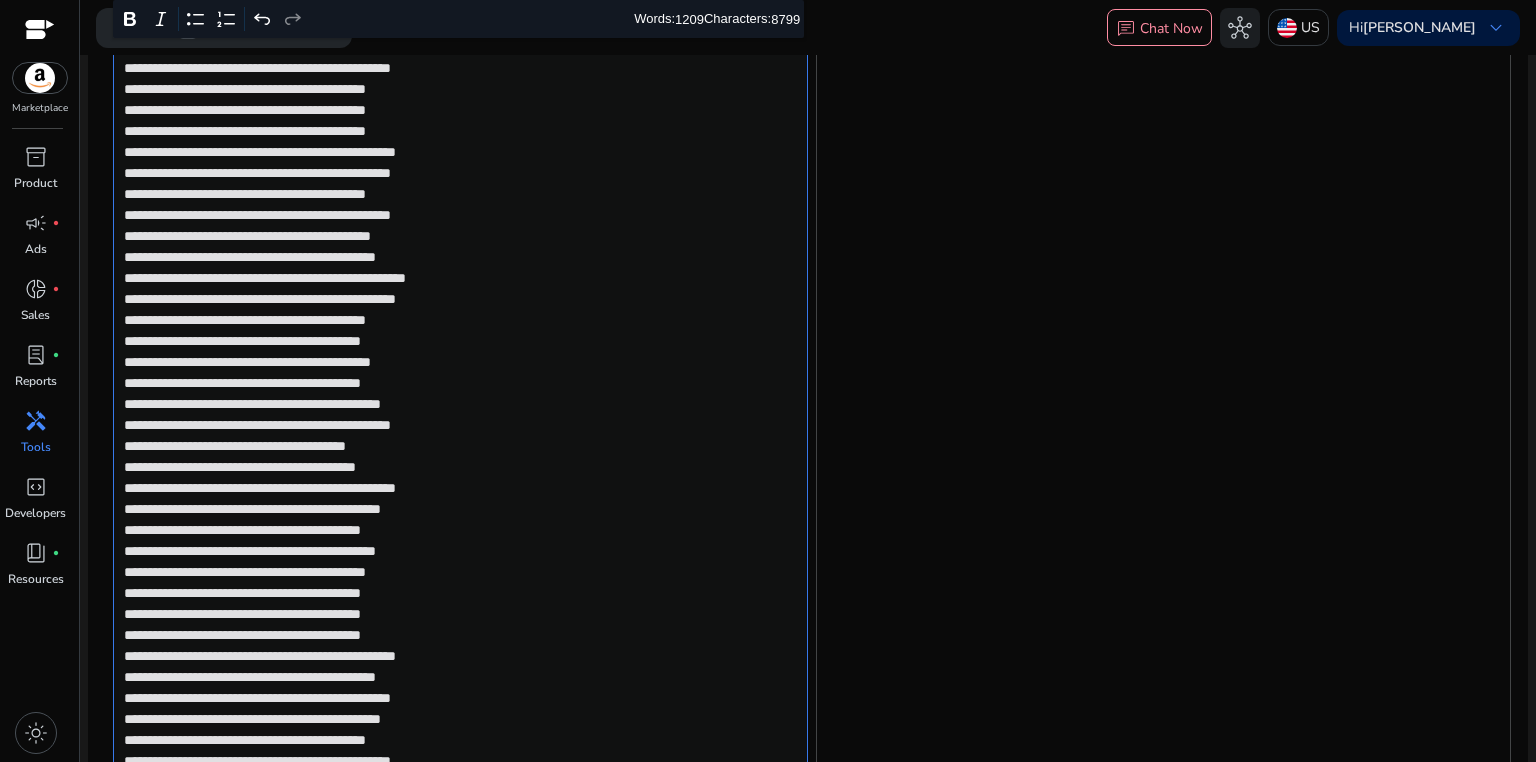 scroll, scrollTop: 1928, scrollLeft: 0, axis: vertical 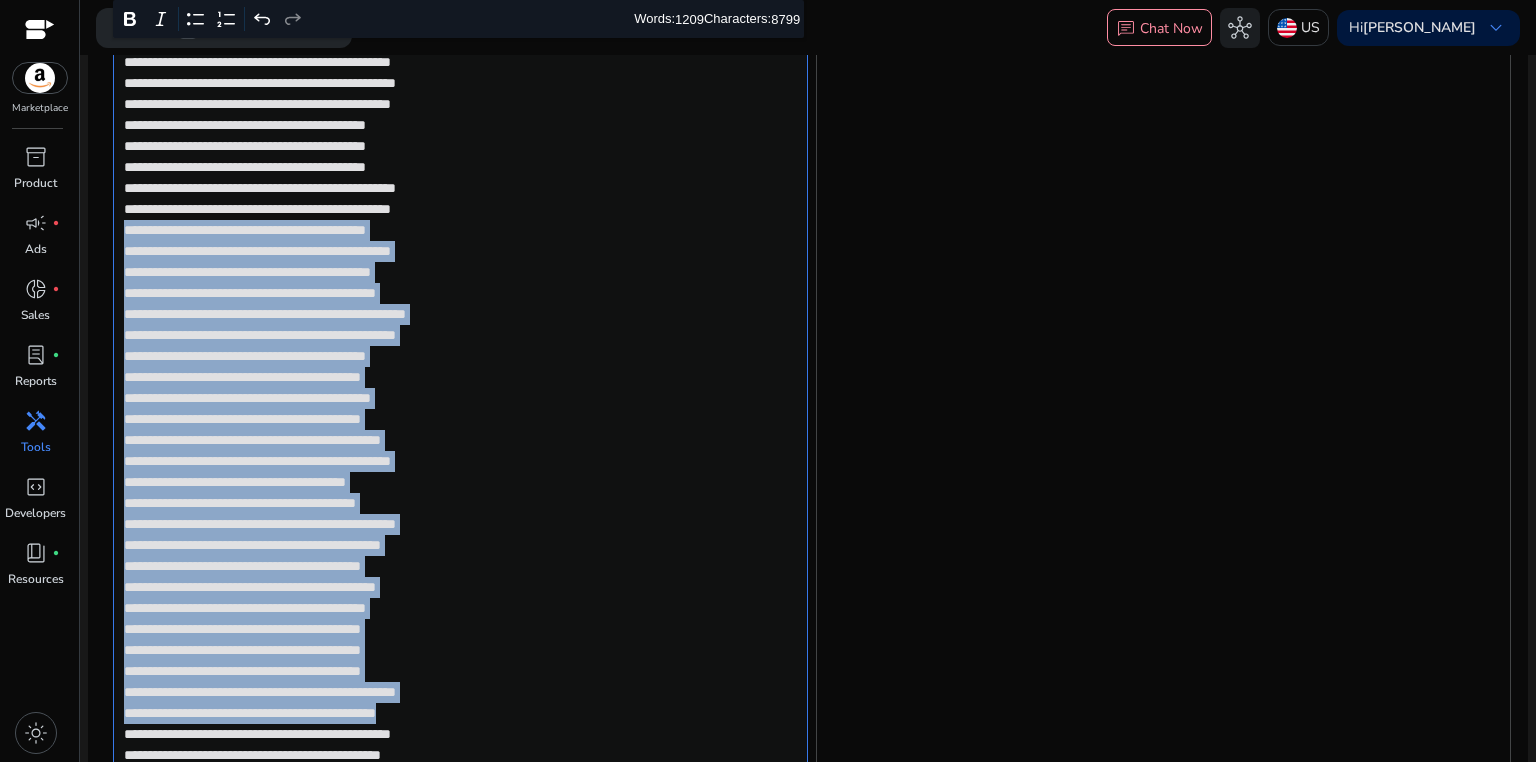 drag, startPoint x: 115, startPoint y: 254, endPoint x: 557, endPoint y: 728, distance: 648.1049 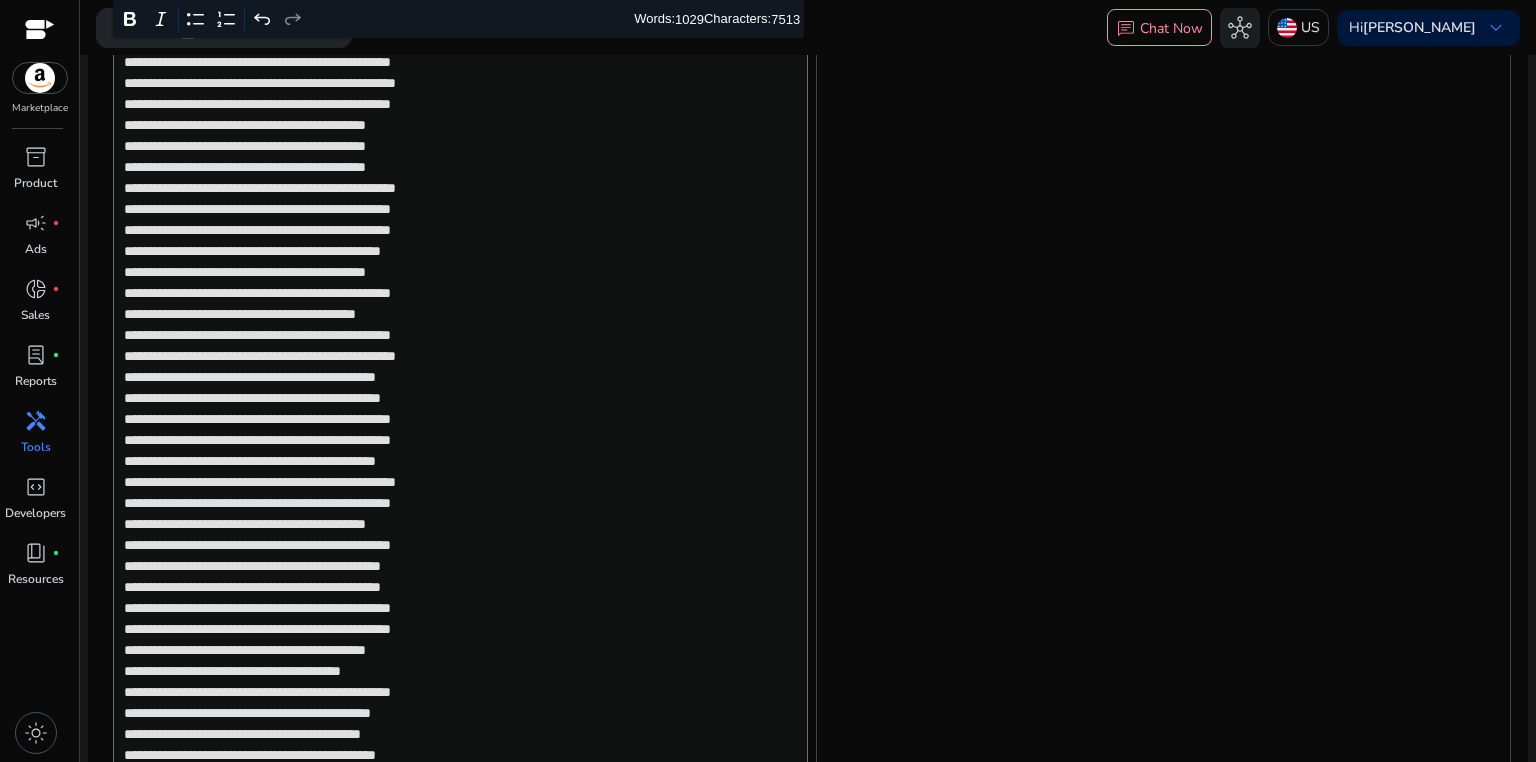 scroll, scrollTop: 2595, scrollLeft: 0, axis: vertical 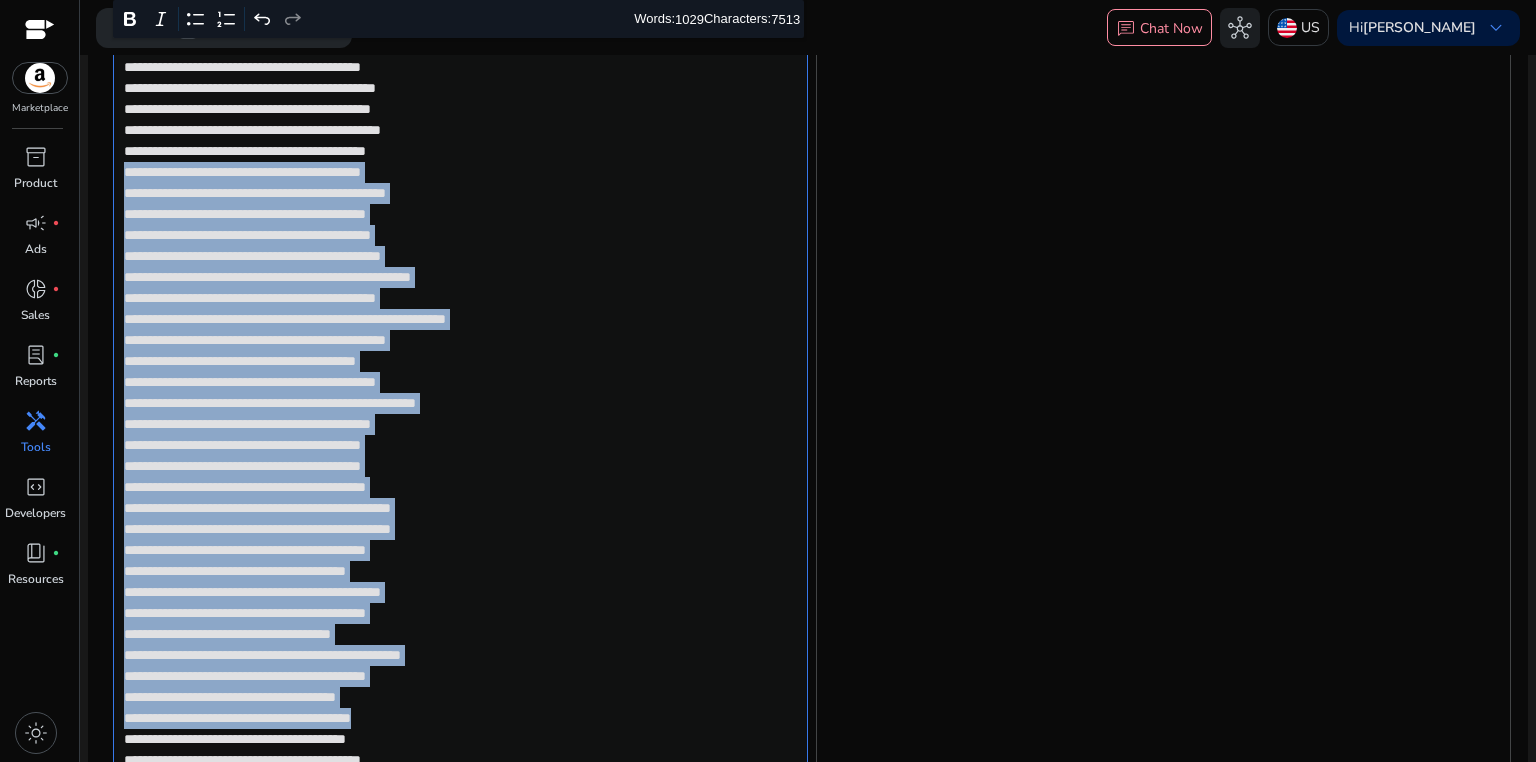 drag, startPoint x: 115, startPoint y: 188, endPoint x: 527, endPoint y: 740, distance: 688.8019 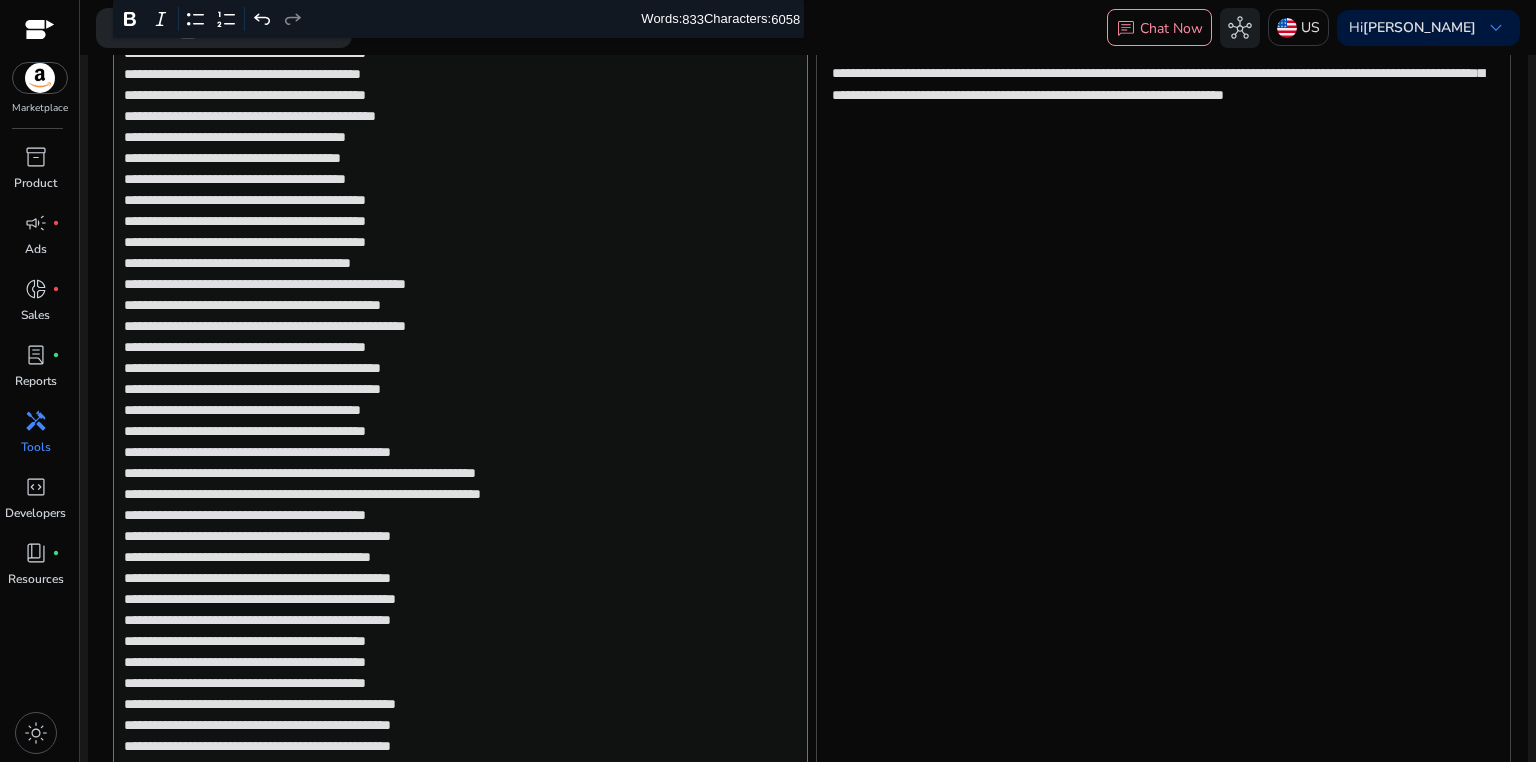 scroll, scrollTop: 1125, scrollLeft: 0, axis: vertical 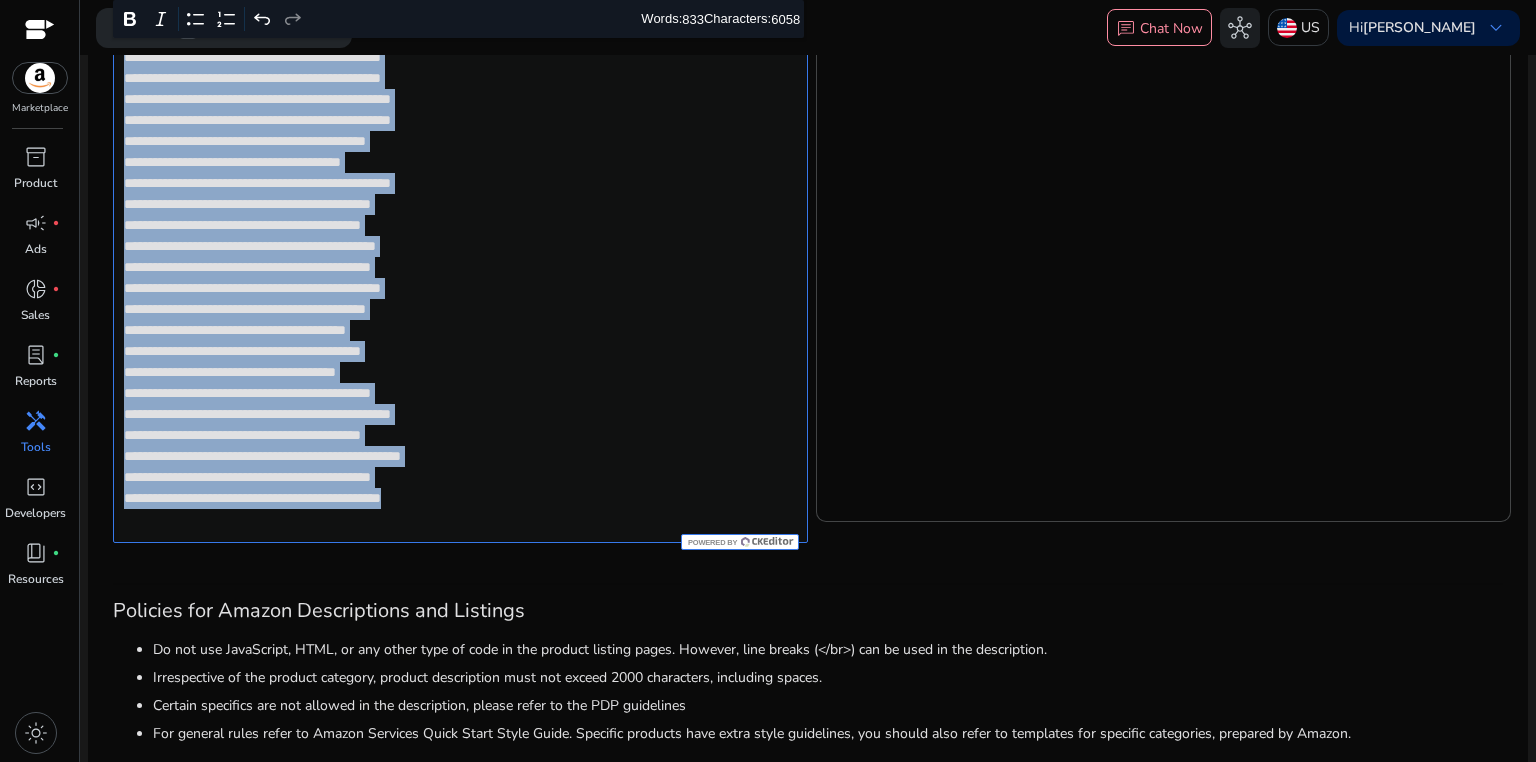 drag, startPoint x: 118, startPoint y: 254, endPoint x: 590, endPoint y: 545, distance: 554.49524 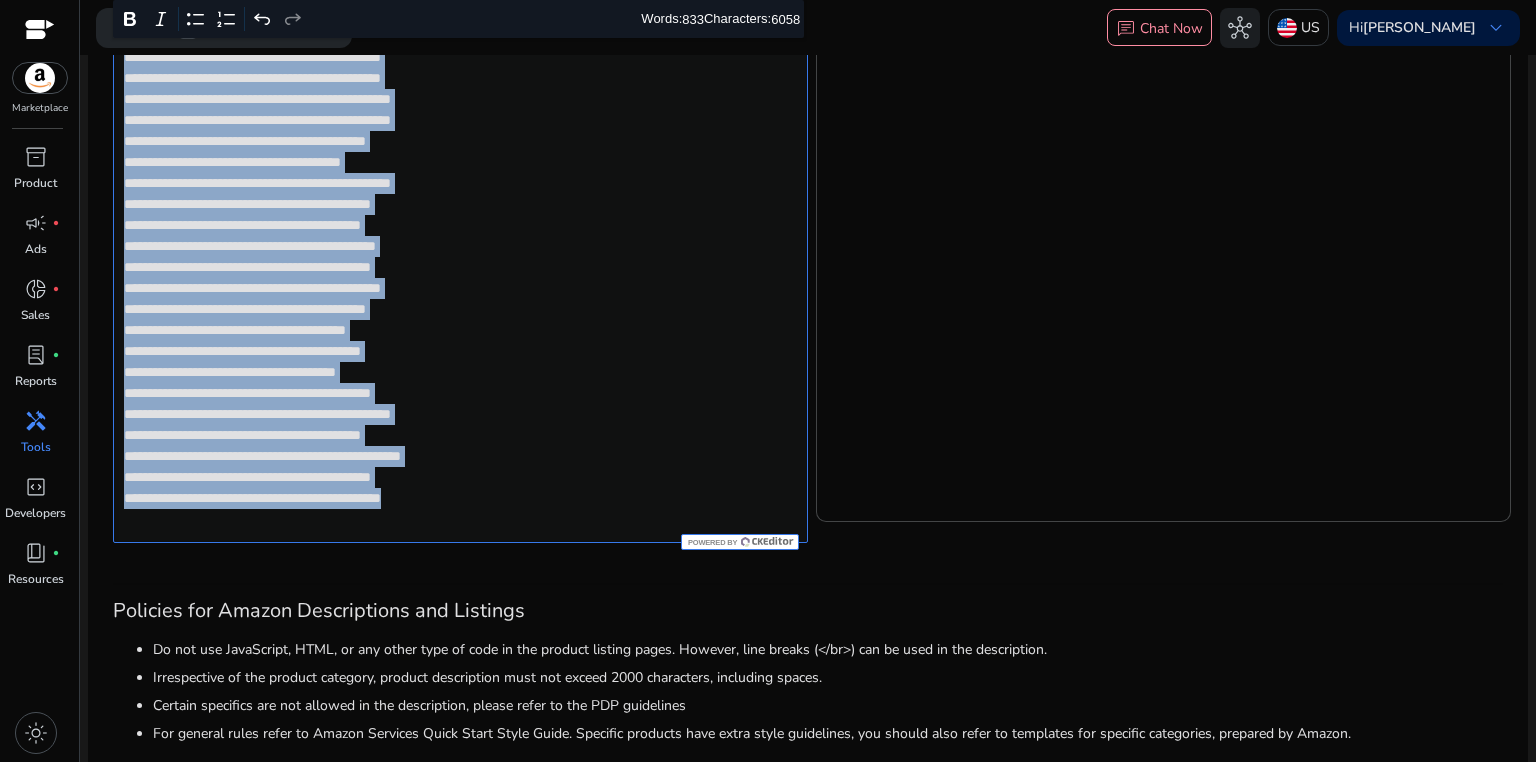 click on "**********" 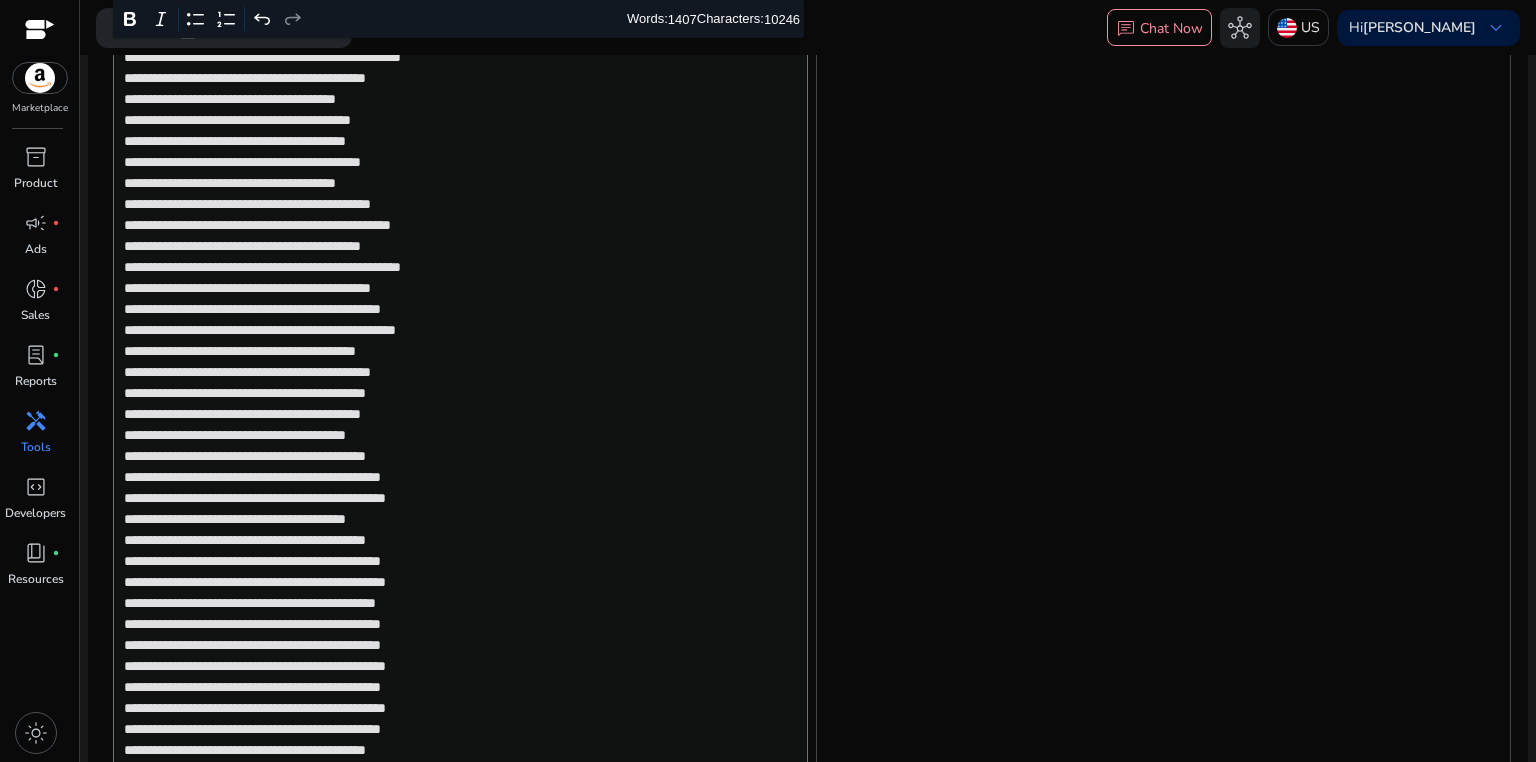 scroll, scrollTop: 3696, scrollLeft: 0, axis: vertical 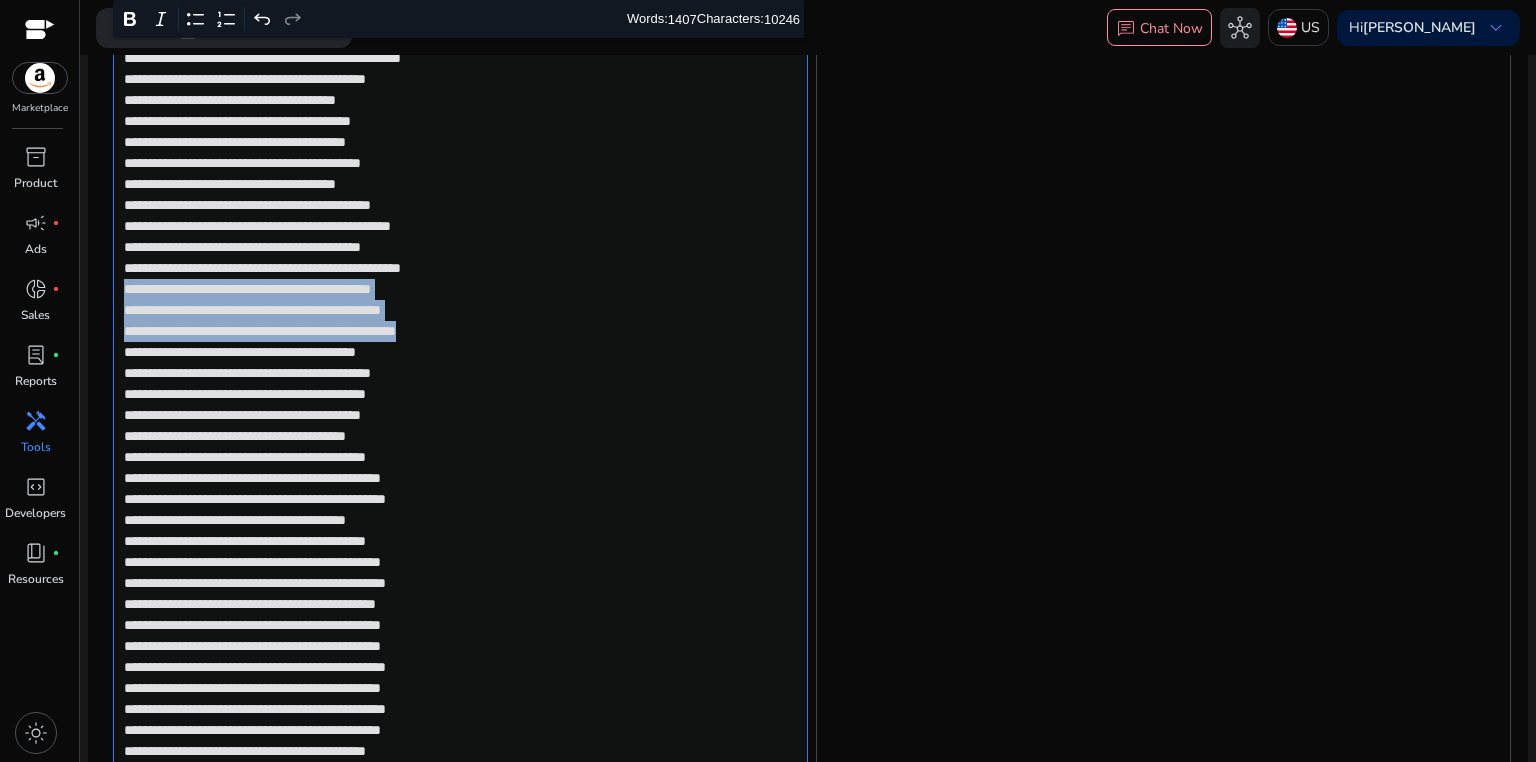 drag, startPoint x: 121, startPoint y: 312, endPoint x: 548, endPoint y: 364, distance: 430.15463 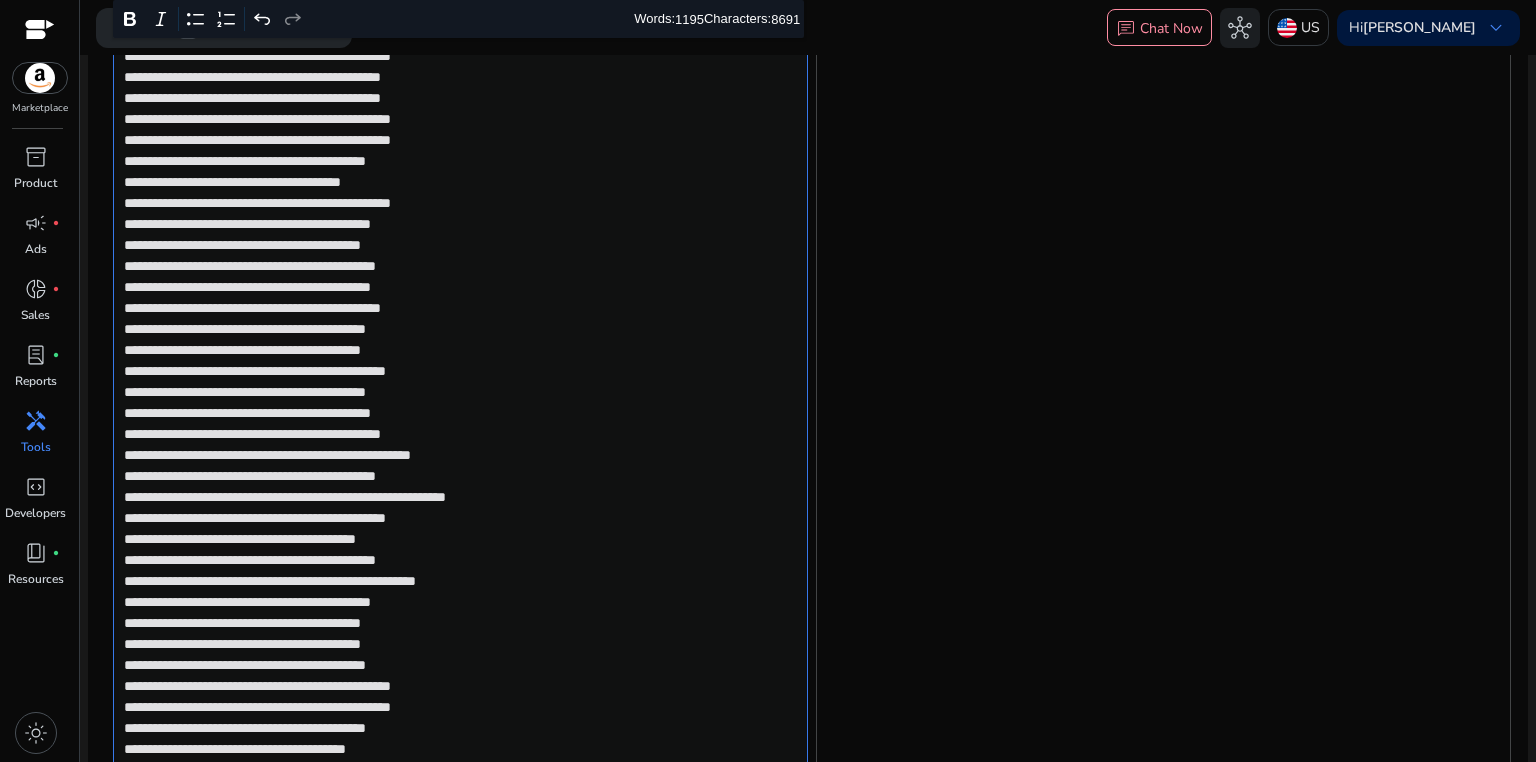 scroll, scrollTop: 2820, scrollLeft: 0, axis: vertical 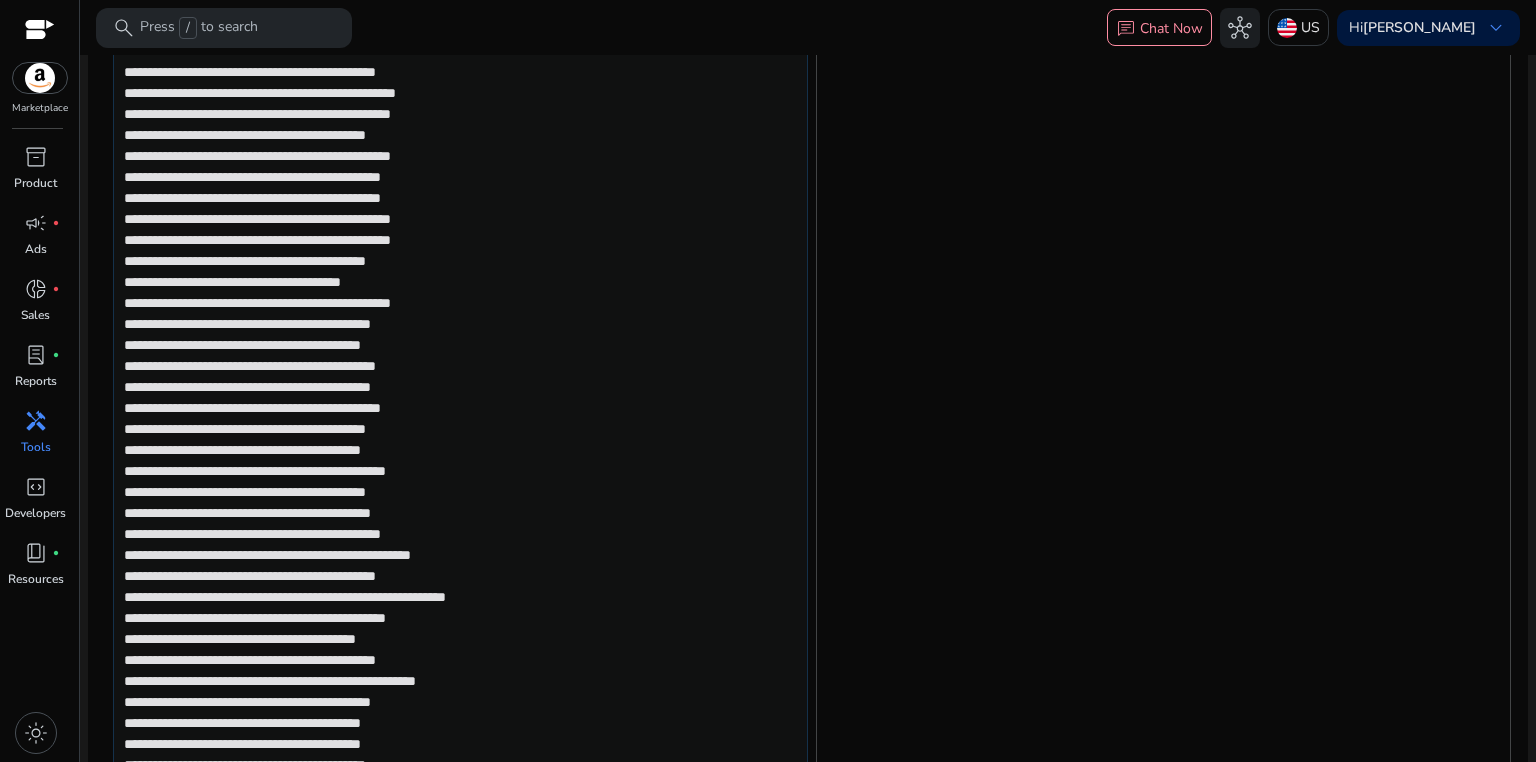 click on "**********" 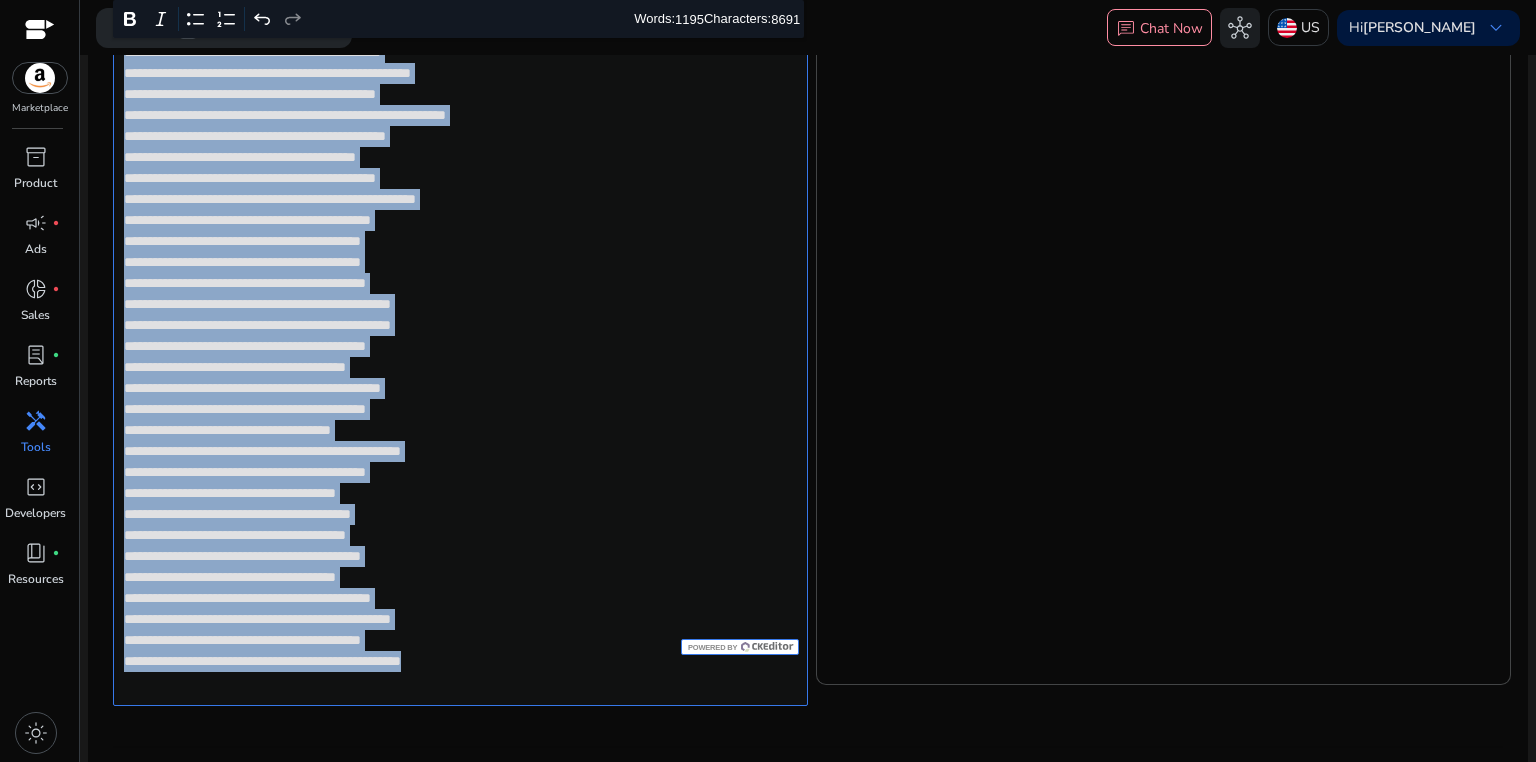 scroll, scrollTop: 3440, scrollLeft: 0, axis: vertical 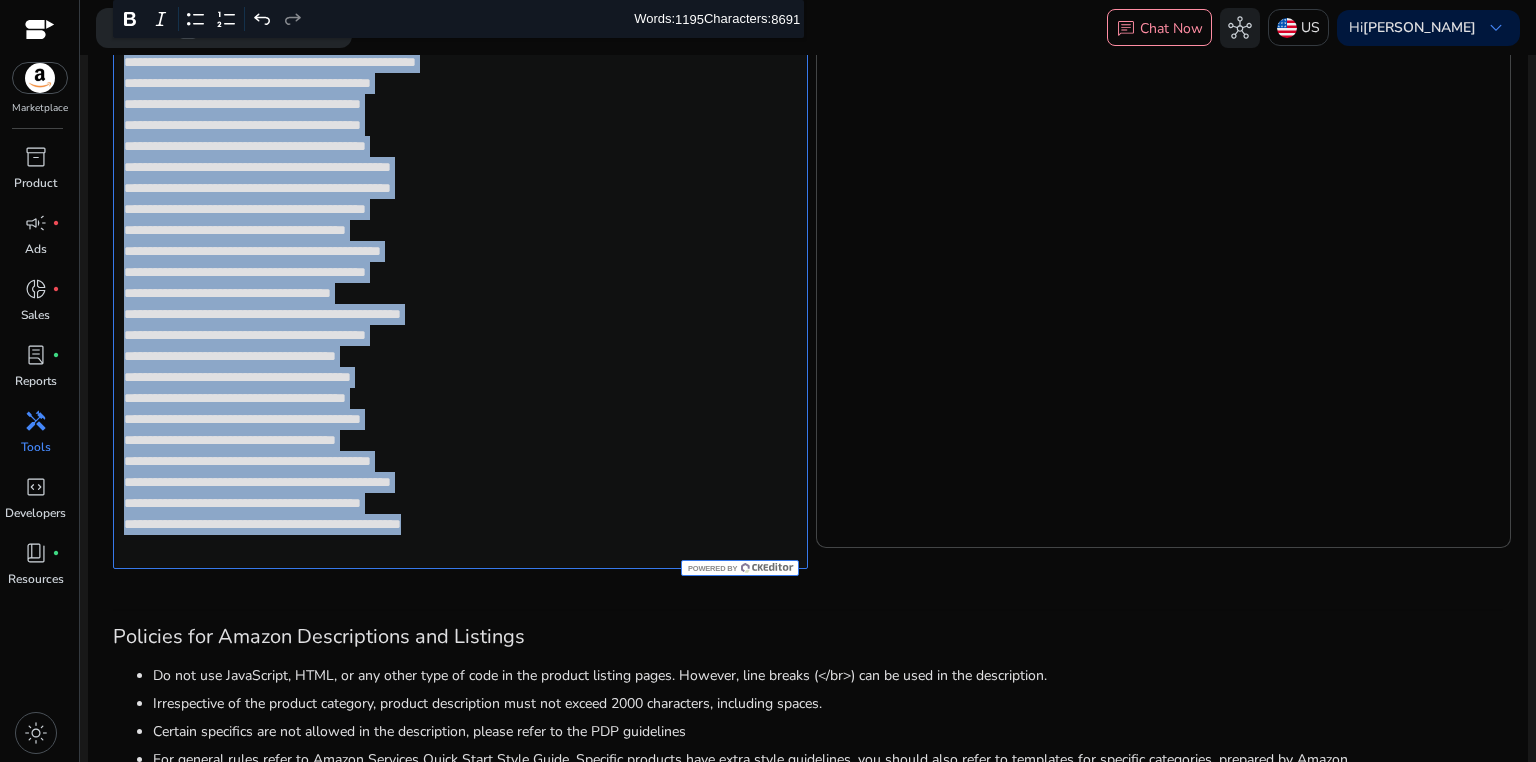 drag, startPoint x: 122, startPoint y: 245, endPoint x: 583, endPoint y: 569, distance: 563.46875 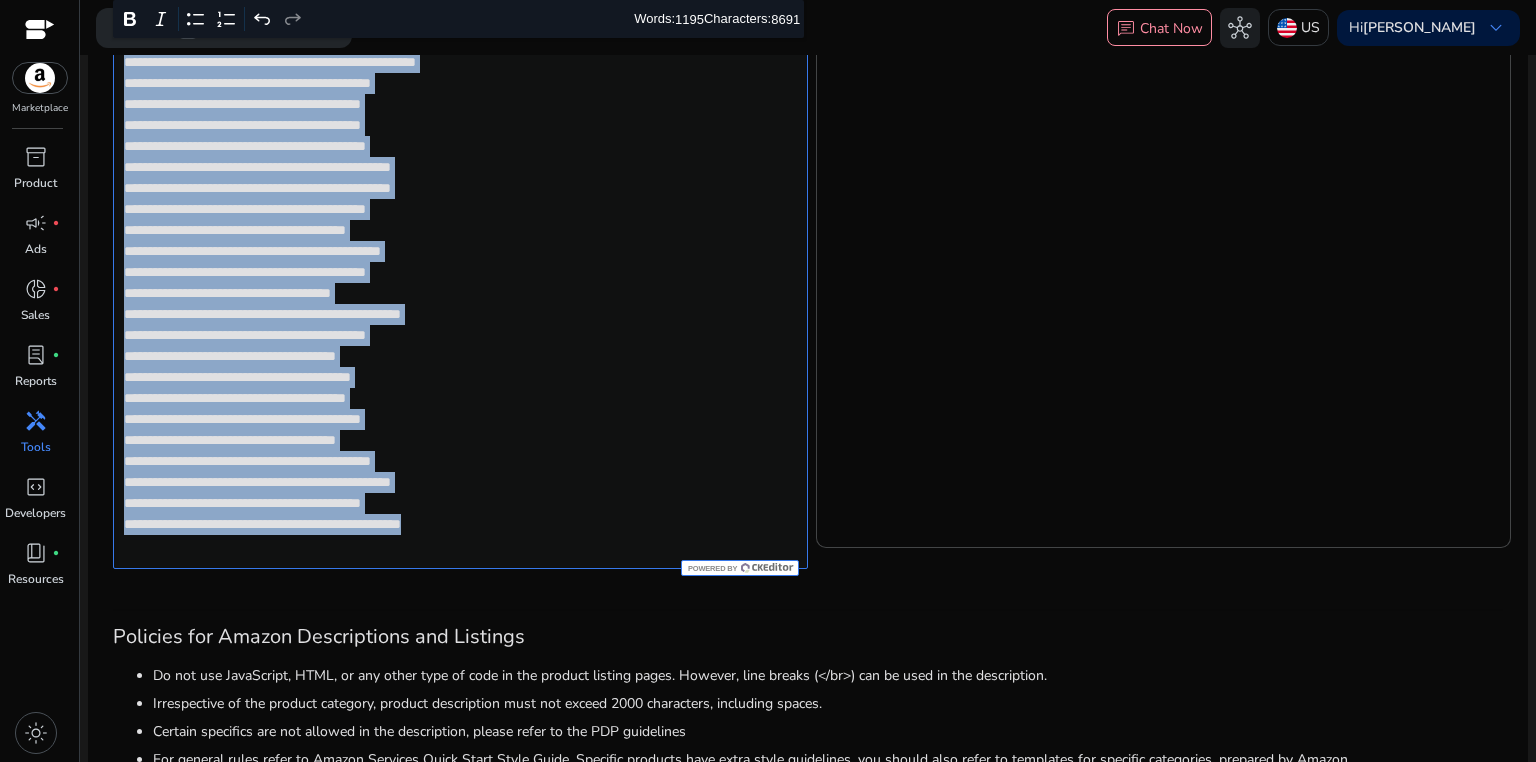 click on "**********" 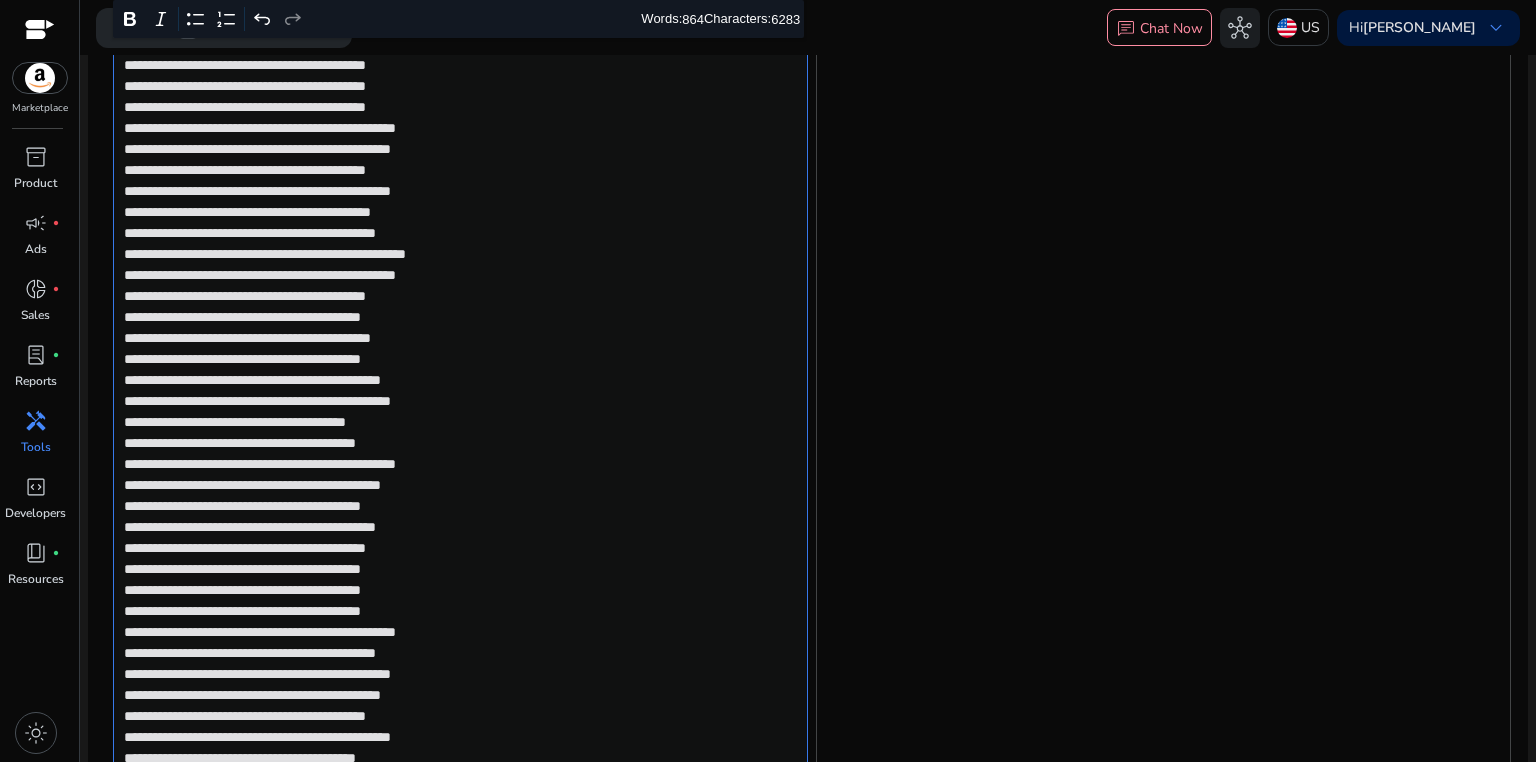 scroll, scrollTop: 1876, scrollLeft: 0, axis: vertical 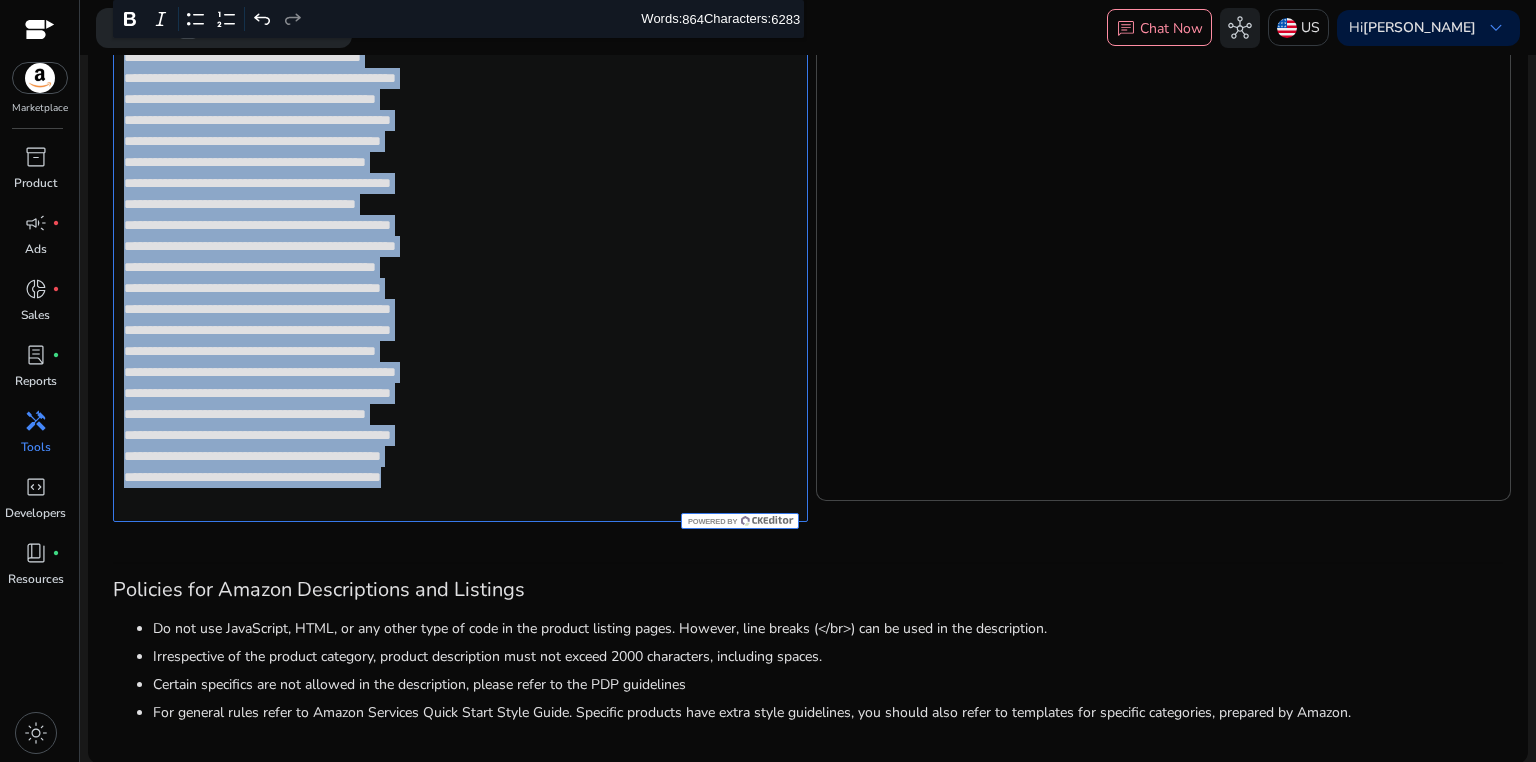 drag, startPoint x: 118, startPoint y: 408, endPoint x: 584, endPoint y: 784, distance: 598.7754 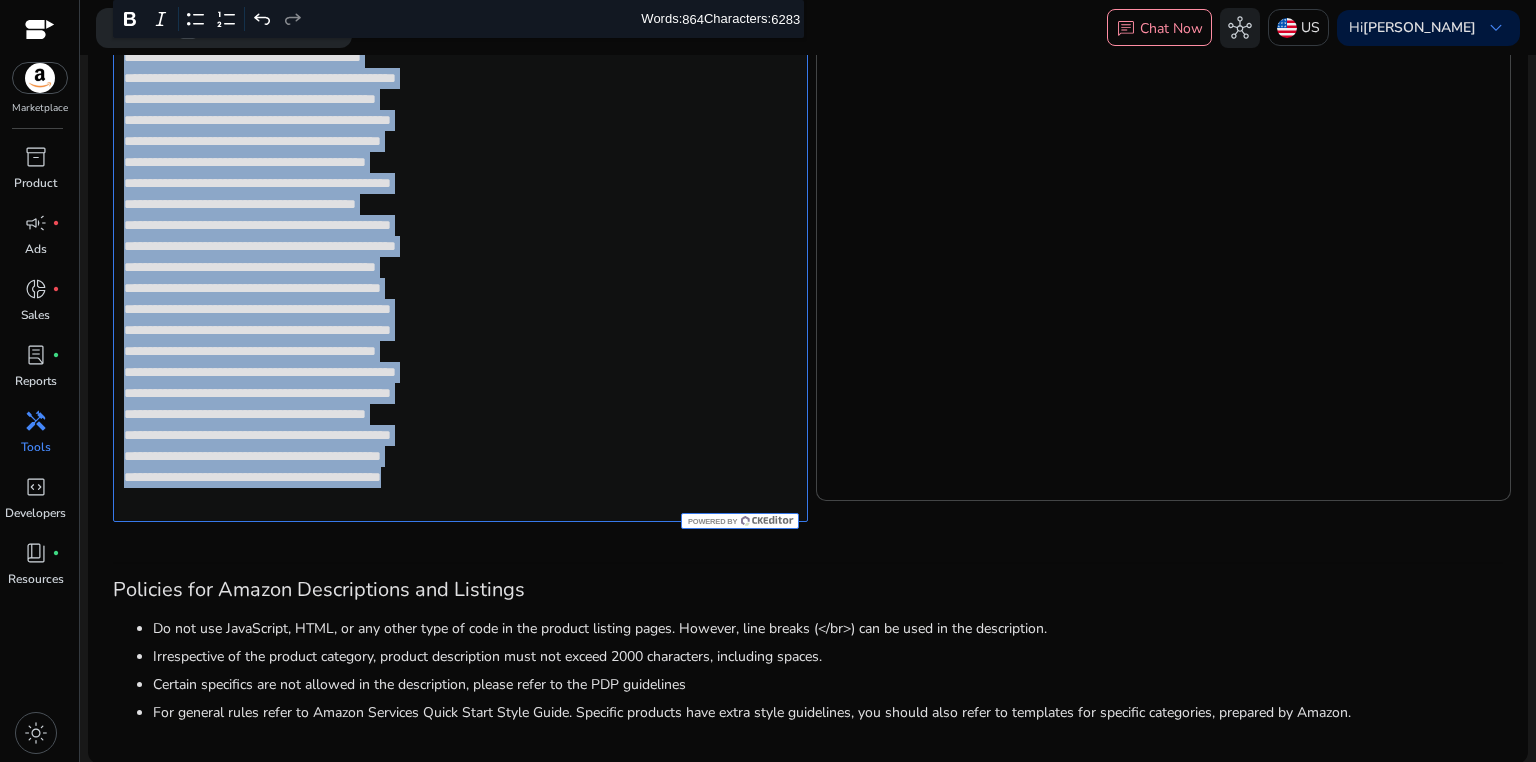 click on "**********" at bounding box center [768, 381] 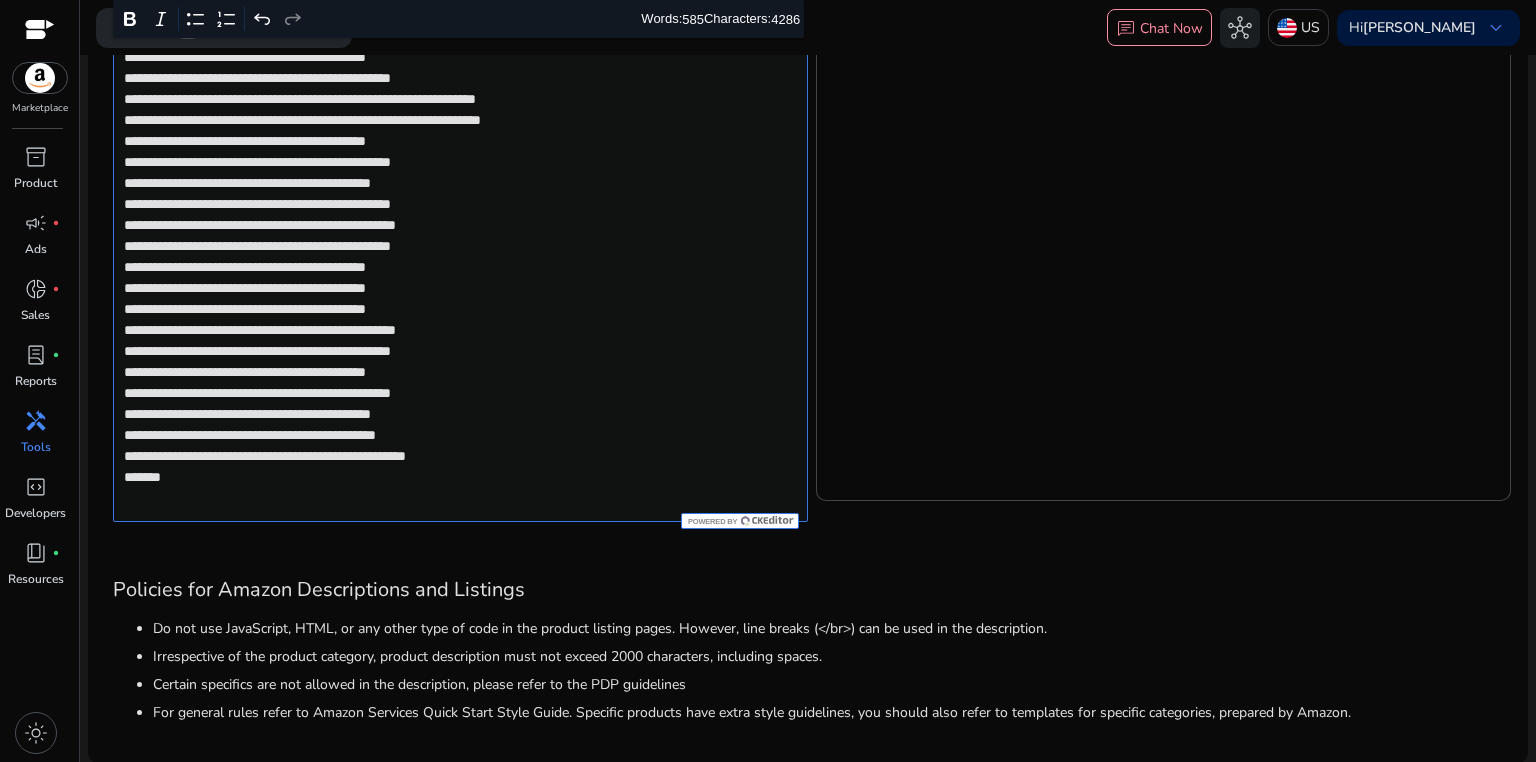 scroll, scrollTop: 1764, scrollLeft: 0, axis: vertical 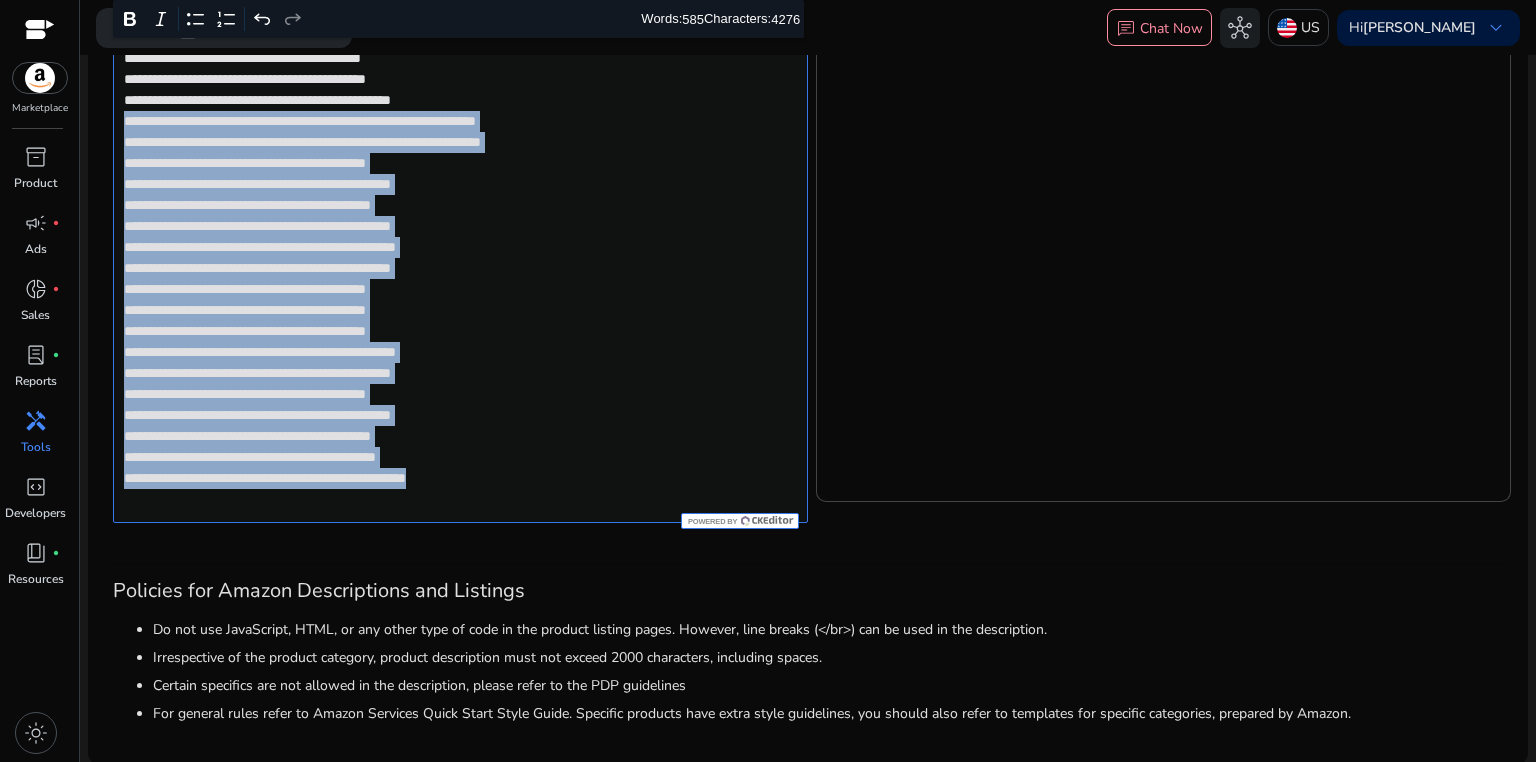 drag, startPoint x: 121, startPoint y: 139, endPoint x: 638, endPoint y: 518, distance: 641.0382 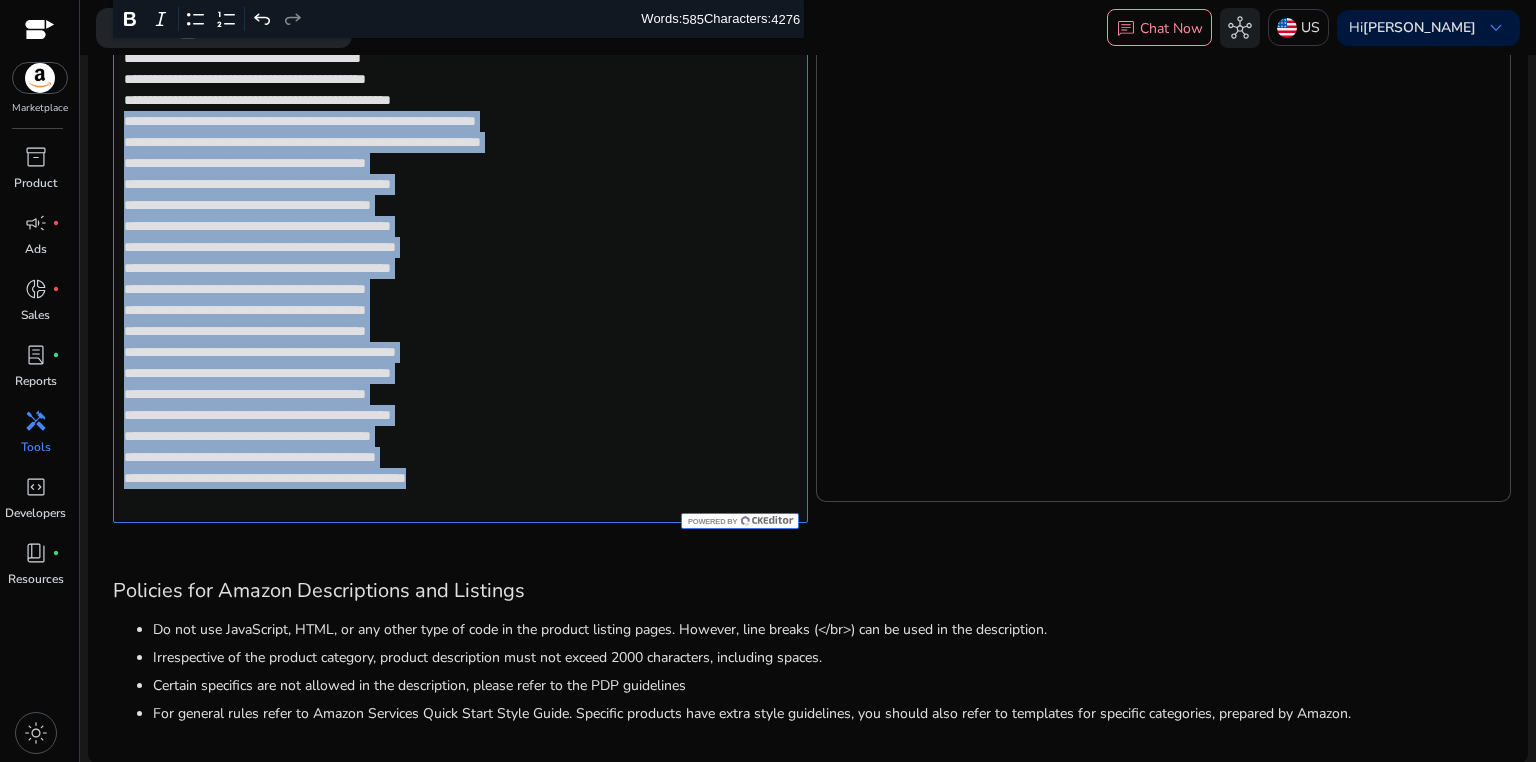 click on "**********" 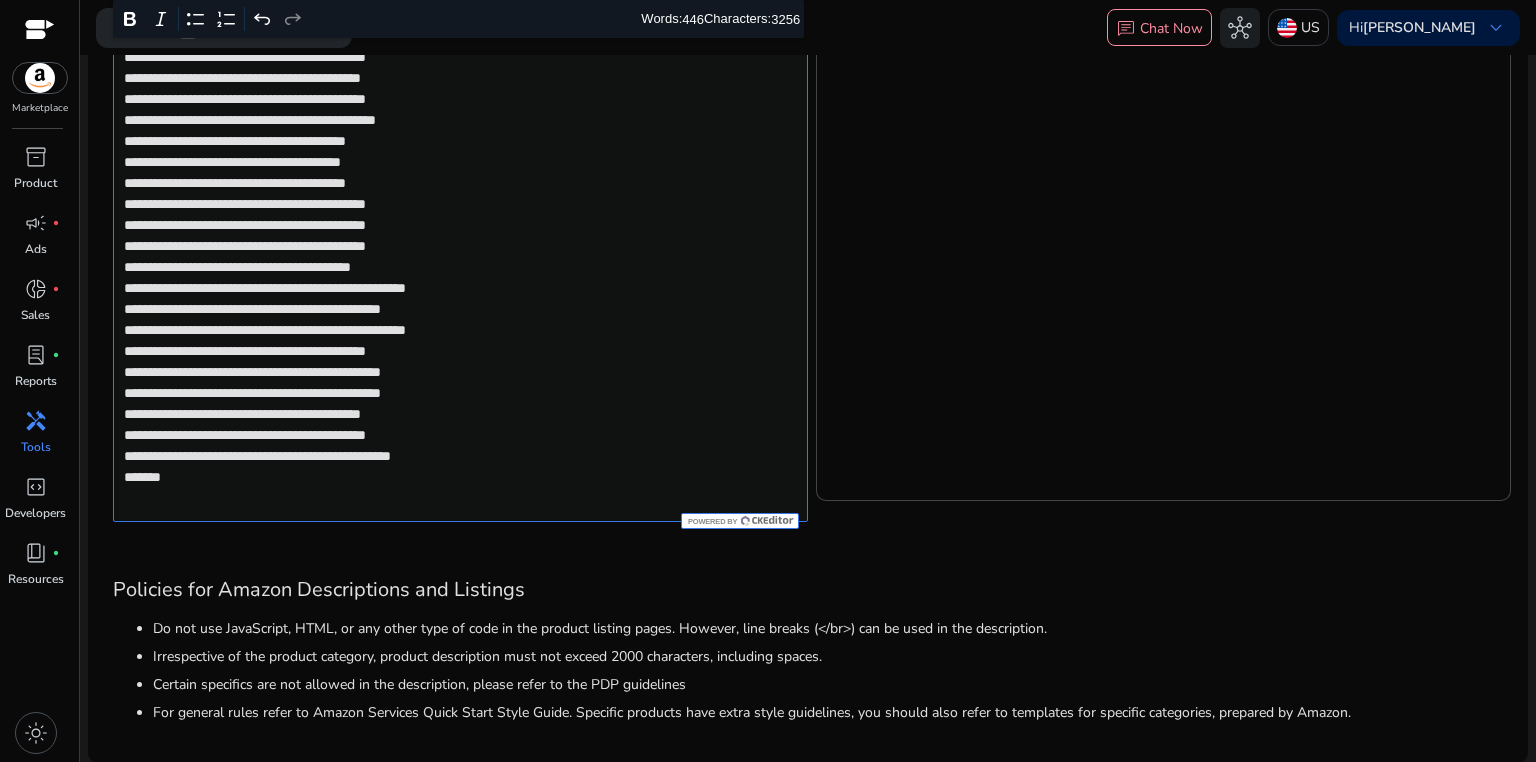 scroll, scrollTop: 1387, scrollLeft: 0, axis: vertical 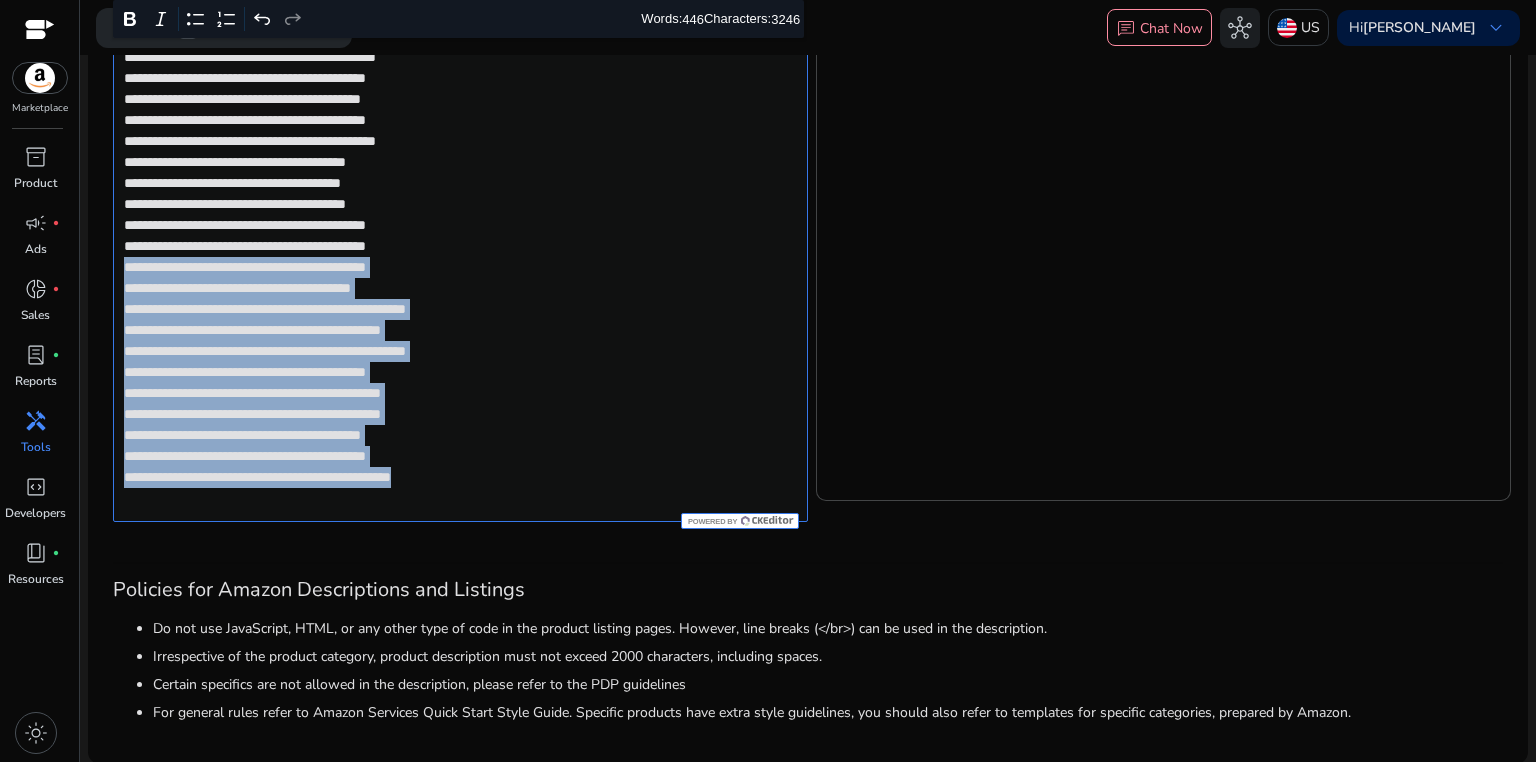 drag, startPoint x: 122, startPoint y: 287, endPoint x: 588, endPoint y: 510, distance: 516.60913 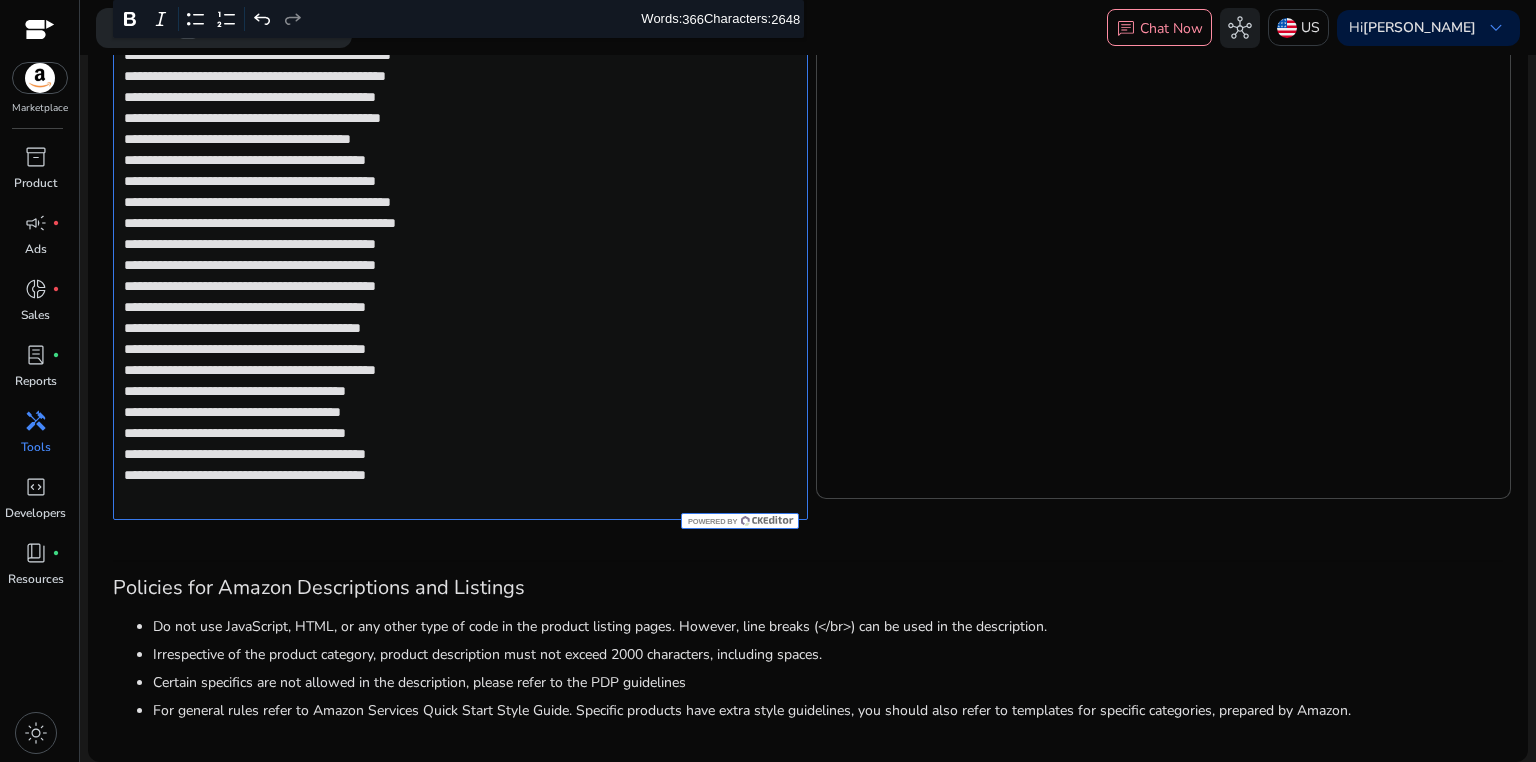 scroll, scrollTop: 1156, scrollLeft: 0, axis: vertical 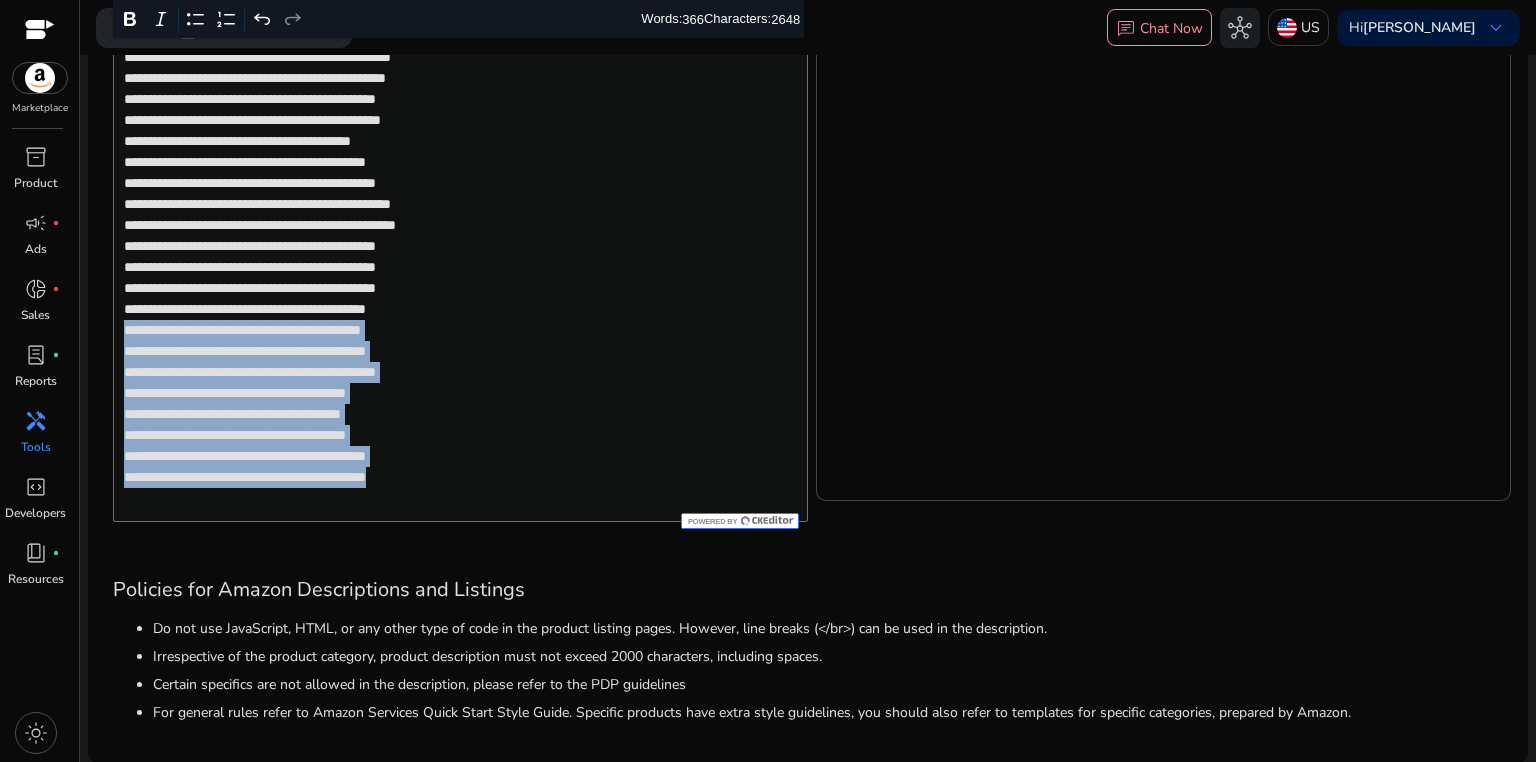 drag, startPoint x: 116, startPoint y: 348, endPoint x: 589, endPoint y: 543, distance: 511.619 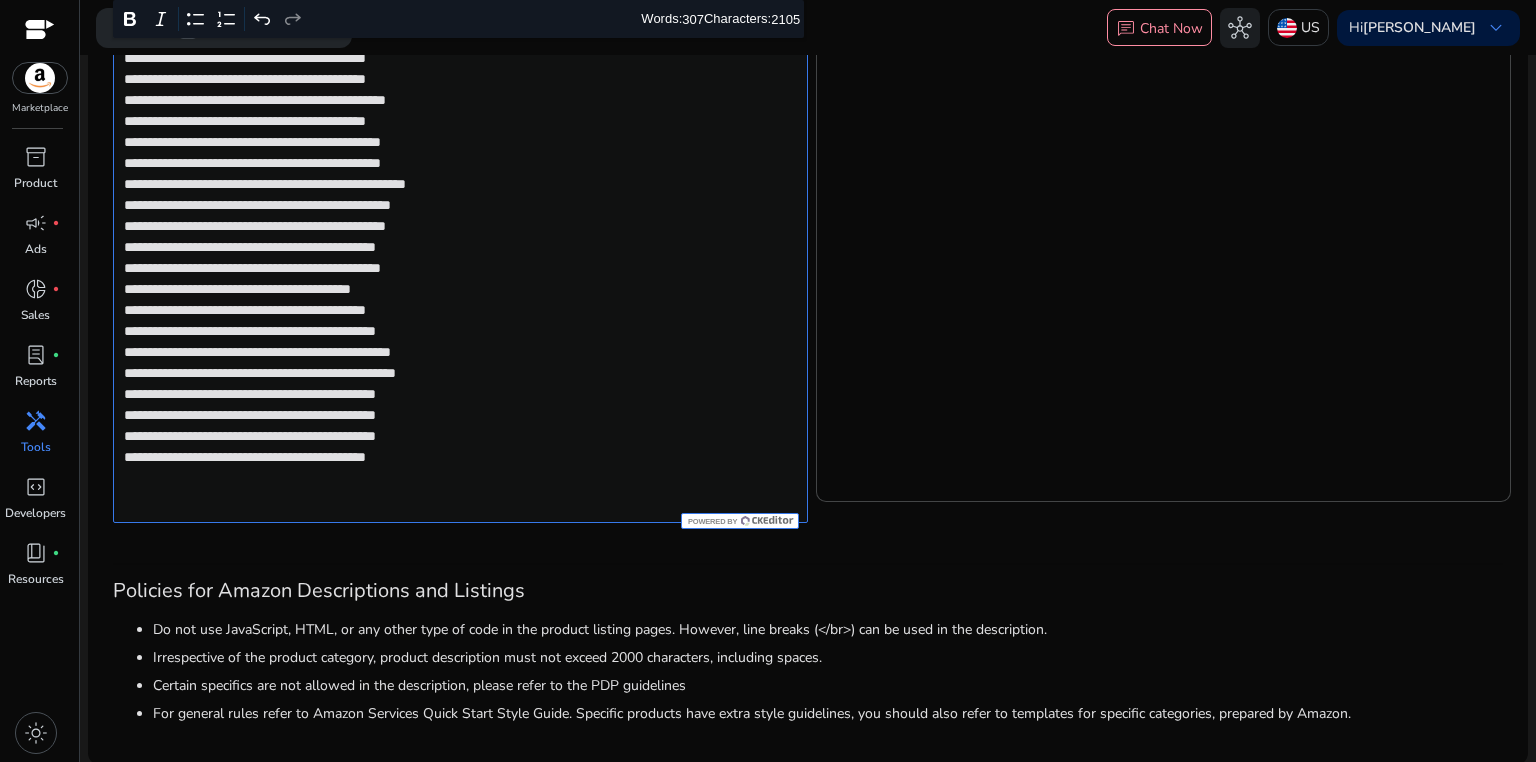 scroll, scrollTop: 988, scrollLeft: 0, axis: vertical 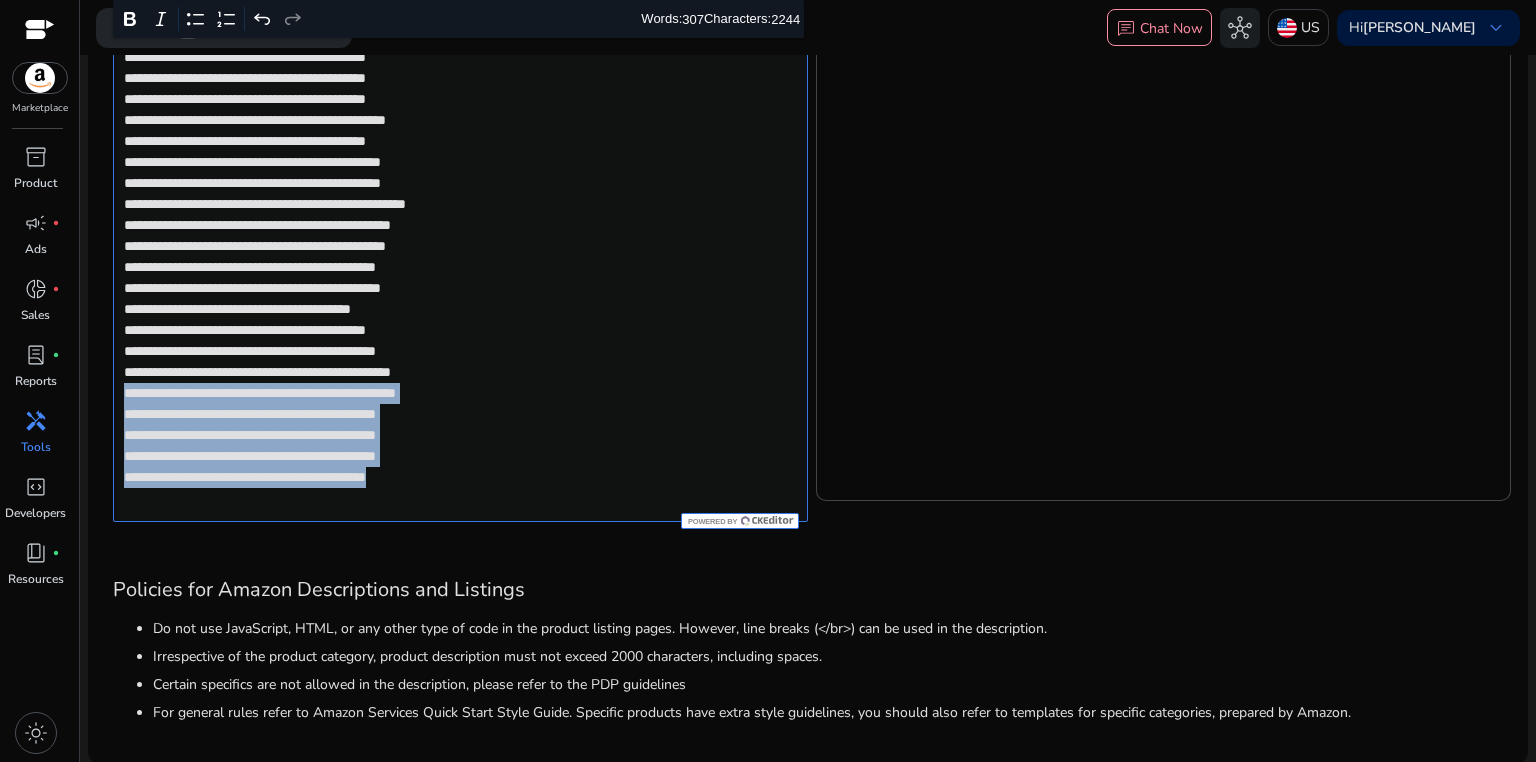 drag, startPoint x: 123, startPoint y: 413, endPoint x: 579, endPoint y: 532, distance: 471.2717 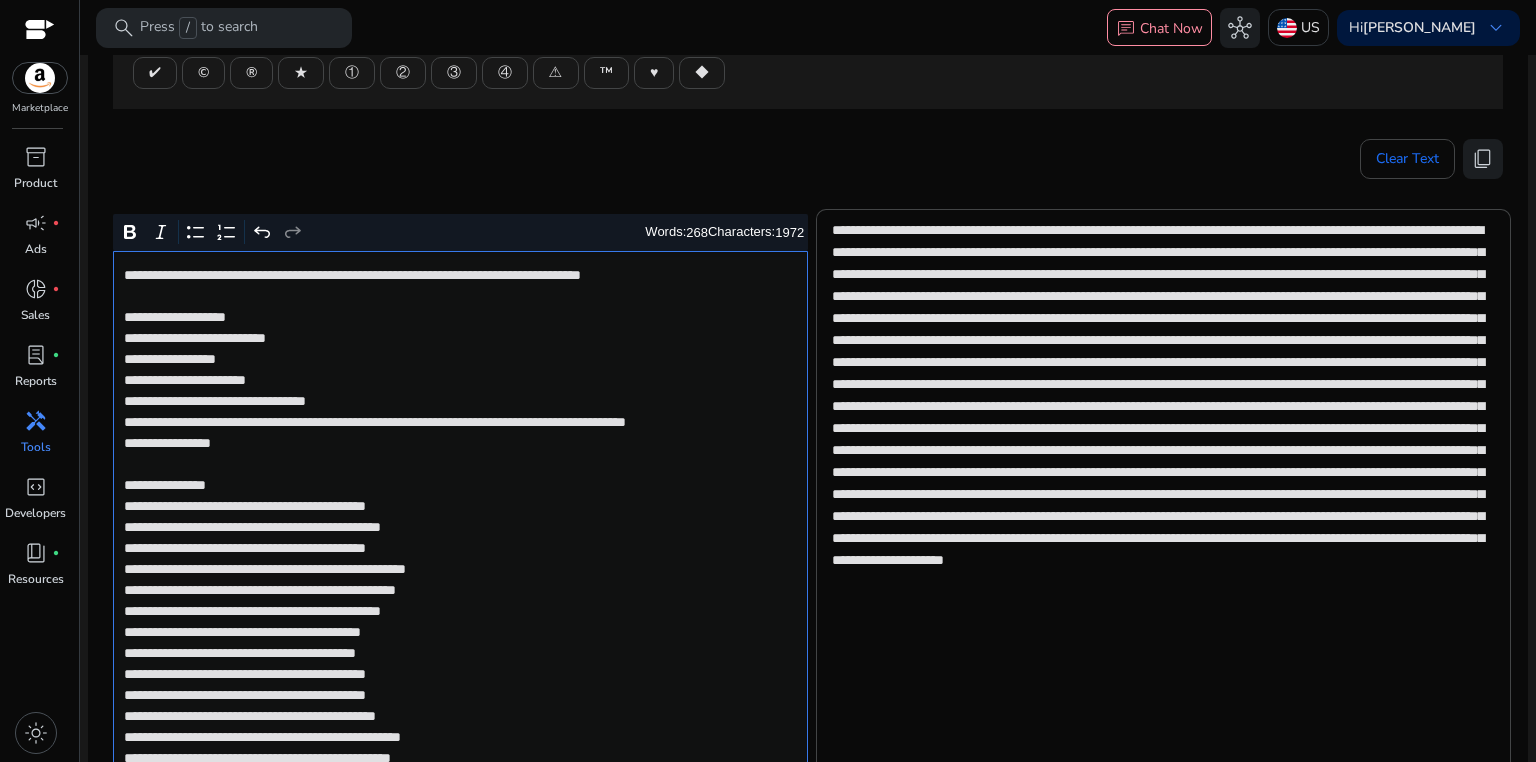 scroll, scrollTop: 216, scrollLeft: 0, axis: vertical 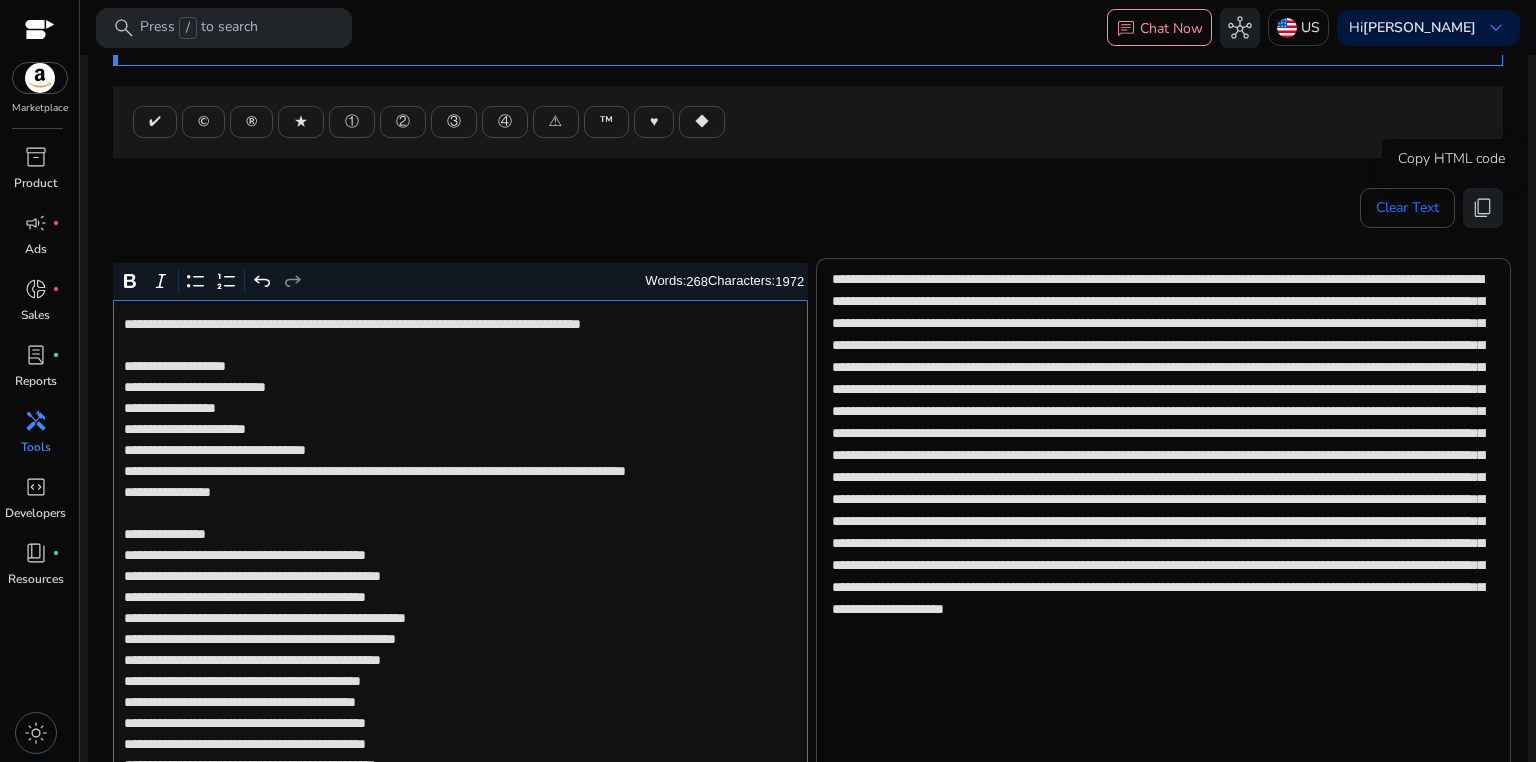 click on "content_copy" 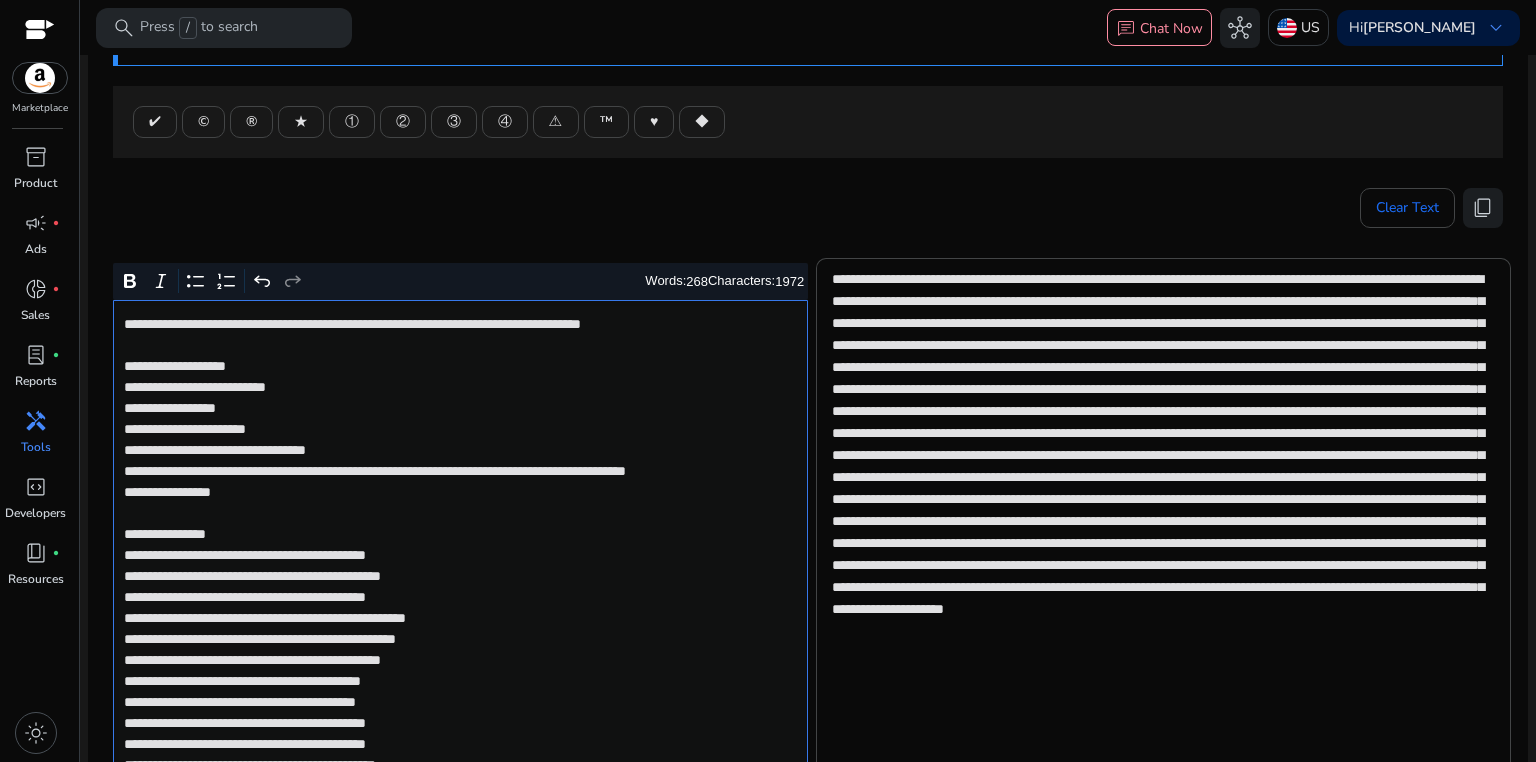 click on "**********" 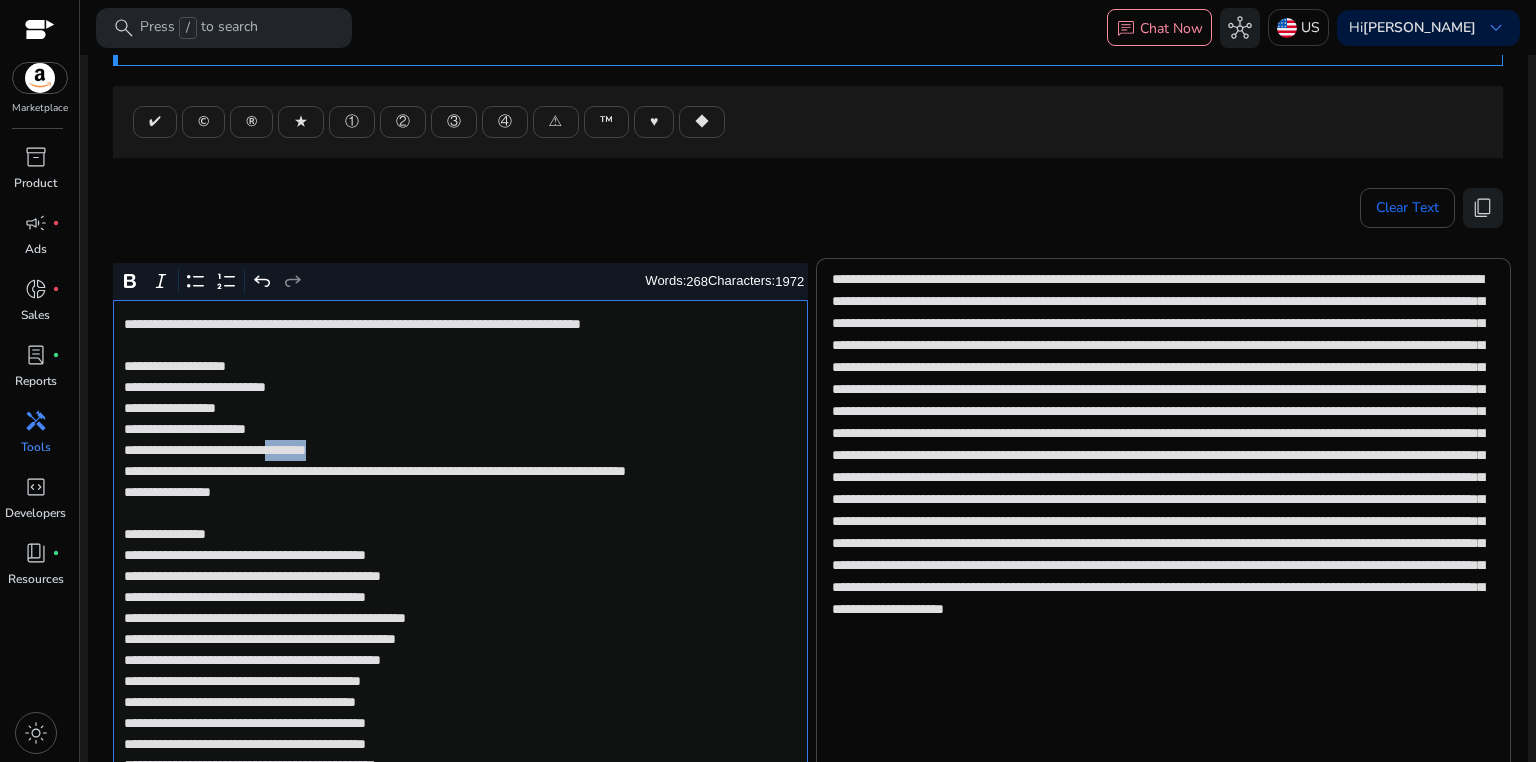click on "**********" 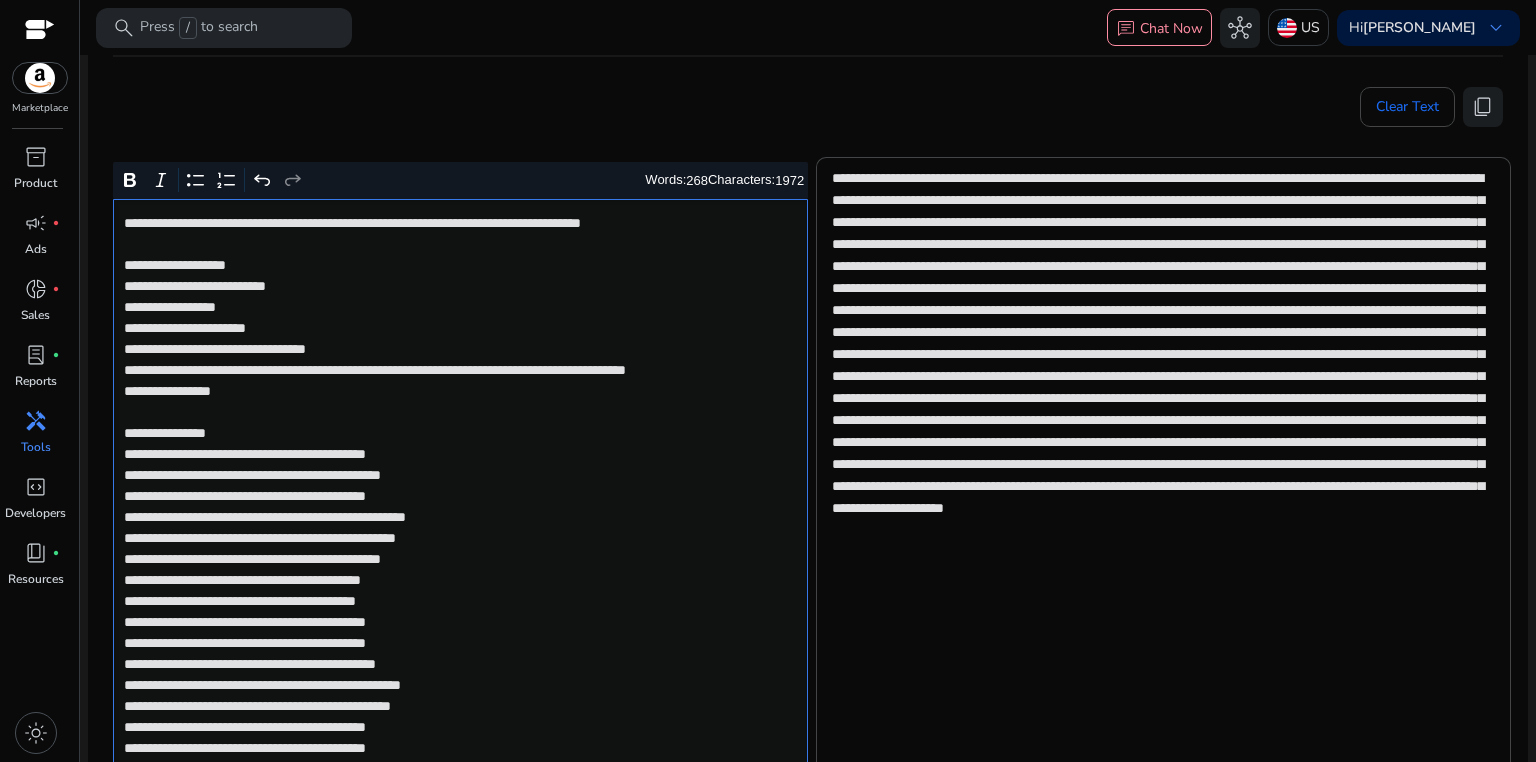 scroll, scrollTop: 348, scrollLeft: 0, axis: vertical 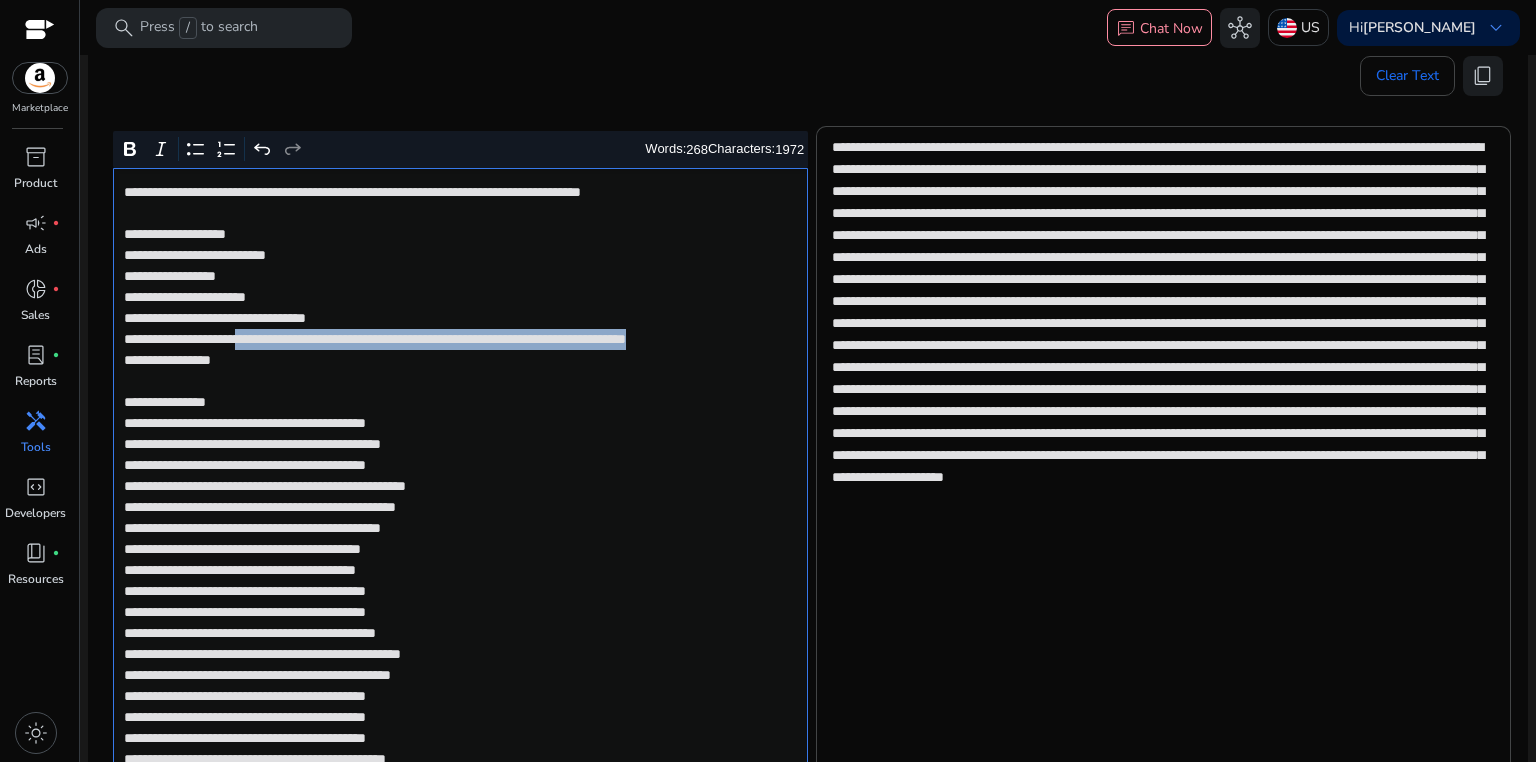 drag, startPoint x: 281, startPoint y: 340, endPoint x: 284, endPoint y: 360, distance: 20.22375 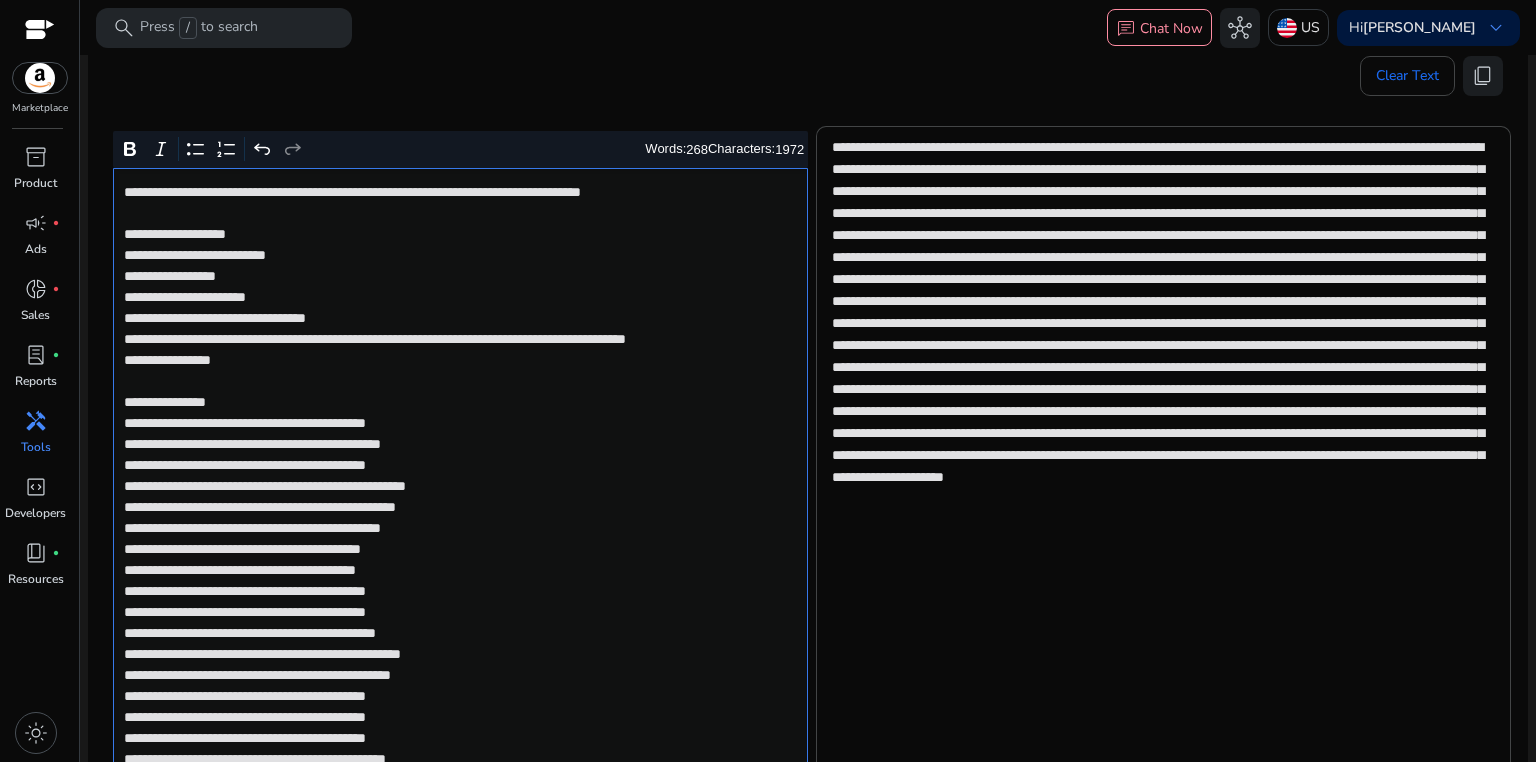 click on "**********" 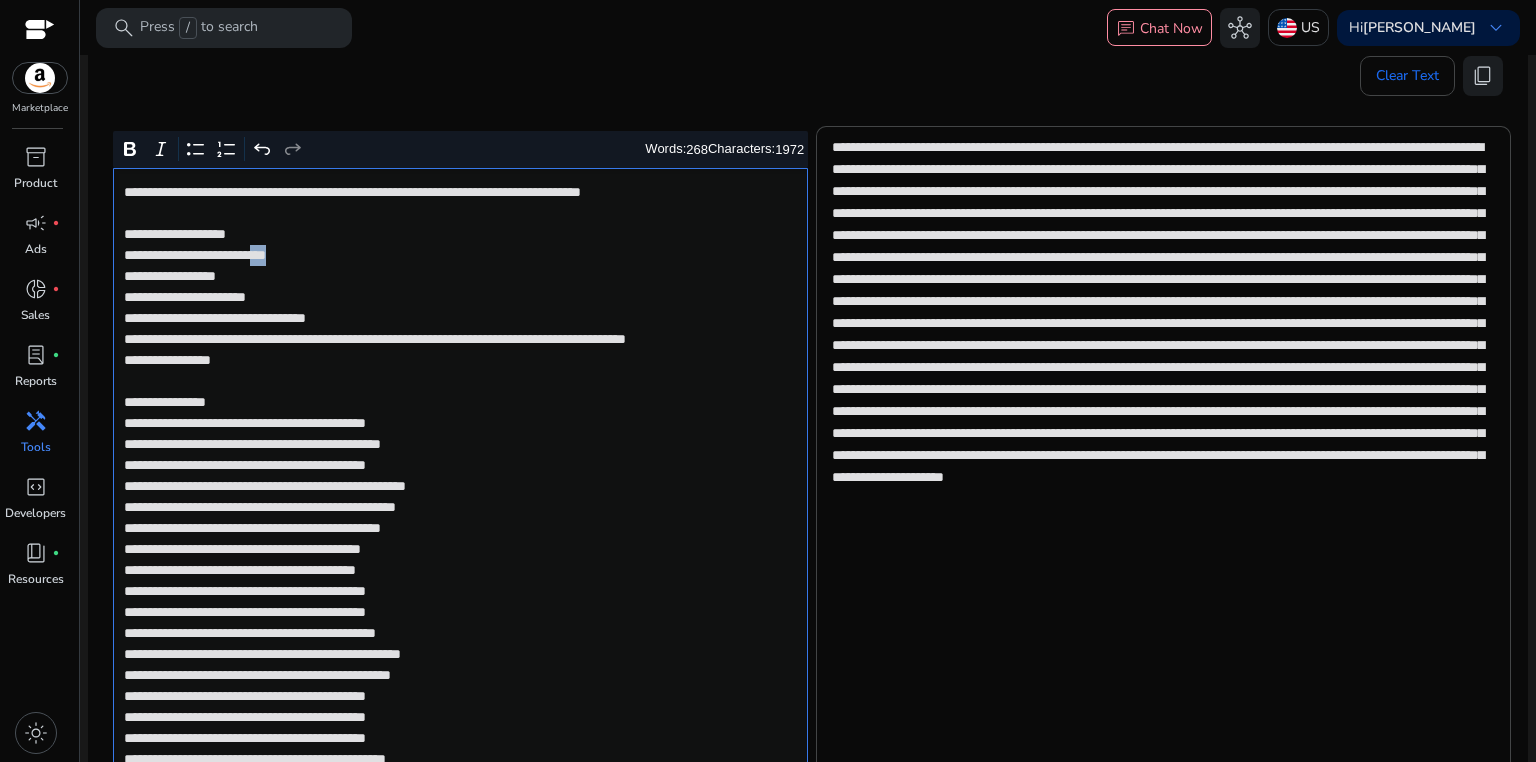 click on "**********" 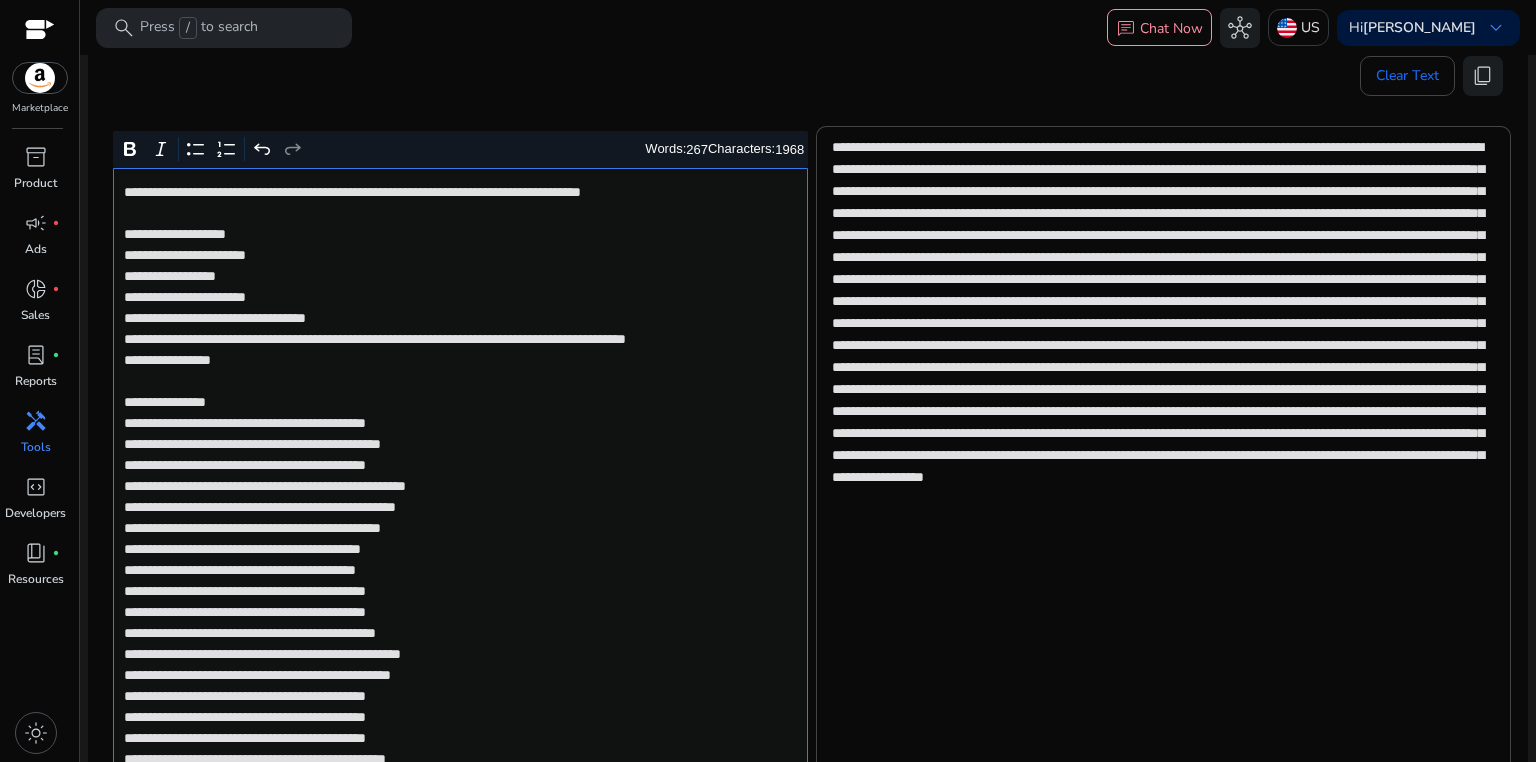 click on "**********" 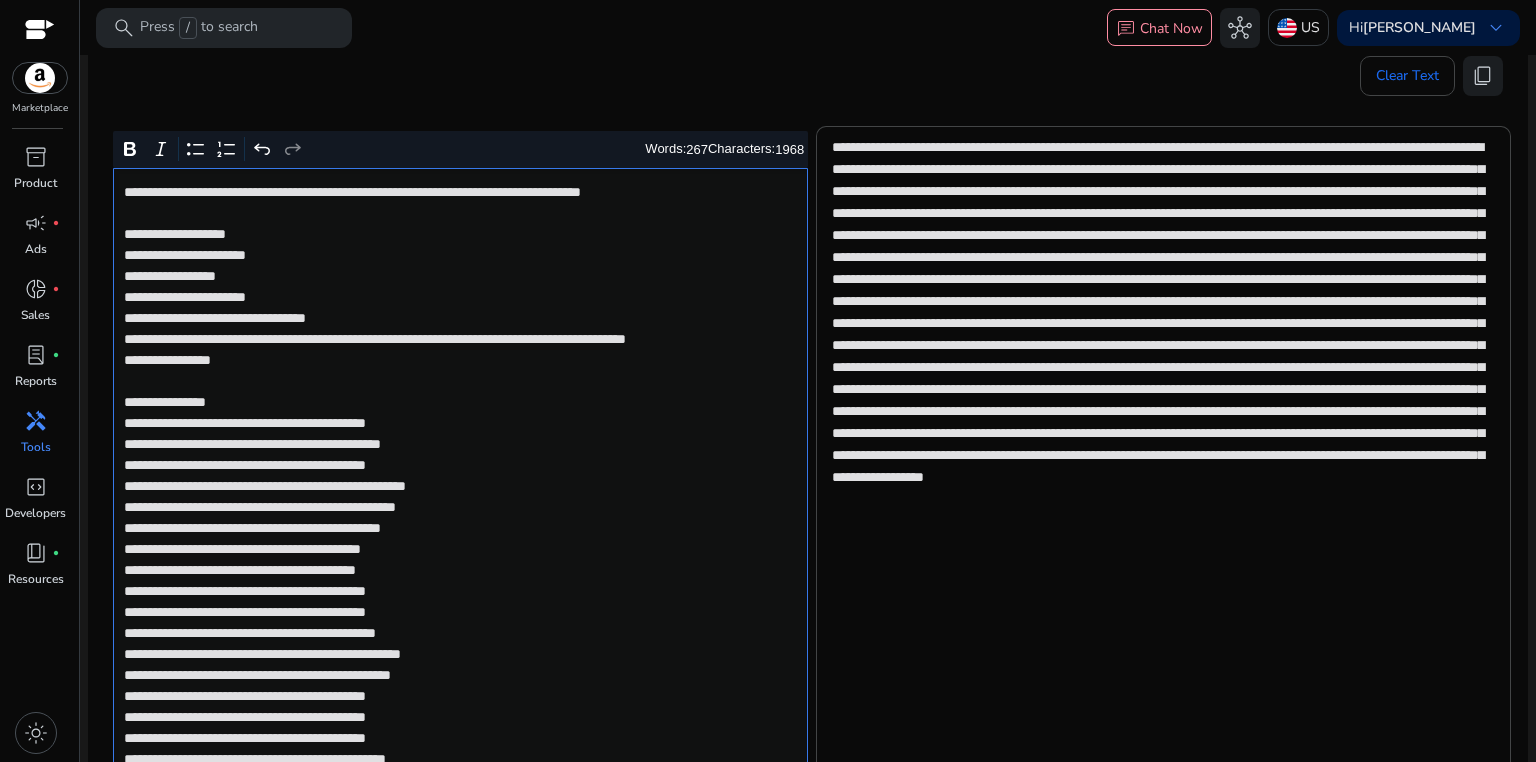 click on "**********" 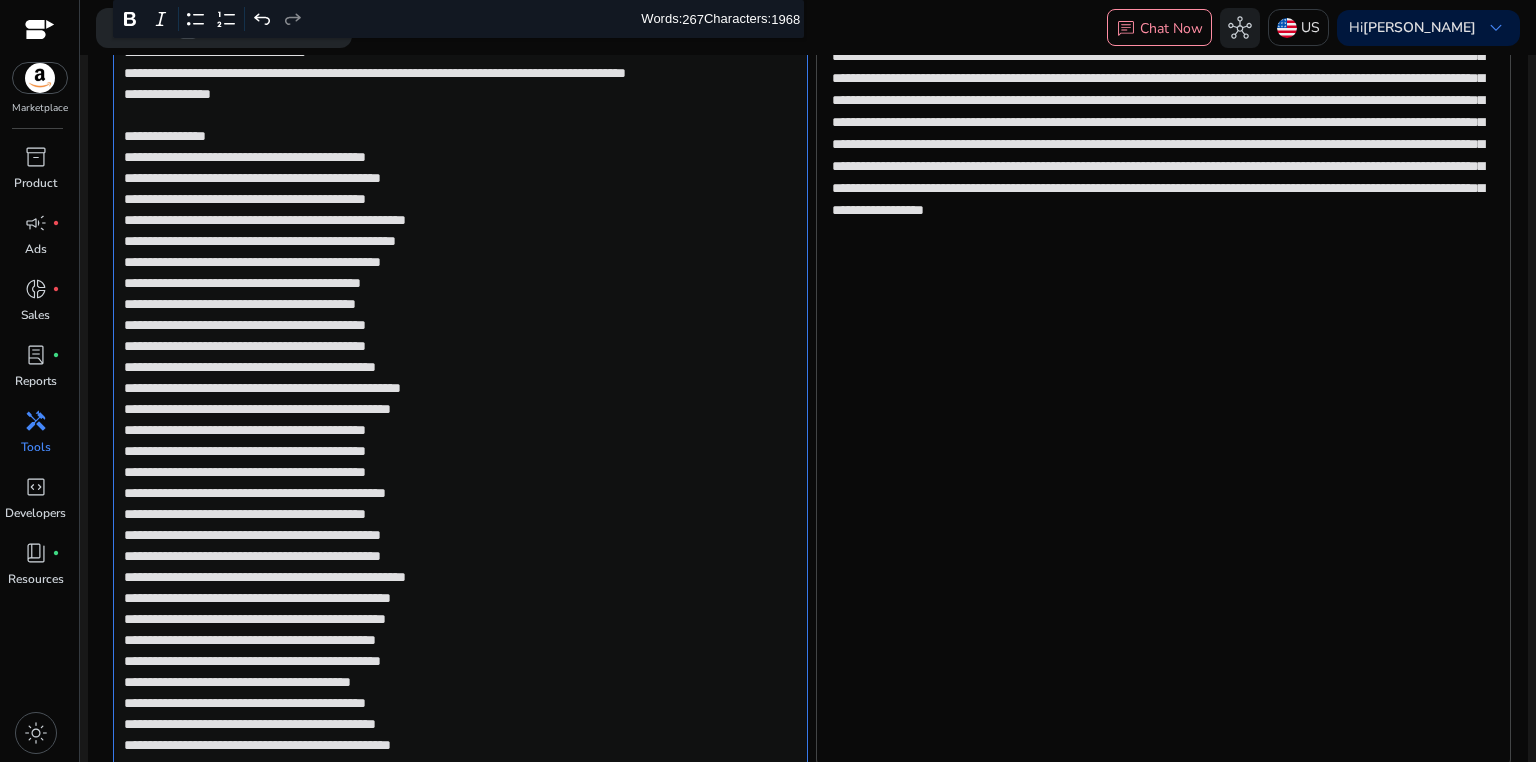 scroll, scrollTop: 616, scrollLeft: 0, axis: vertical 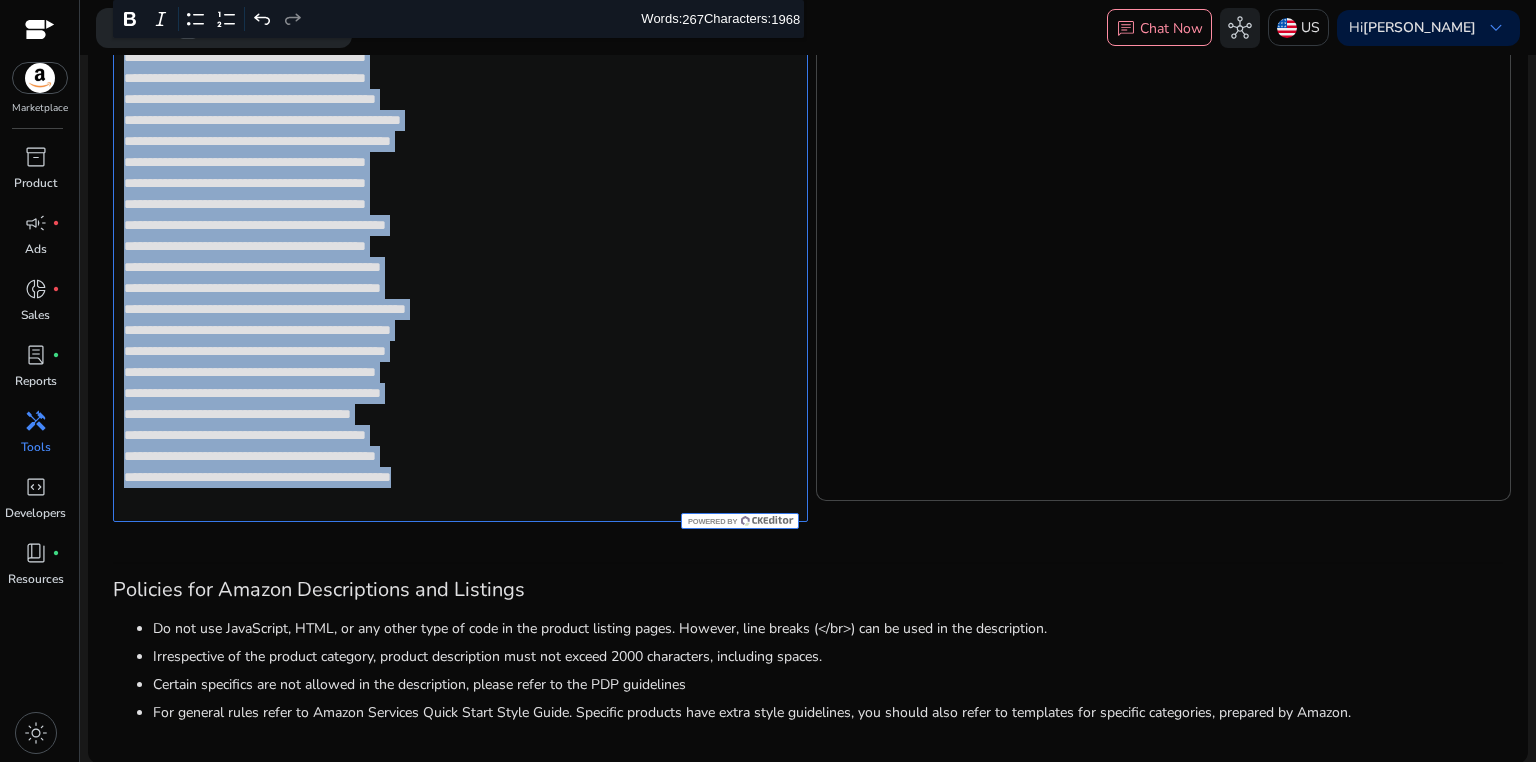 drag, startPoint x: 122, startPoint y: 176, endPoint x: 553, endPoint y: 508, distance: 544.04504 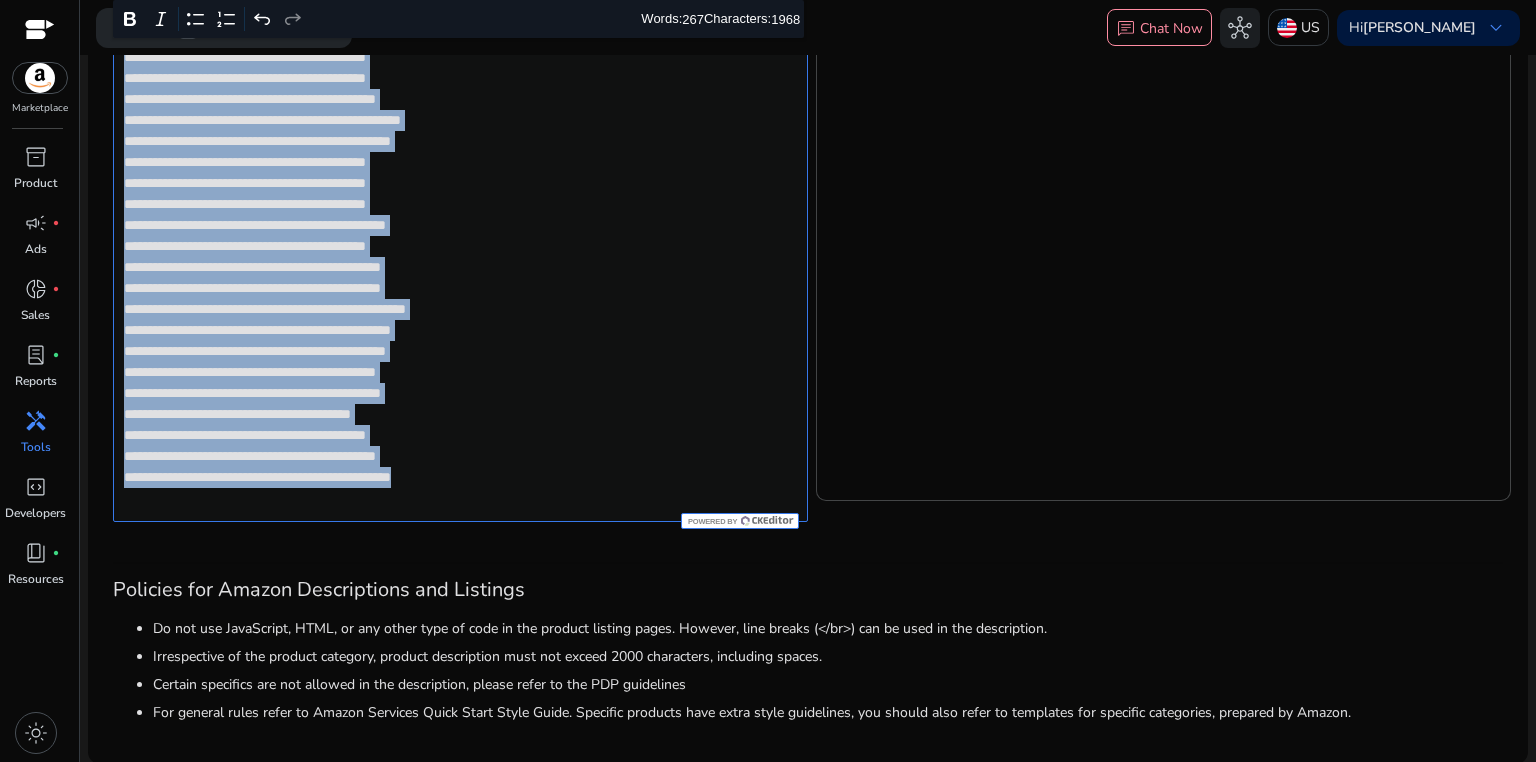 click on "**********" 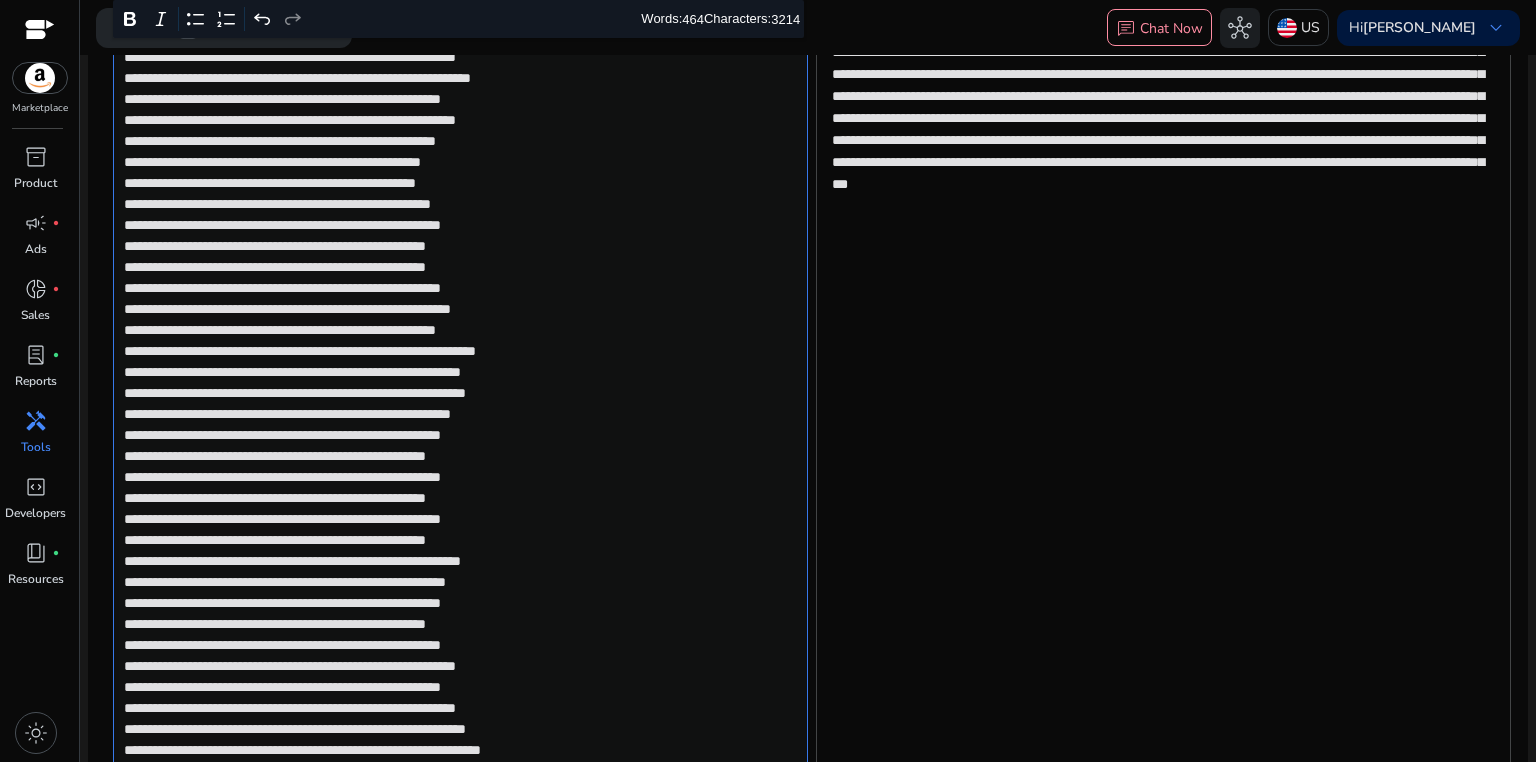 scroll, scrollTop: 962, scrollLeft: 0, axis: vertical 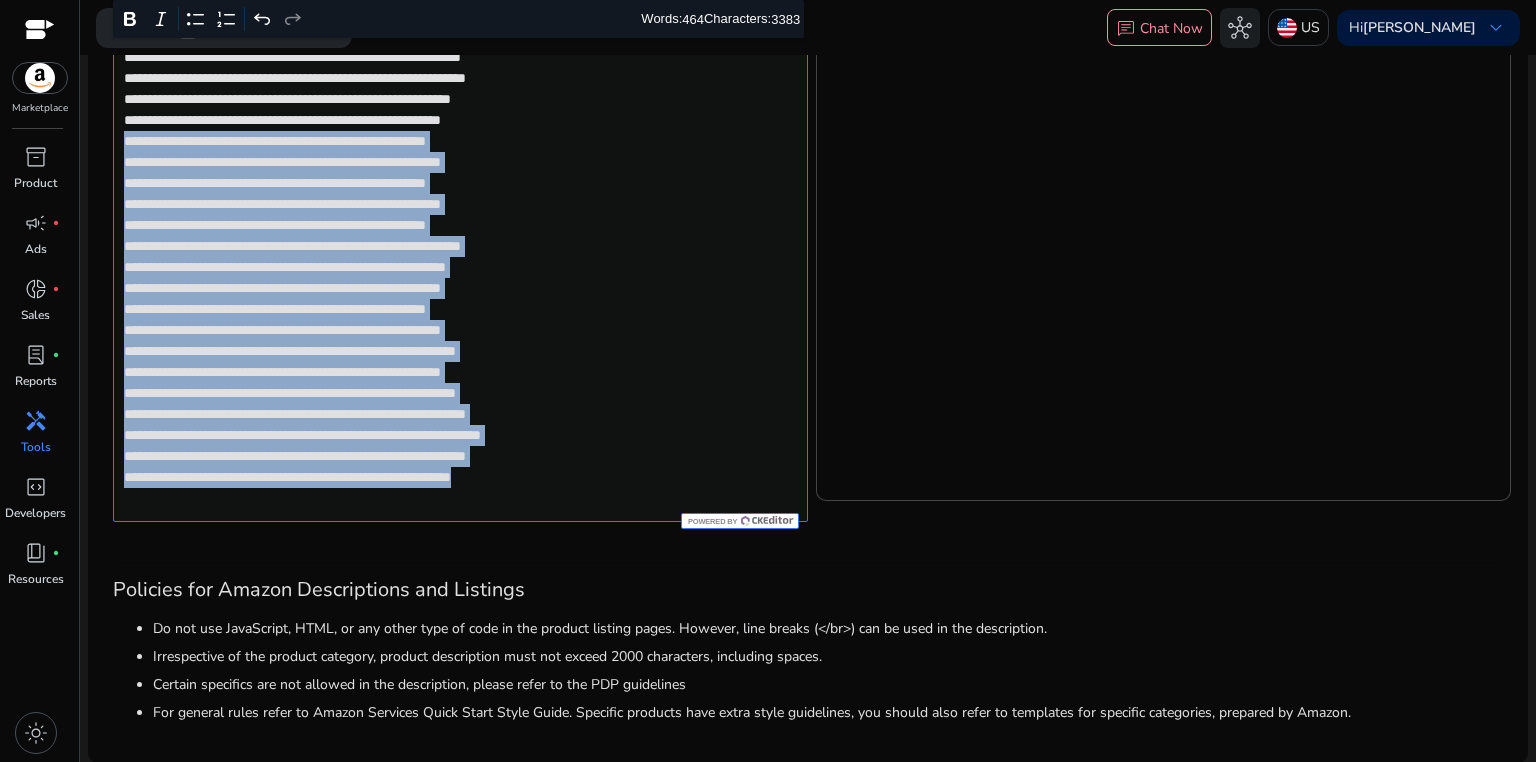 drag, startPoint x: 124, startPoint y: 395, endPoint x: 639, endPoint y: 530, distance: 532.4002 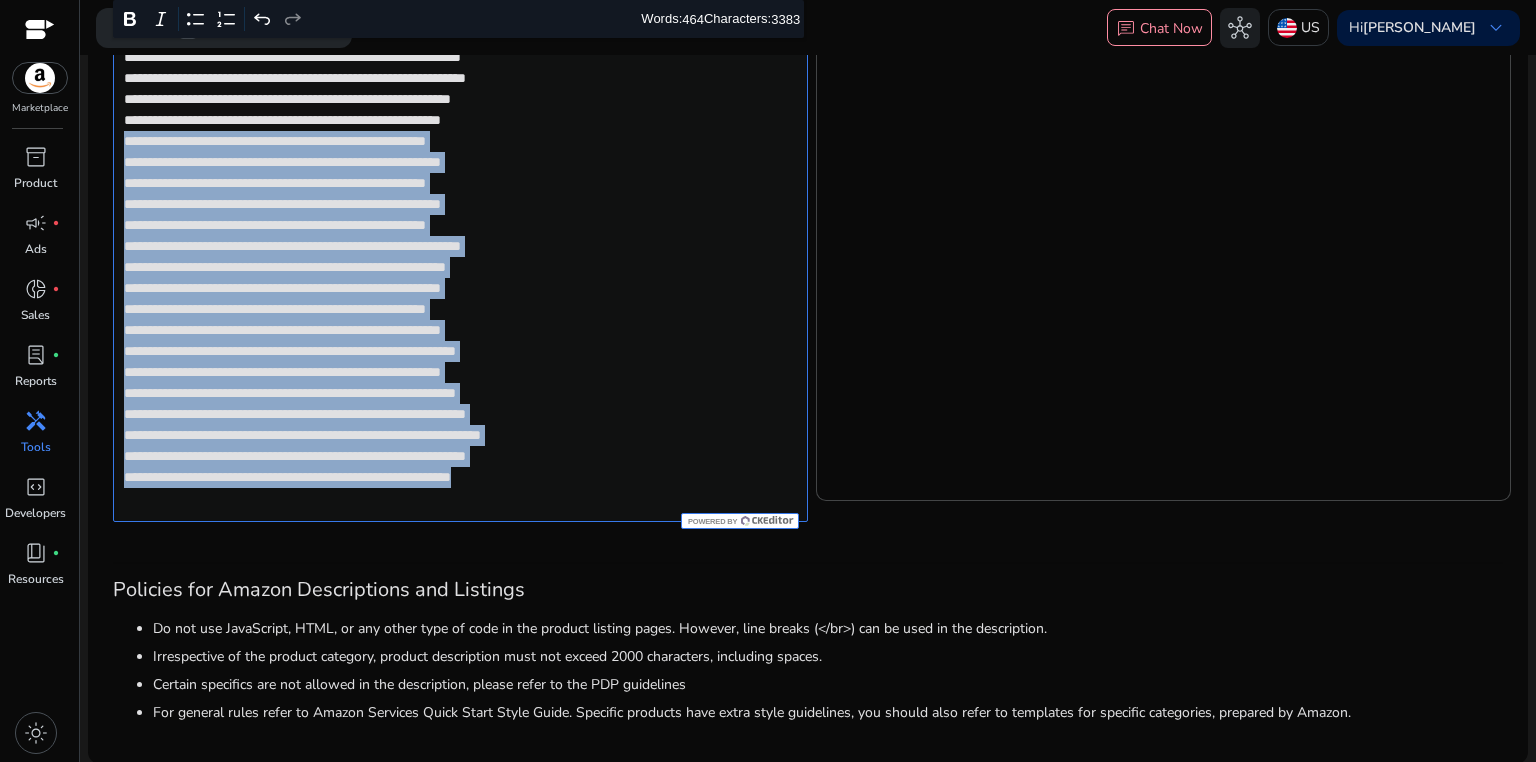 click on "**********" 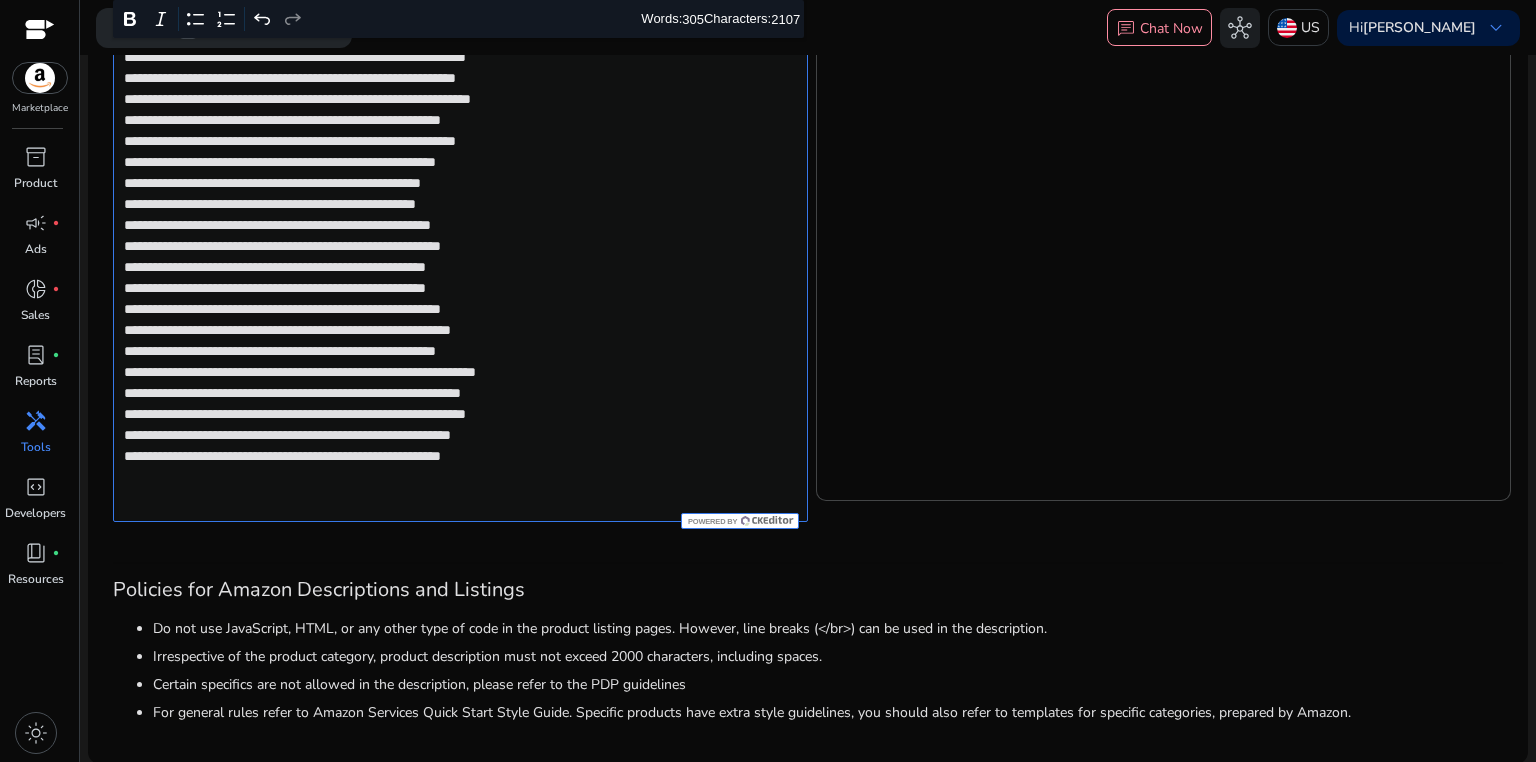 scroll, scrollTop: 840, scrollLeft: 0, axis: vertical 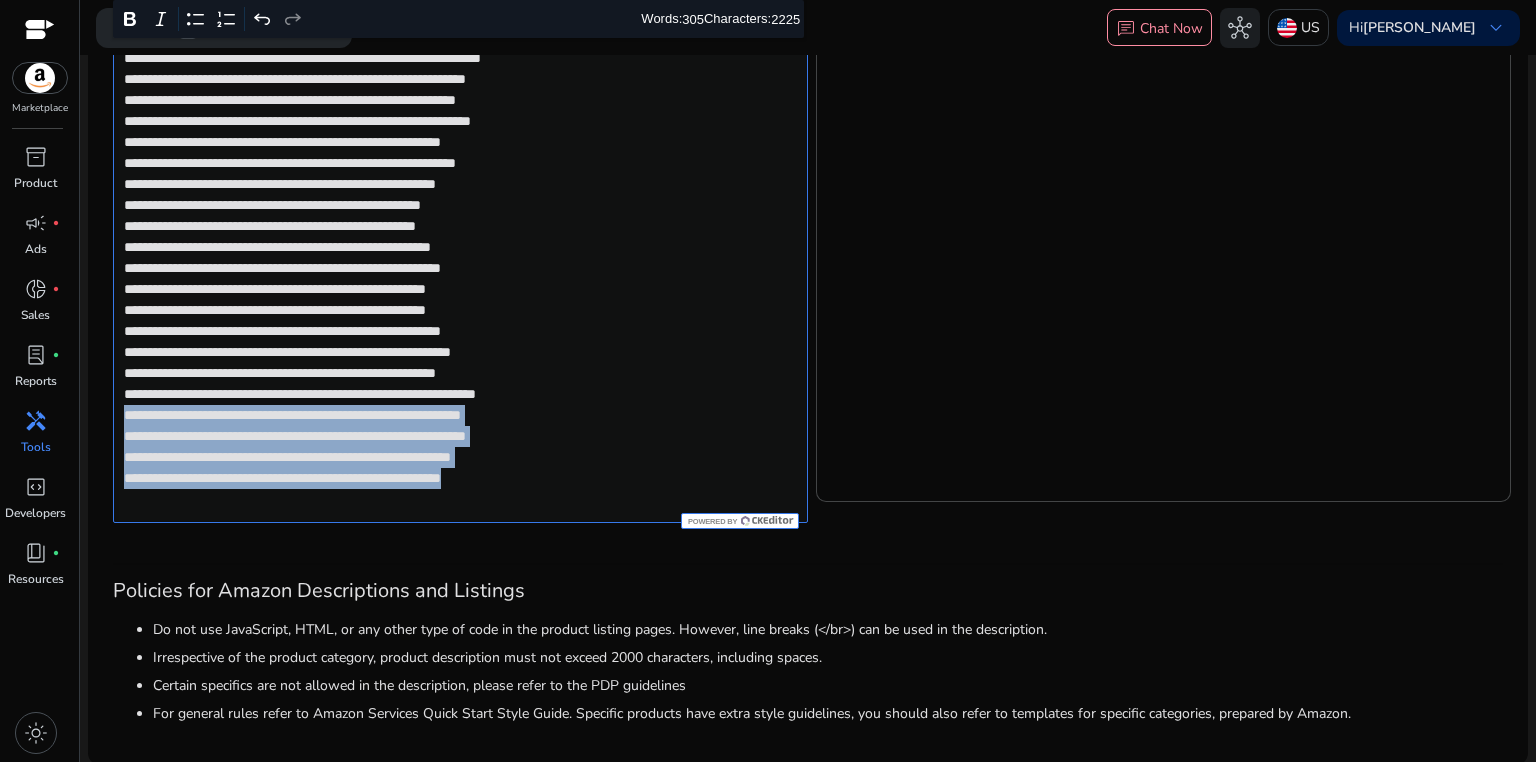 drag, startPoint x: 120, startPoint y: 433, endPoint x: 628, endPoint y: 518, distance: 515.06213 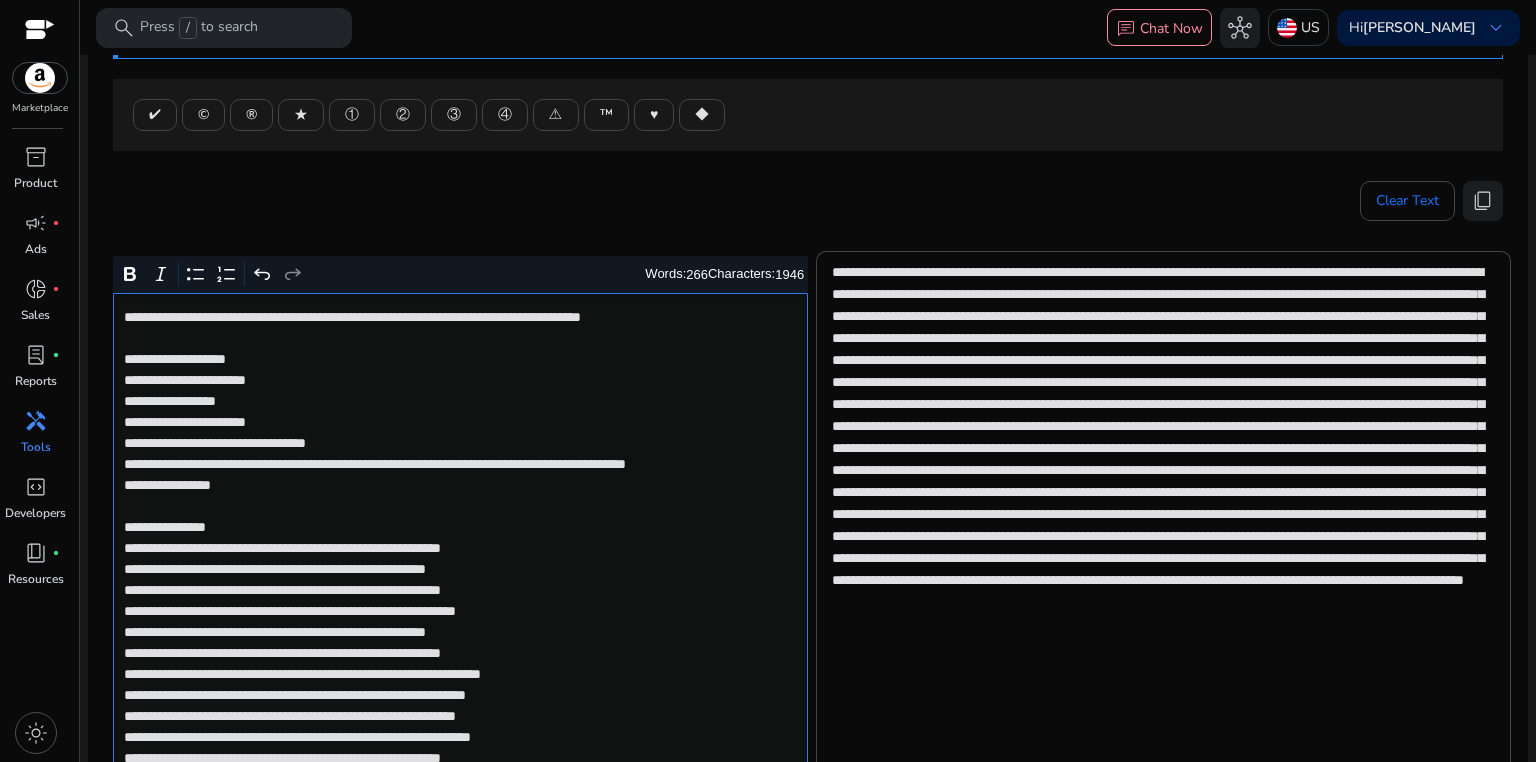 scroll, scrollTop: 222, scrollLeft: 0, axis: vertical 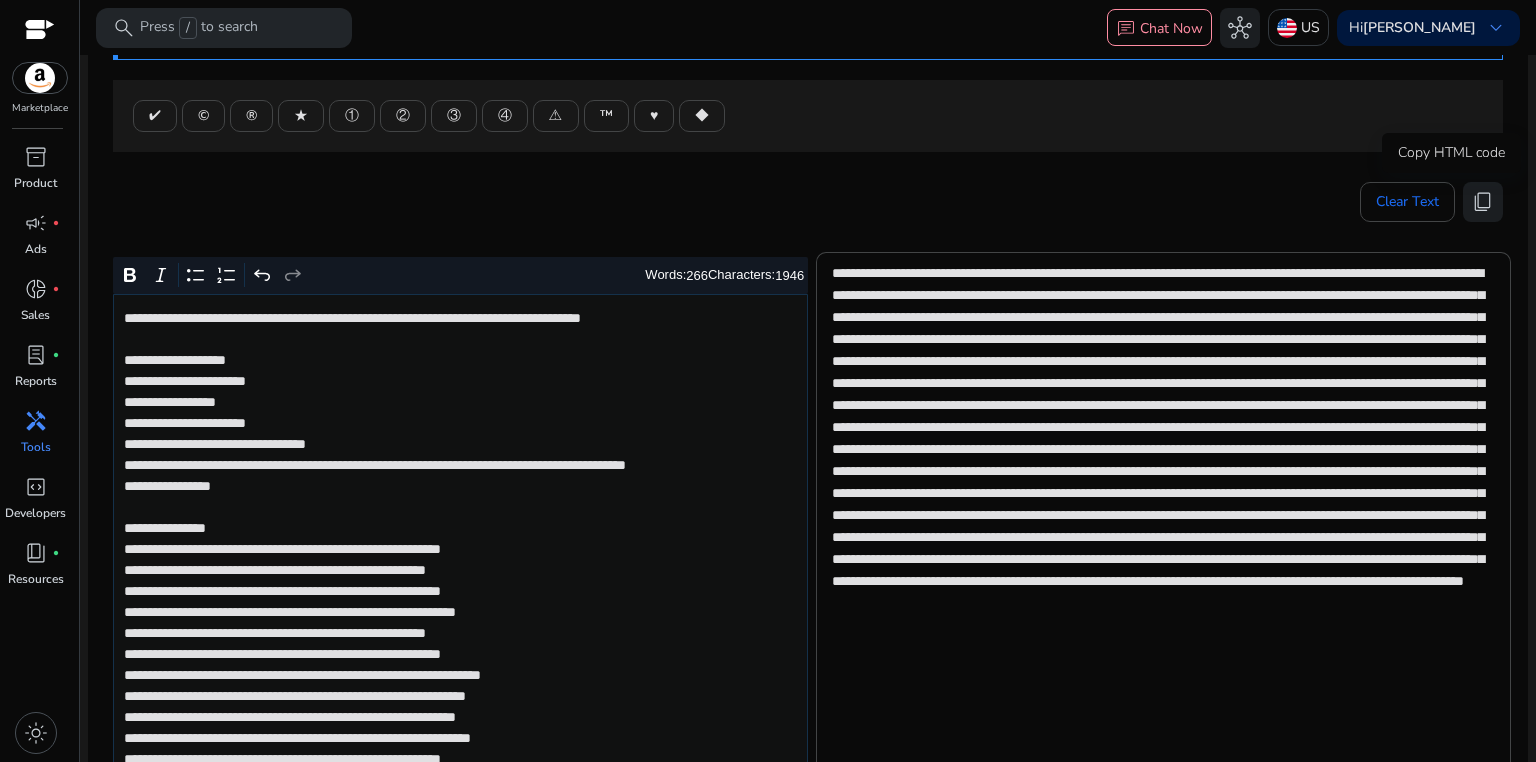 drag, startPoint x: 1470, startPoint y: 208, endPoint x: 819, endPoint y: 2, distance: 682.8155 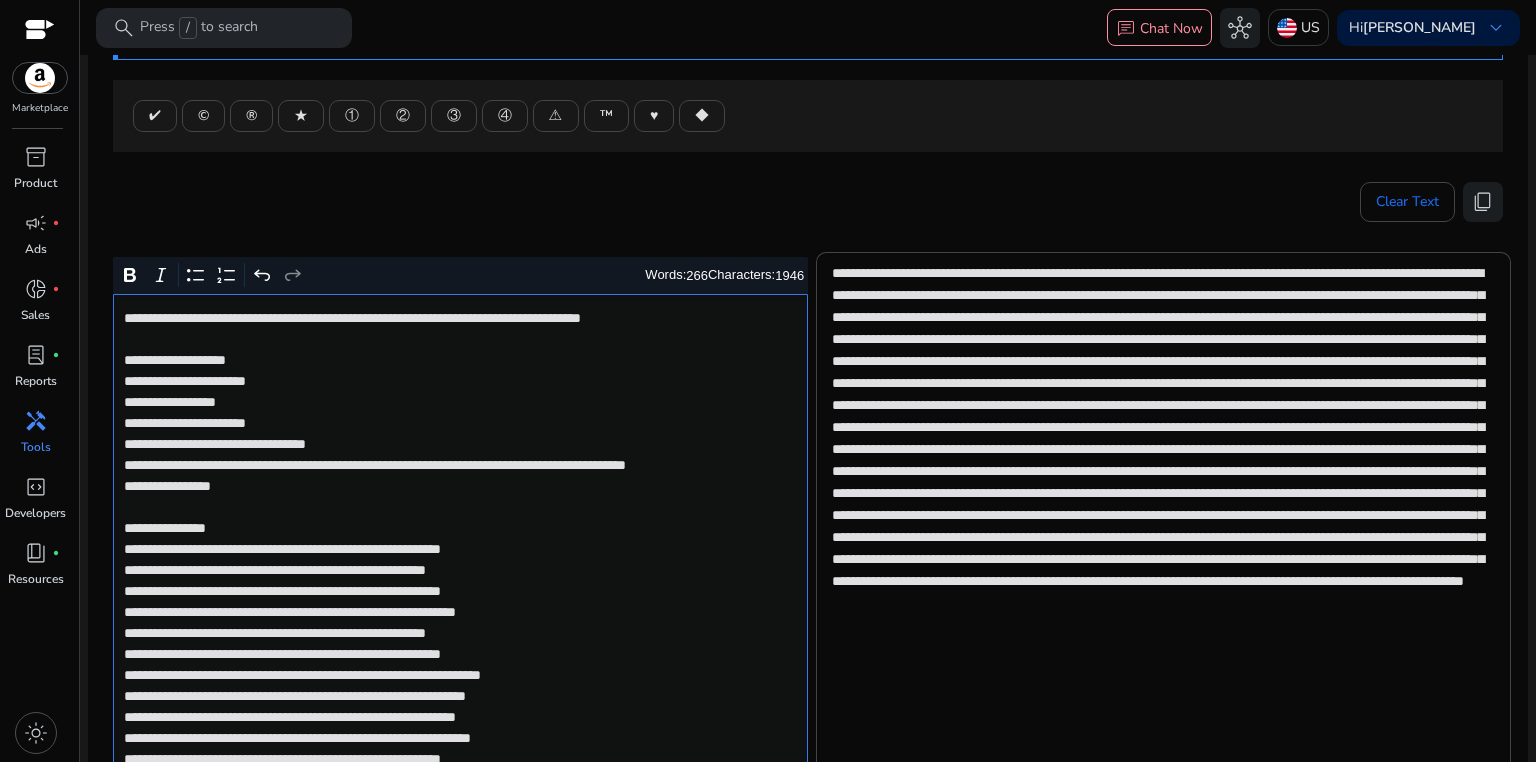 click on "**********" 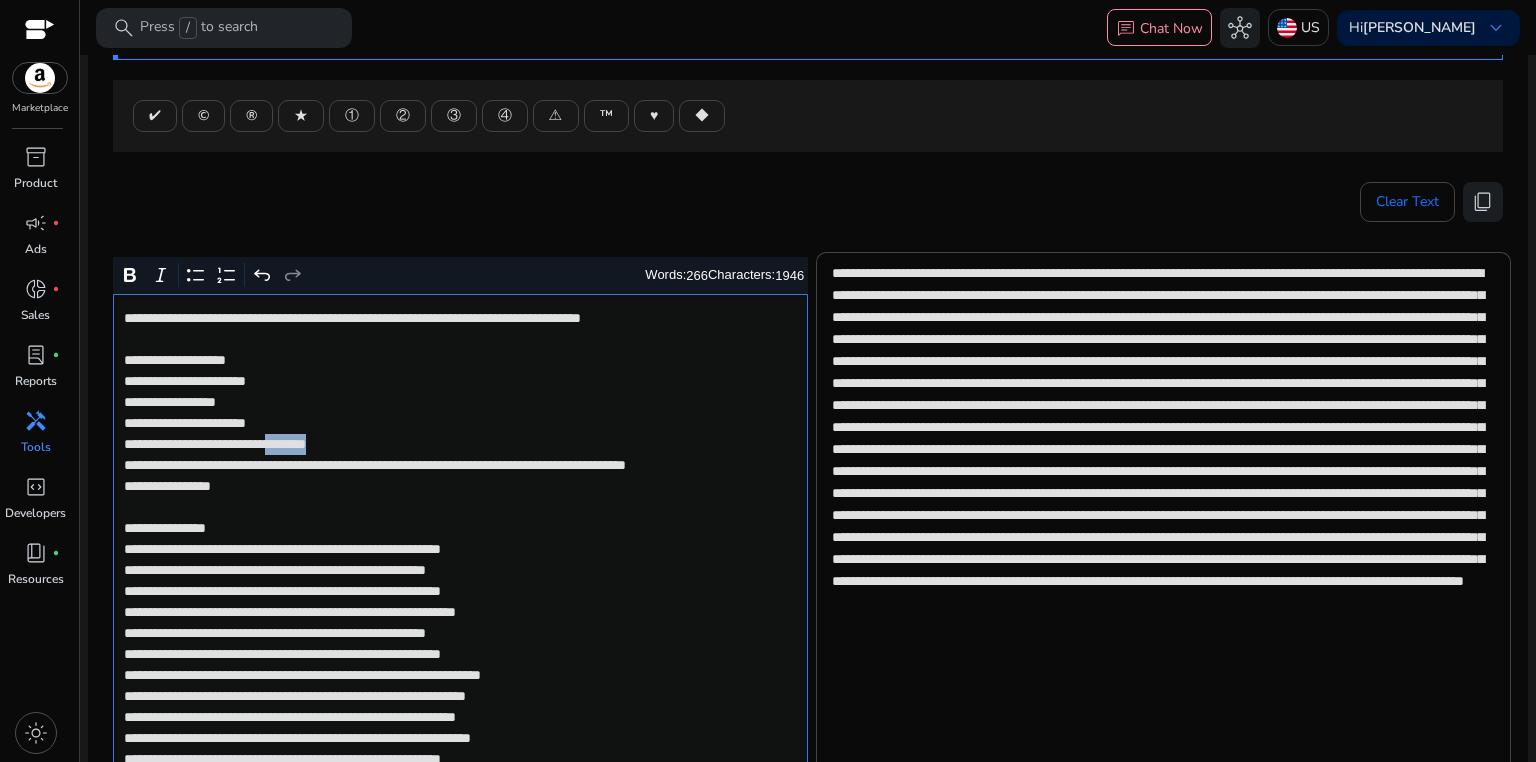 click on "**********" 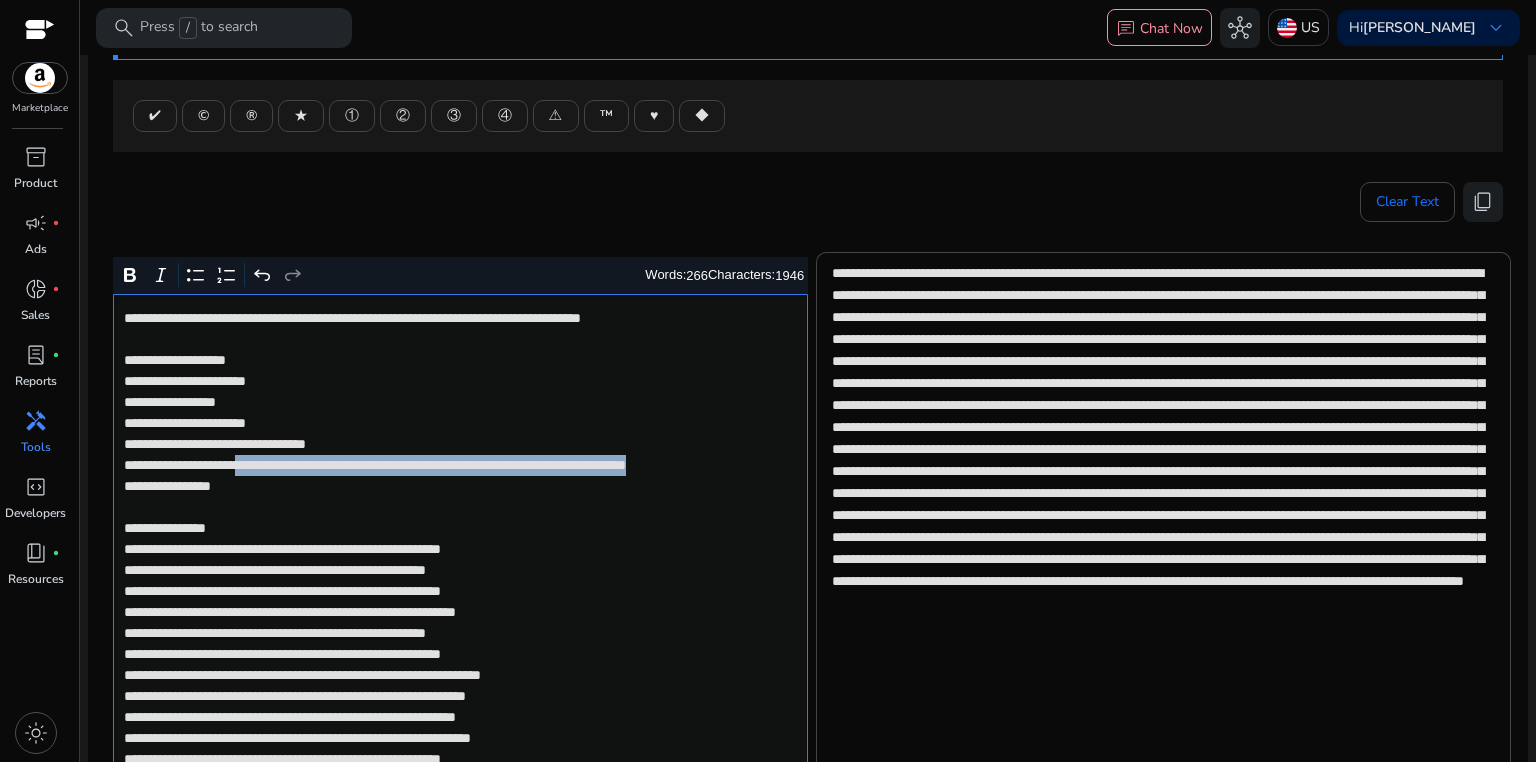 drag, startPoint x: 284, startPoint y: 463, endPoint x: 288, endPoint y: 484, distance: 21.377558 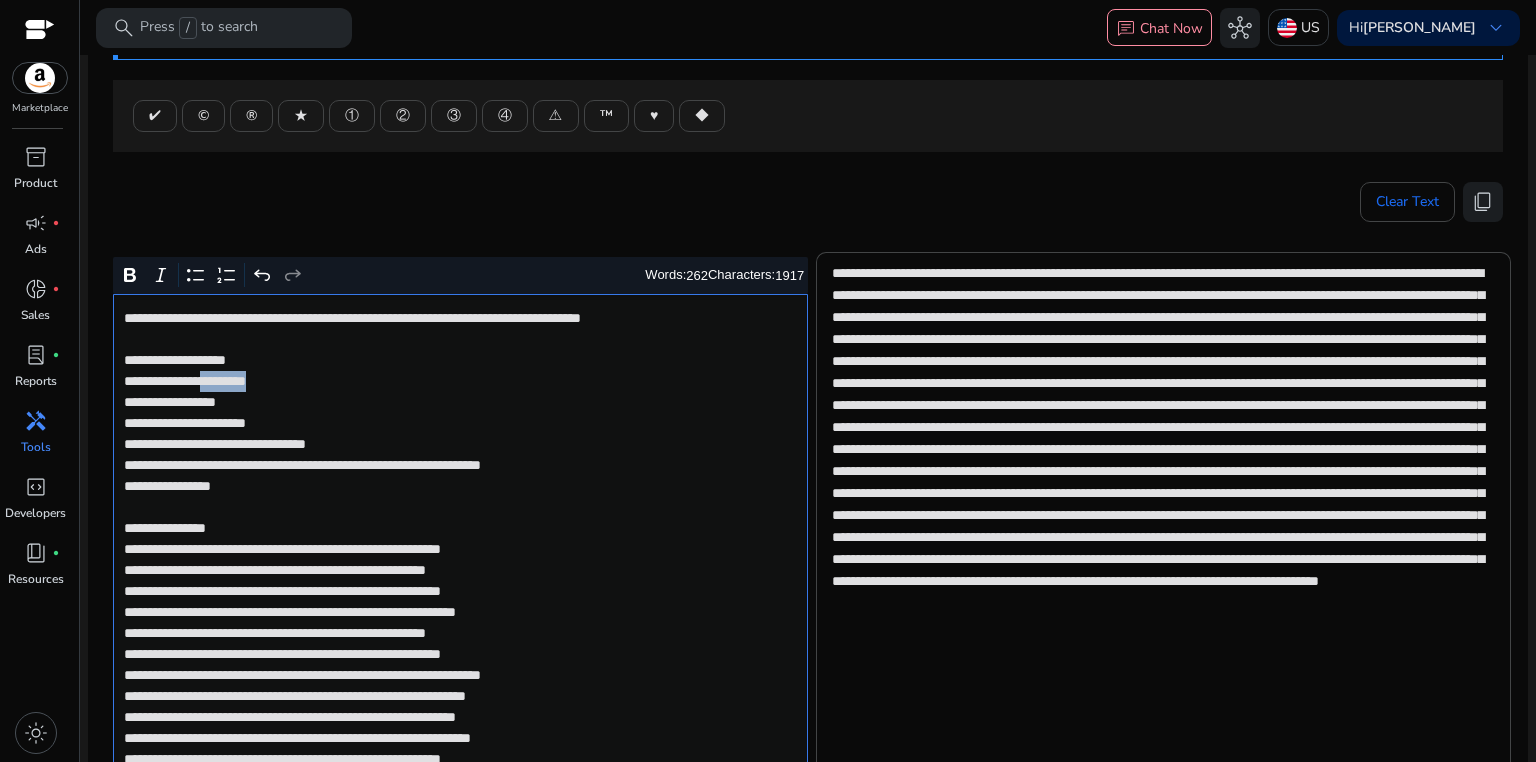 drag, startPoint x: 220, startPoint y: 384, endPoint x: 314, endPoint y: 382, distance: 94.02127 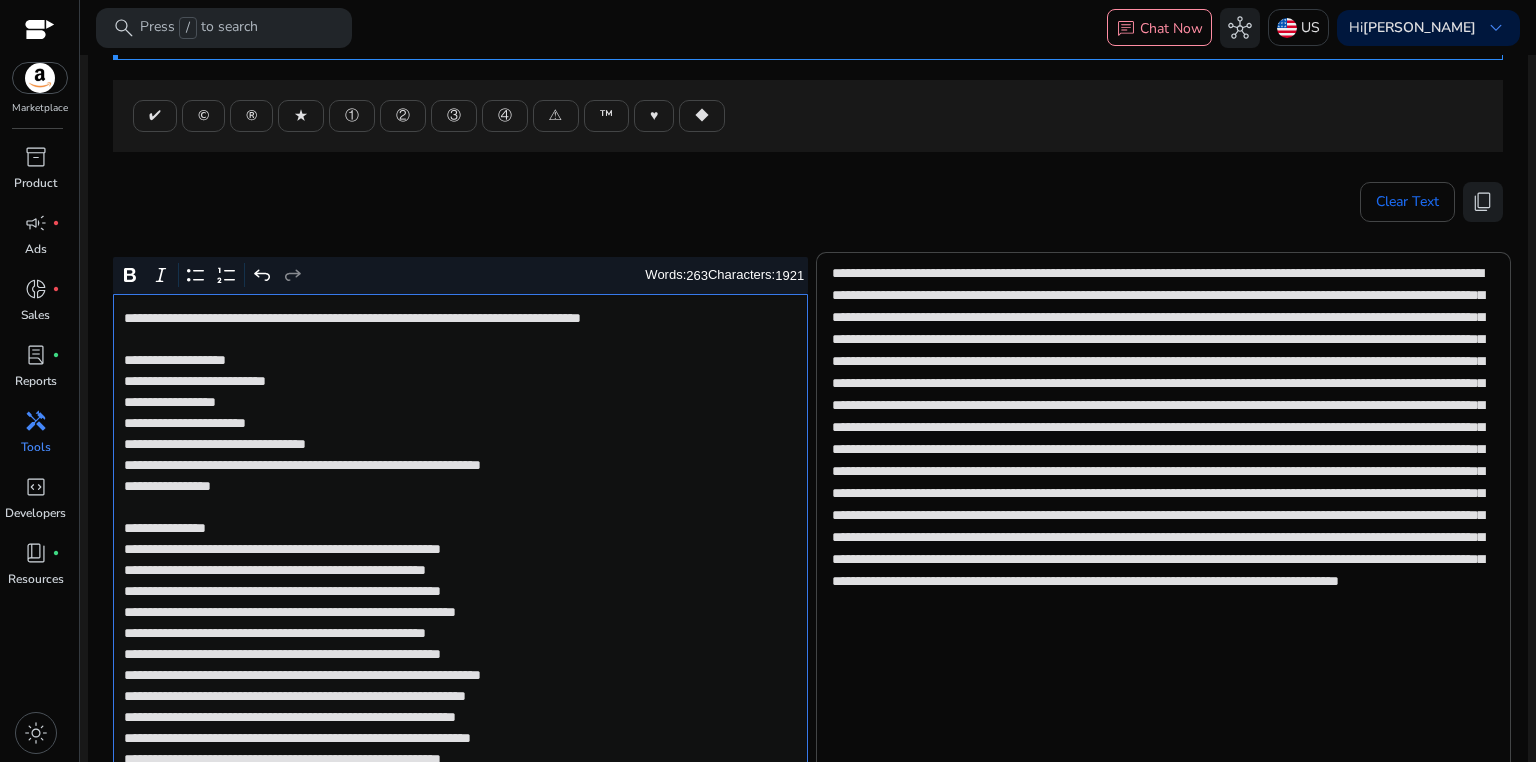 click on "**********" 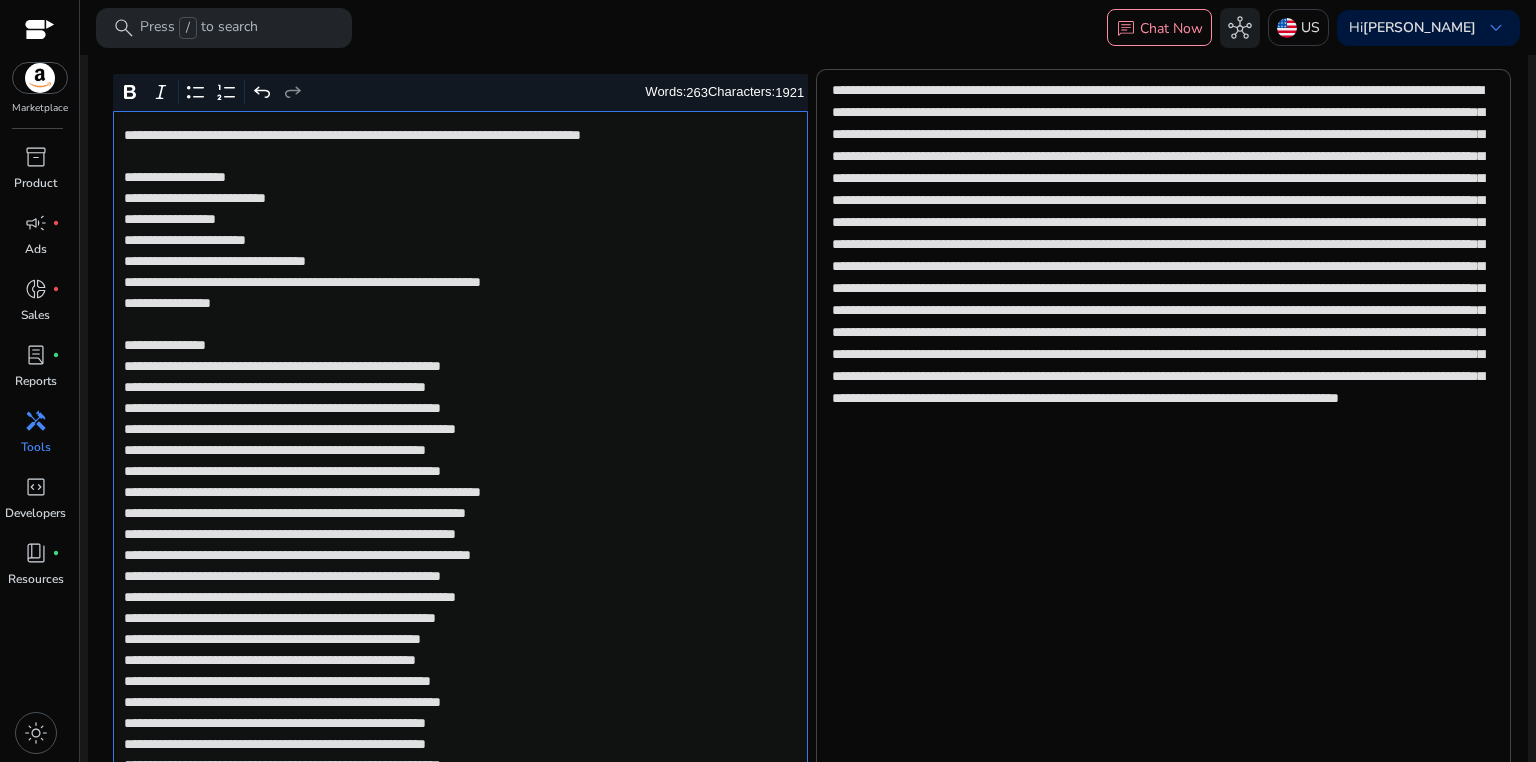 scroll, scrollTop: 488, scrollLeft: 0, axis: vertical 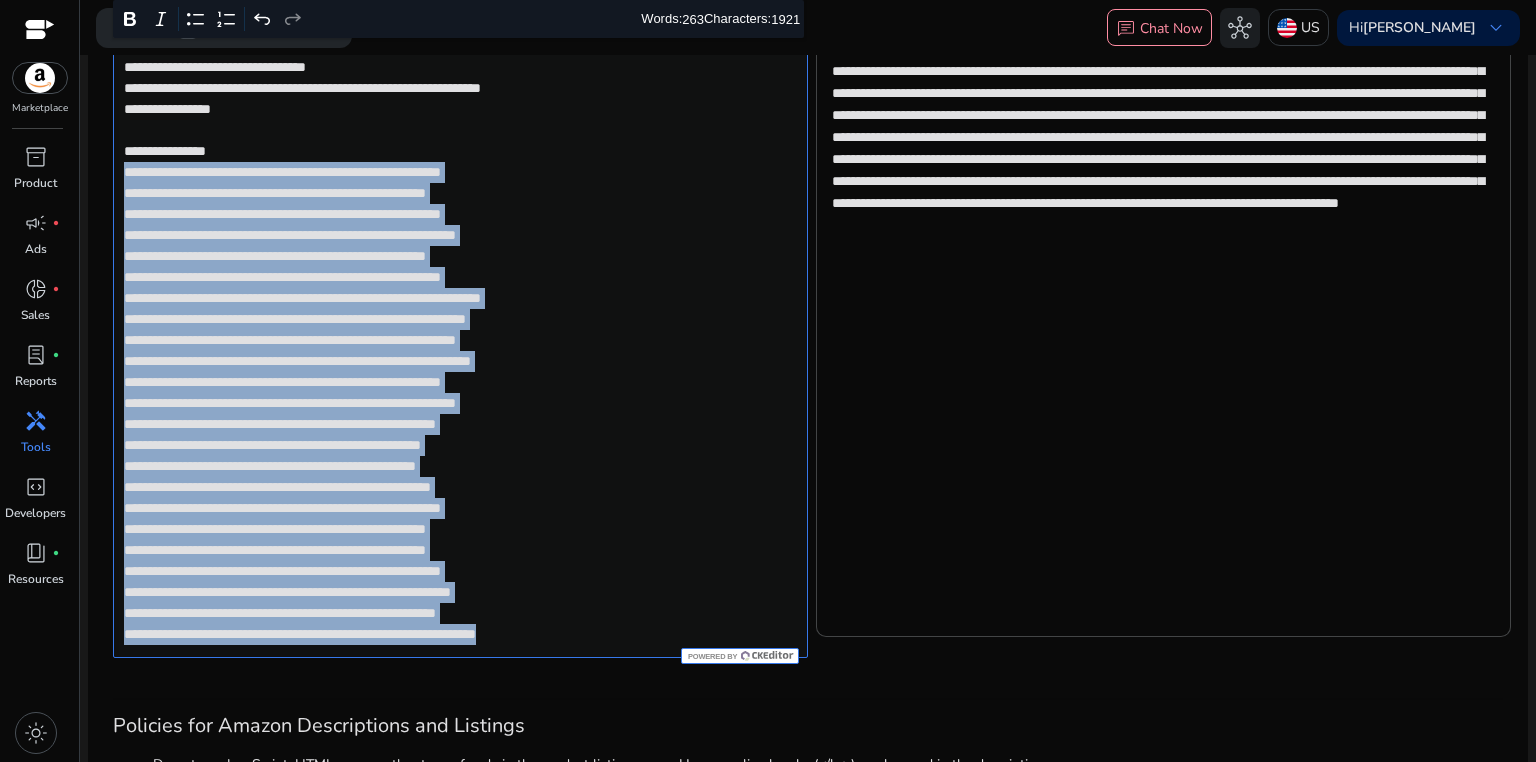 drag, startPoint x: 124, startPoint y: 275, endPoint x: 656, endPoint y: 641, distance: 645.73987 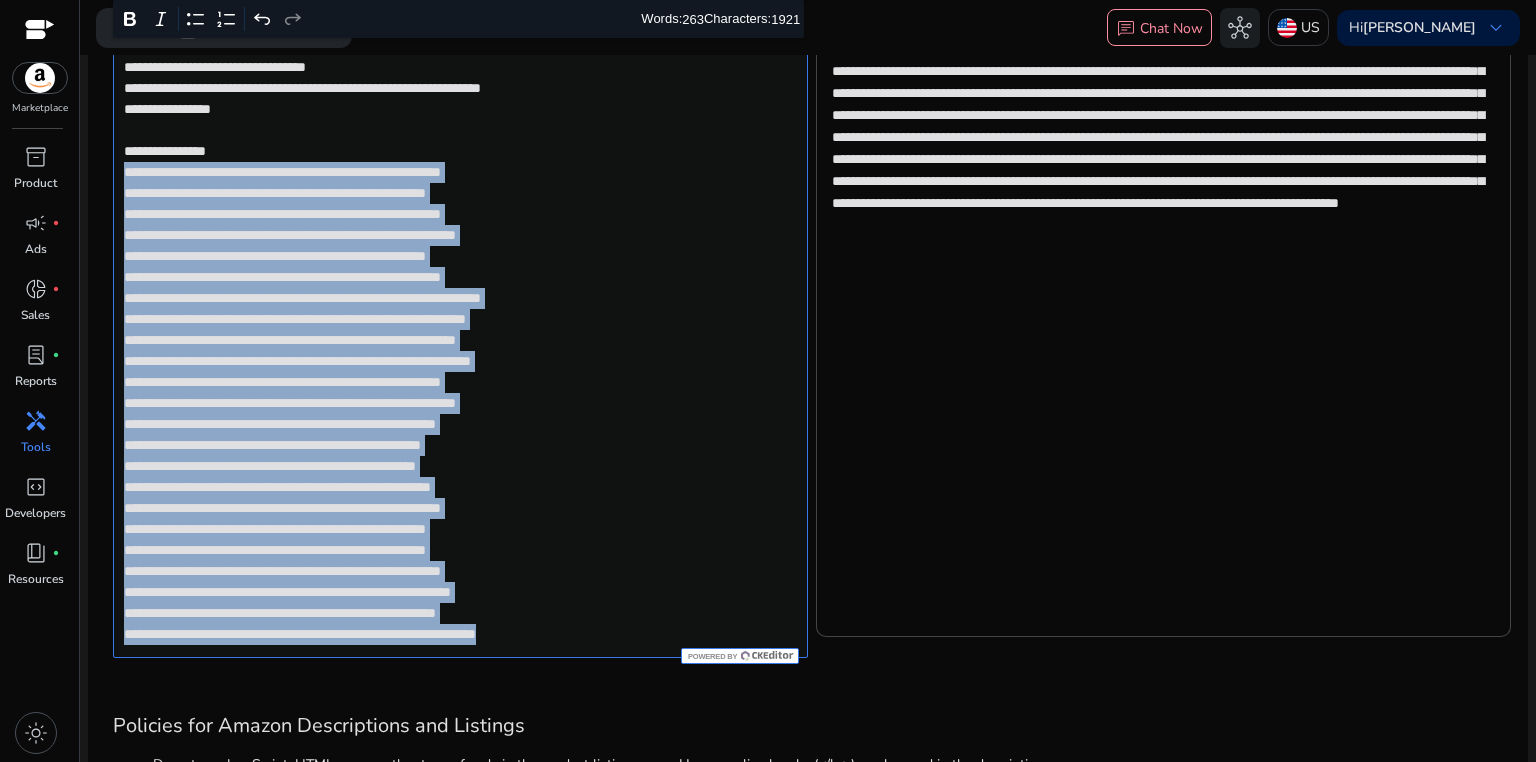 click on "**********" 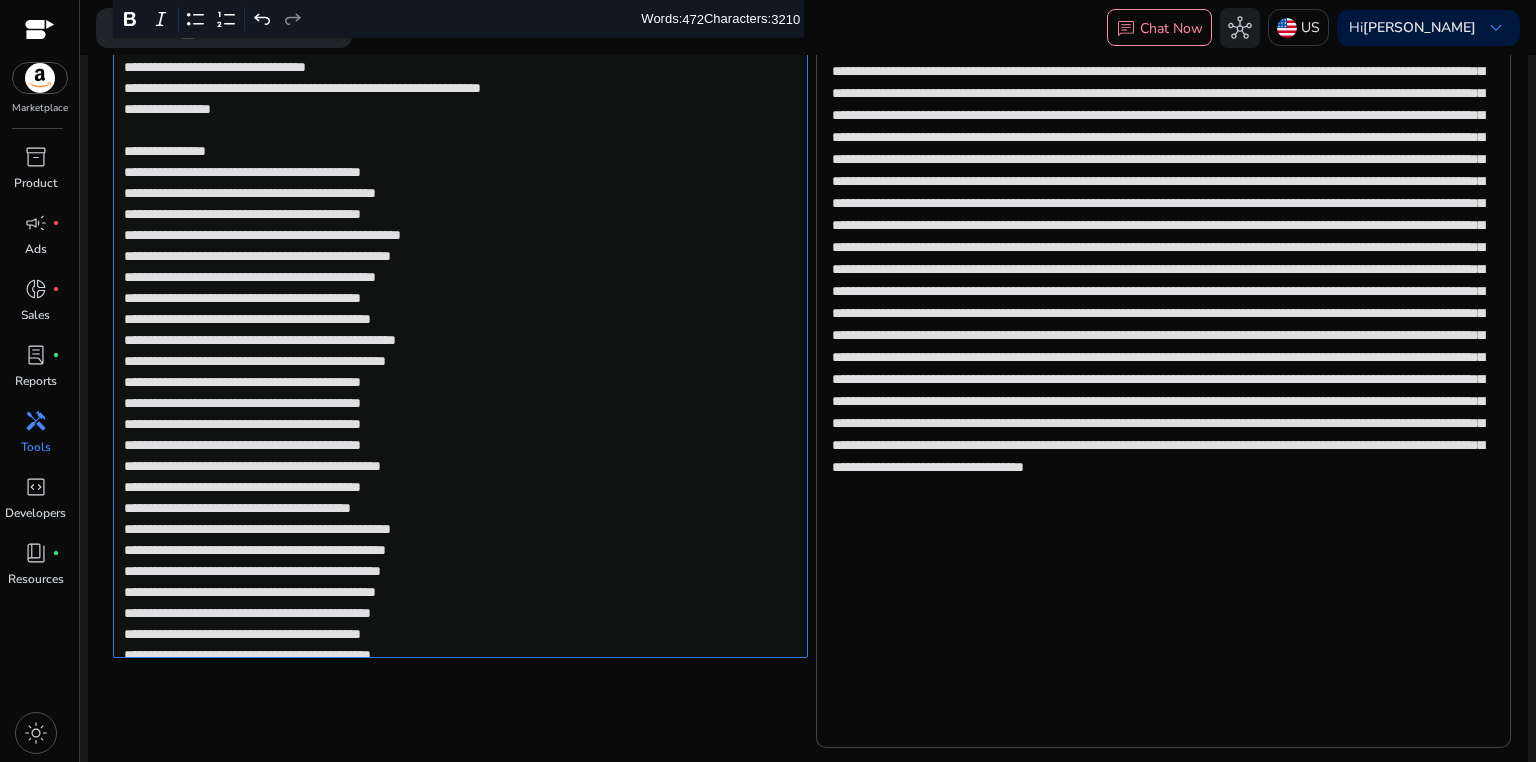 scroll, scrollTop: 1214, scrollLeft: 0, axis: vertical 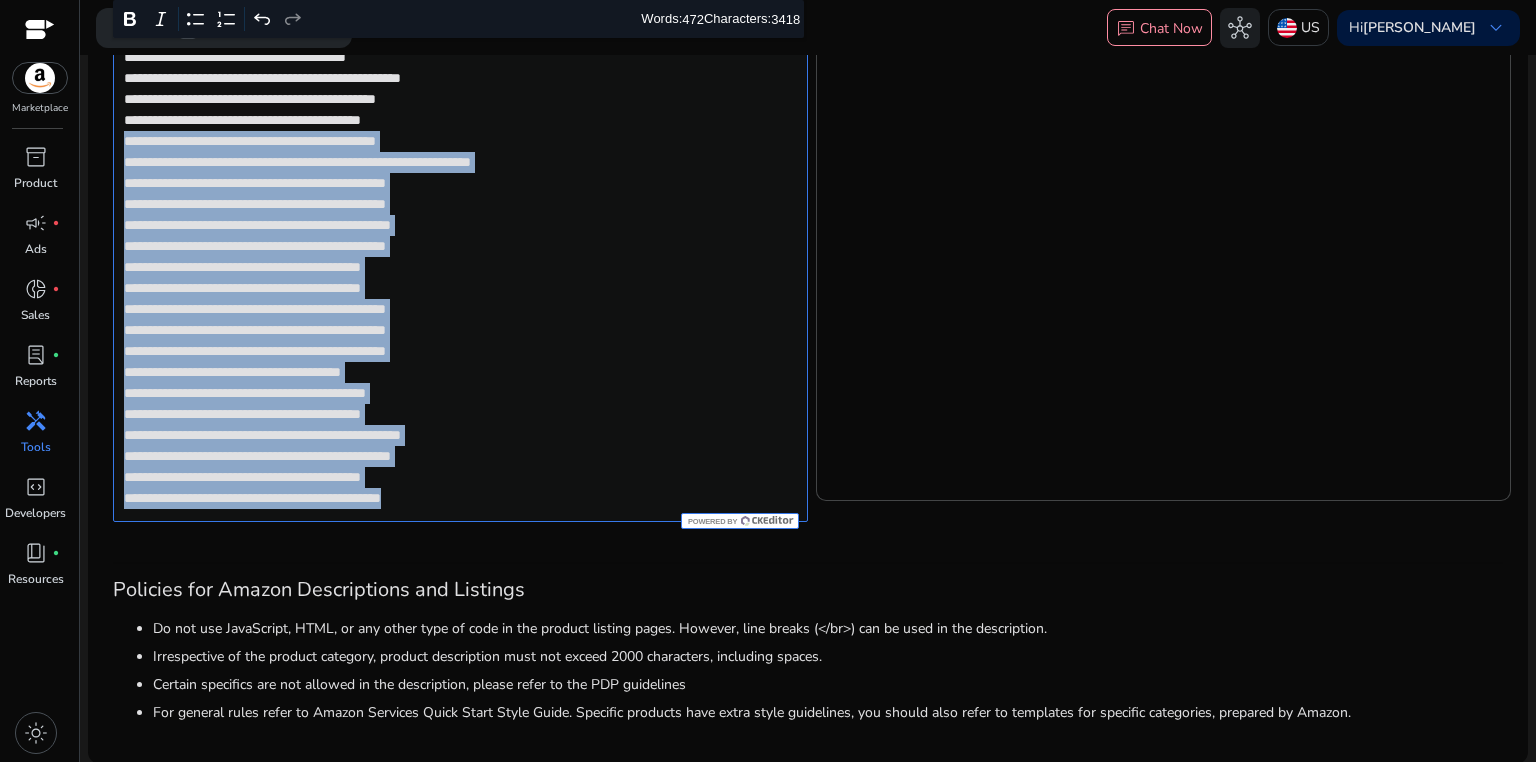 drag, startPoint x: 124, startPoint y: 378, endPoint x: 614, endPoint y: 602, distance: 538.7727 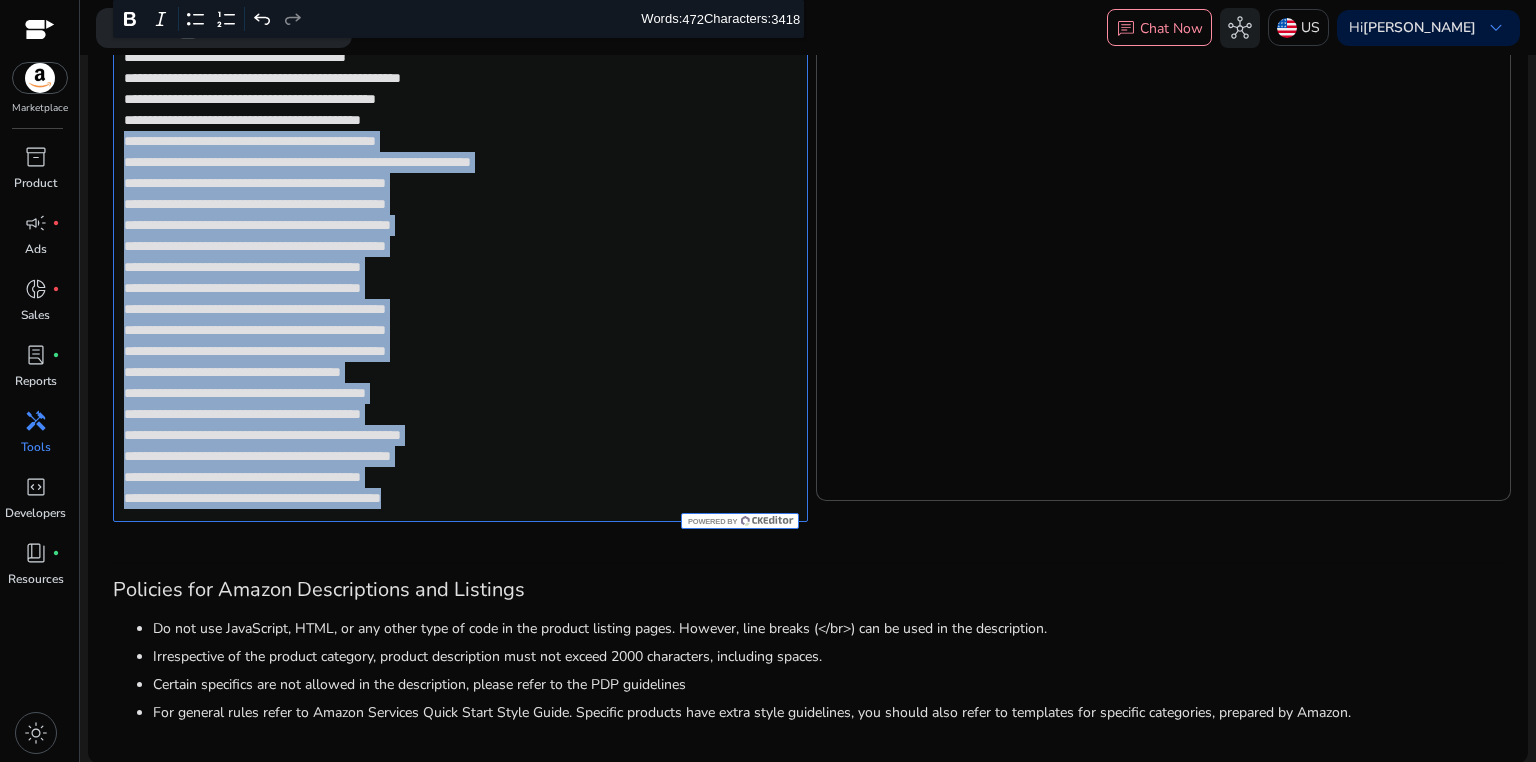 click on "**********" 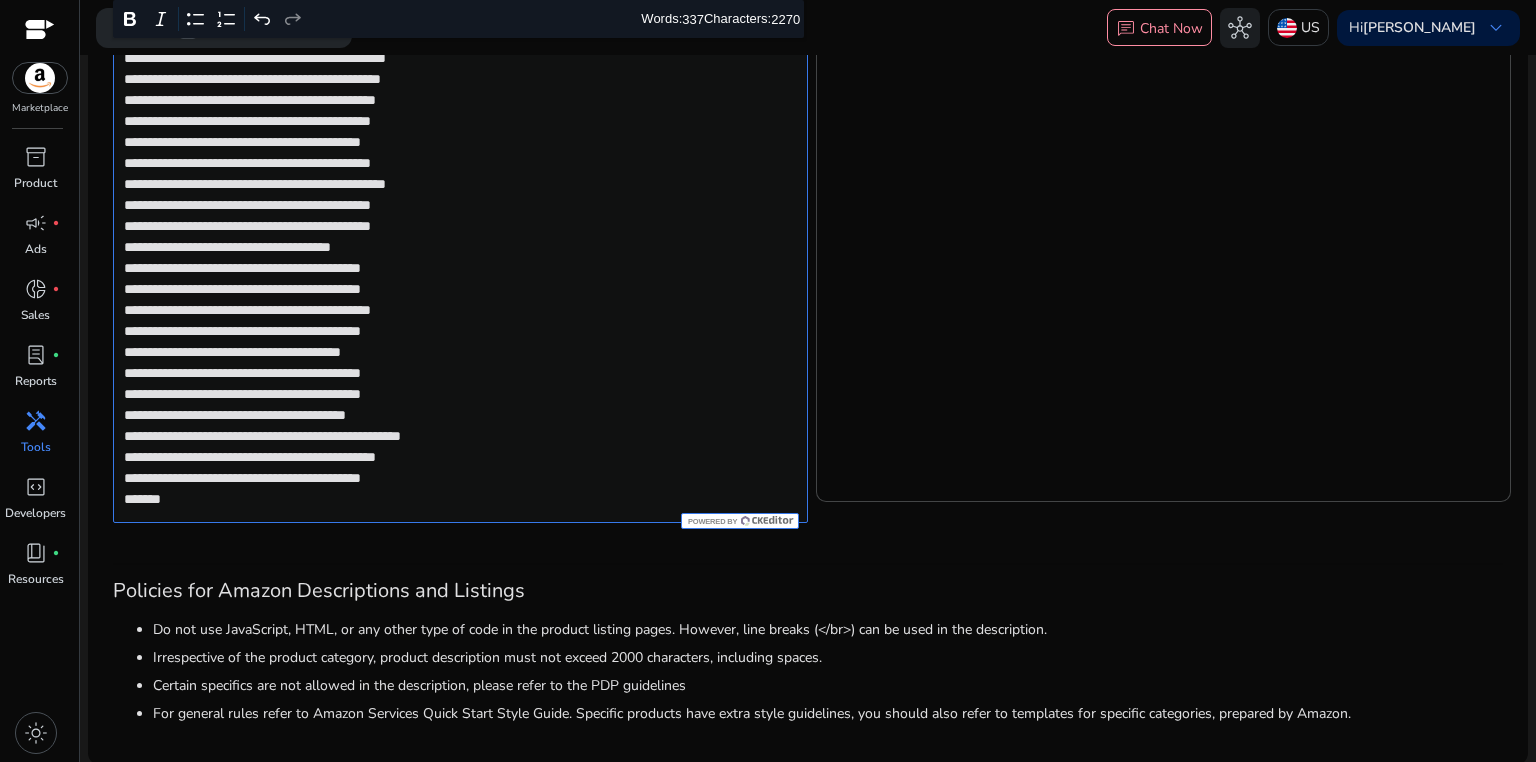 scroll, scrollTop: 1072, scrollLeft: 0, axis: vertical 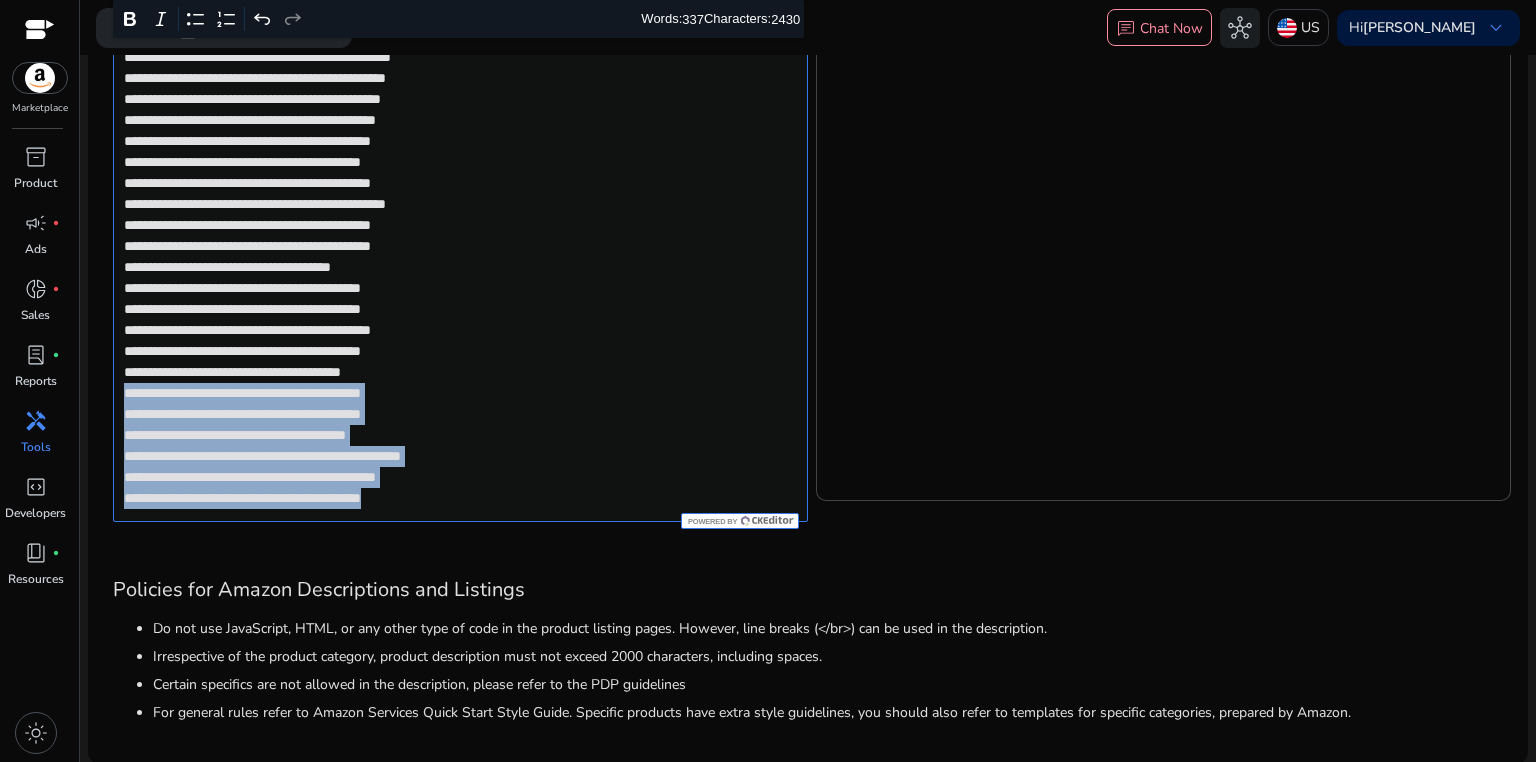drag, startPoint x: 121, startPoint y: 394, endPoint x: 496, endPoint y: 510, distance: 392.53152 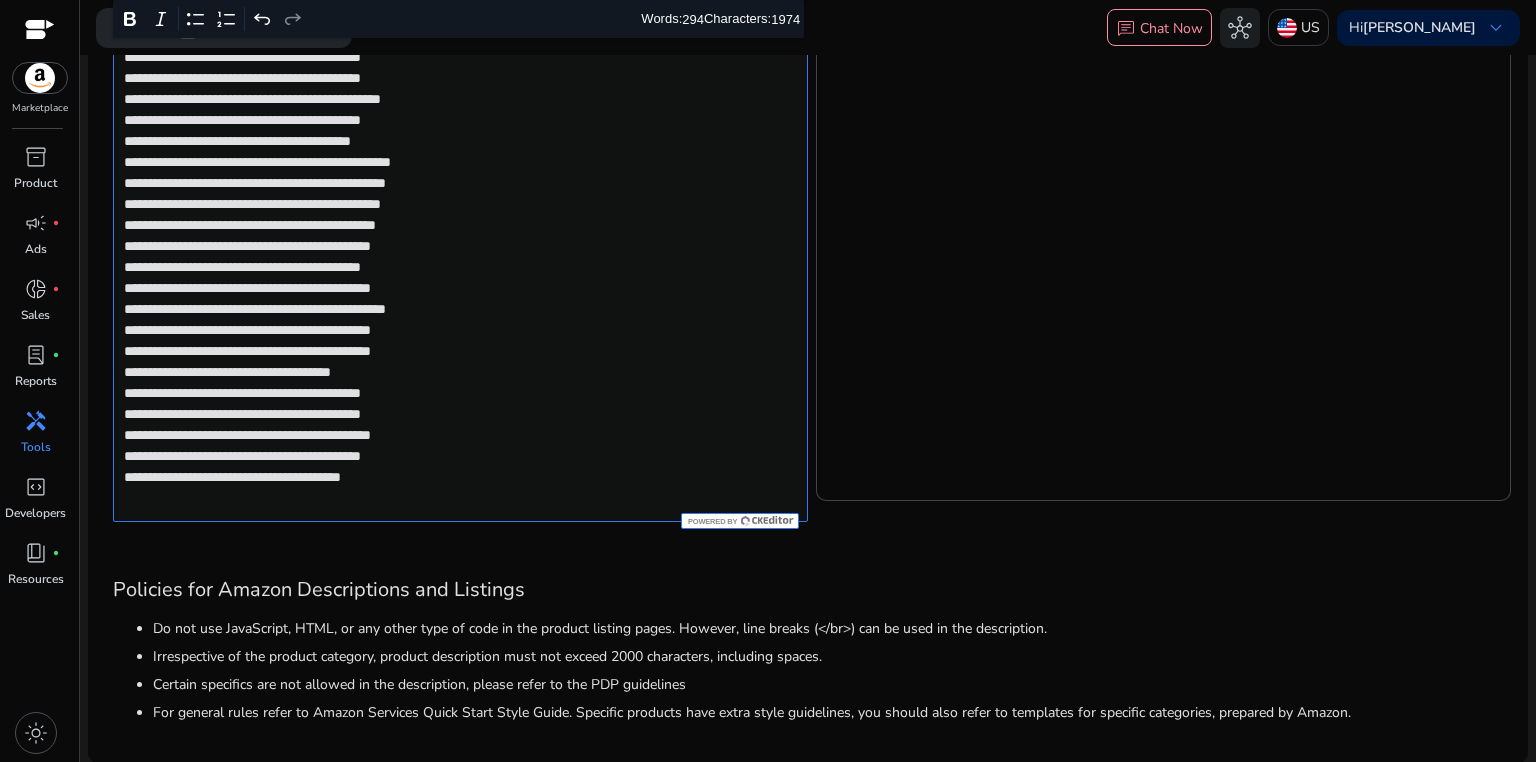 scroll, scrollTop: 946, scrollLeft: 0, axis: vertical 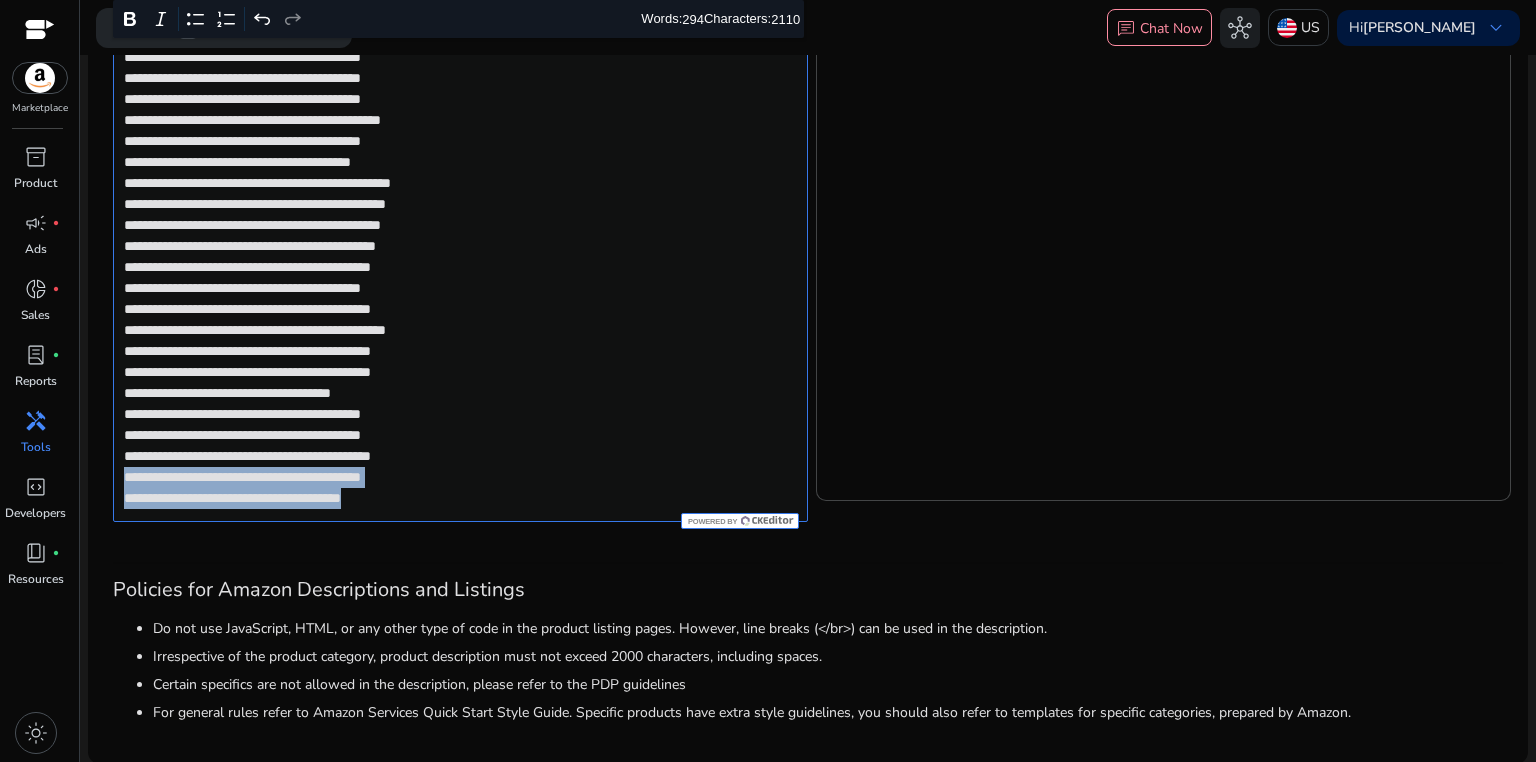 drag, startPoint x: 142, startPoint y: 476, endPoint x: 501, endPoint y: 510, distance: 360.60645 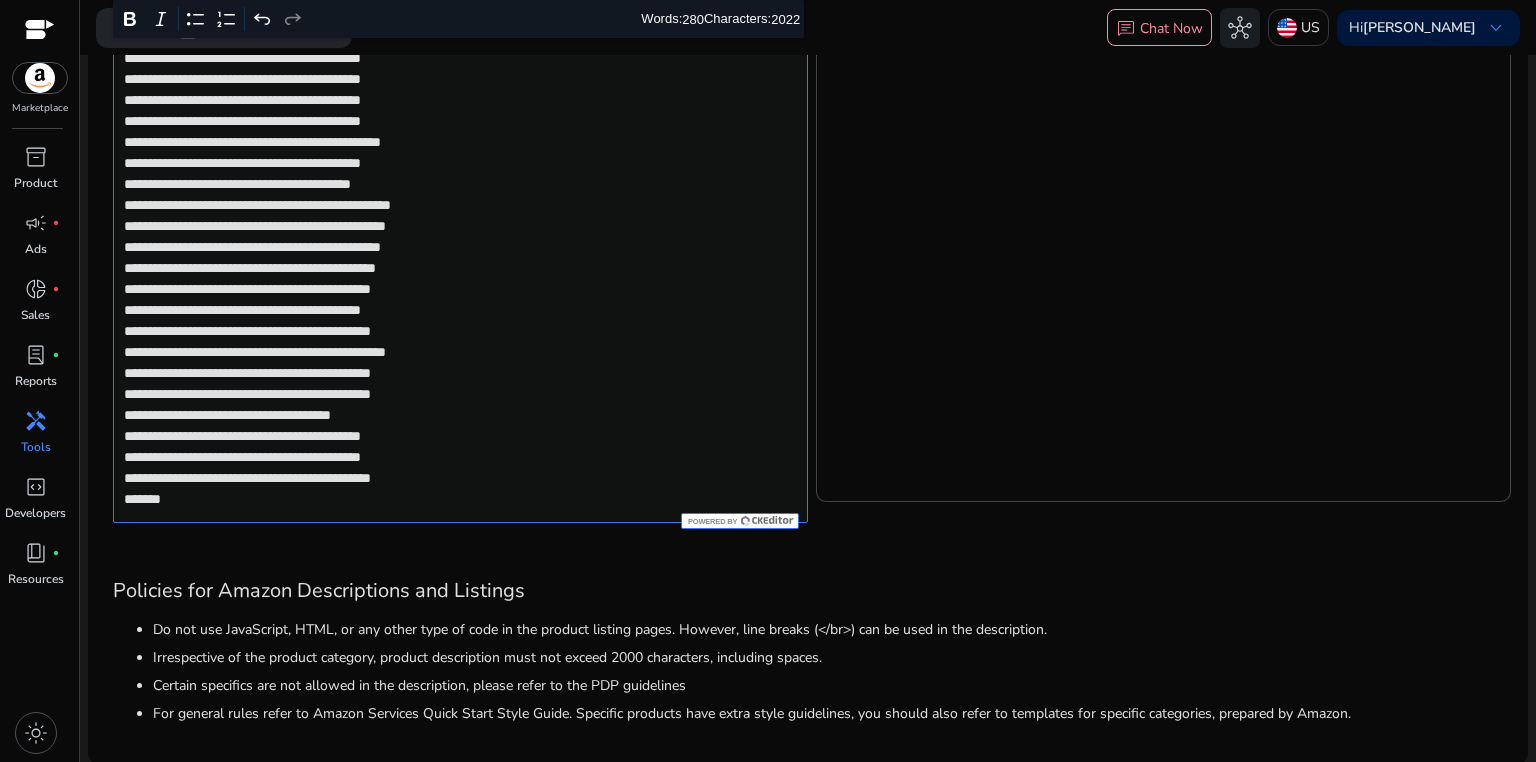 scroll, scrollTop: 904, scrollLeft: 0, axis: vertical 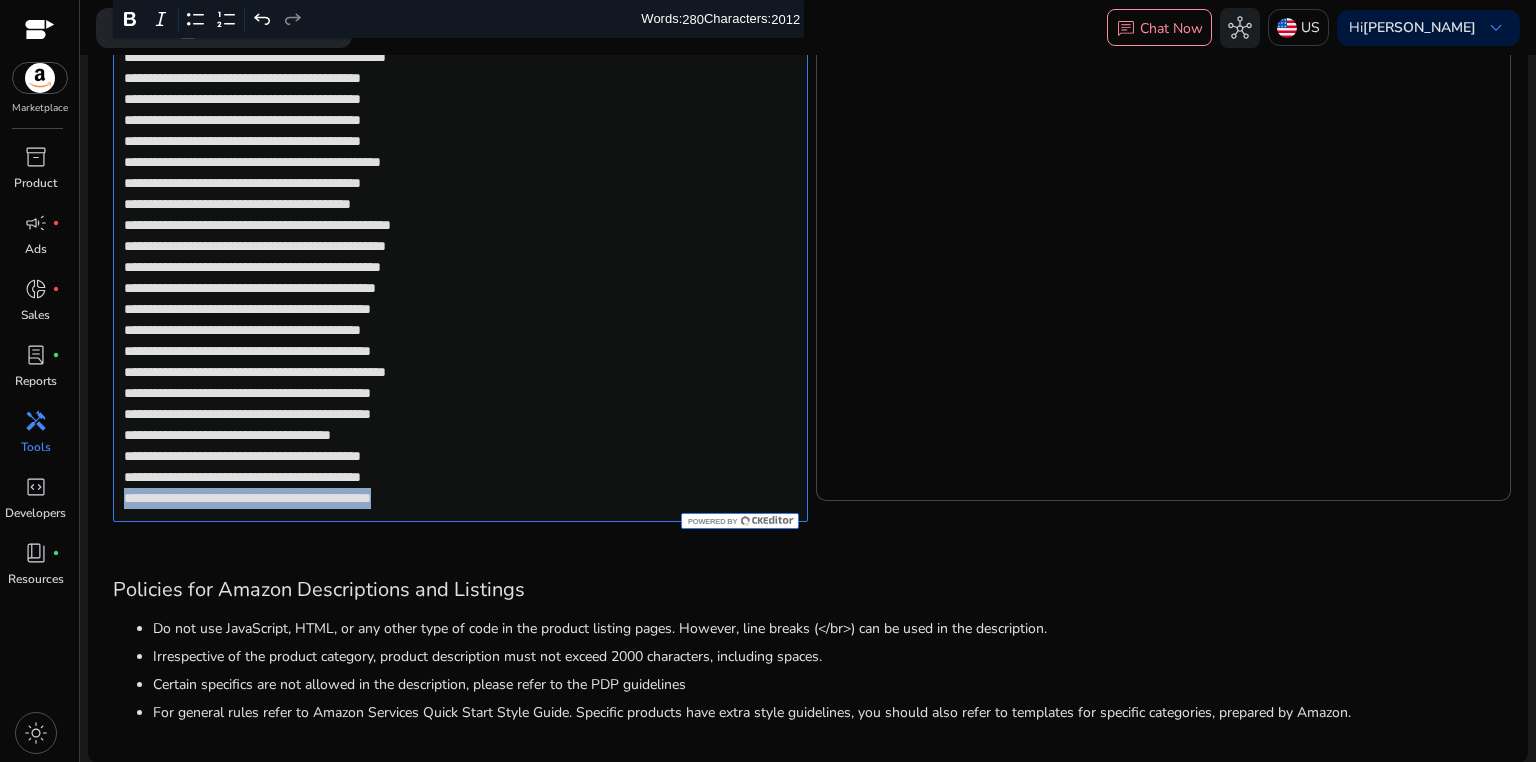 drag, startPoint x: 120, startPoint y: 499, endPoint x: 524, endPoint y: 488, distance: 404.14972 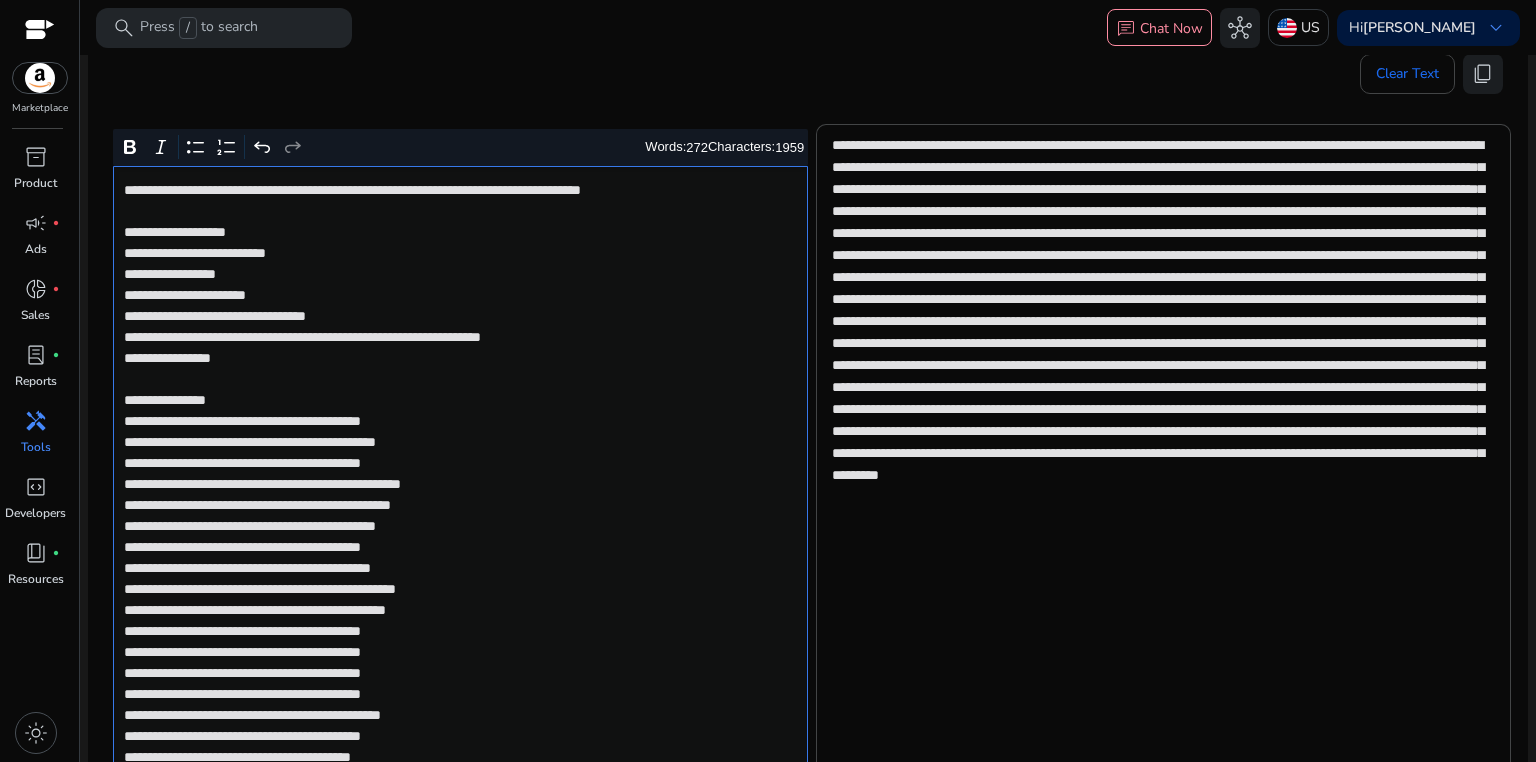 scroll, scrollTop: 349, scrollLeft: 0, axis: vertical 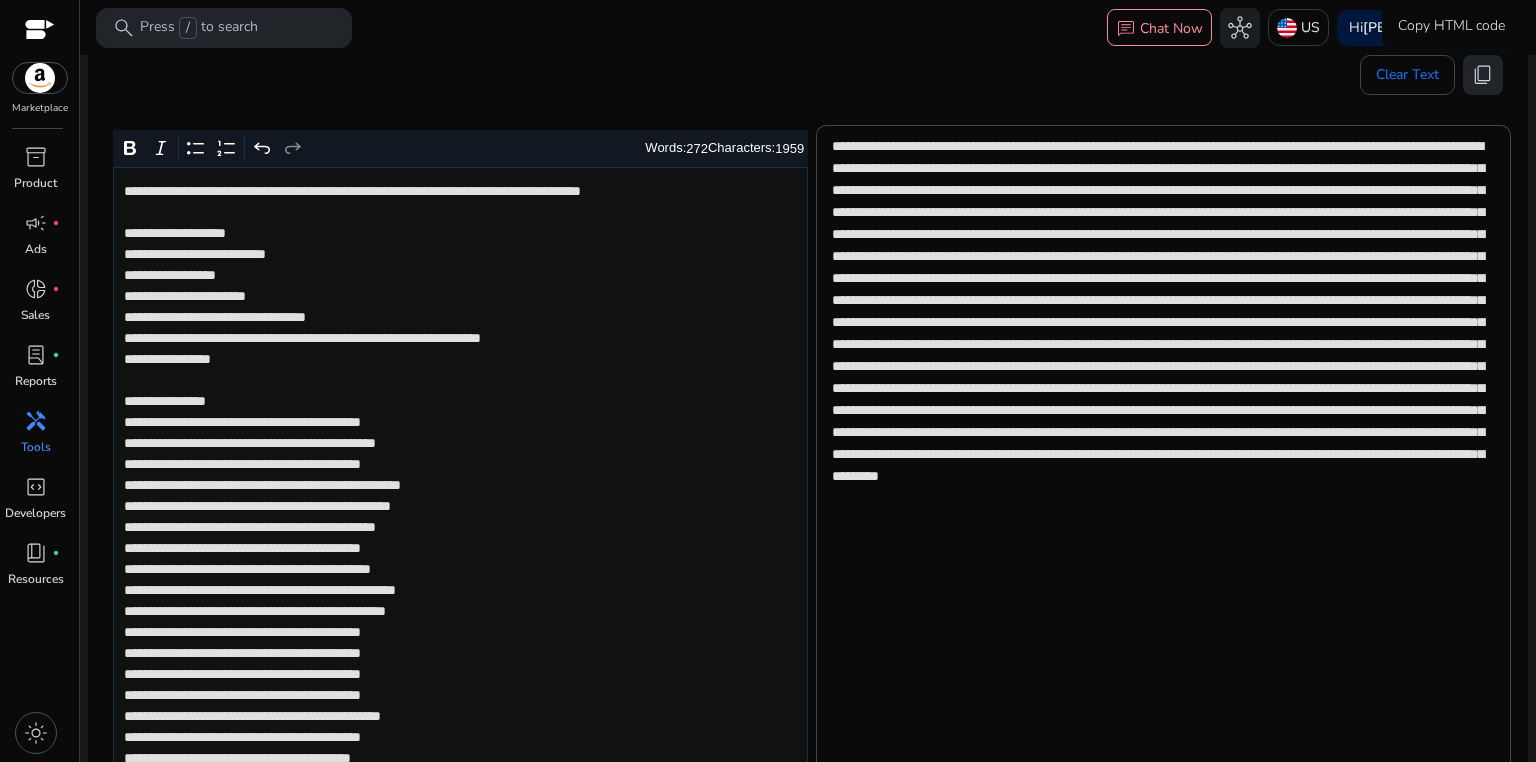 click on "content_copy" 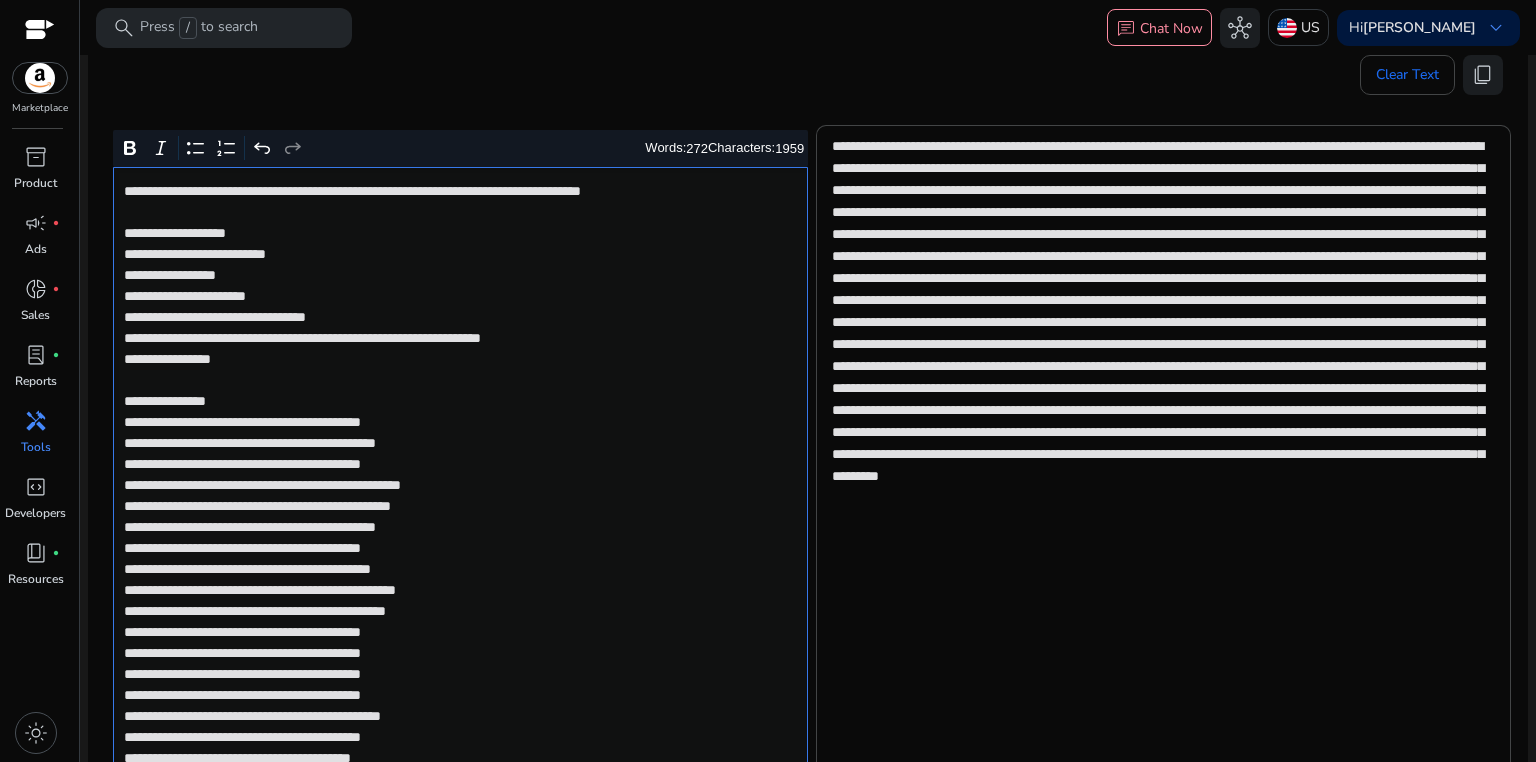click on "**********" 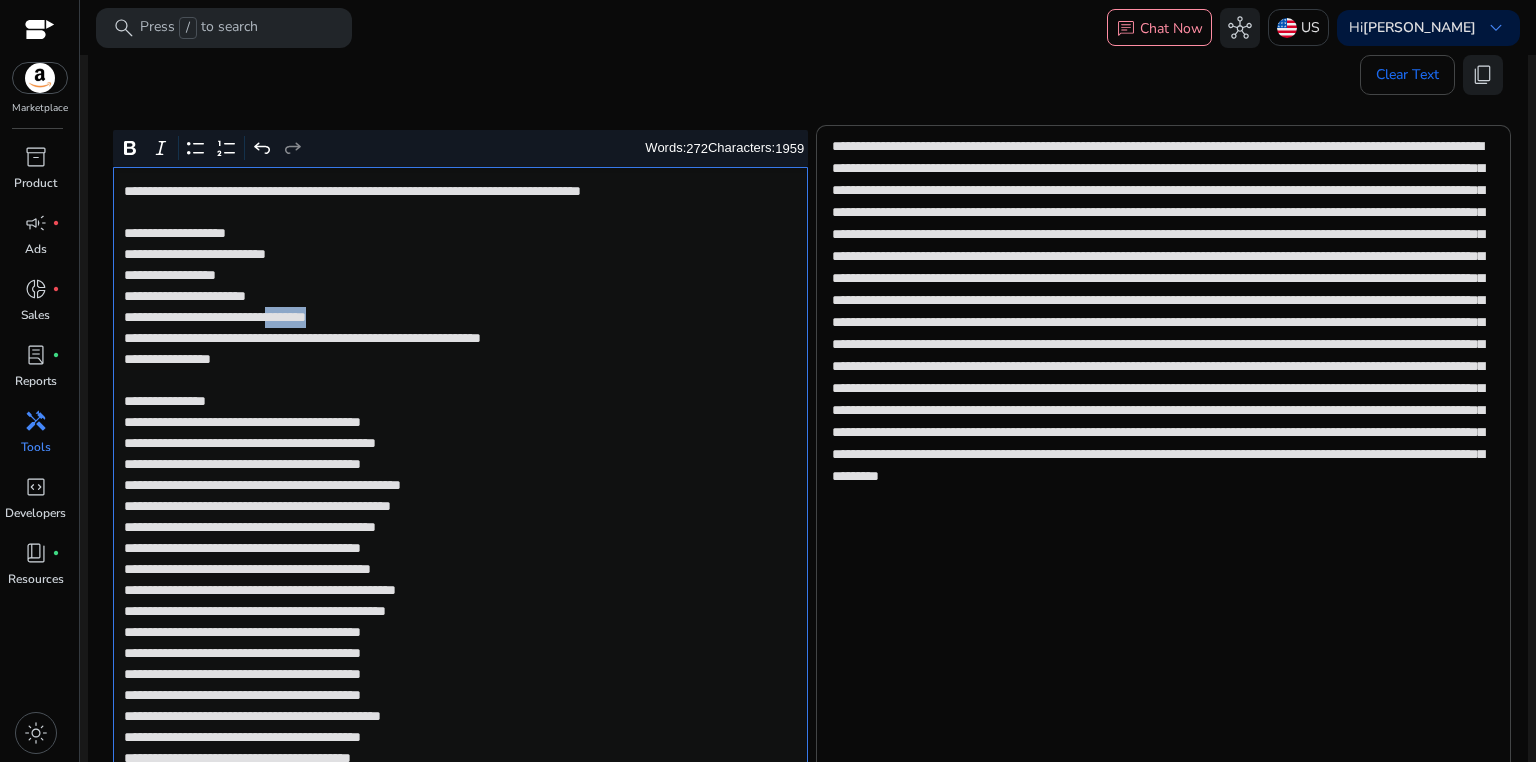 click on "**********" 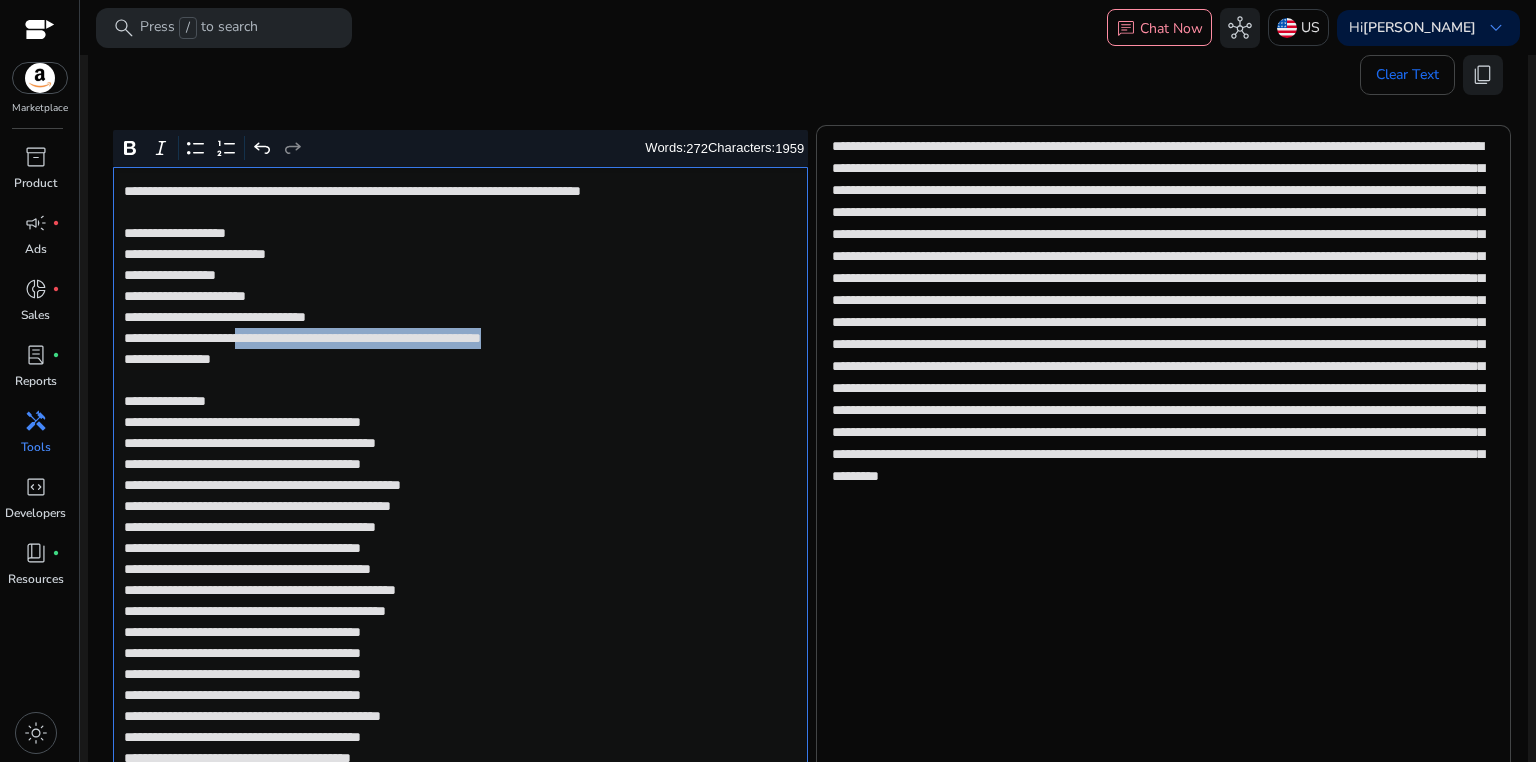 drag, startPoint x: 283, startPoint y: 337, endPoint x: 691, endPoint y: 336, distance: 408.00122 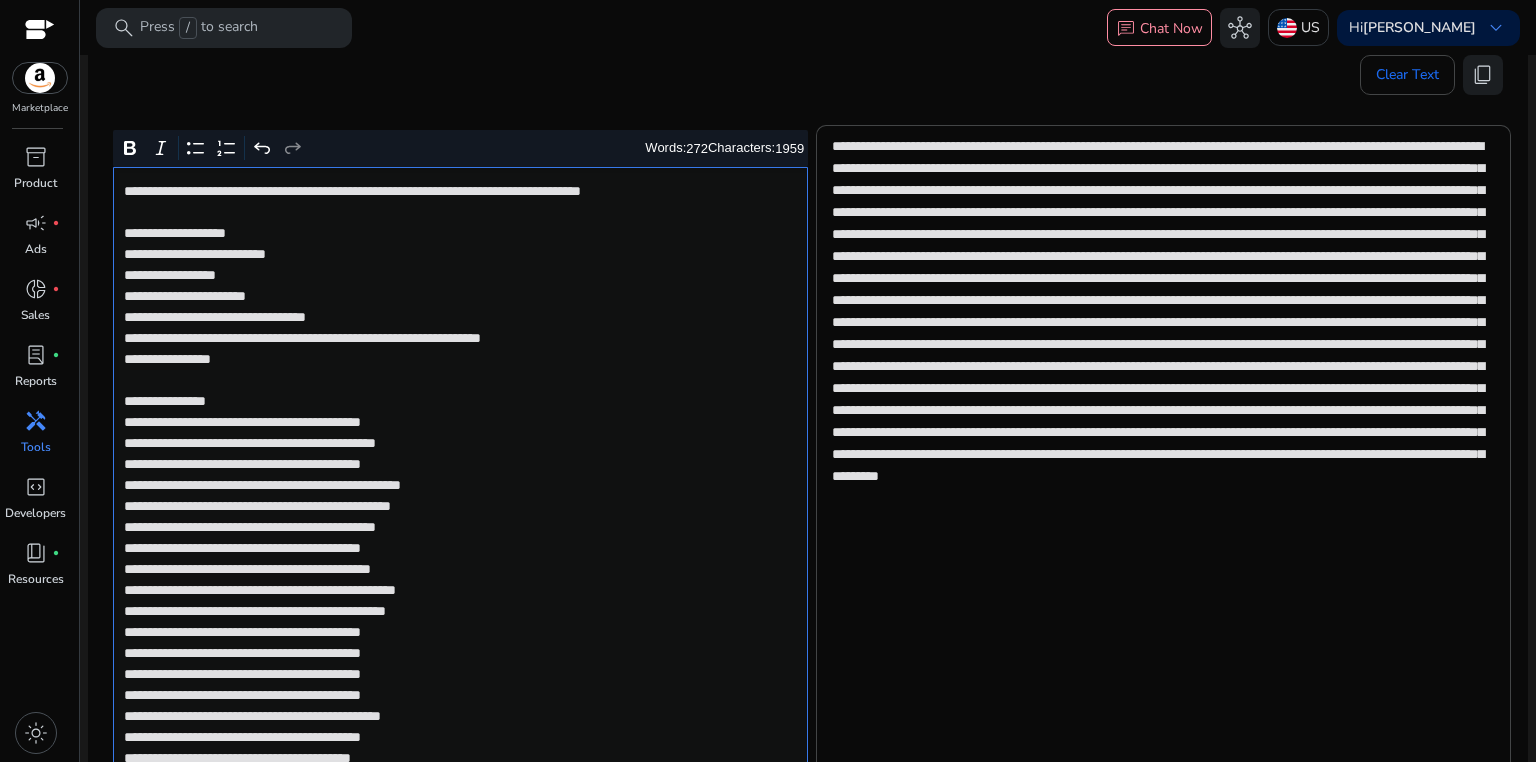 click on "**********" 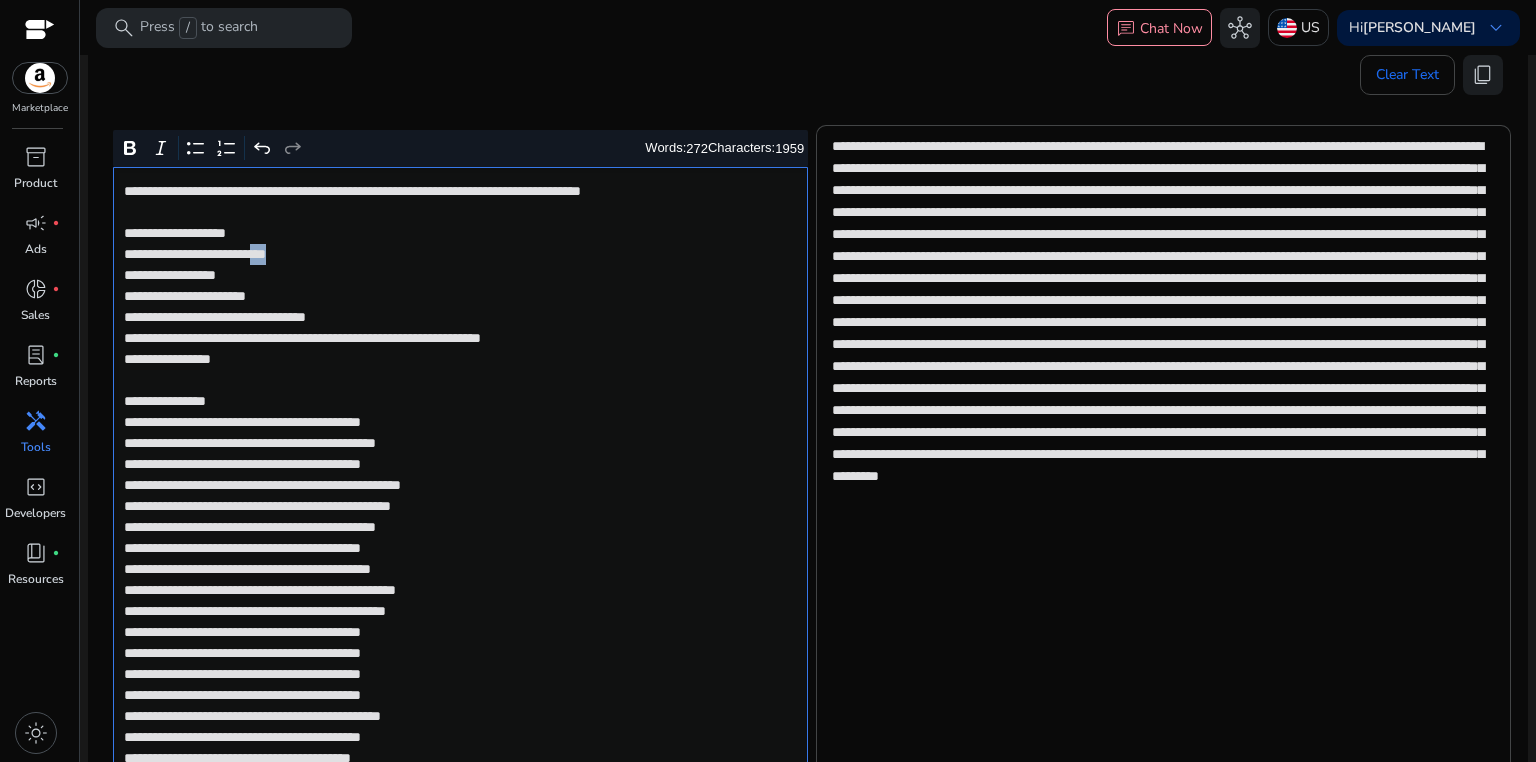 click on "**********" 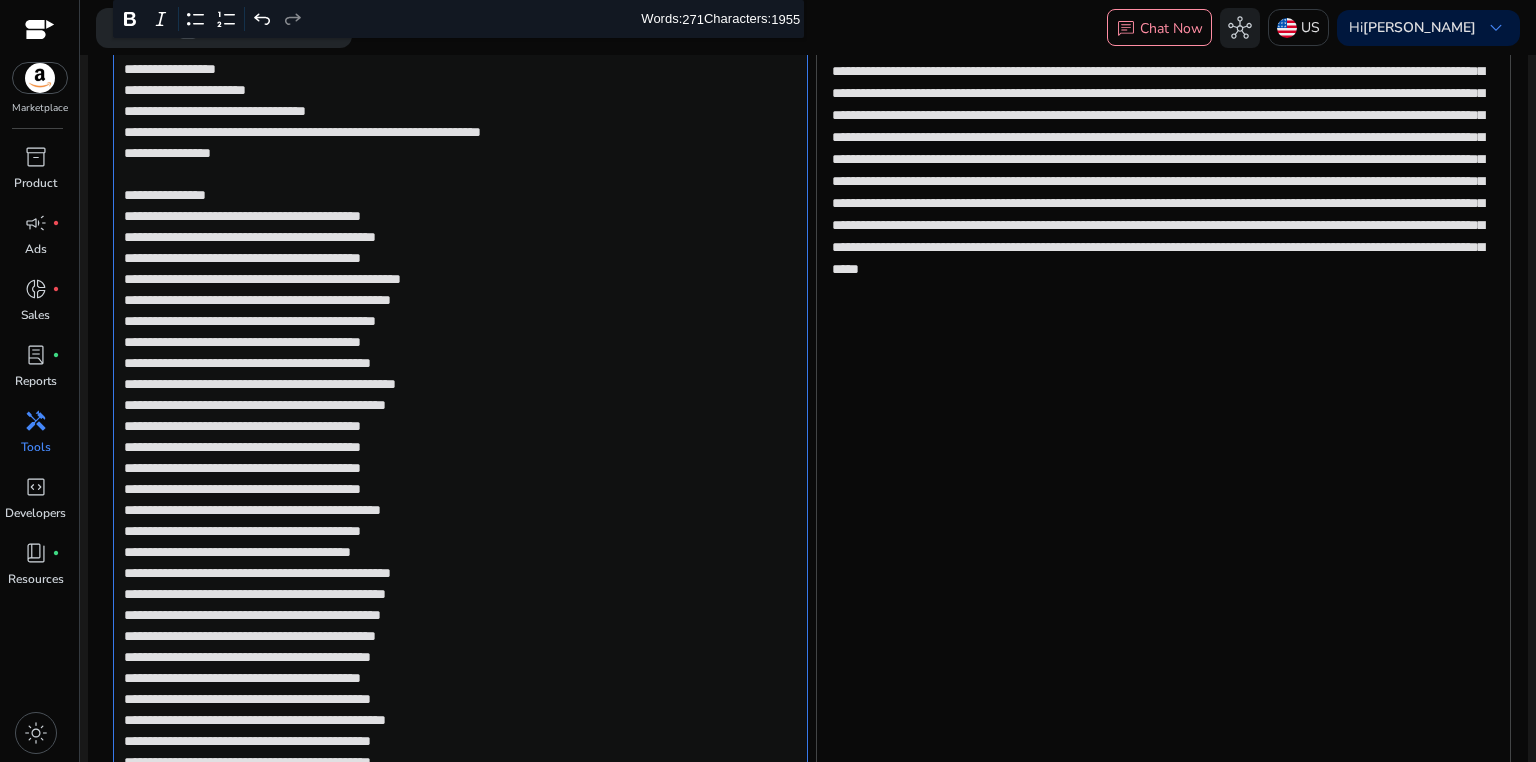 scroll, scrollTop: 616, scrollLeft: 0, axis: vertical 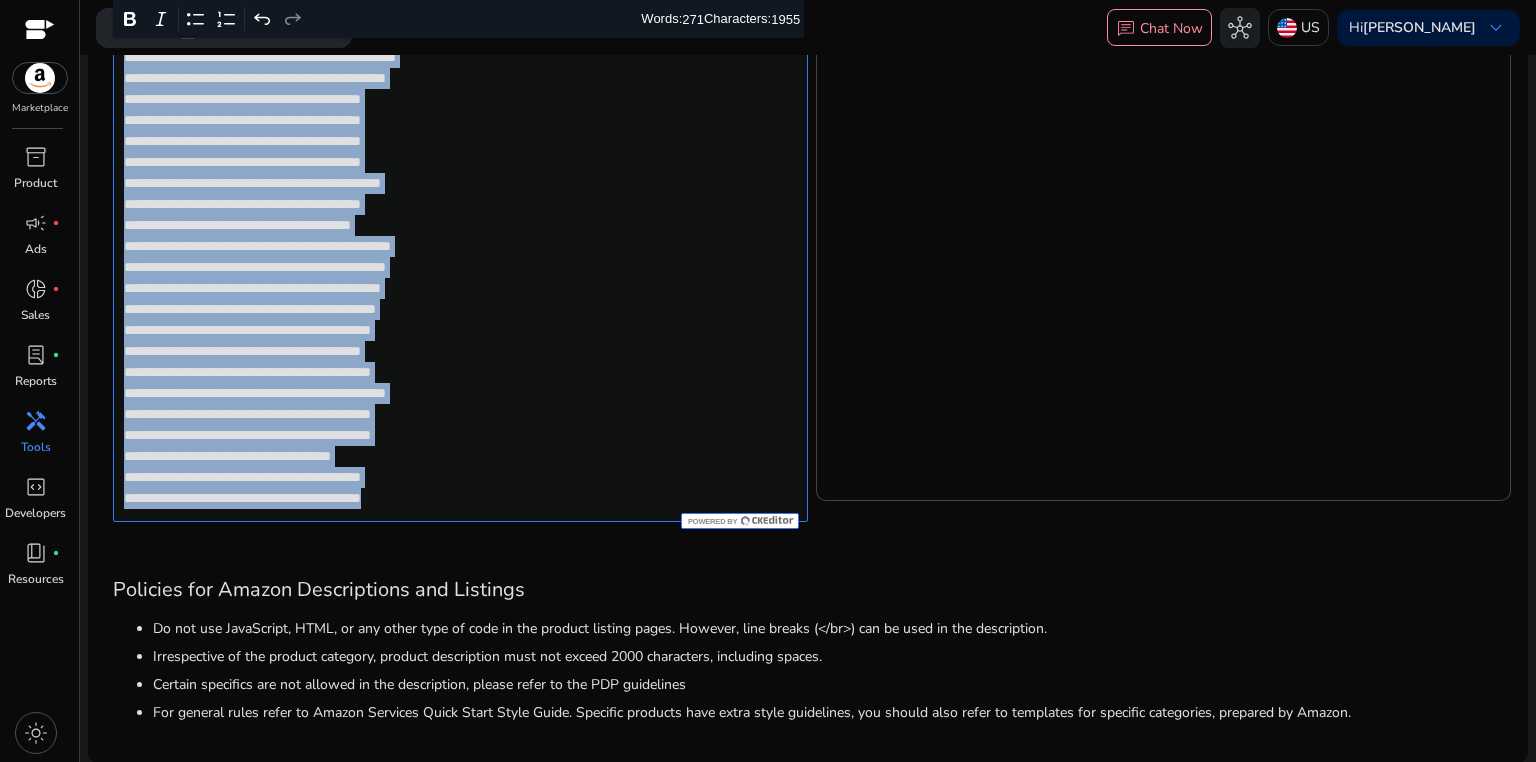 drag, startPoint x: 121, startPoint y: 156, endPoint x: 542, endPoint y: 514, distance: 552.6346 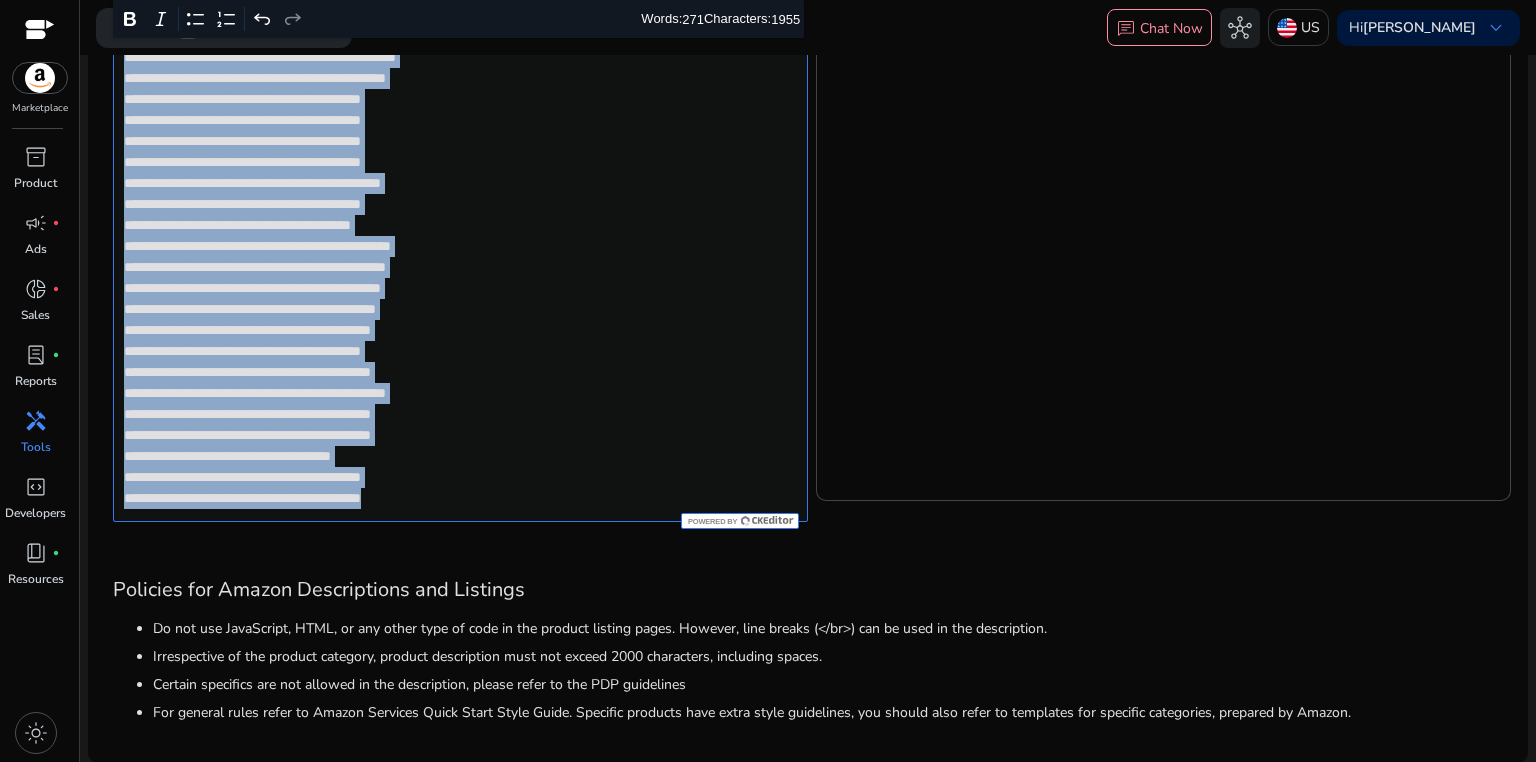 click on "**********" 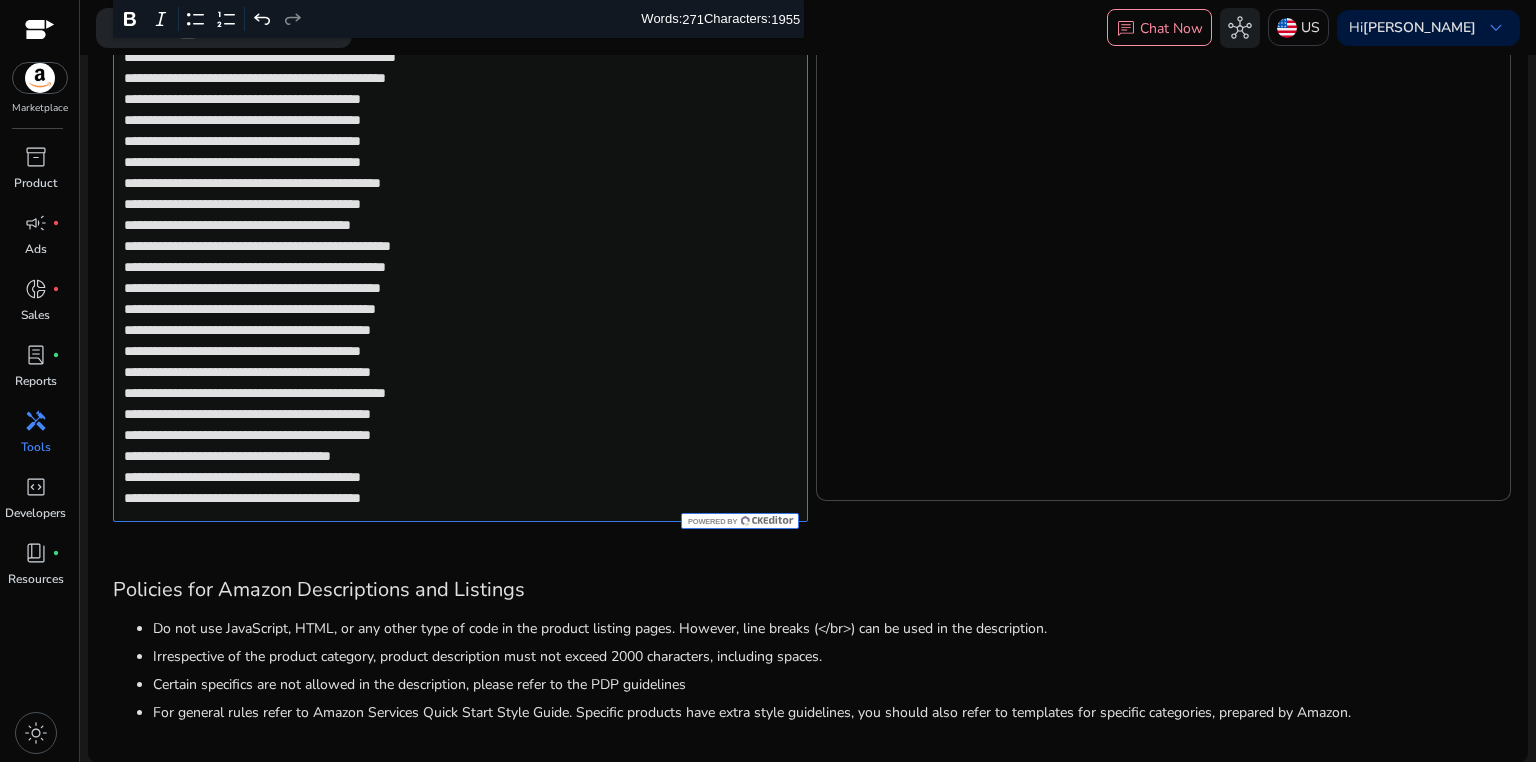 scroll, scrollTop: 610, scrollLeft: 0, axis: vertical 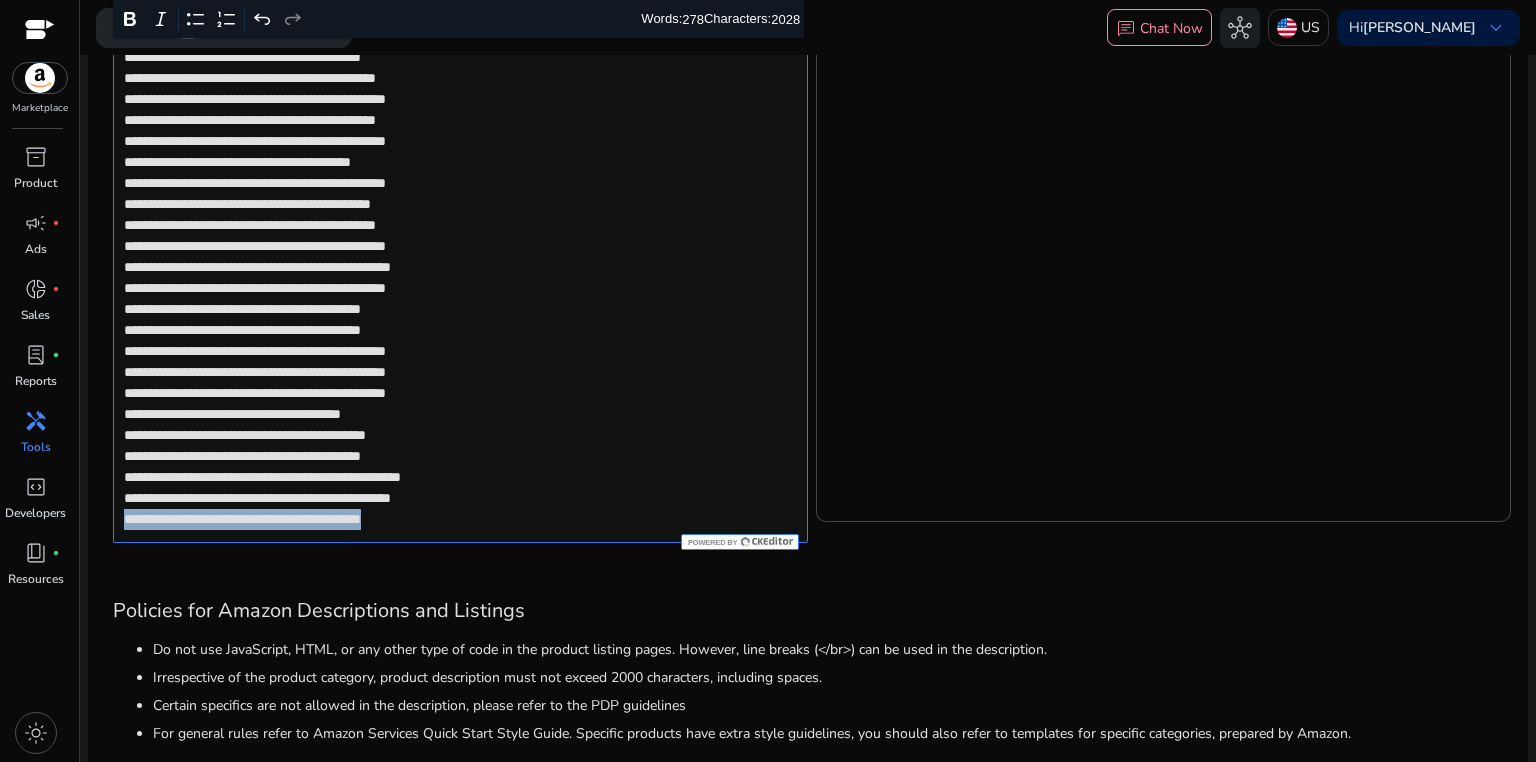 drag, startPoint x: 120, startPoint y: 520, endPoint x: 545, endPoint y: 527, distance: 425.05765 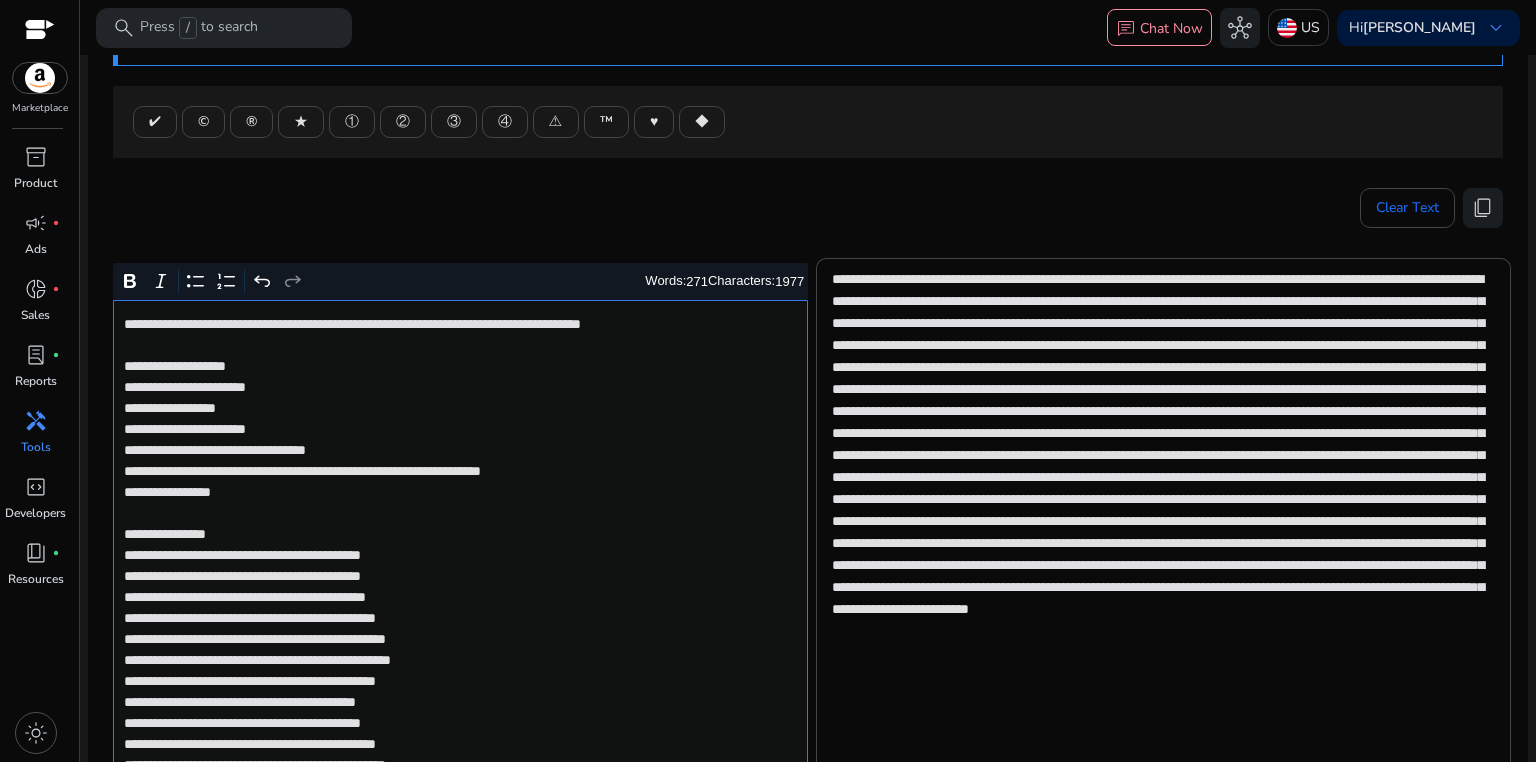 scroll, scrollTop: 216, scrollLeft: 0, axis: vertical 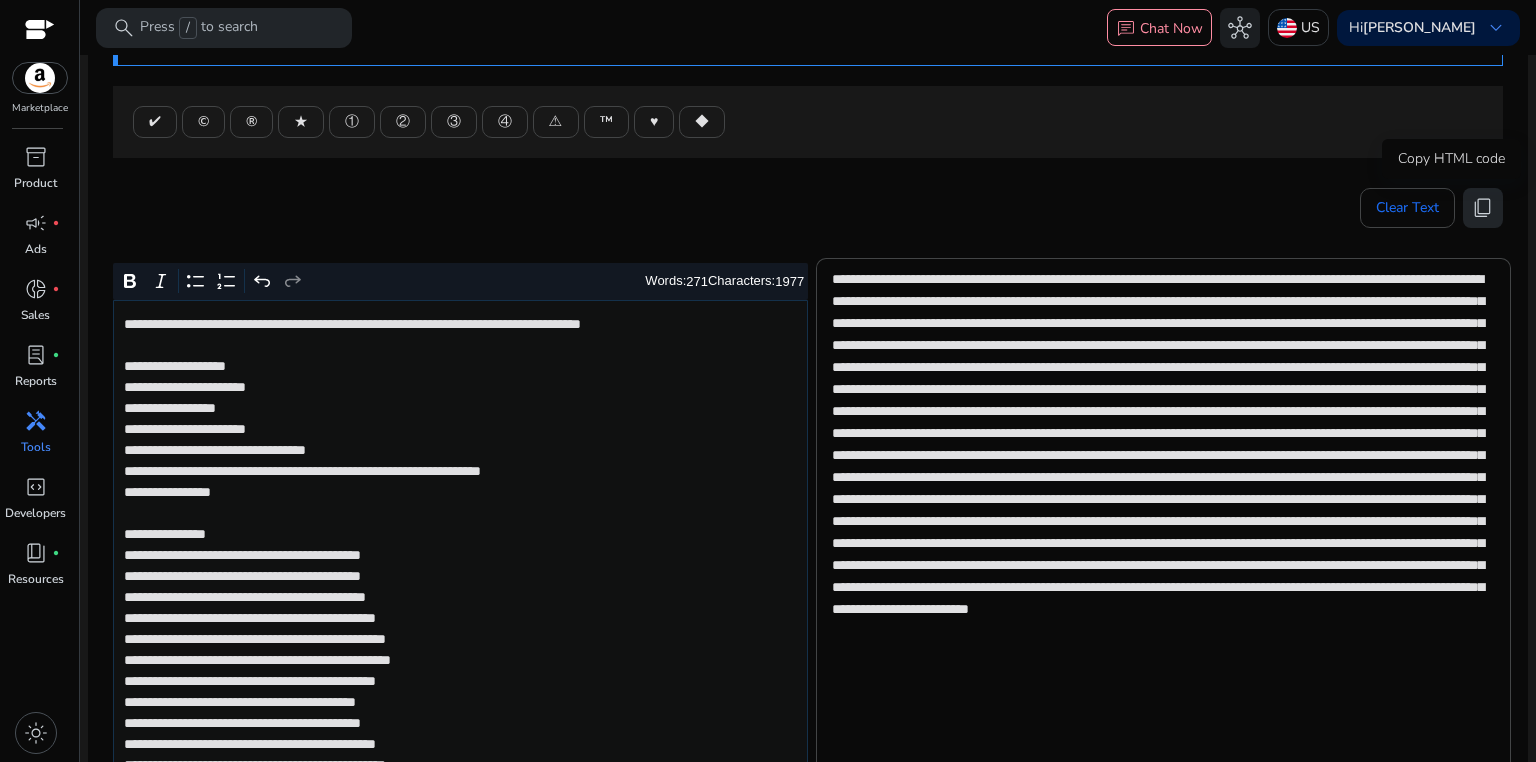 click on "content_copy" 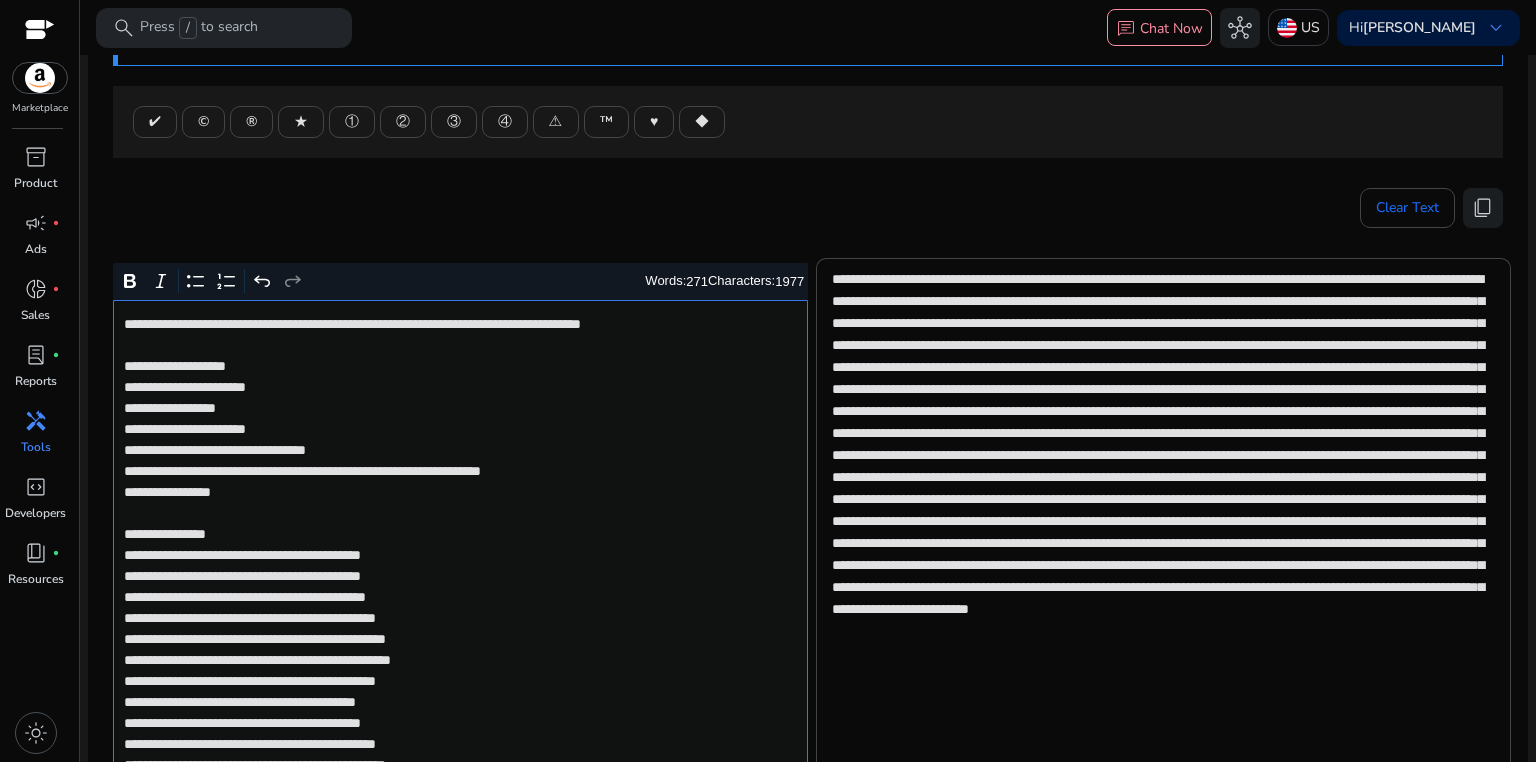 click on "**********" 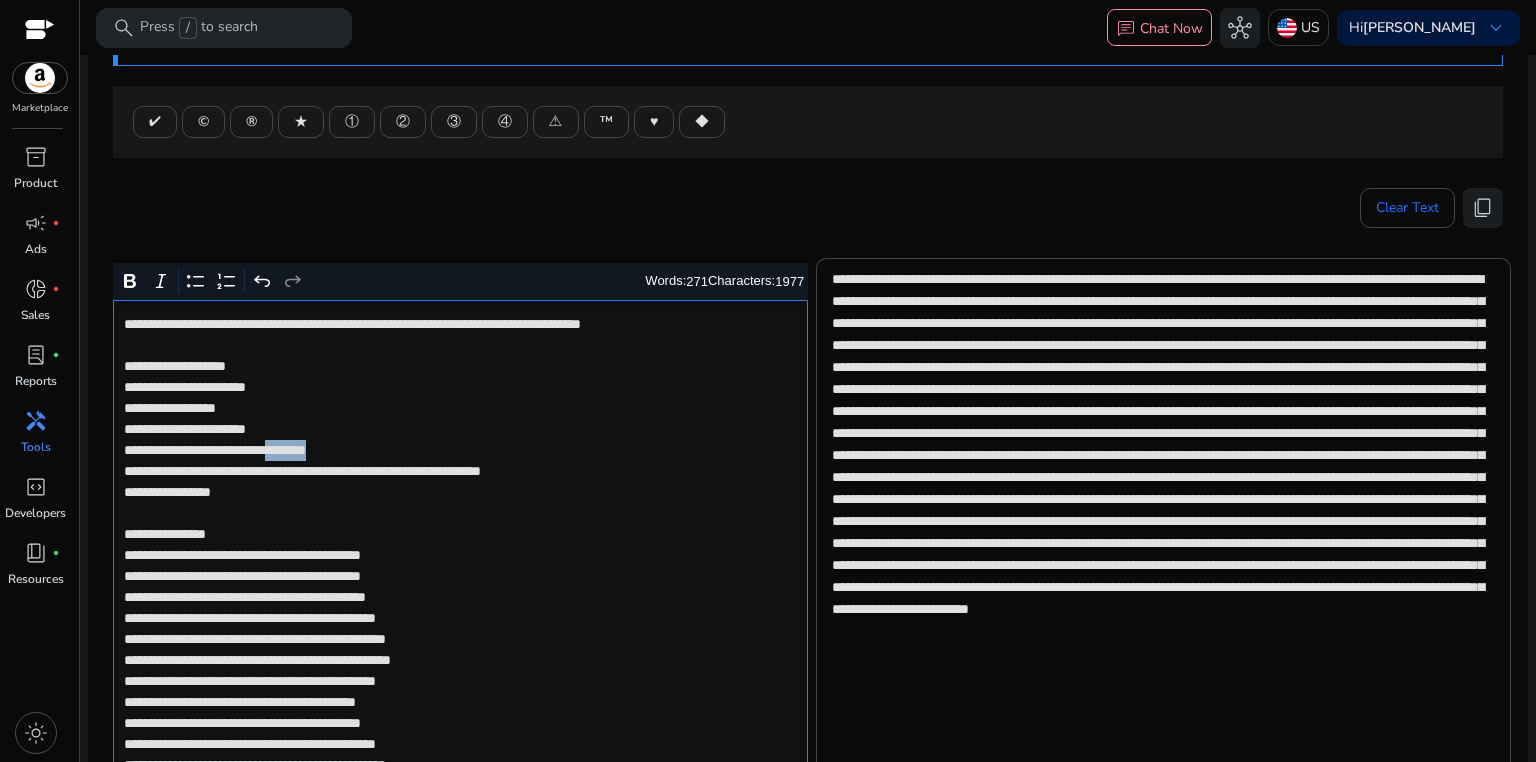 click on "**********" 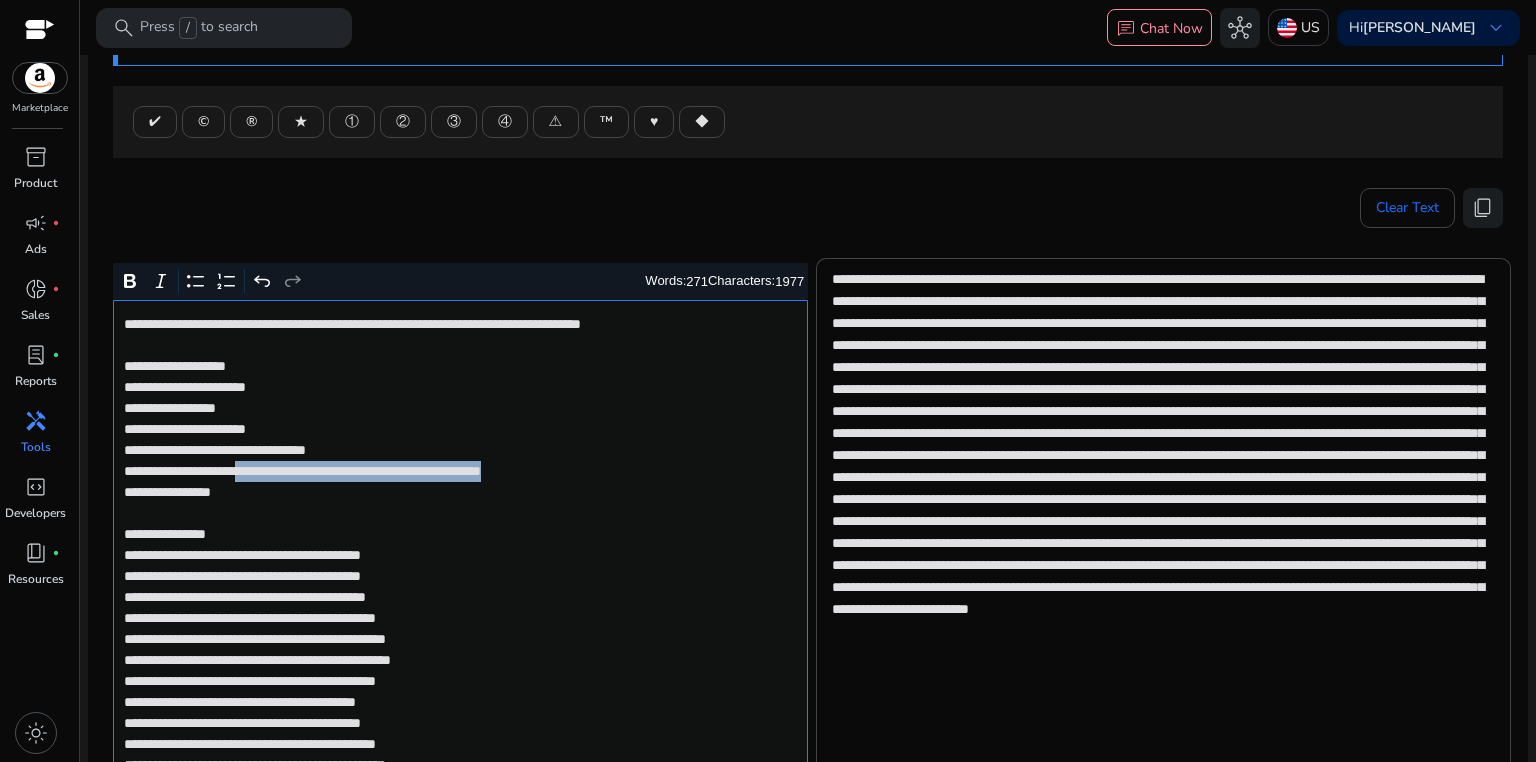 drag, startPoint x: 285, startPoint y: 473, endPoint x: 694, endPoint y: 472, distance: 409.00122 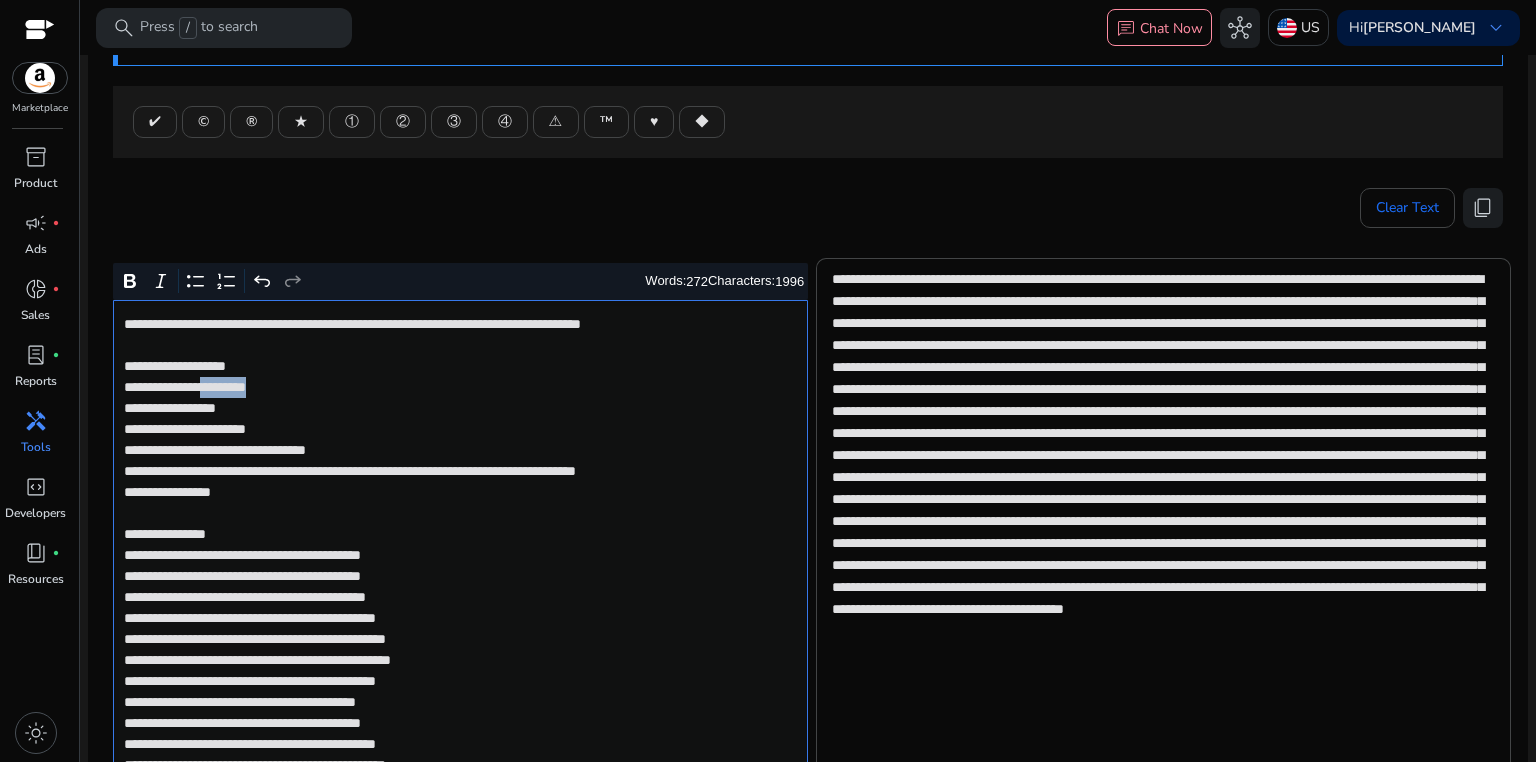 drag, startPoint x: 221, startPoint y: 385, endPoint x: 316, endPoint y: 385, distance: 95 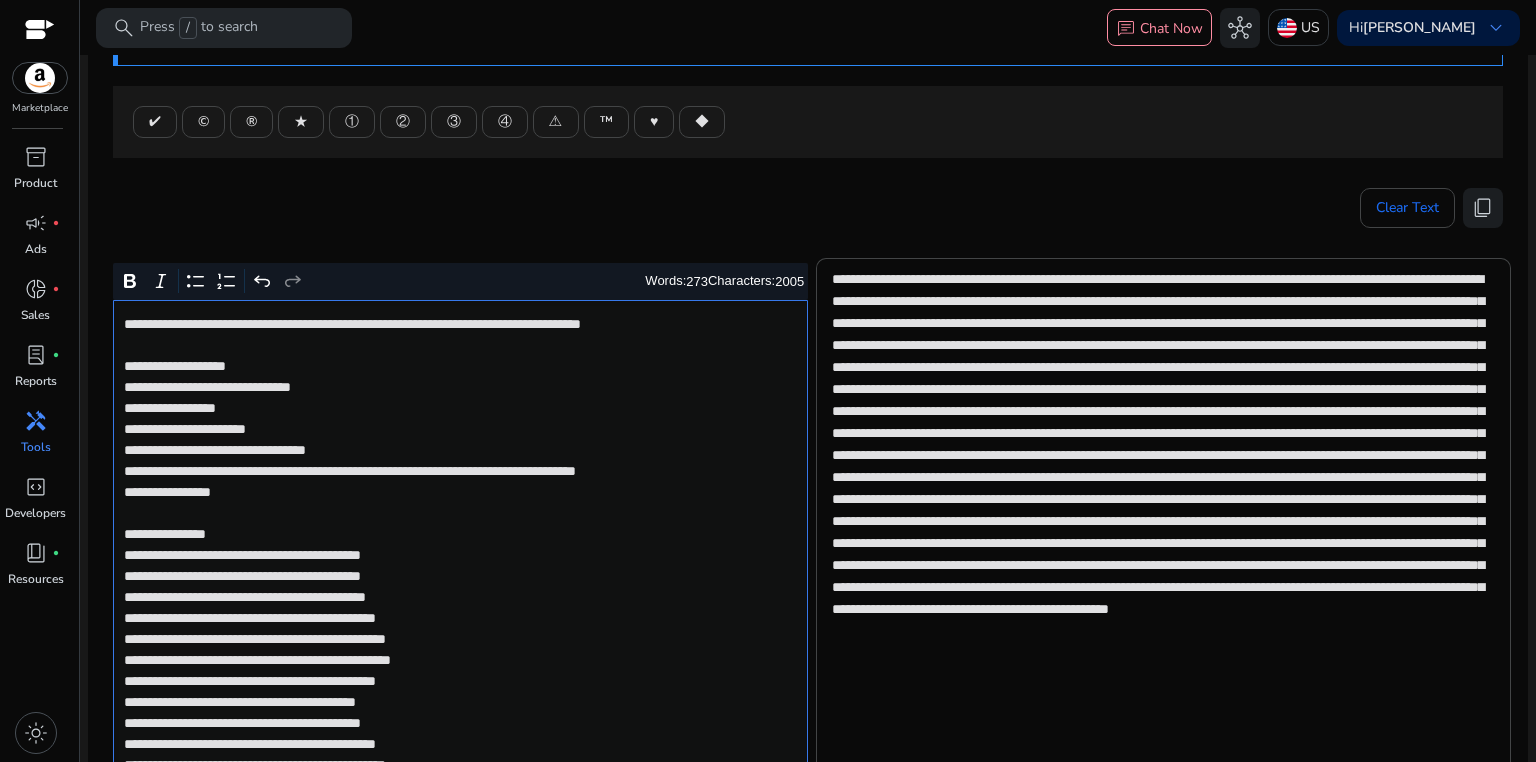 click on "**********" 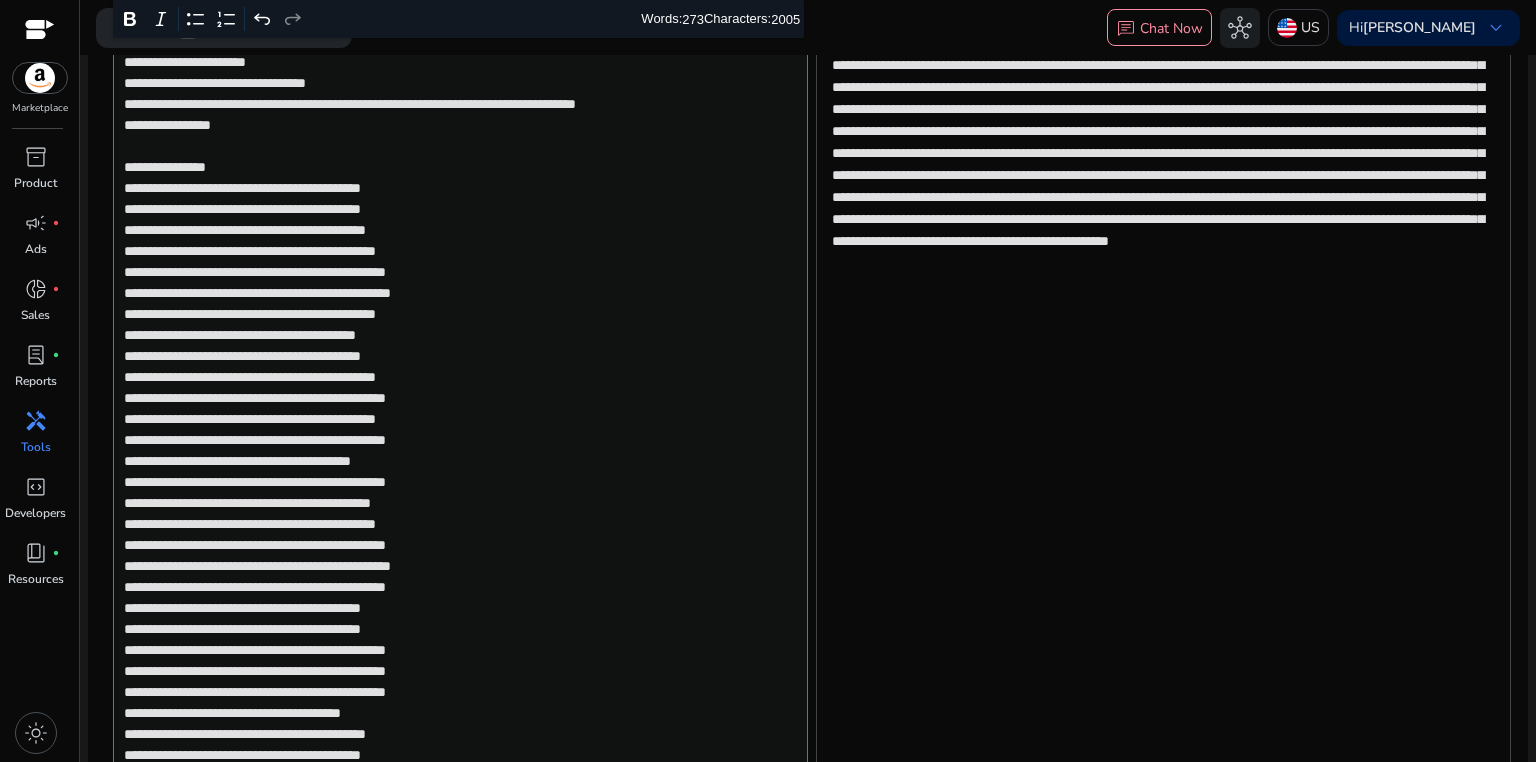 scroll, scrollTop: 616, scrollLeft: 0, axis: vertical 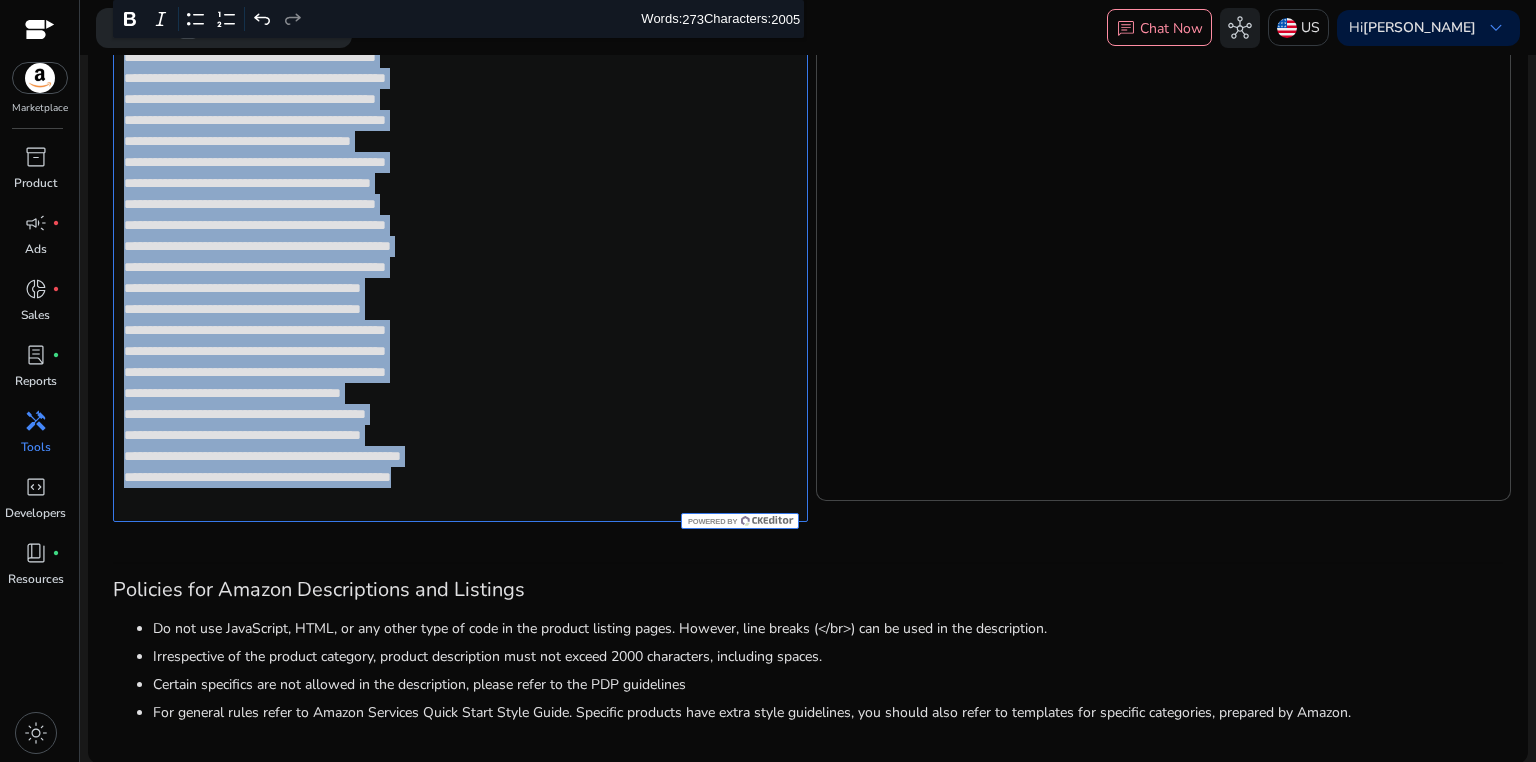 drag, startPoint x: 119, startPoint y: 177, endPoint x: 575, endPoint y: 500, distance: 558.80676 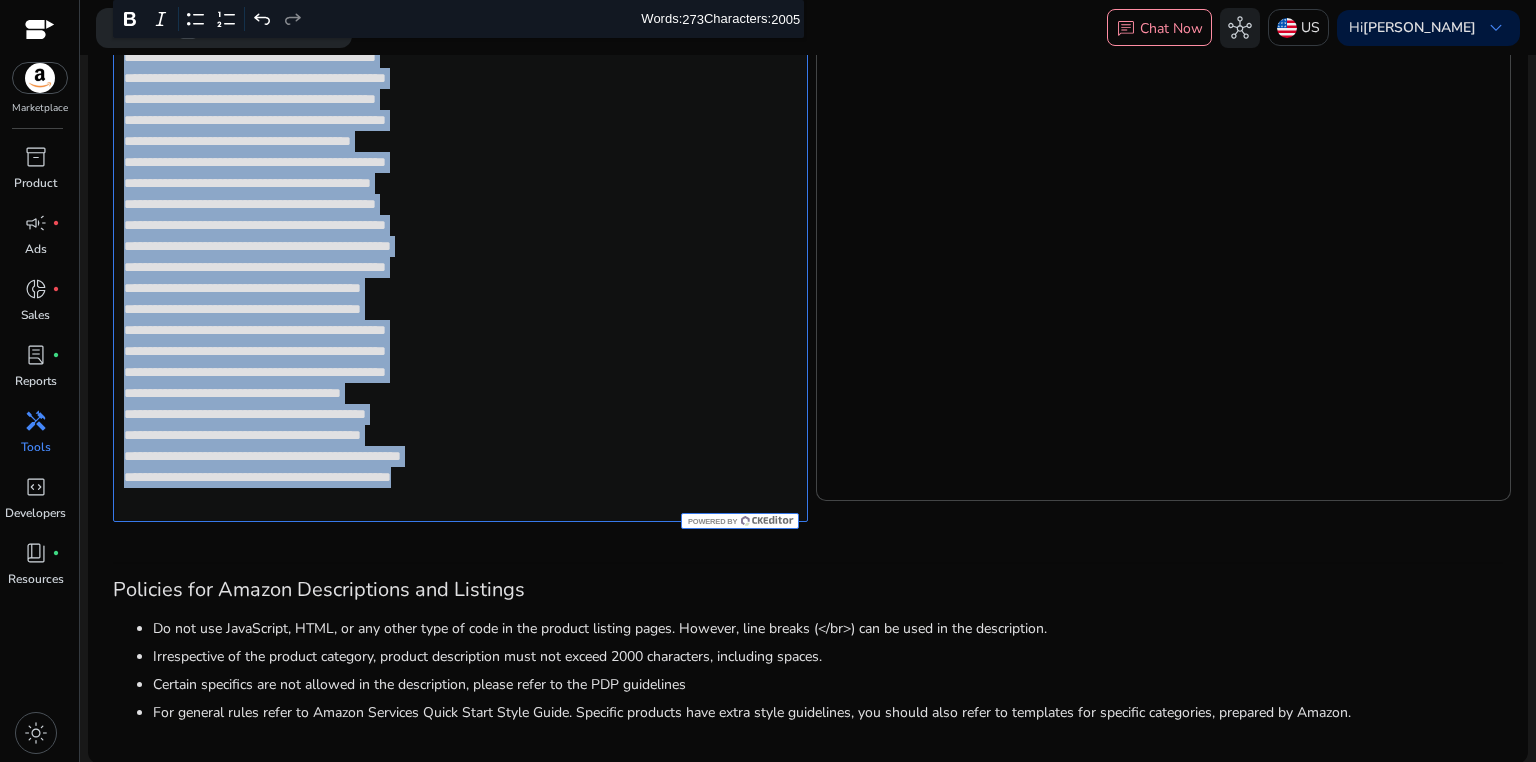 click on "**********" 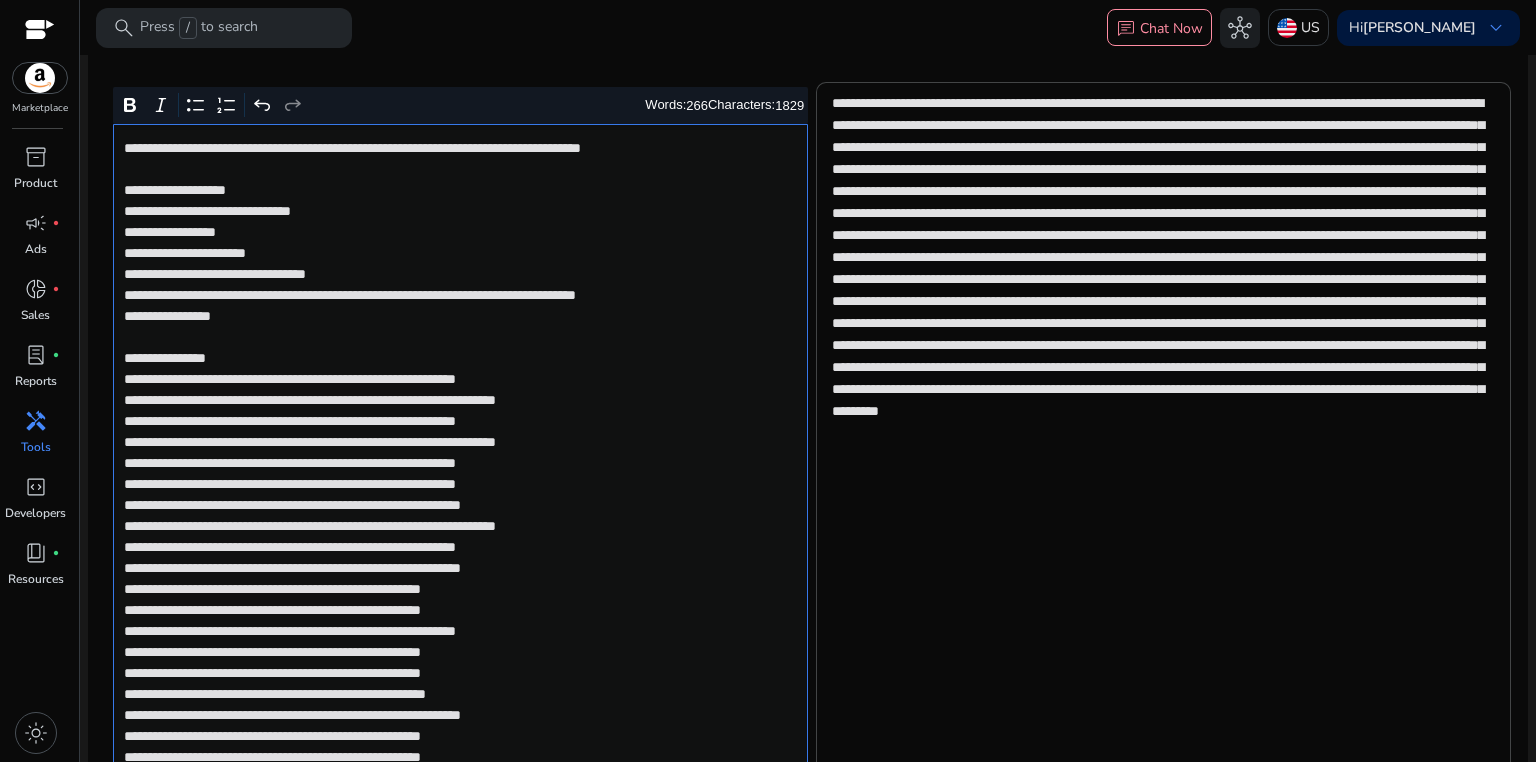 scroll, scrollTop: 314, scrollLeft: 0, axis: vertical 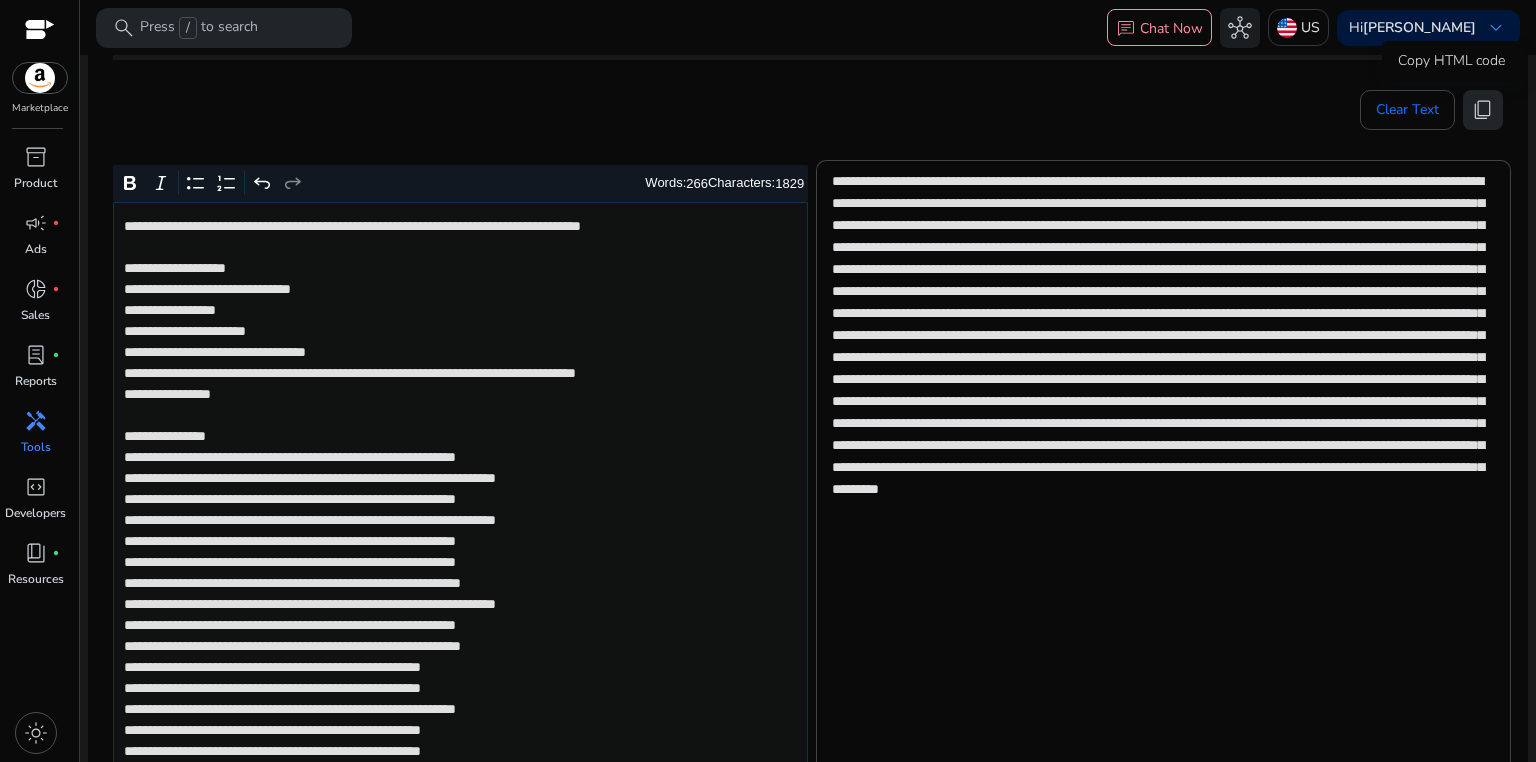 click on "content_copy" 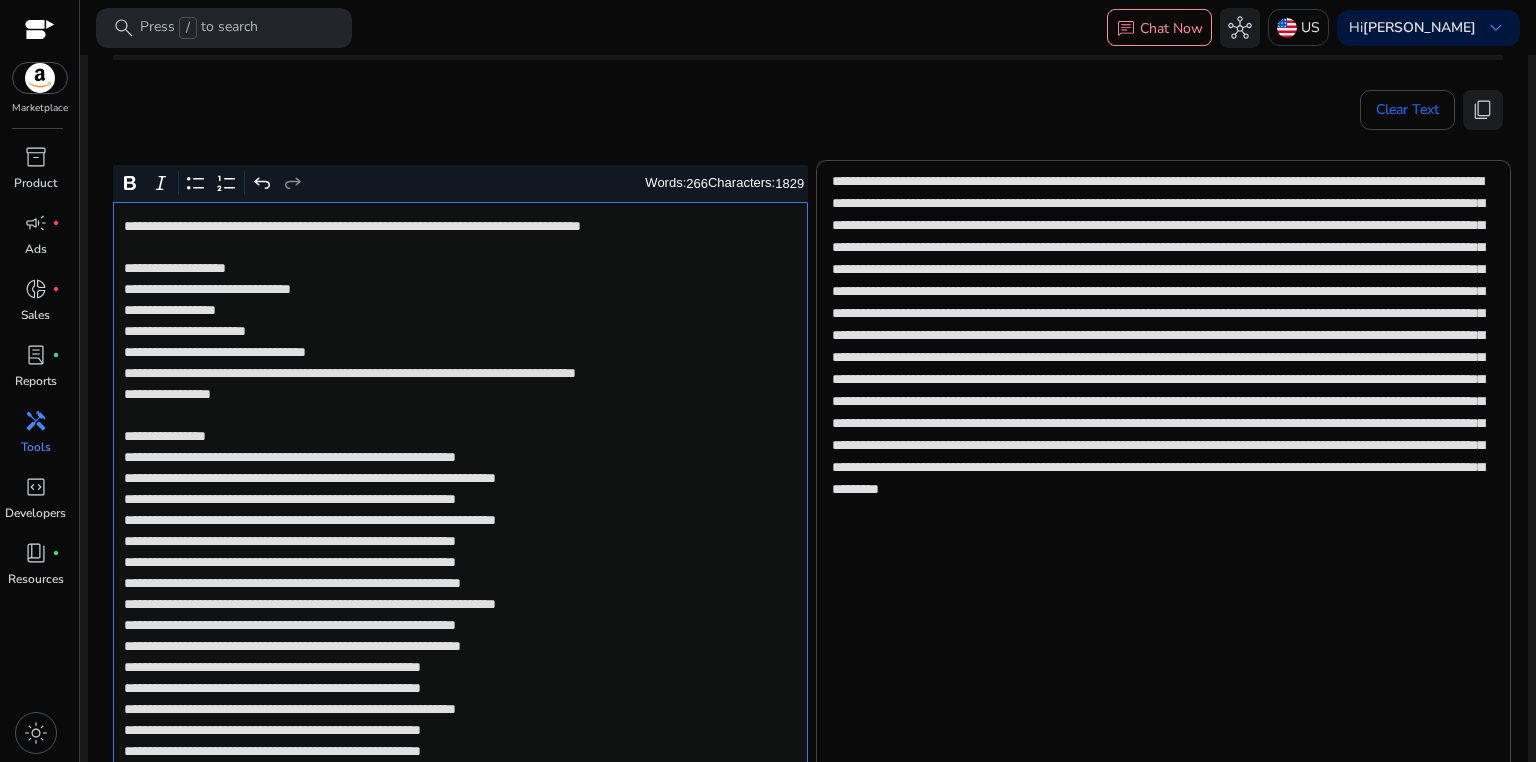 click on "**********" 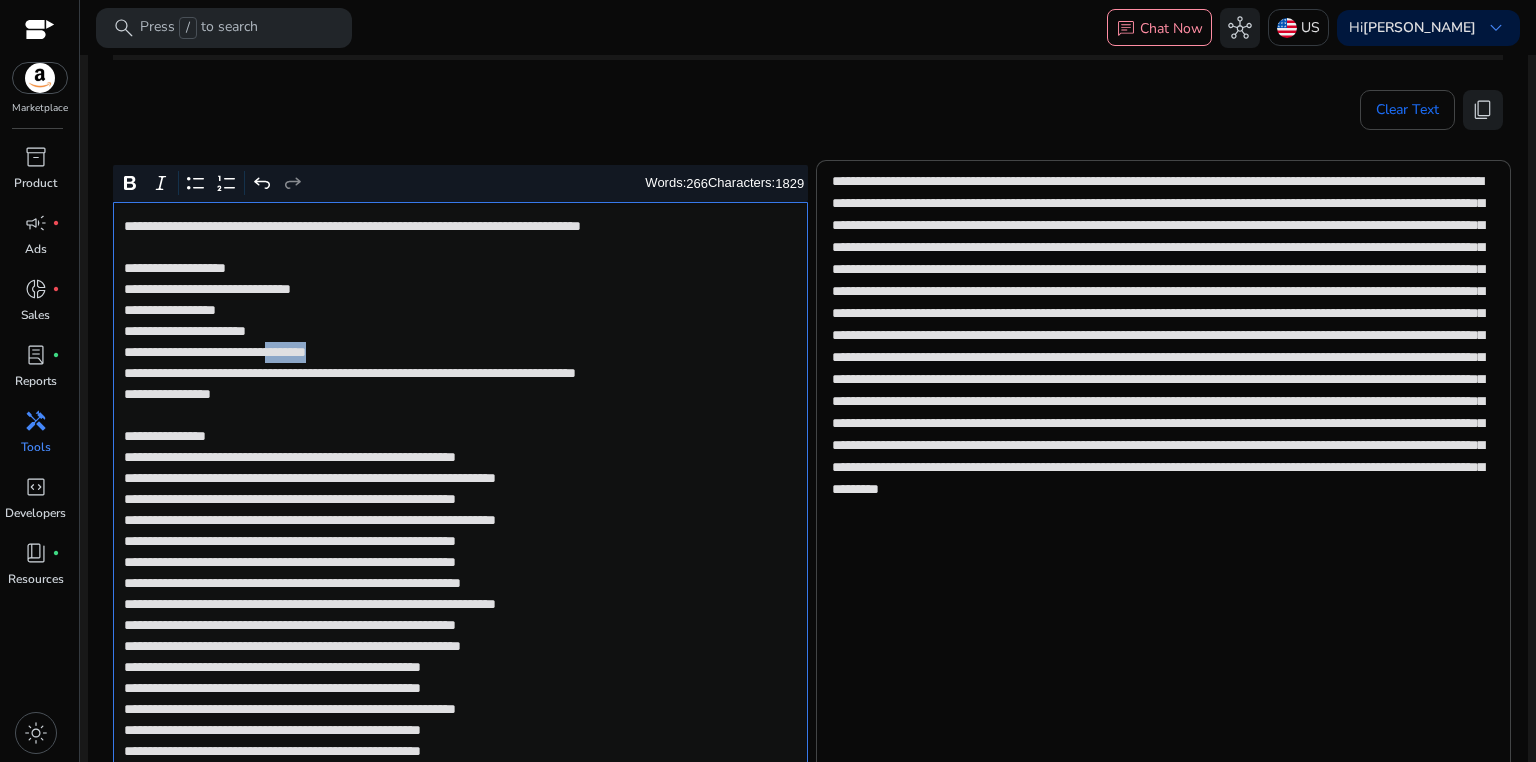 click on "**********" 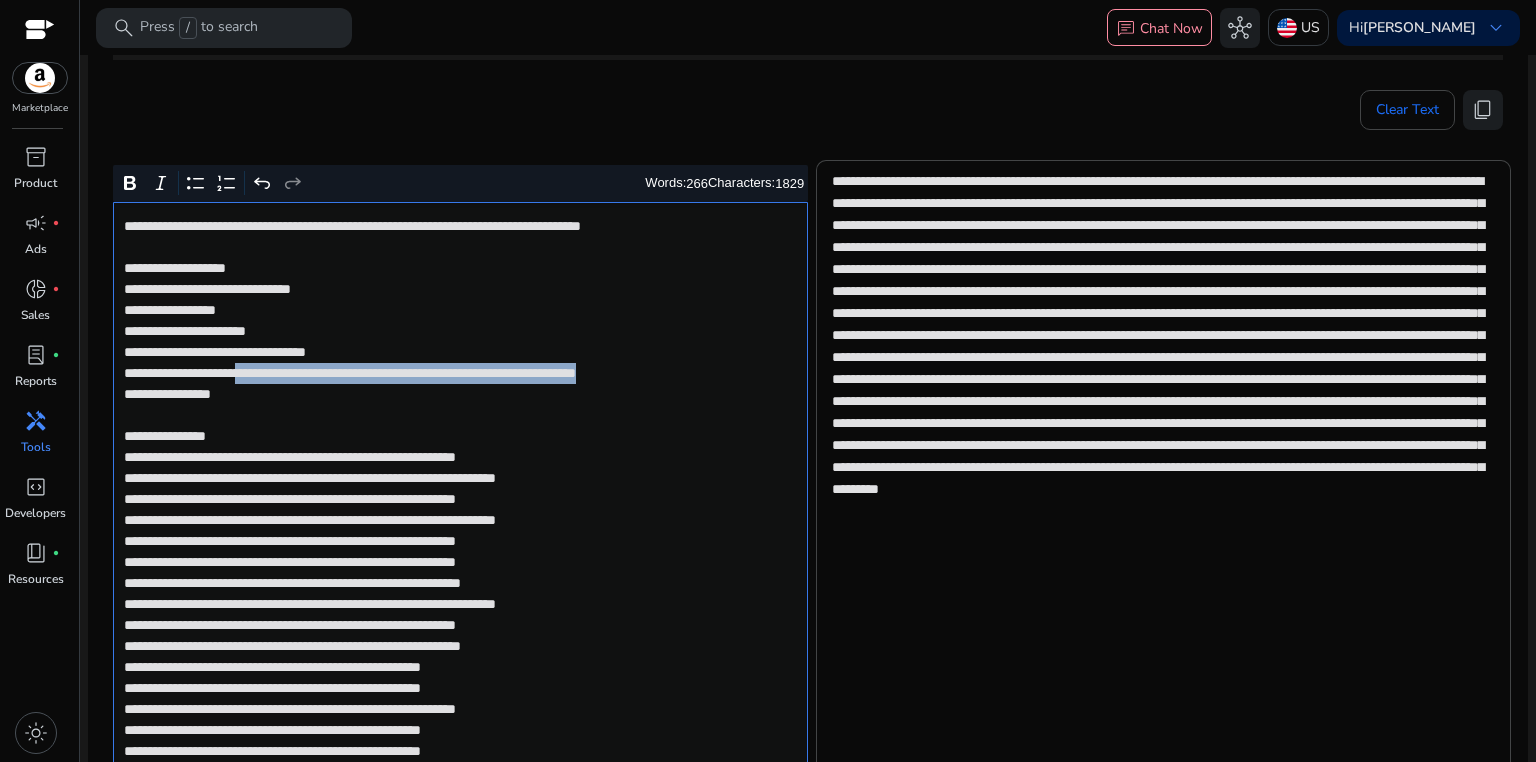 drag, startPoint x: 282, startPoint y: 373, endPoint x: 288, endPoint y: 388, distance: 16.155495 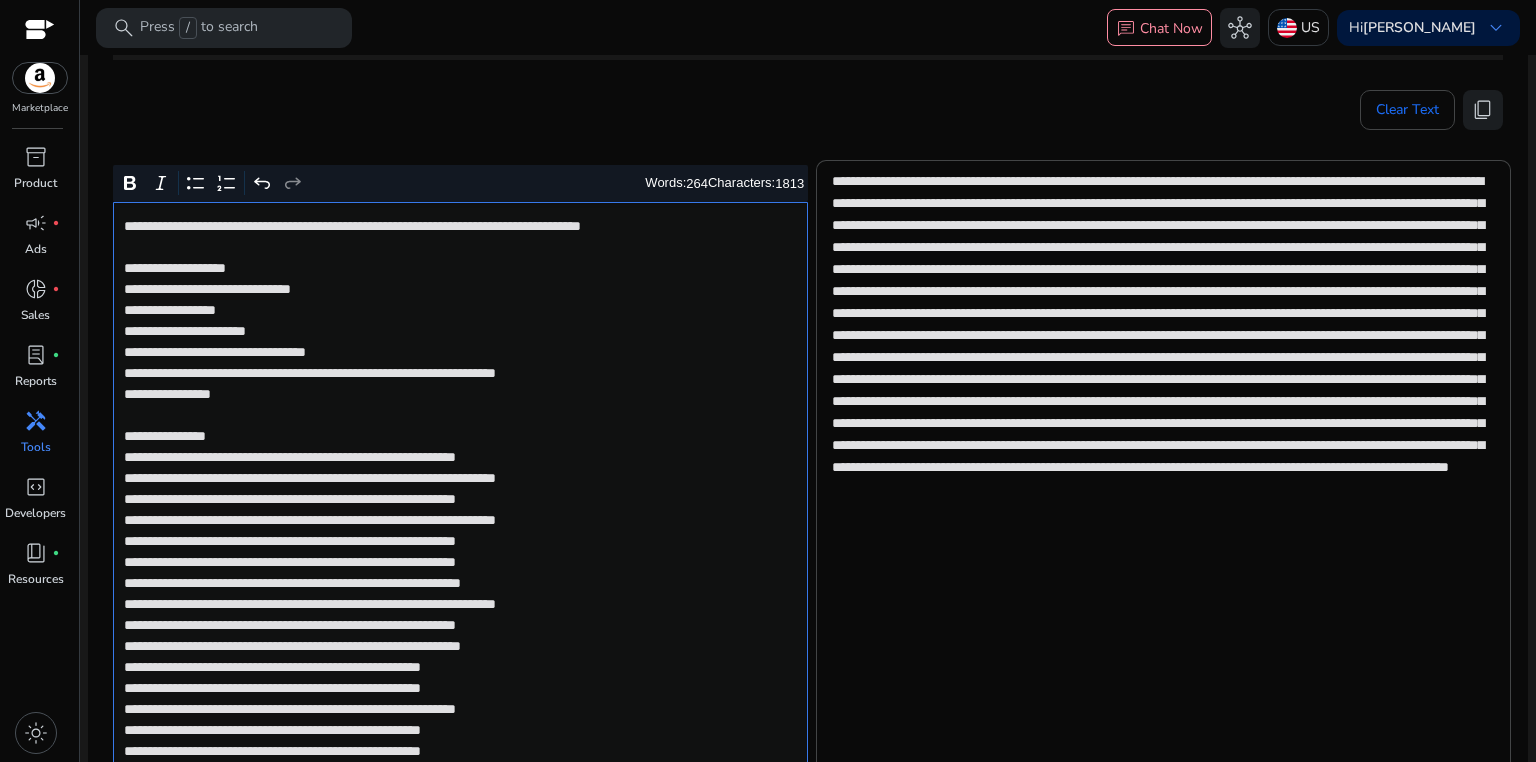 click on "**********" 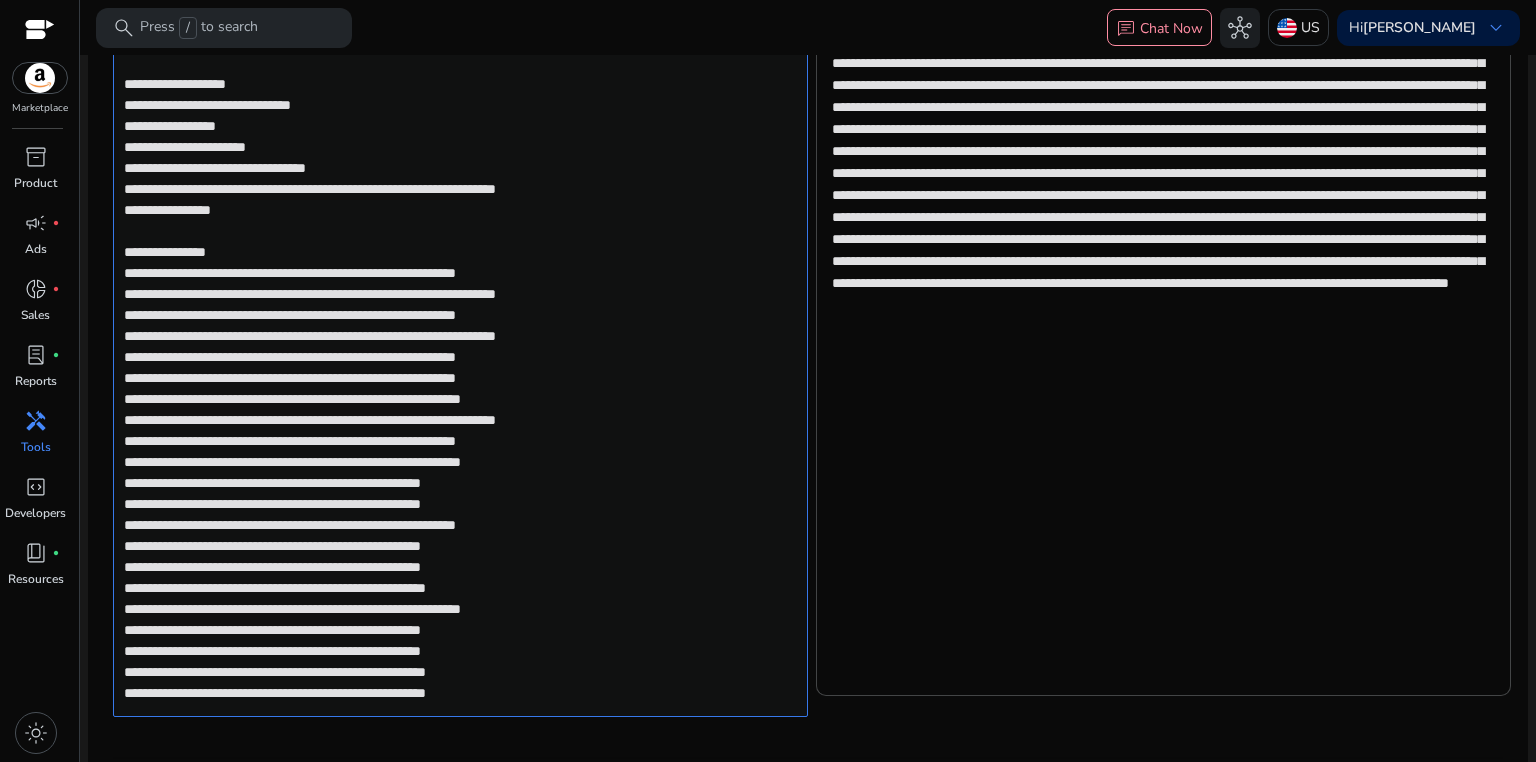 scroll, scrollTop: 580, scrollLeft: 0, axis: vertical 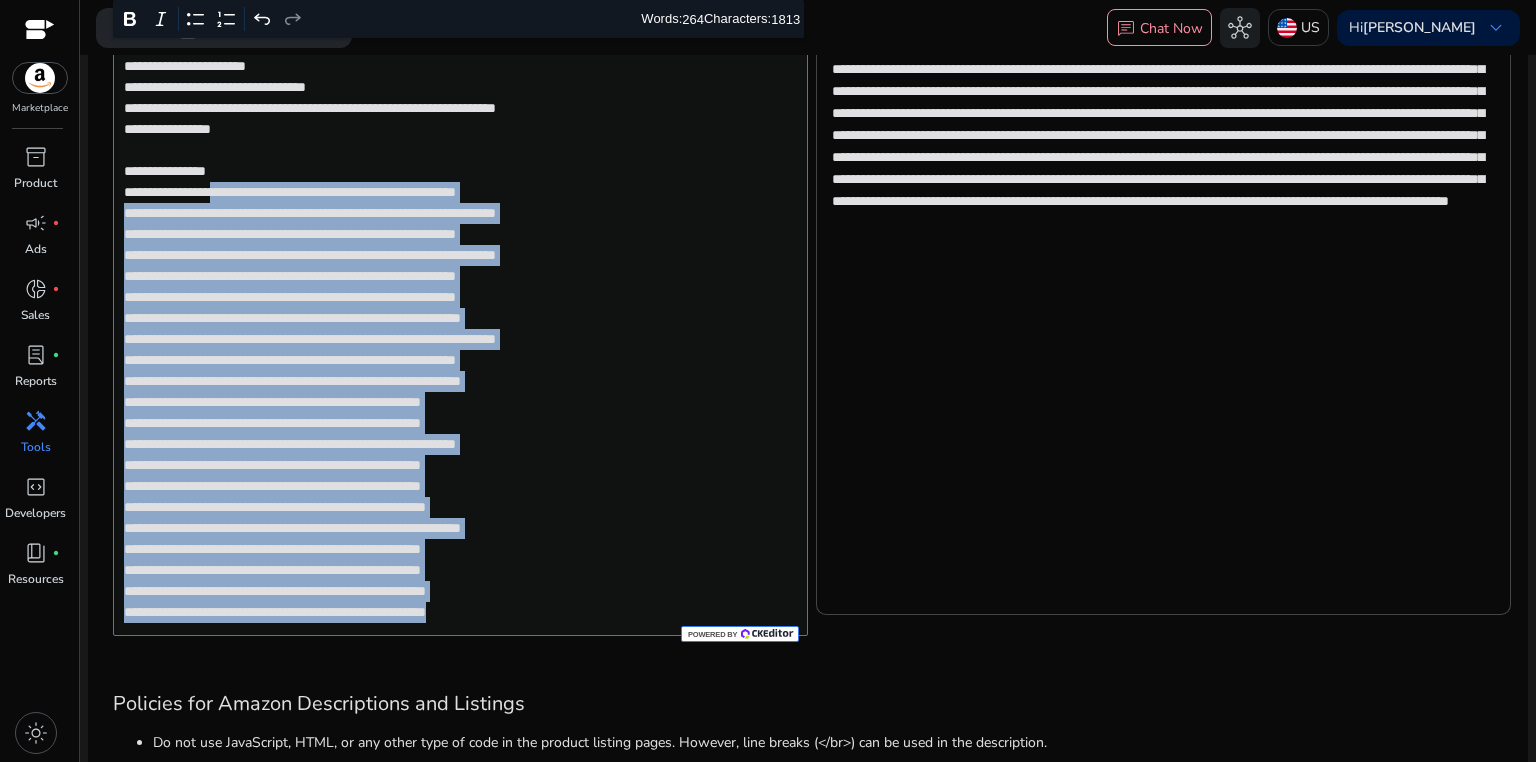 drag, startPoint x: 233, startPoint y: 191, endPoint x: 696, endPoint y: 633, distance: 640.1039 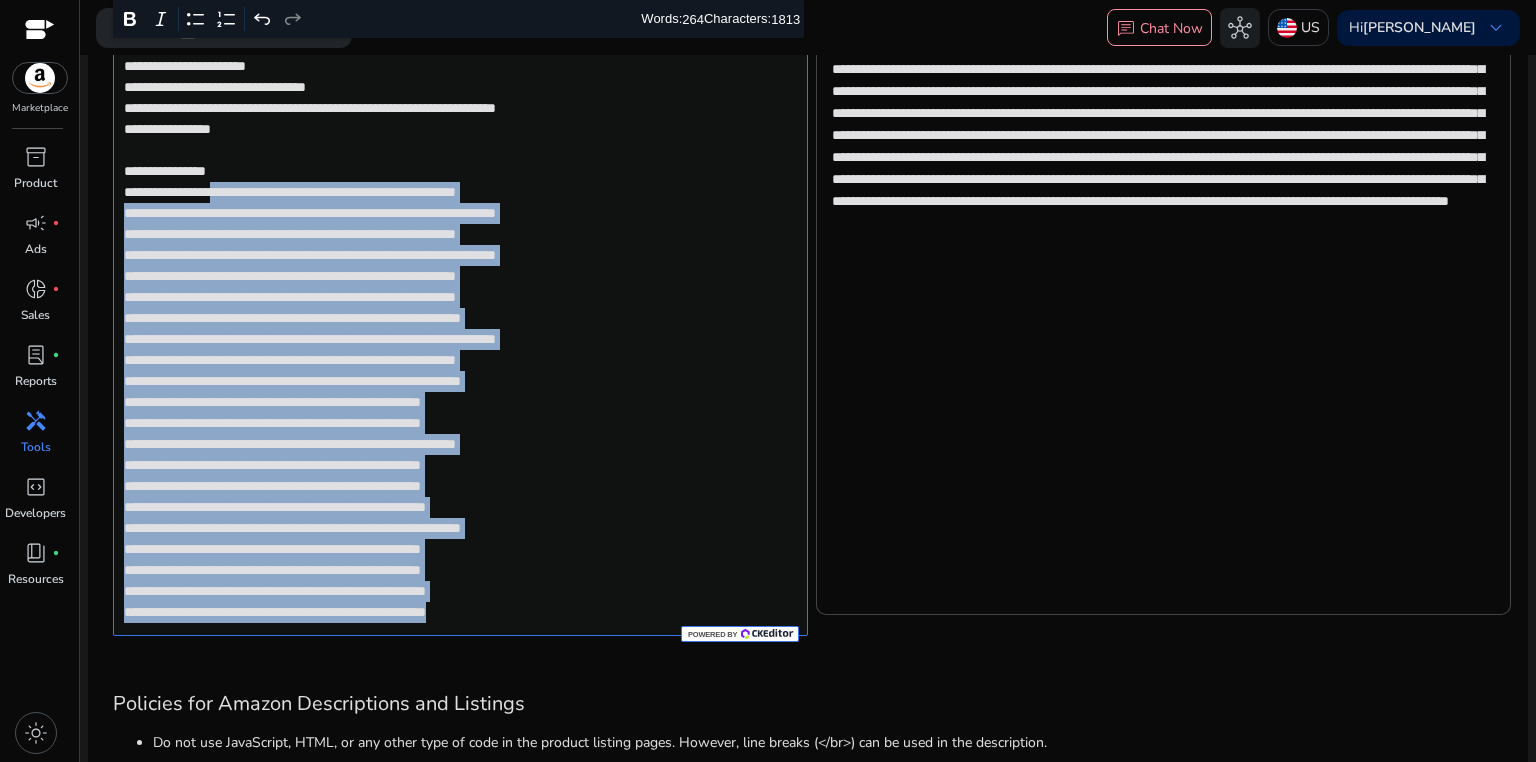 click on "**********" at bounding box center (768, 381) 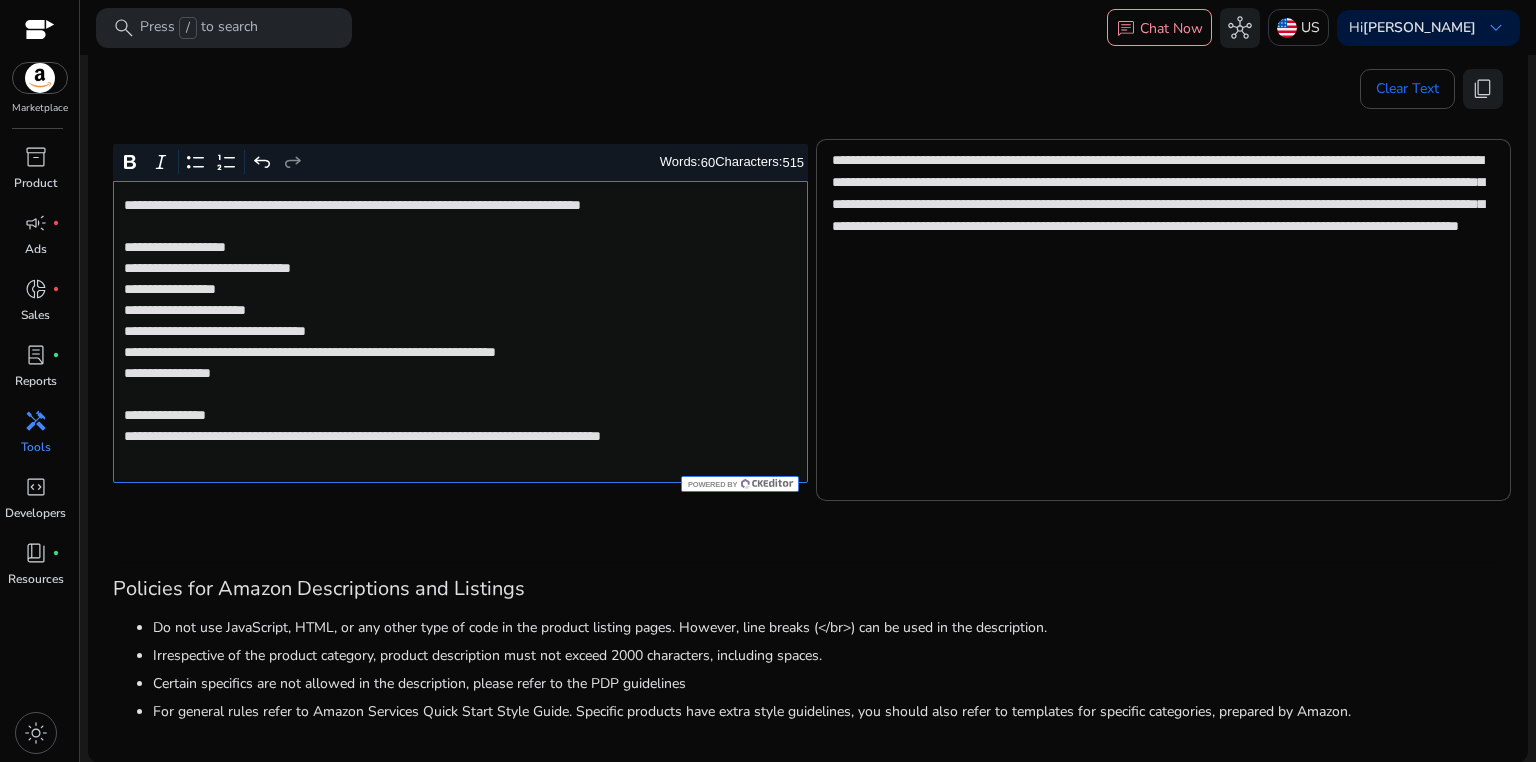 scroll, scrollTop: 334, scrollLeft: 0, axis: vertical 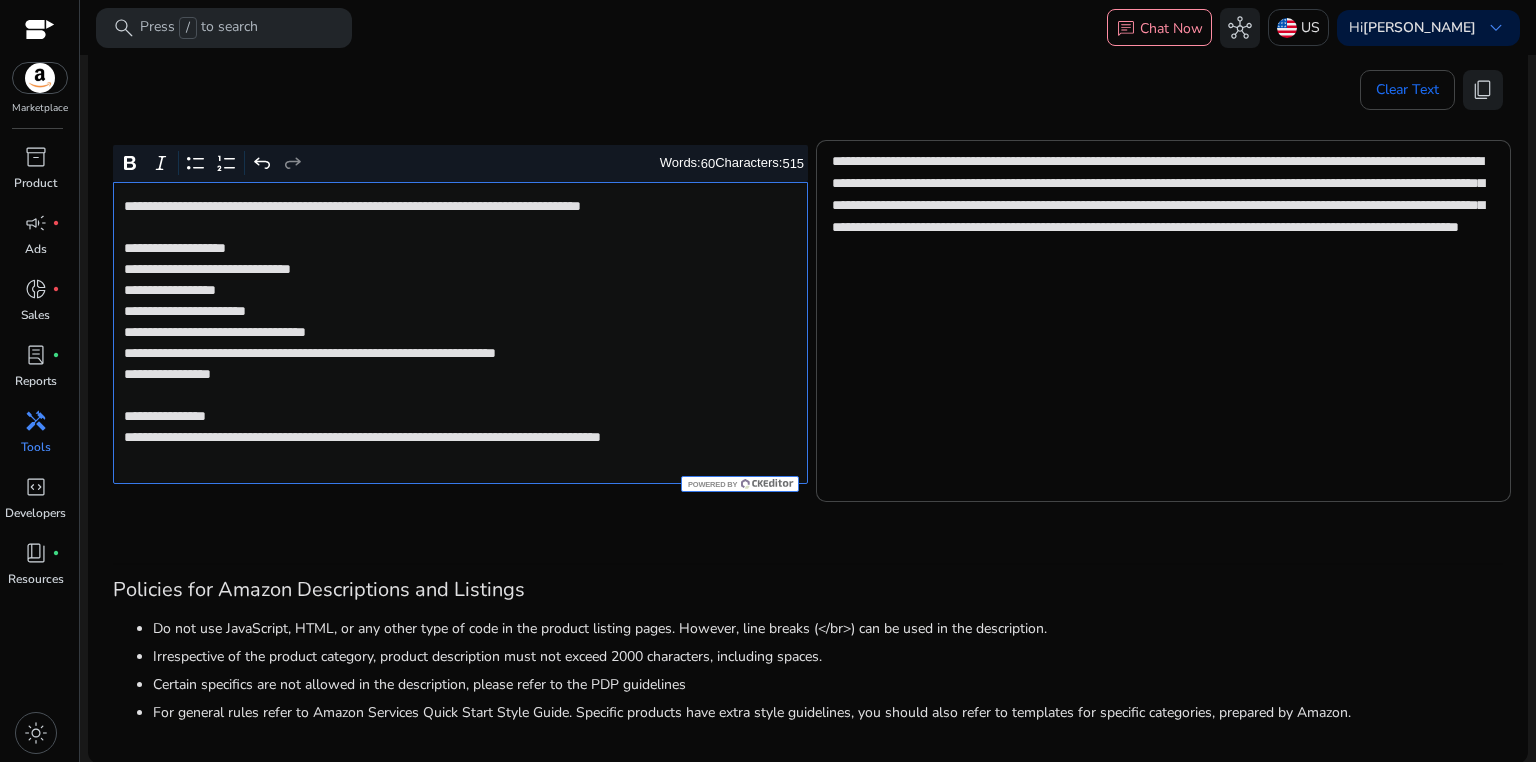 click on "**********" 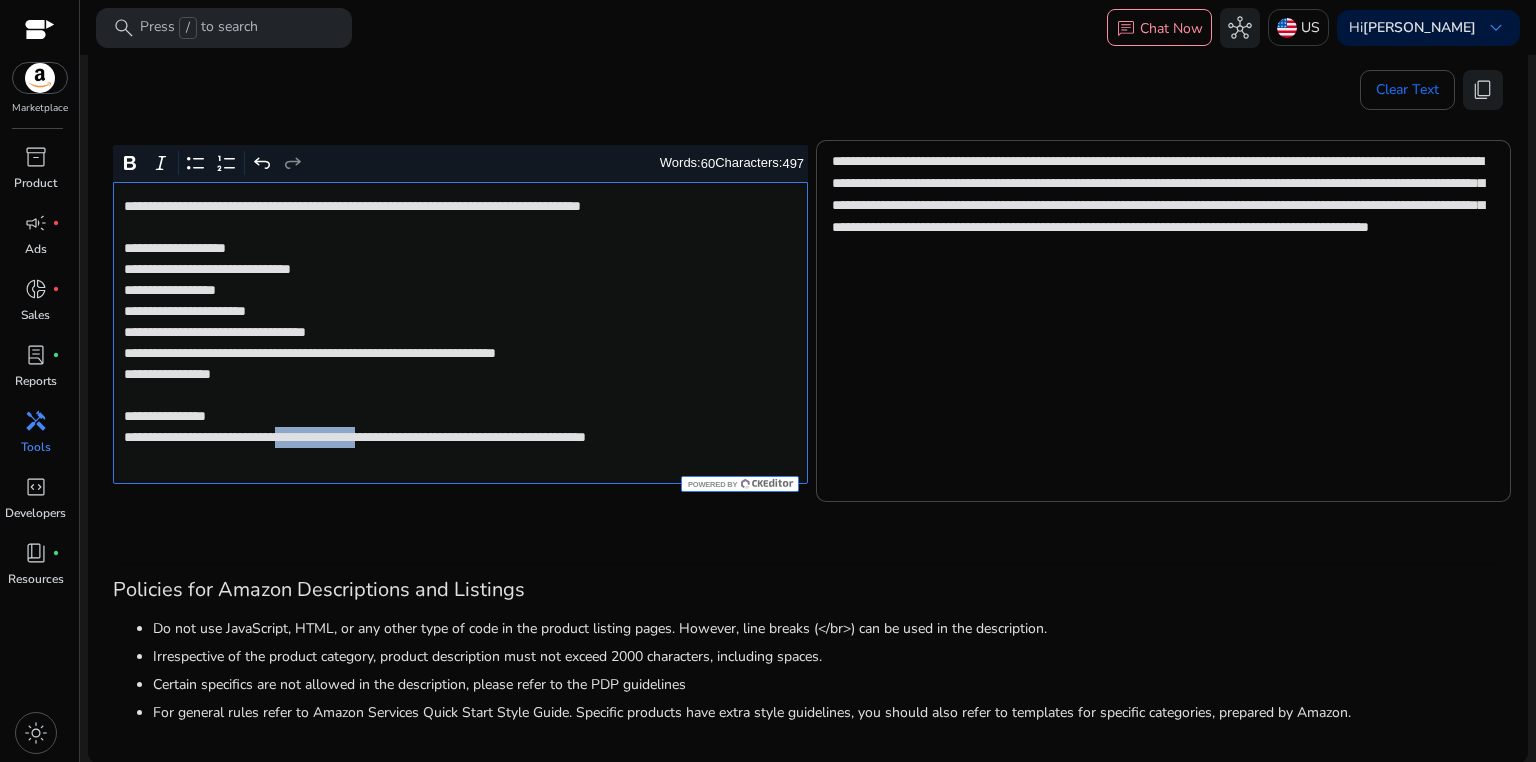 drag, startPoint x: 328, startPoint y: 432, endPoint x: 434, endPoint y: 432, distance: 106 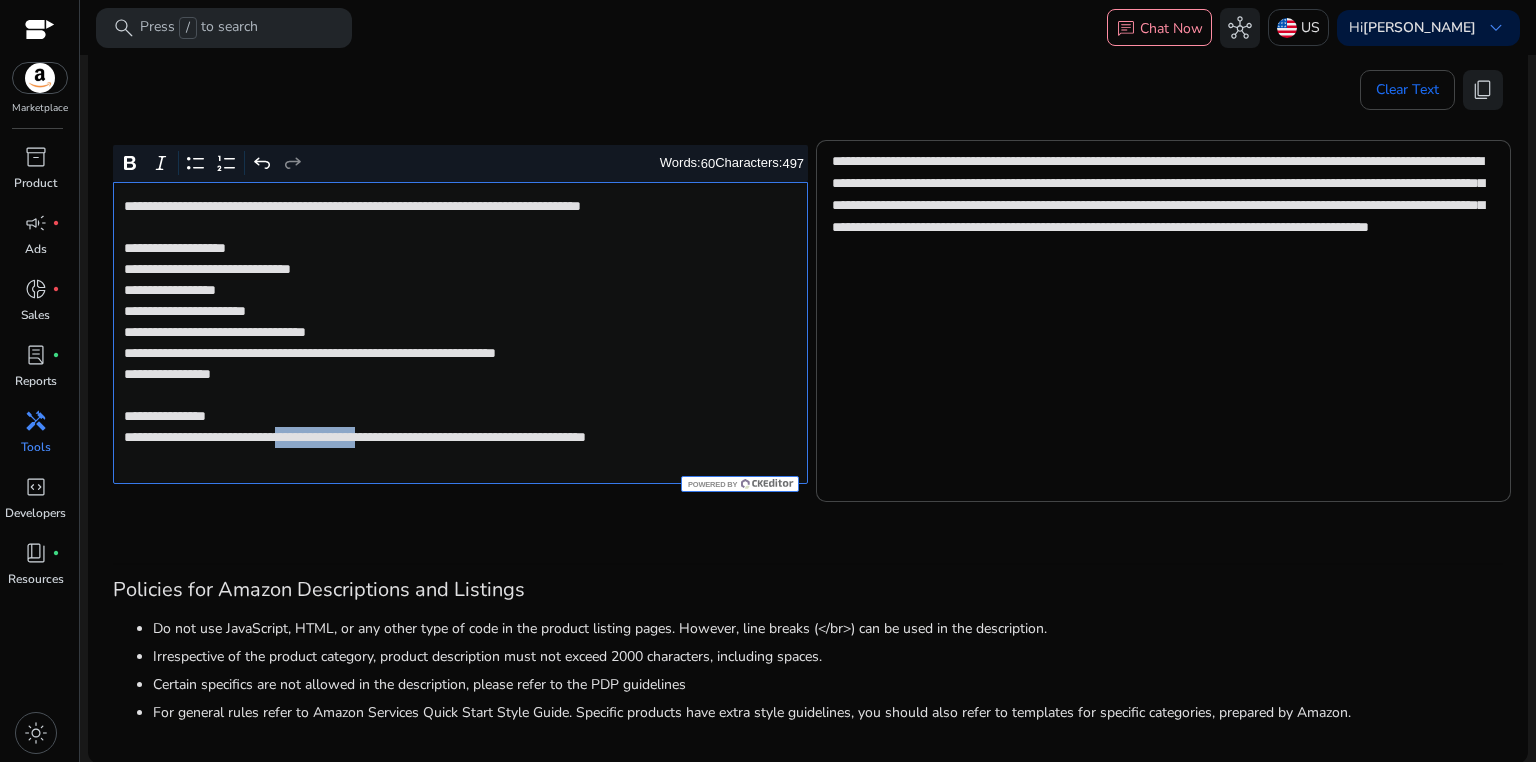 click on "**********" 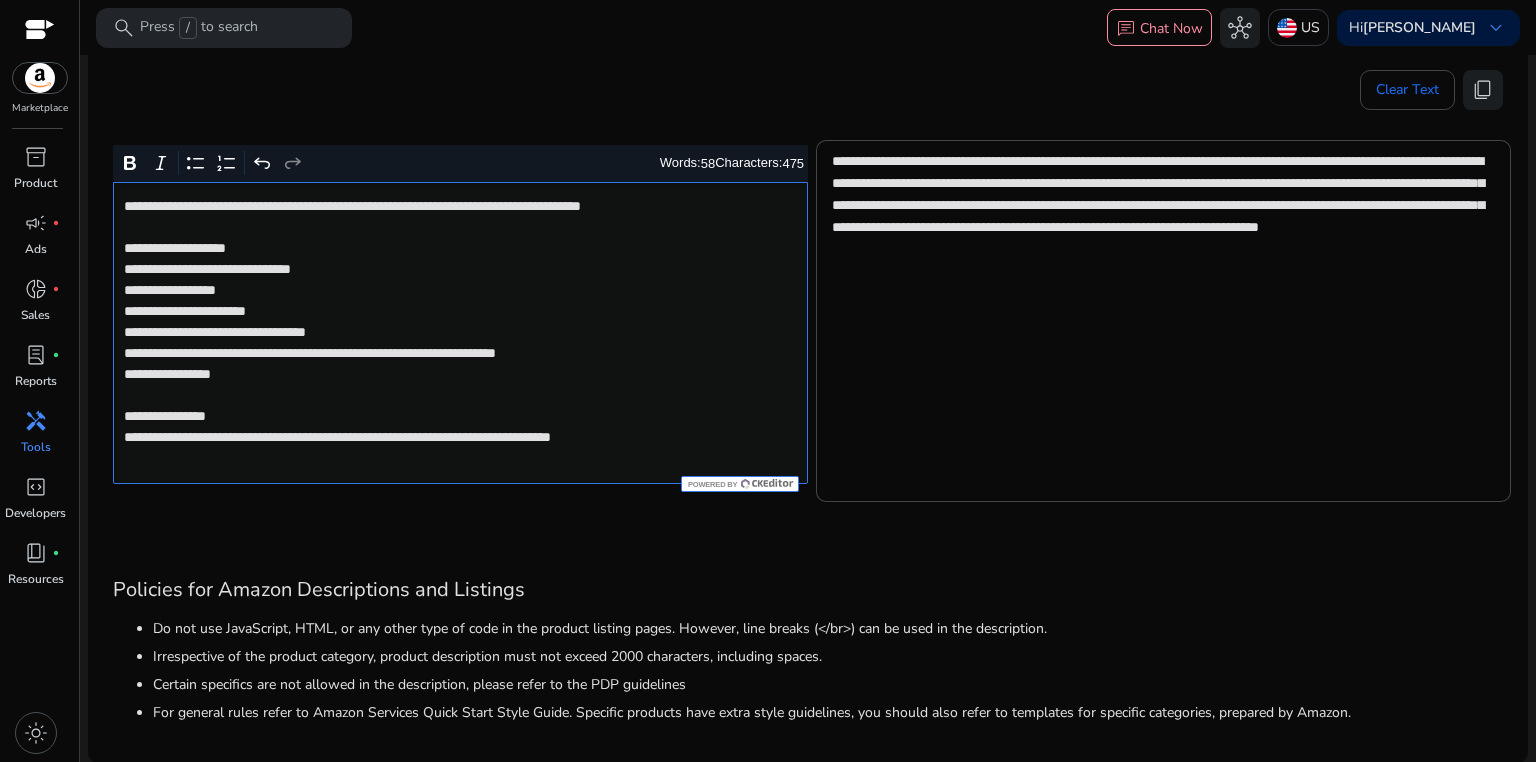 type on "**********" 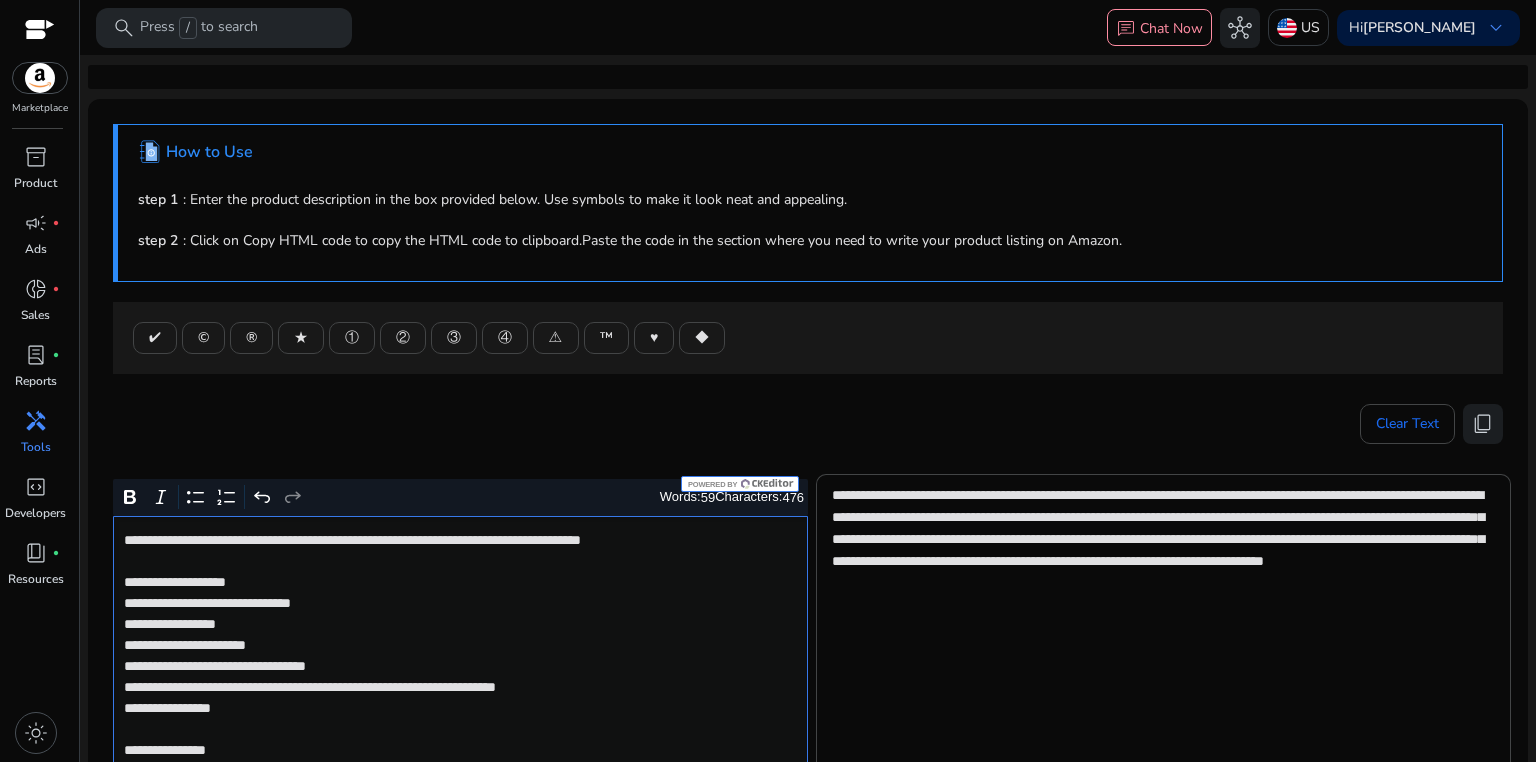 scroll, scrollTop: 0, scrollLeft: 0, axis: both 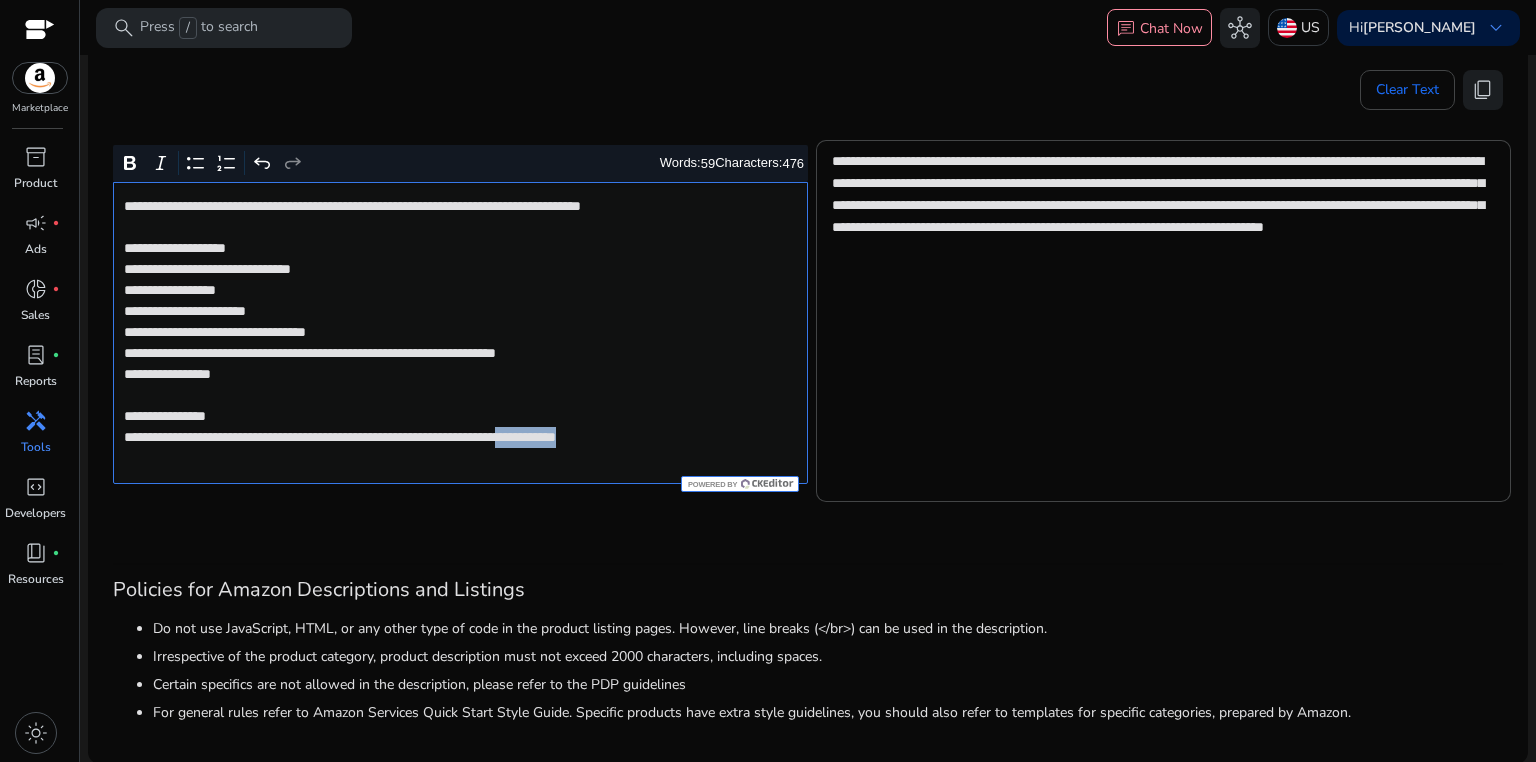 drag, startPoint x: 641, startPoint y: 437, endPoint x: 749, endPoint y: 436, distance: 108.00463 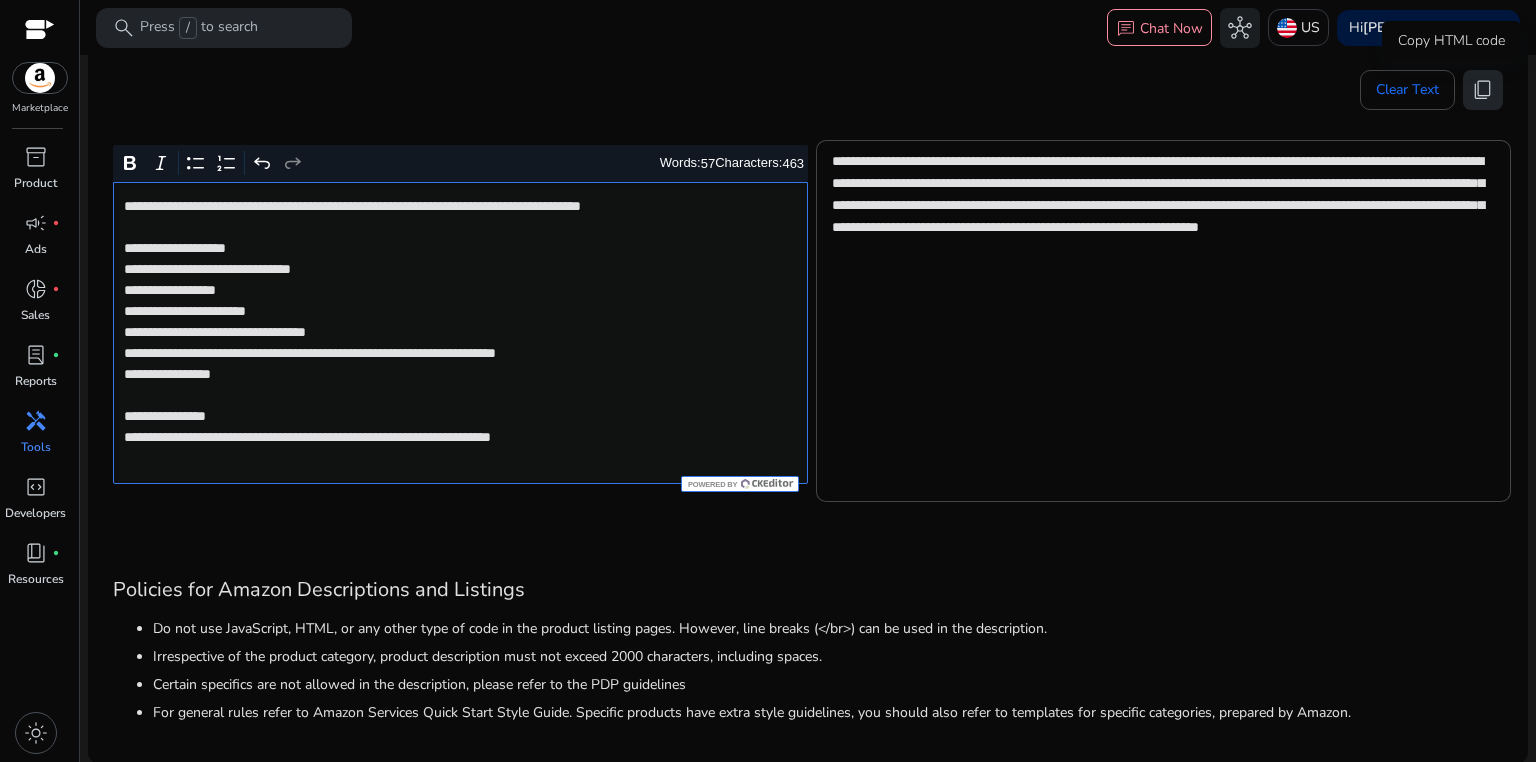 click on "content_copy" 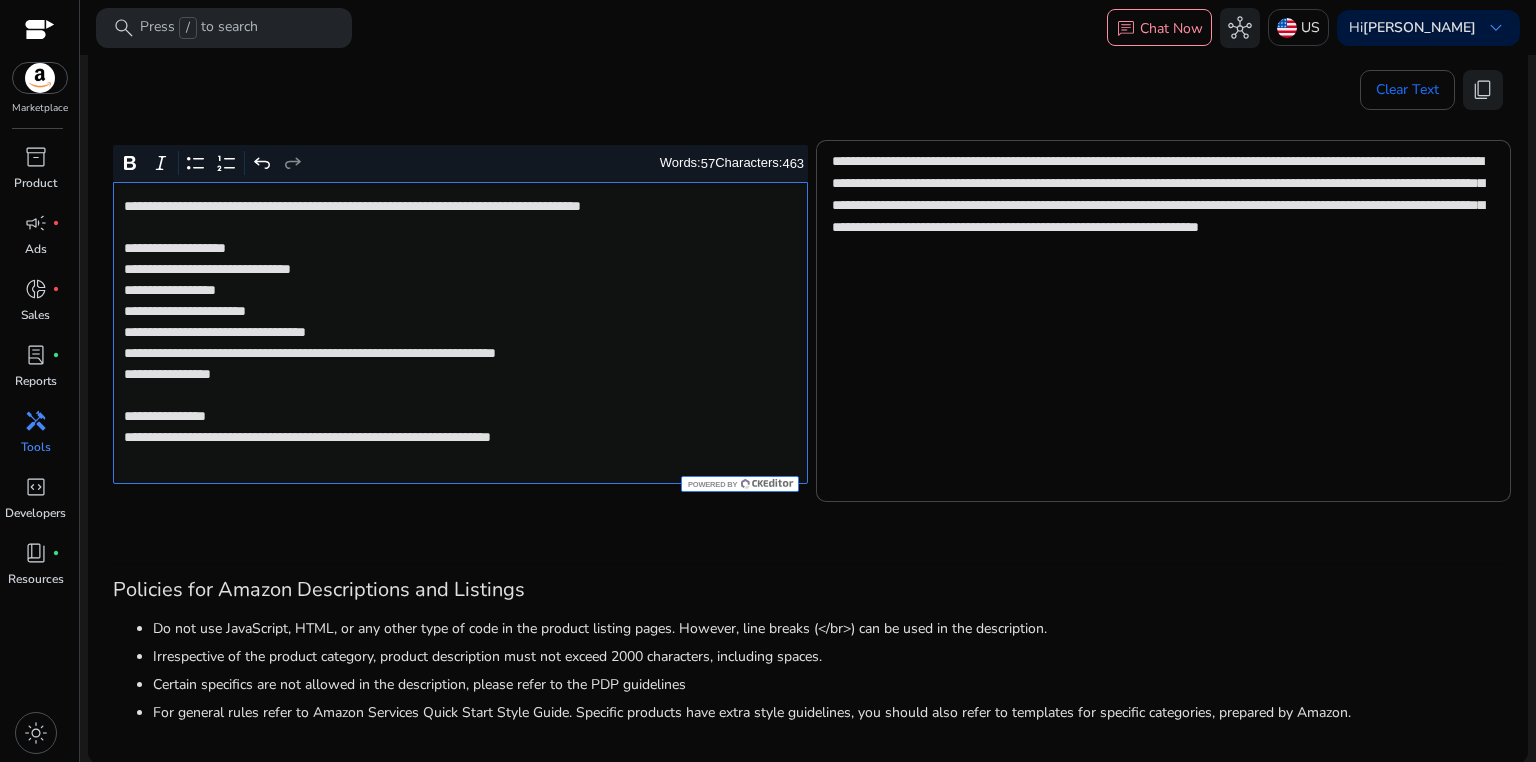 click on "**********" 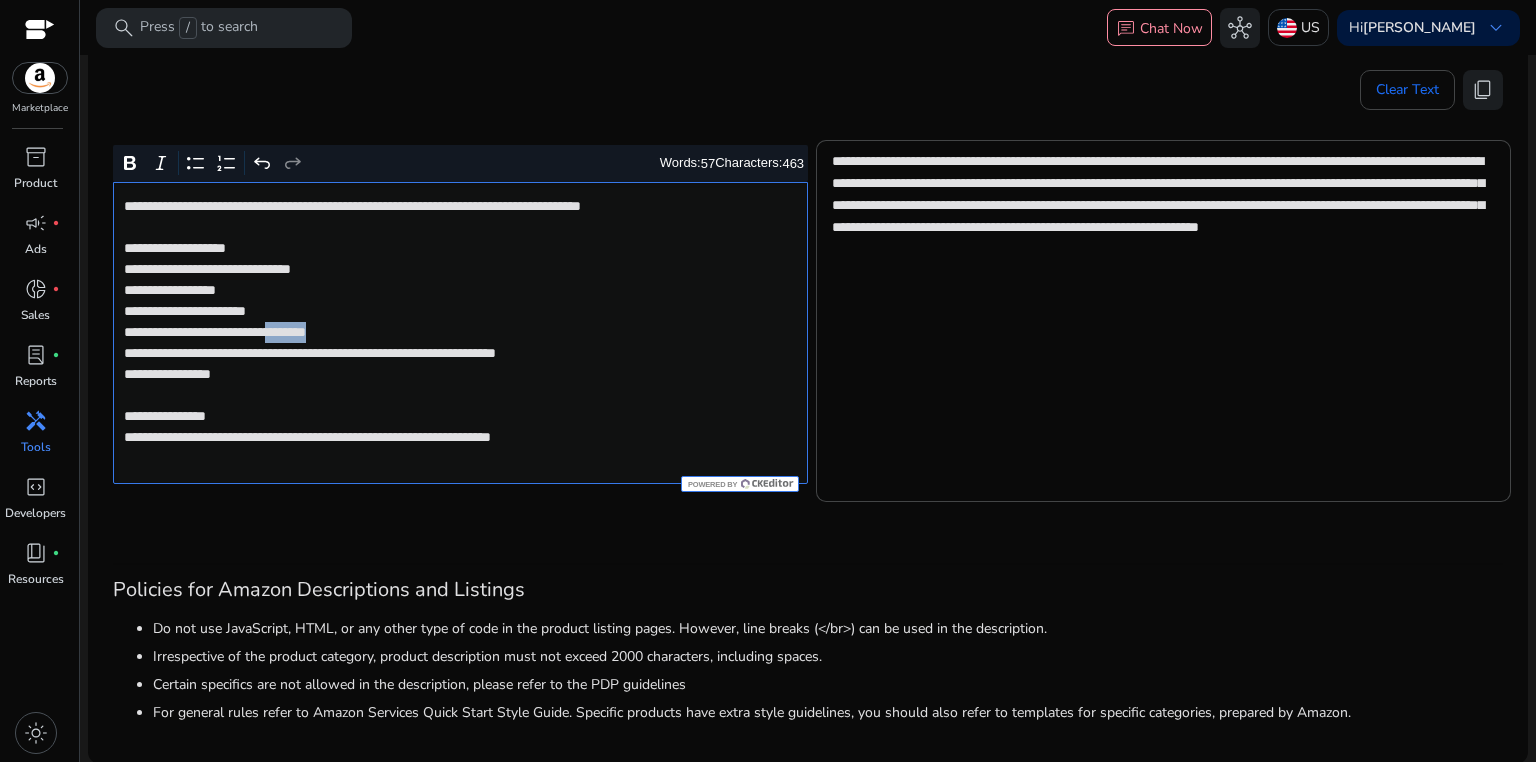 click on "**********" 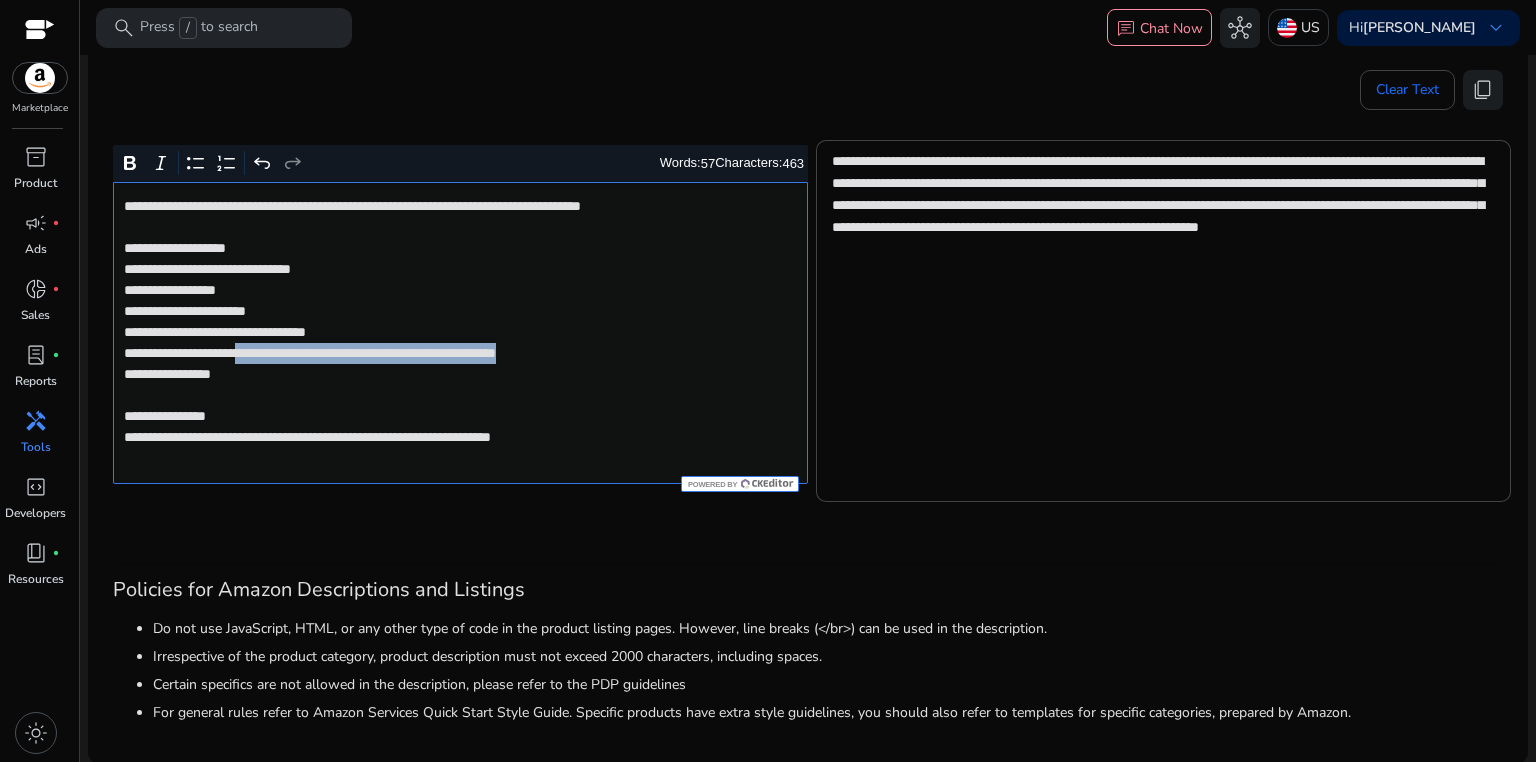 drag, startPoint x: 284, startPoint y: 352, endPoint x: 720, endPoint y: 354, distance: 436.00458 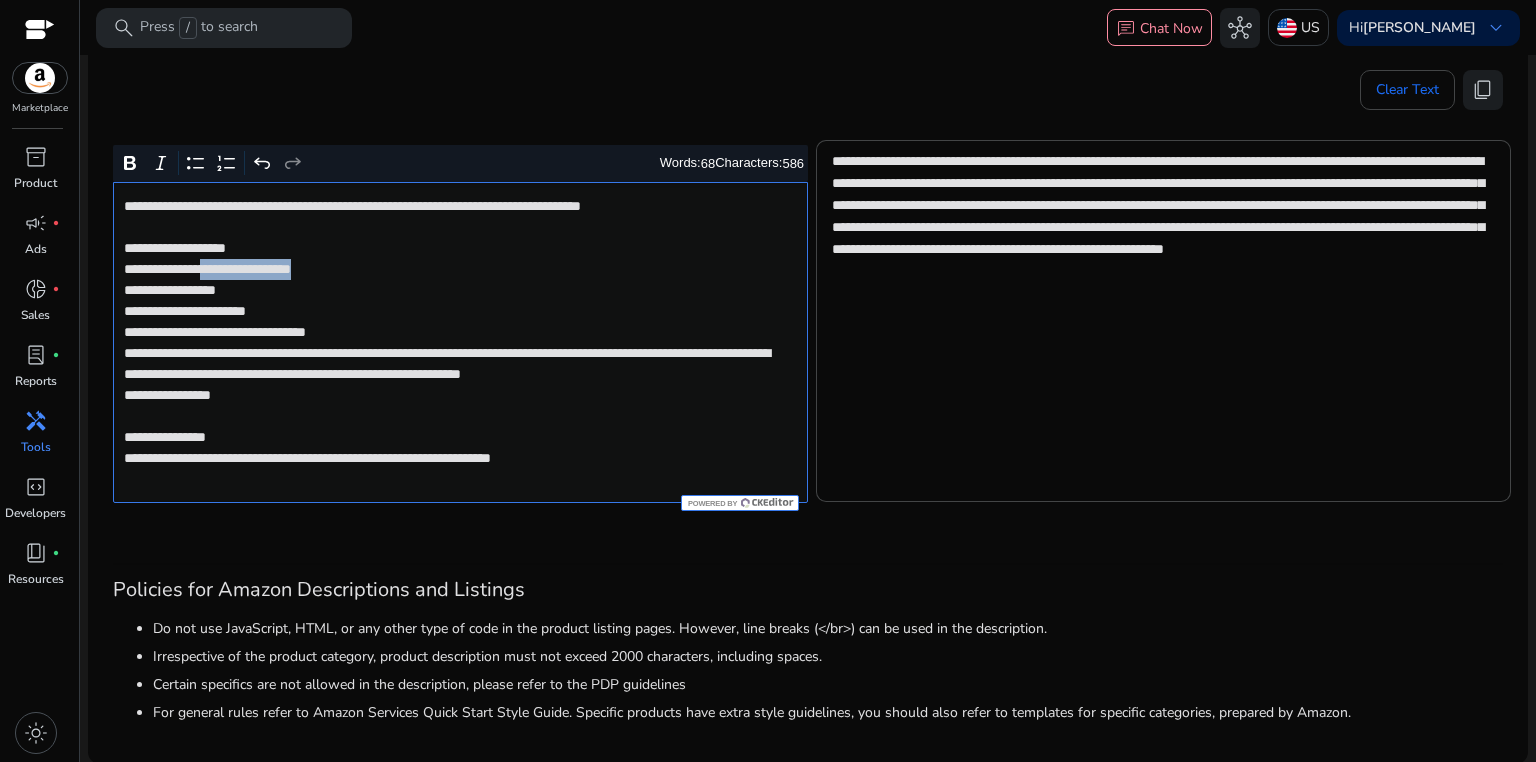 drag, startPoint x: 217, startPoint y: 269, endPoint x: 356, endPoint y: 269, distance: 139 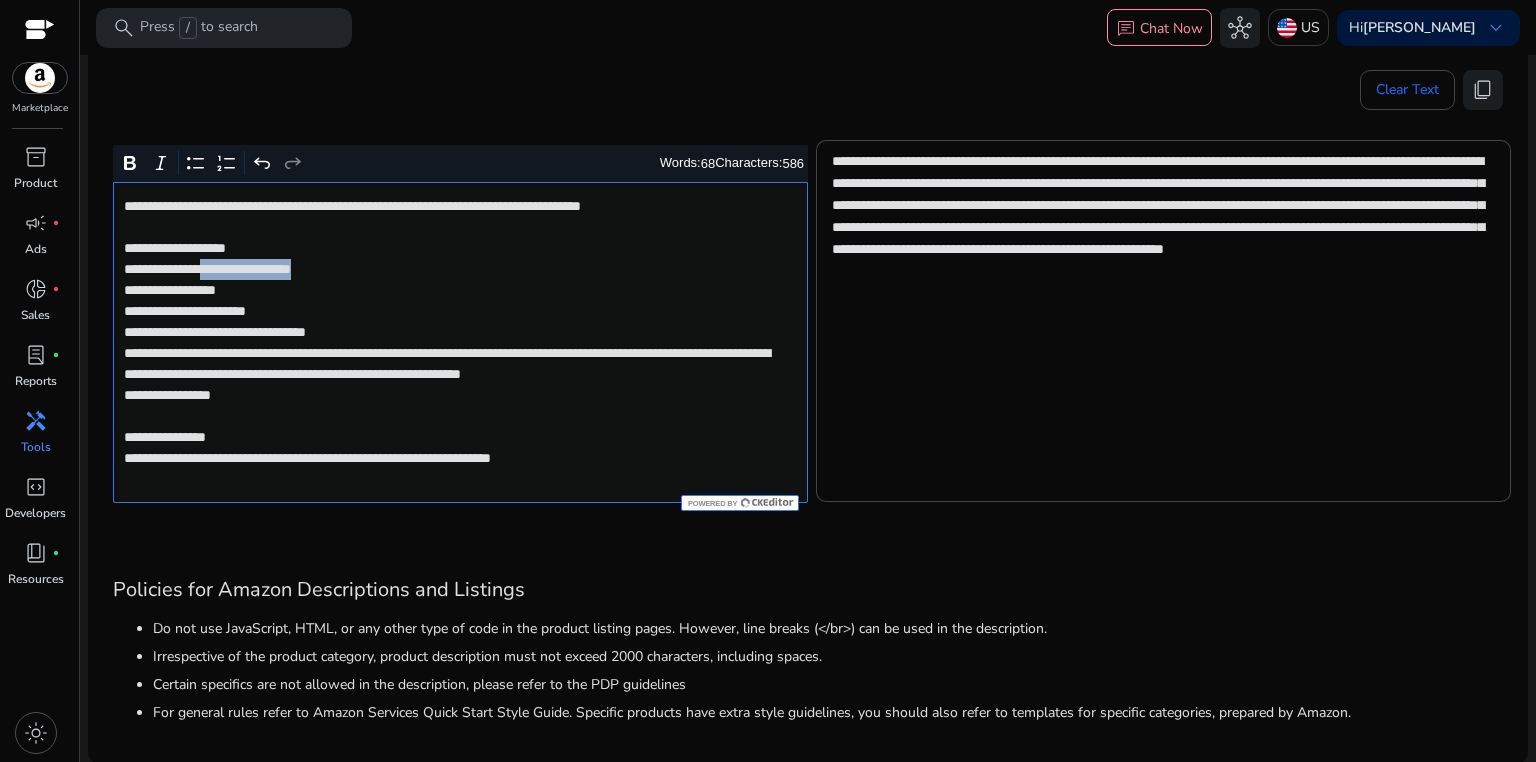 click on "**********" 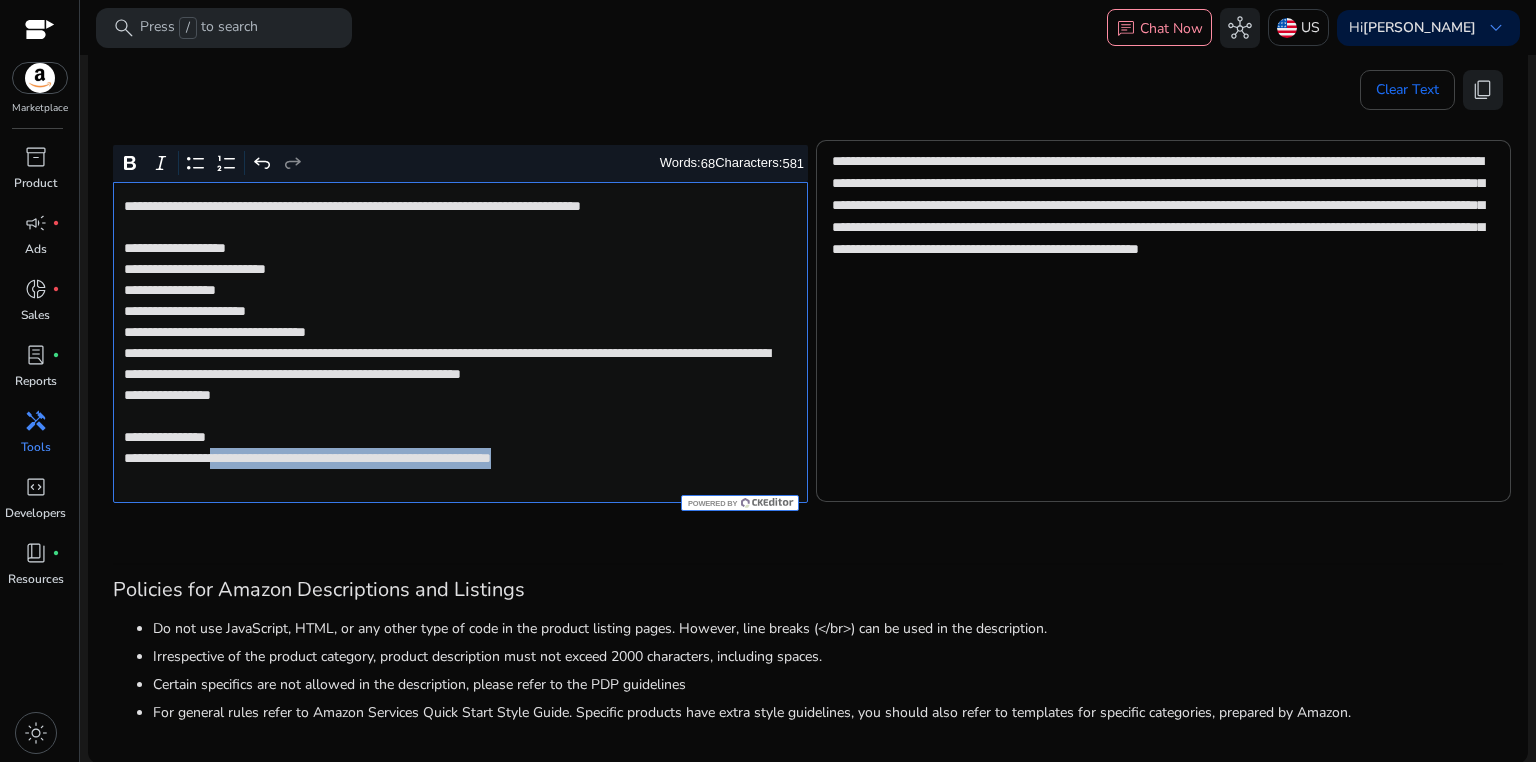 drag, startPoint x: 233, startPoint y: 479, endPoint x: 672, endPoint y: 478, distance: 439.00113 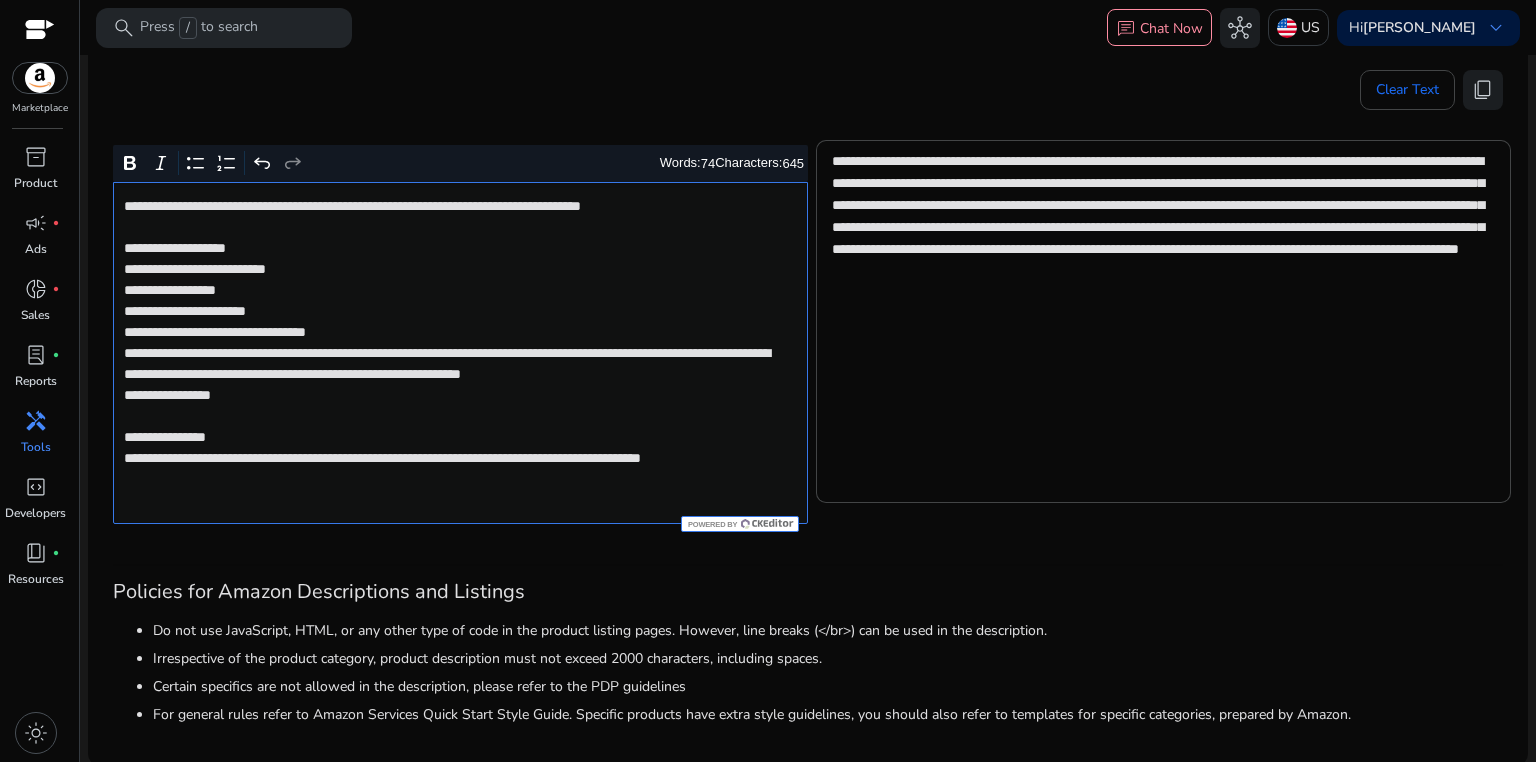 click on "**********" 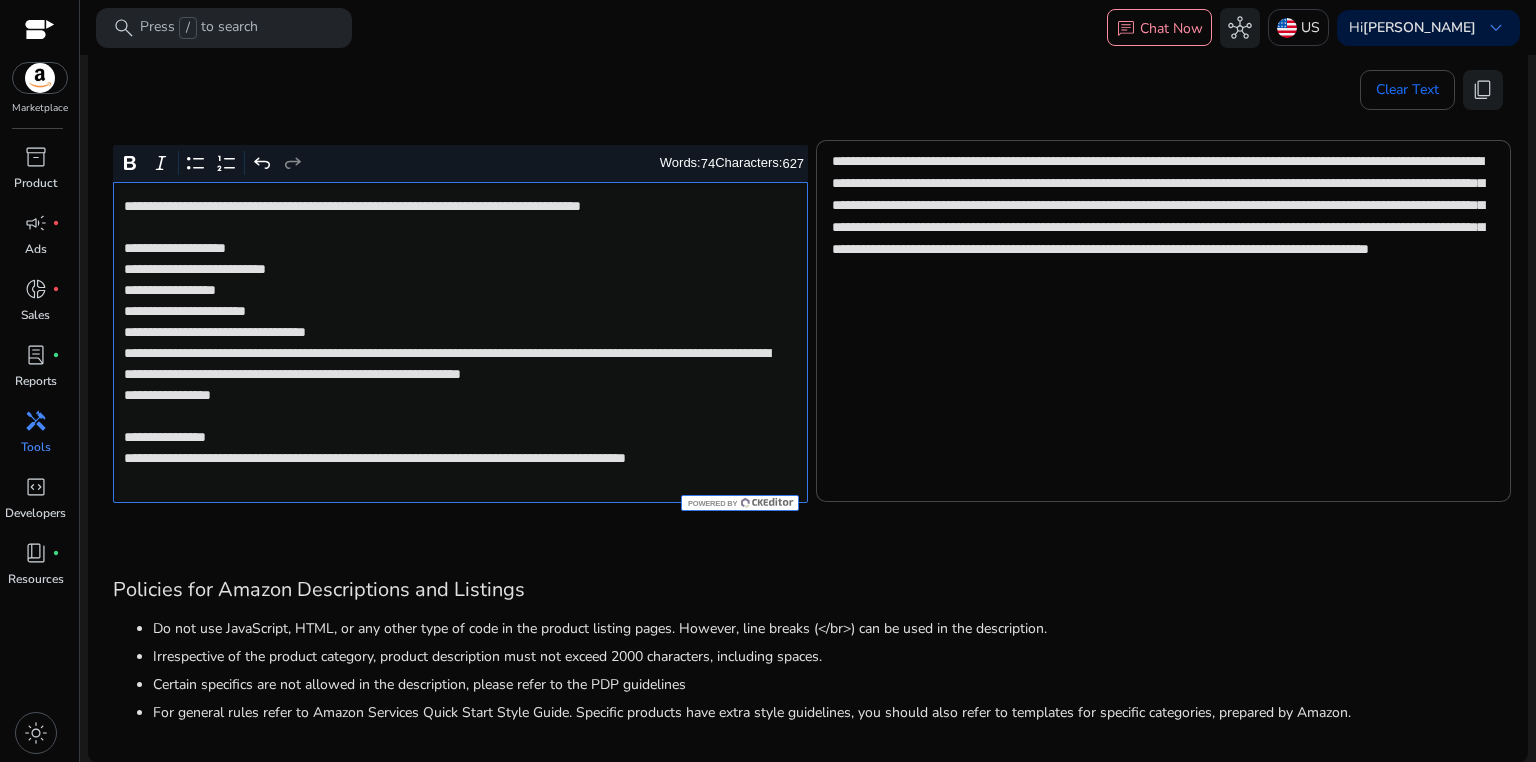 click on "**********" 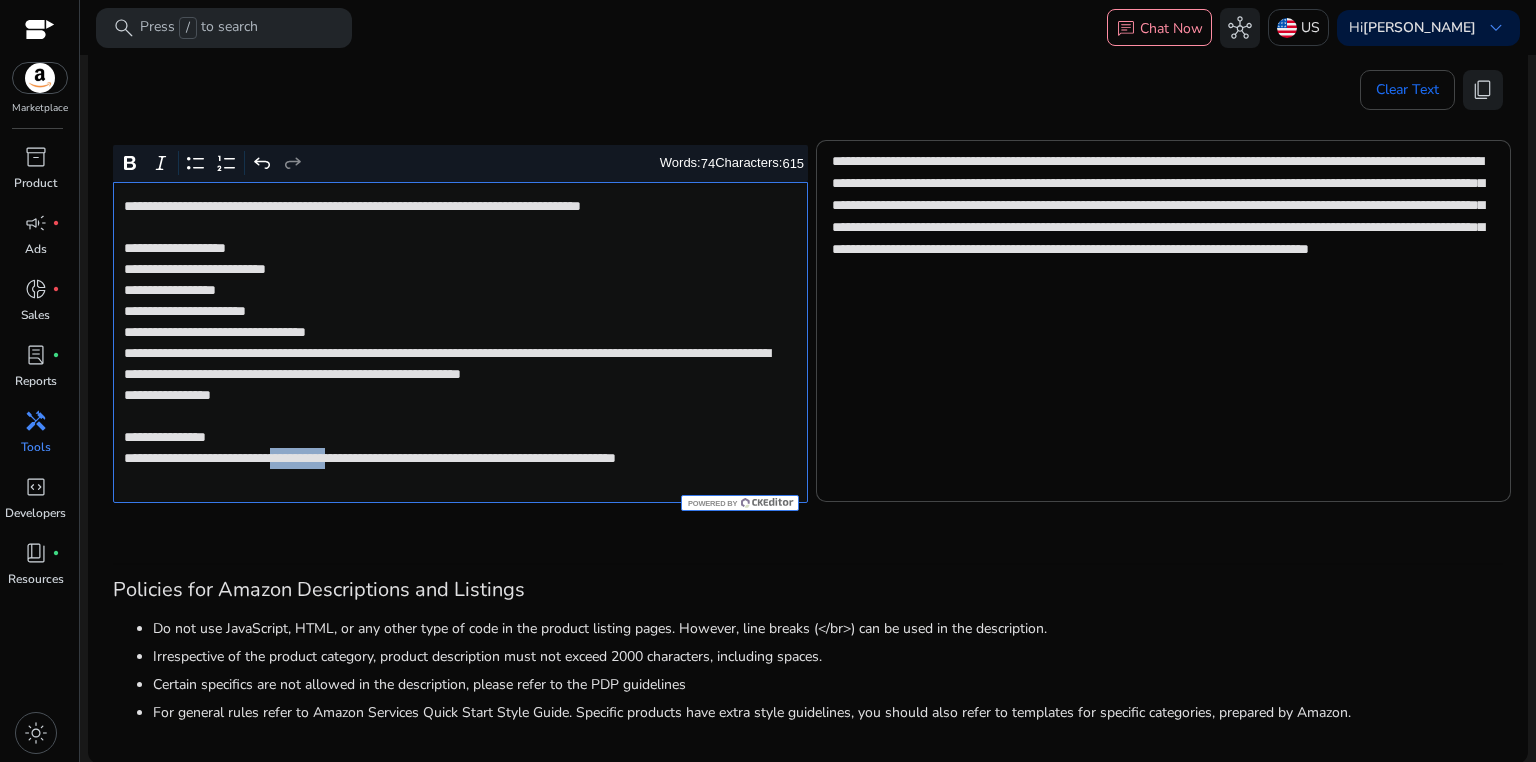 drag, startPoint x: 310, startPoint y: 476, endPoint x: 380, endPoint y: 476, distance: 70 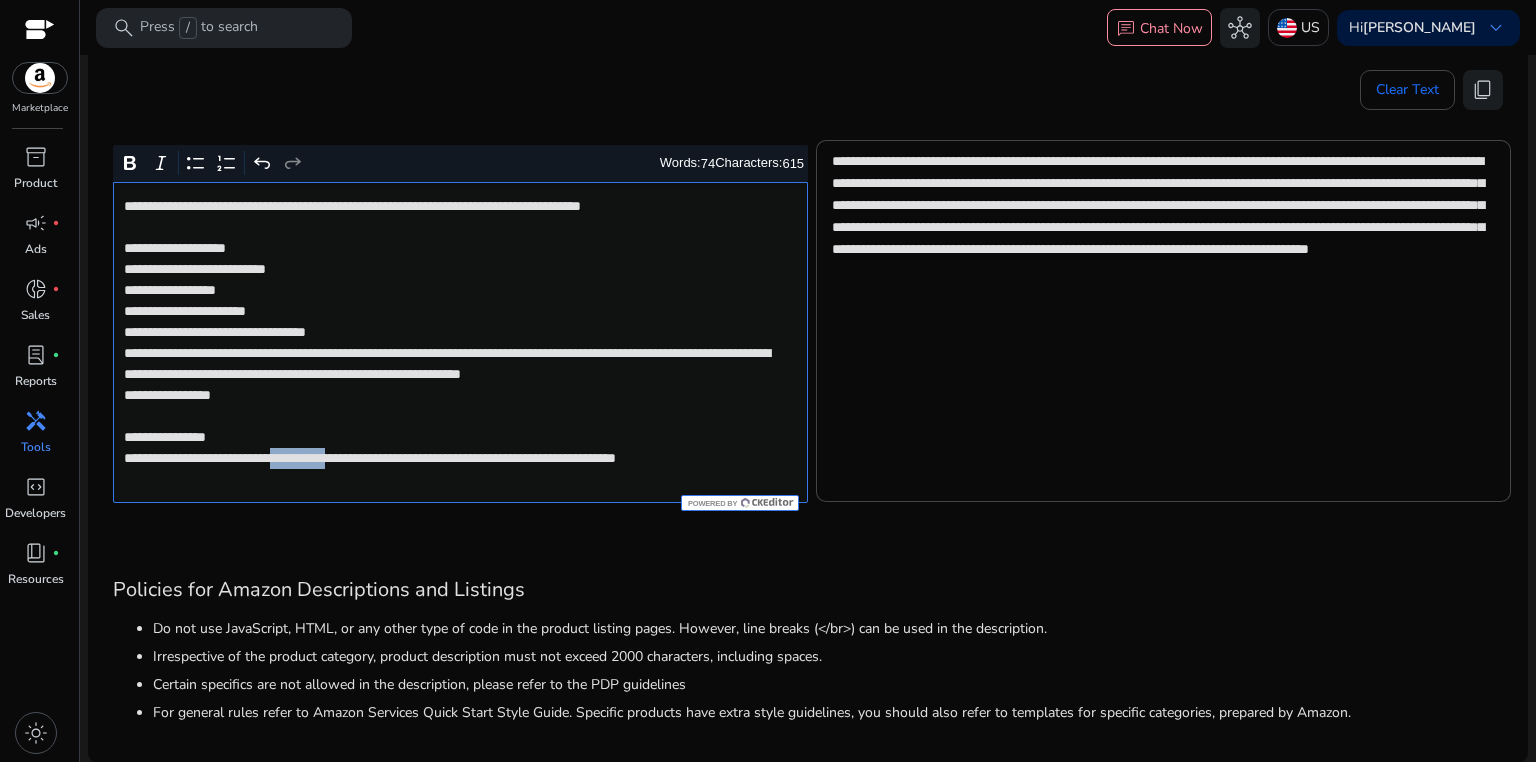 click on "**********" 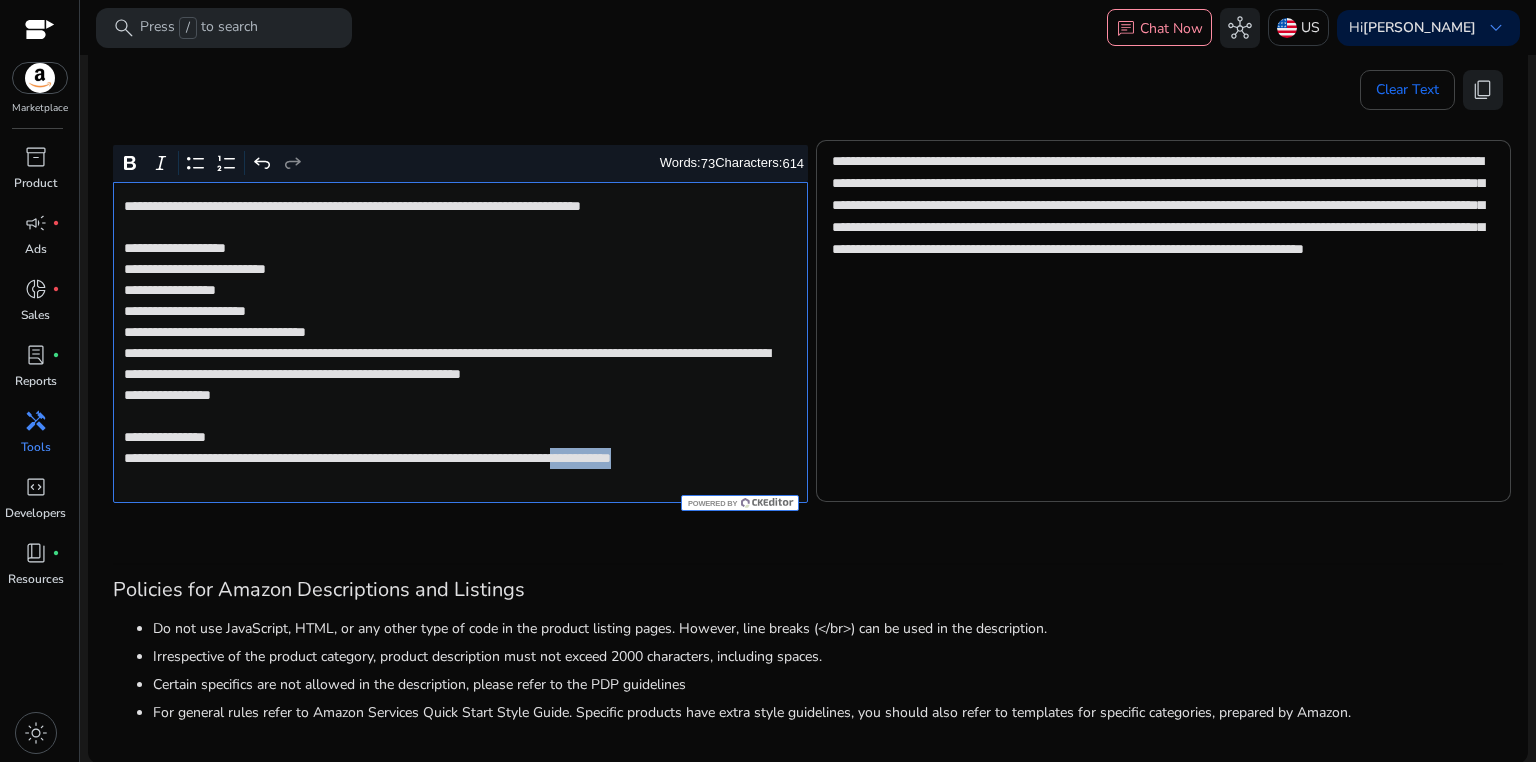 drag, startPoint x: 681, startPoint y: 478, endPoint x: 805, endPoint y: 478, distance: 124 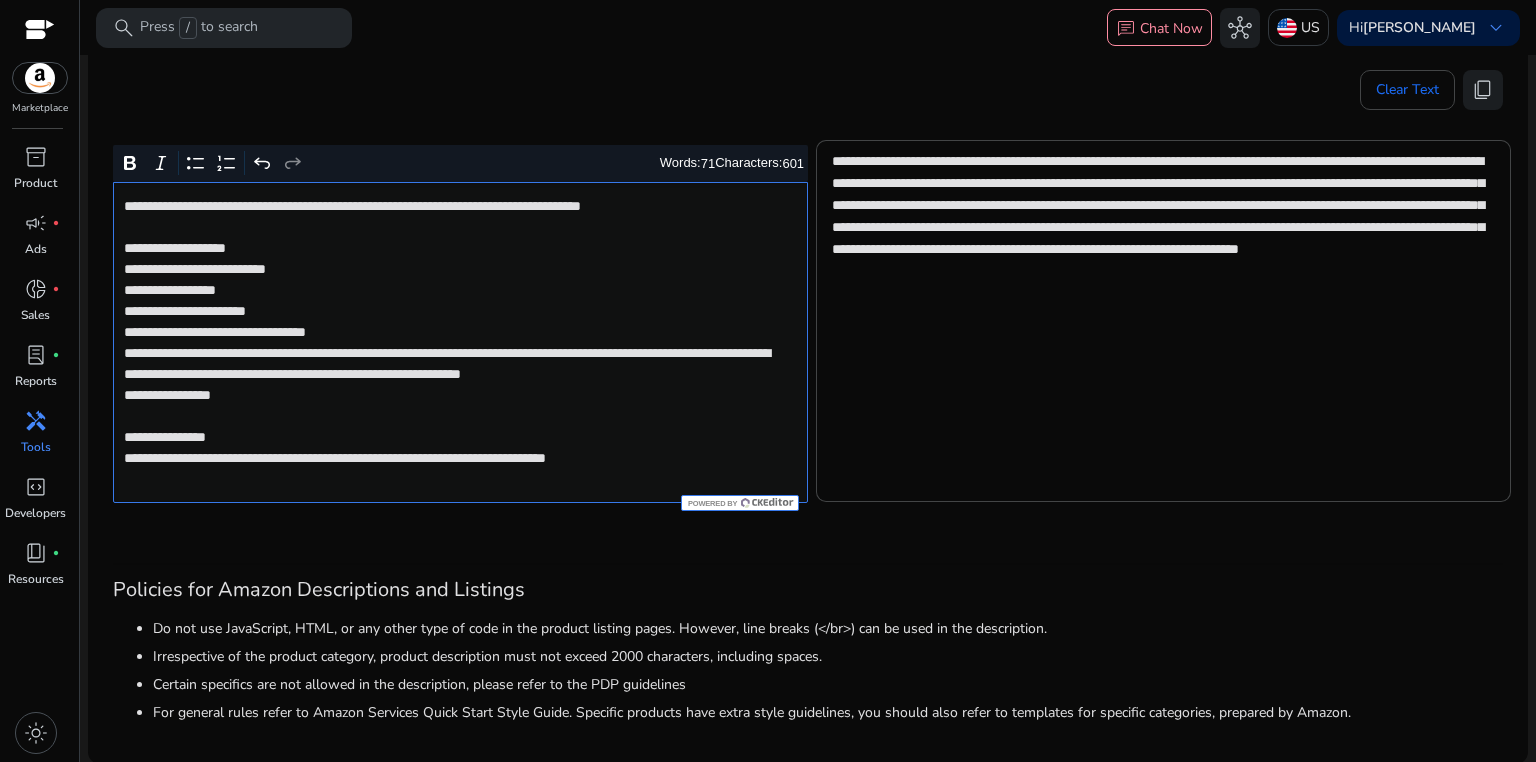 click on "**********" 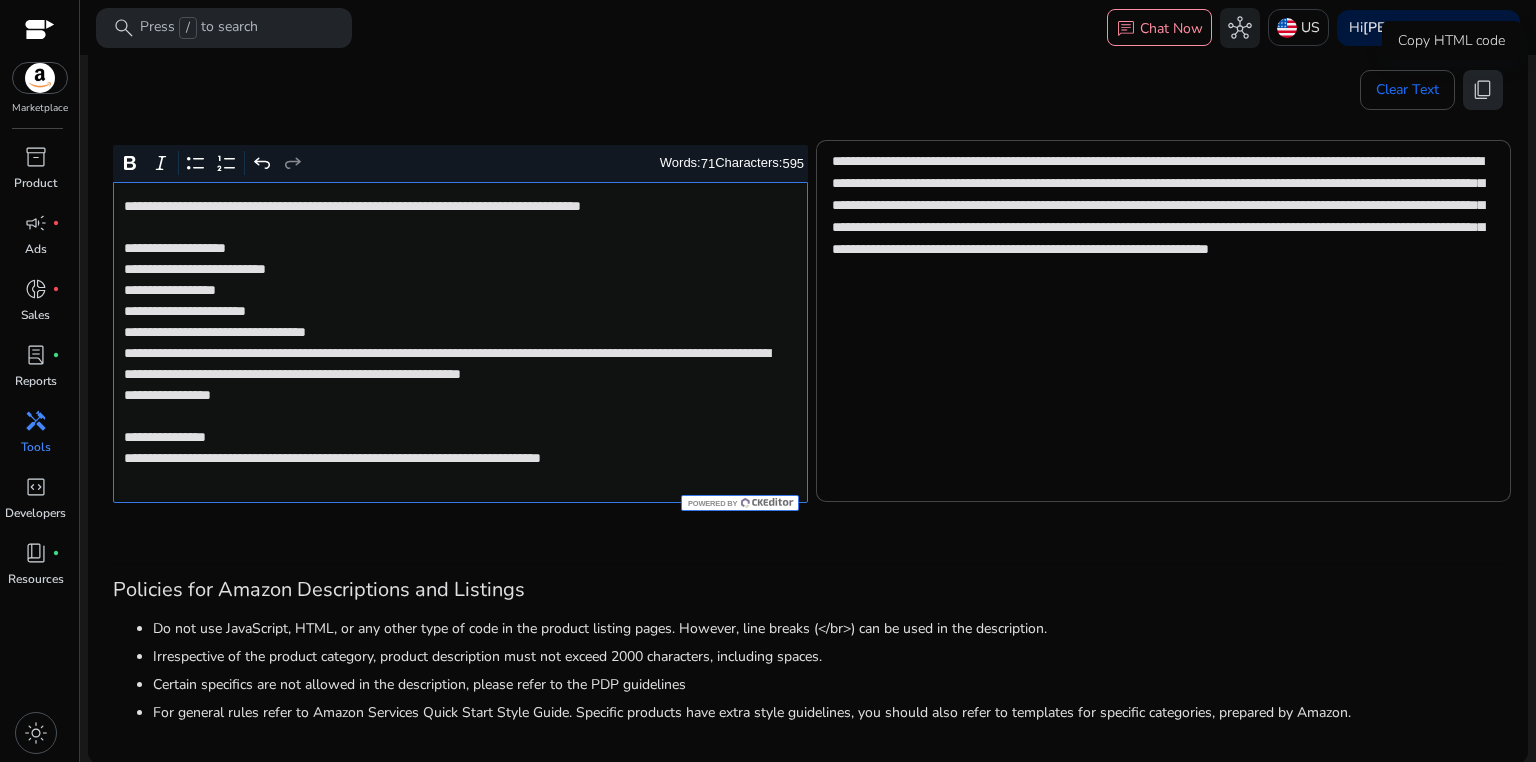 click on "content_copy" 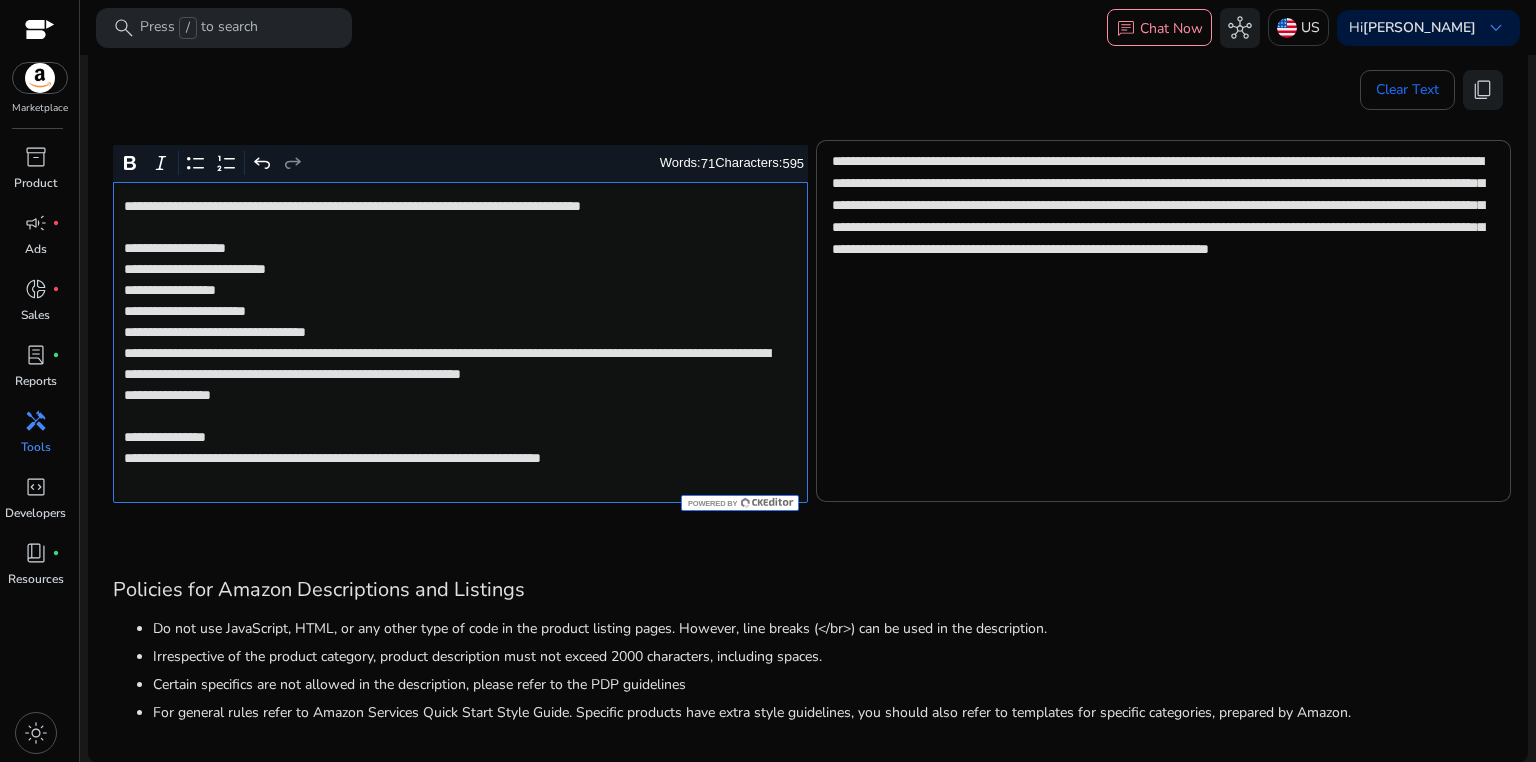 click on "**********" 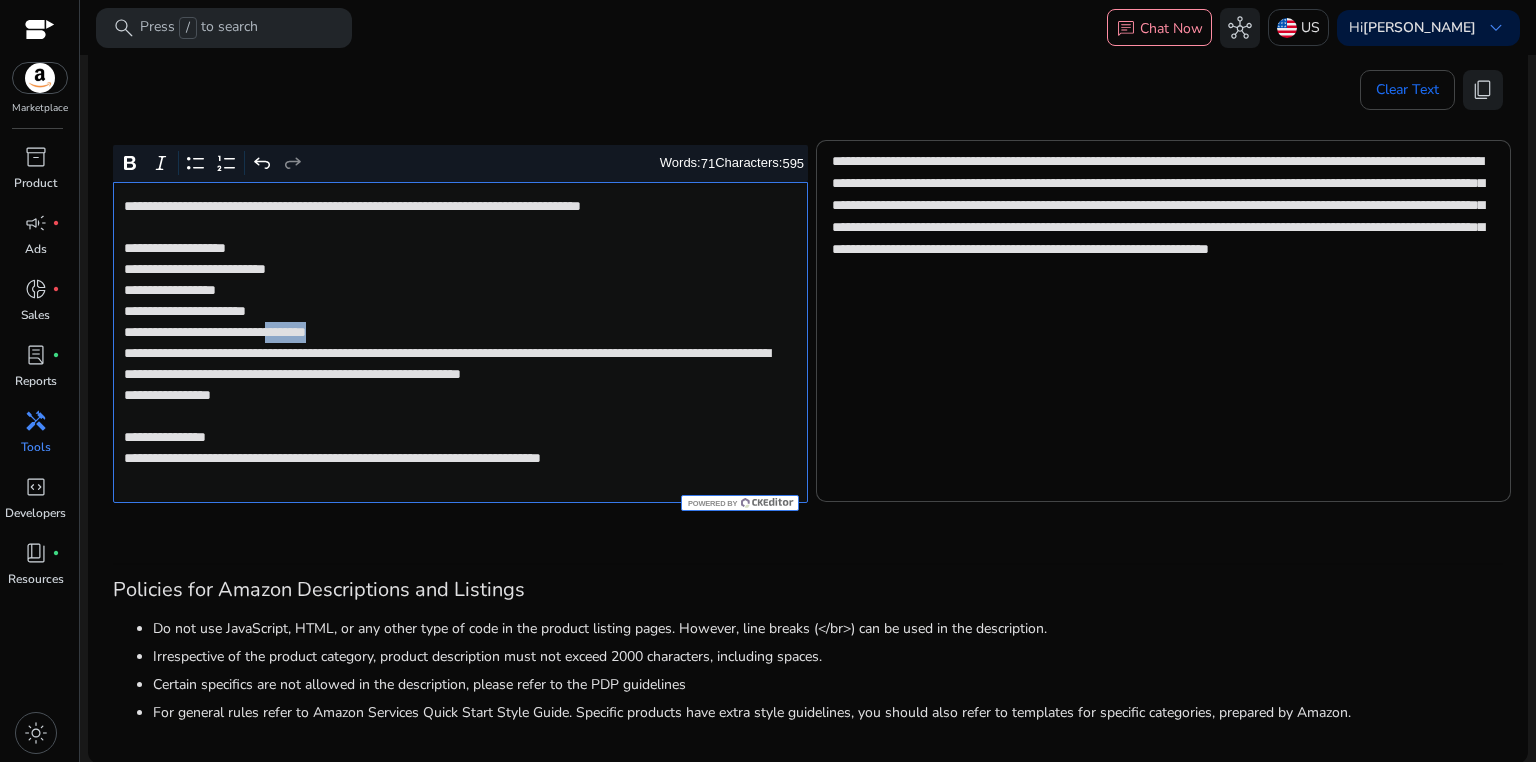 click on "**********" 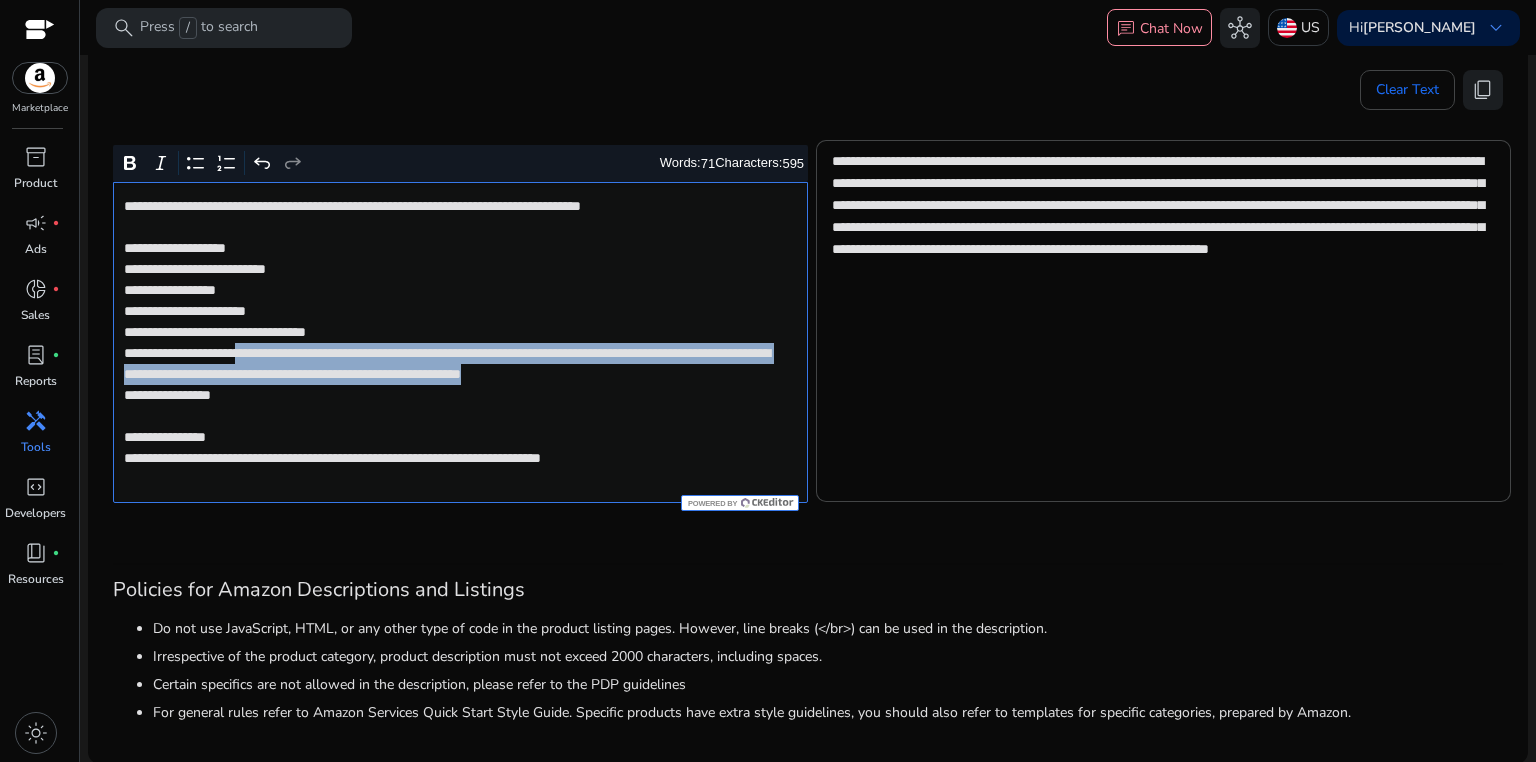 drag, startPoint x: 284, startPoint y: 352, endPoint x: 424, endPoint y: 393, distance: 145.88008 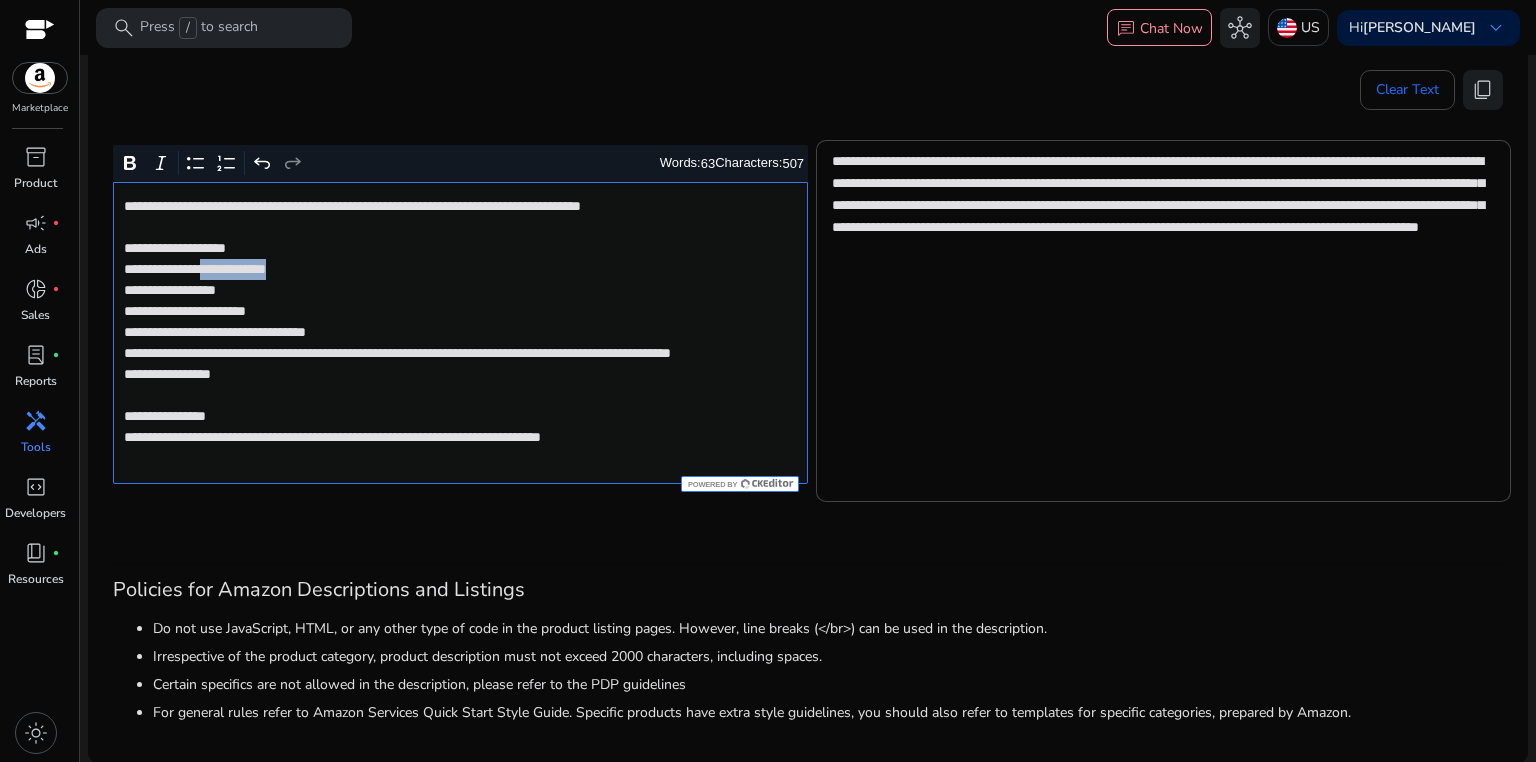 drag, startPoint x: 222, startPoint y: 270, endPoint x: 334, endPoint y: 270, distance: 112 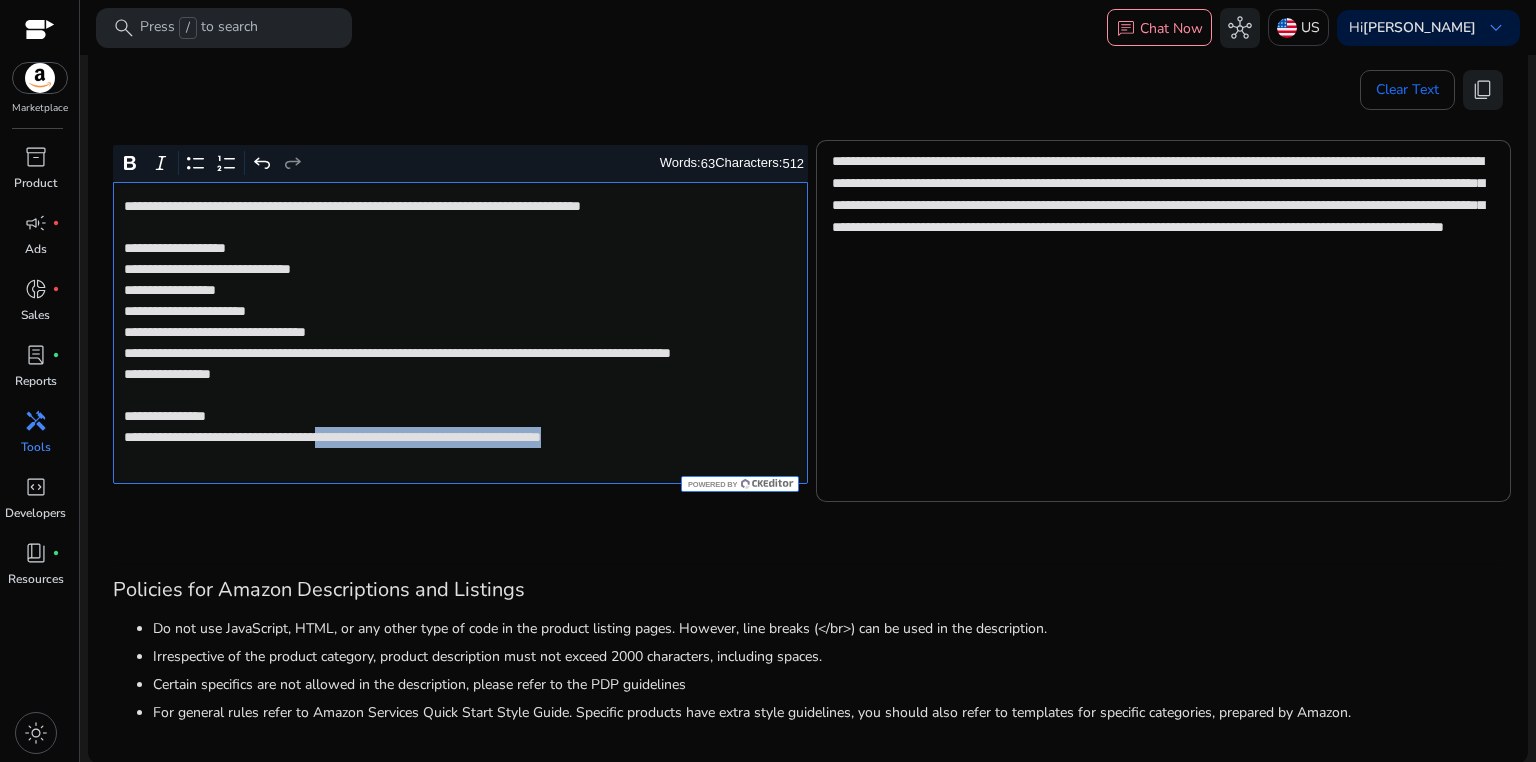 drag, startPoint x: 384, startPoint y: 459, endPoint x: 674, endPoint y: 458, distance: 290.0017 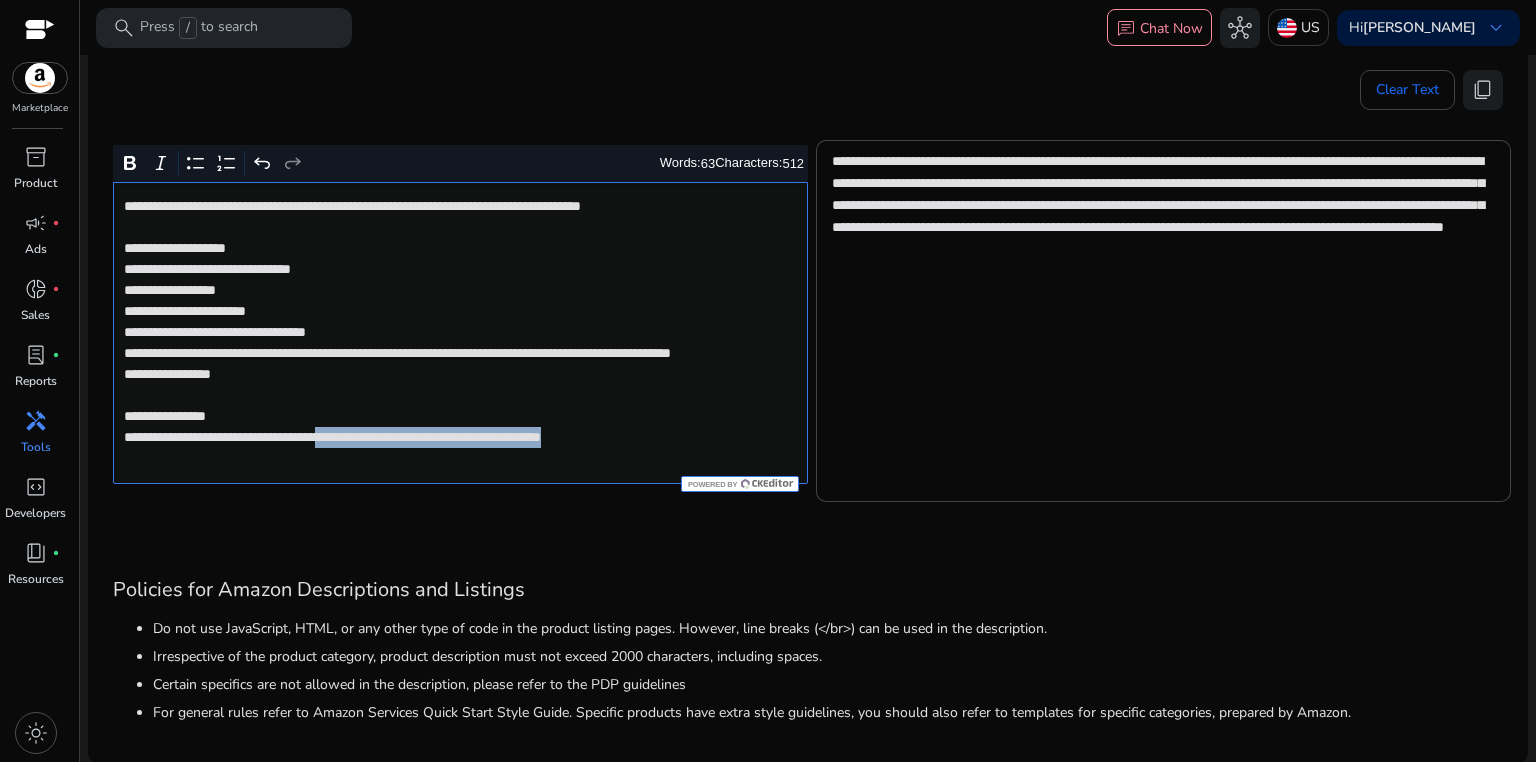 click on "**********" 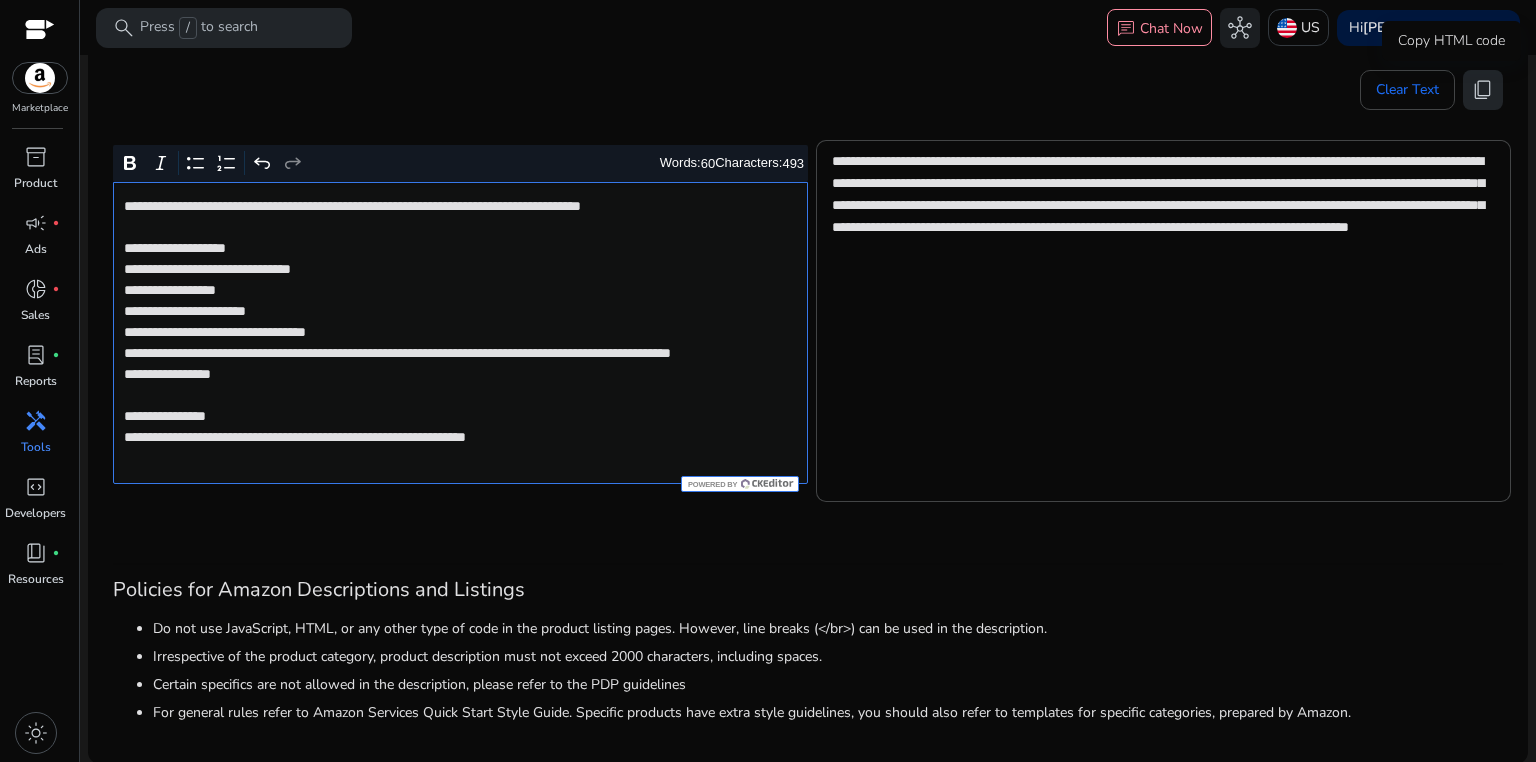 click on "content_copy" 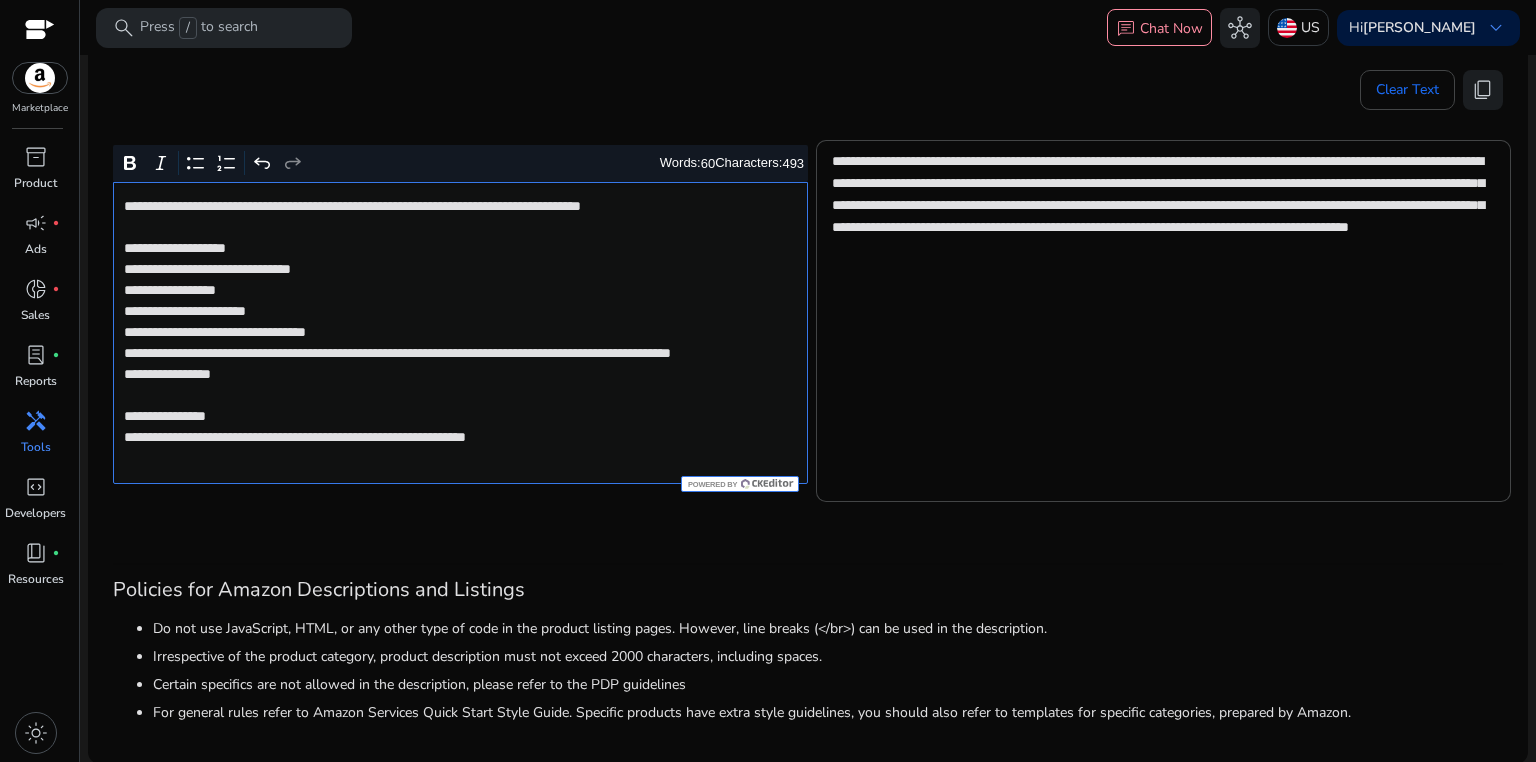 click on "**********" 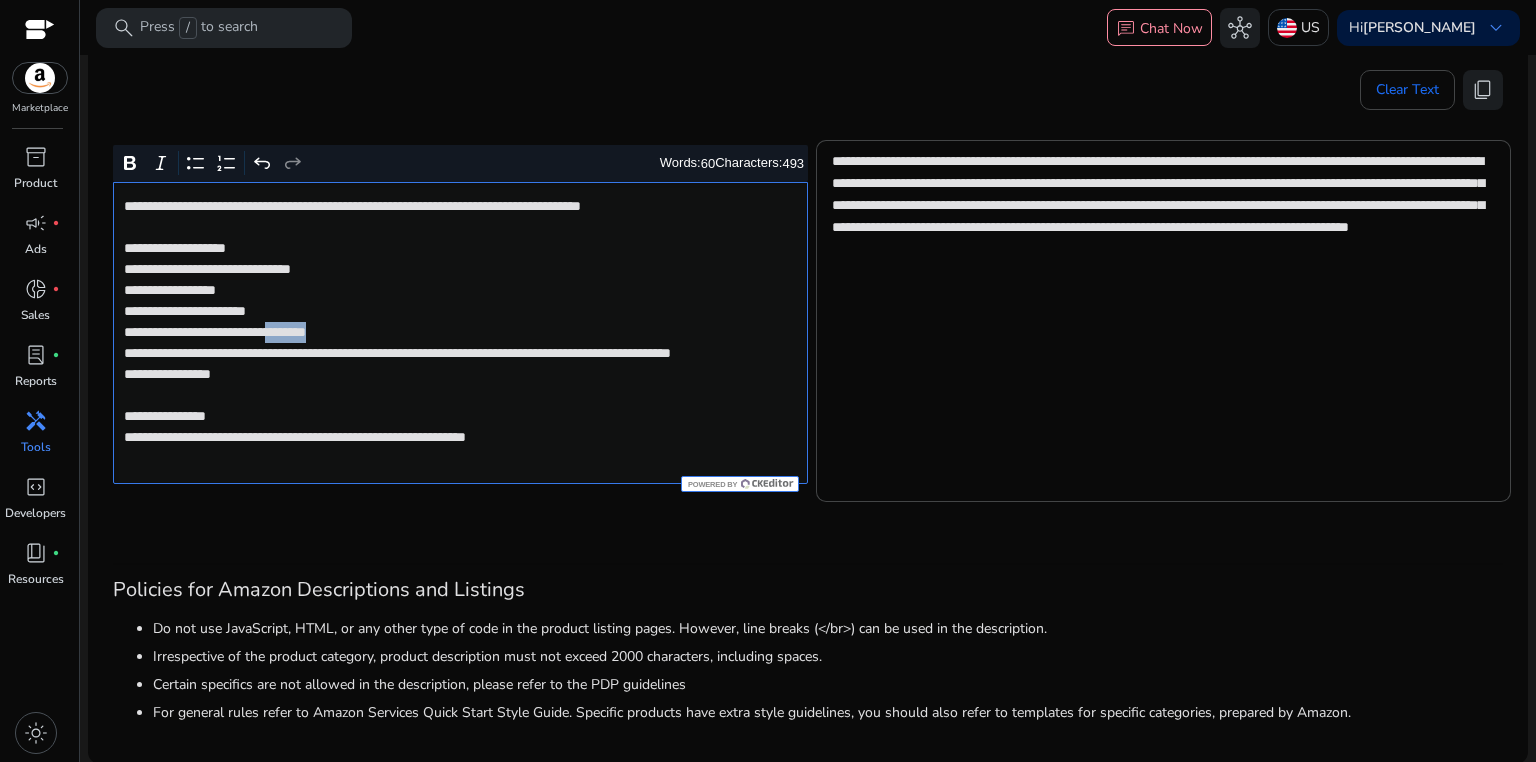 click on "**********" 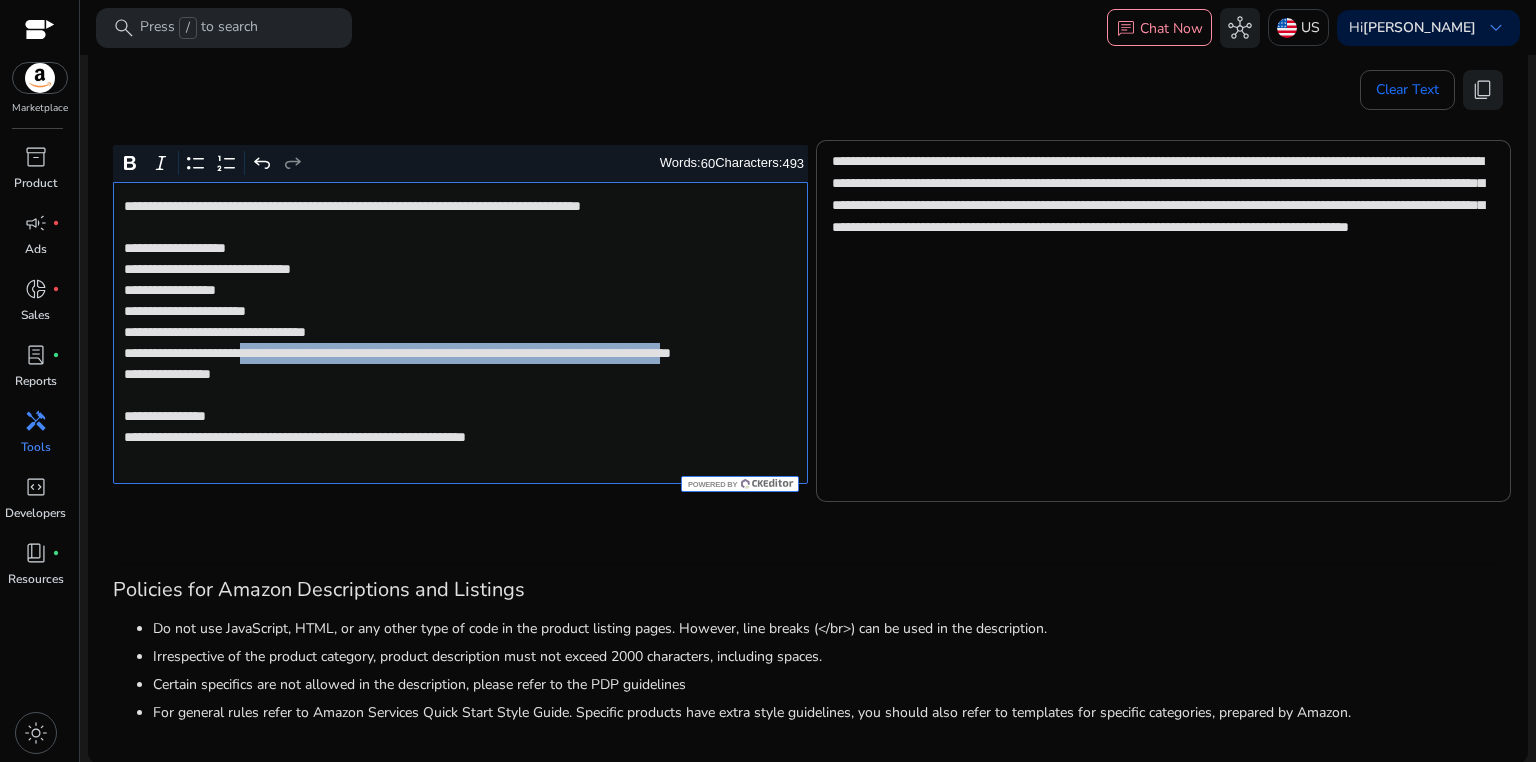 drag, startPoint x: 287, startPoint y: 354, endPoint x: 287, endPoint y: 371, distance: 17 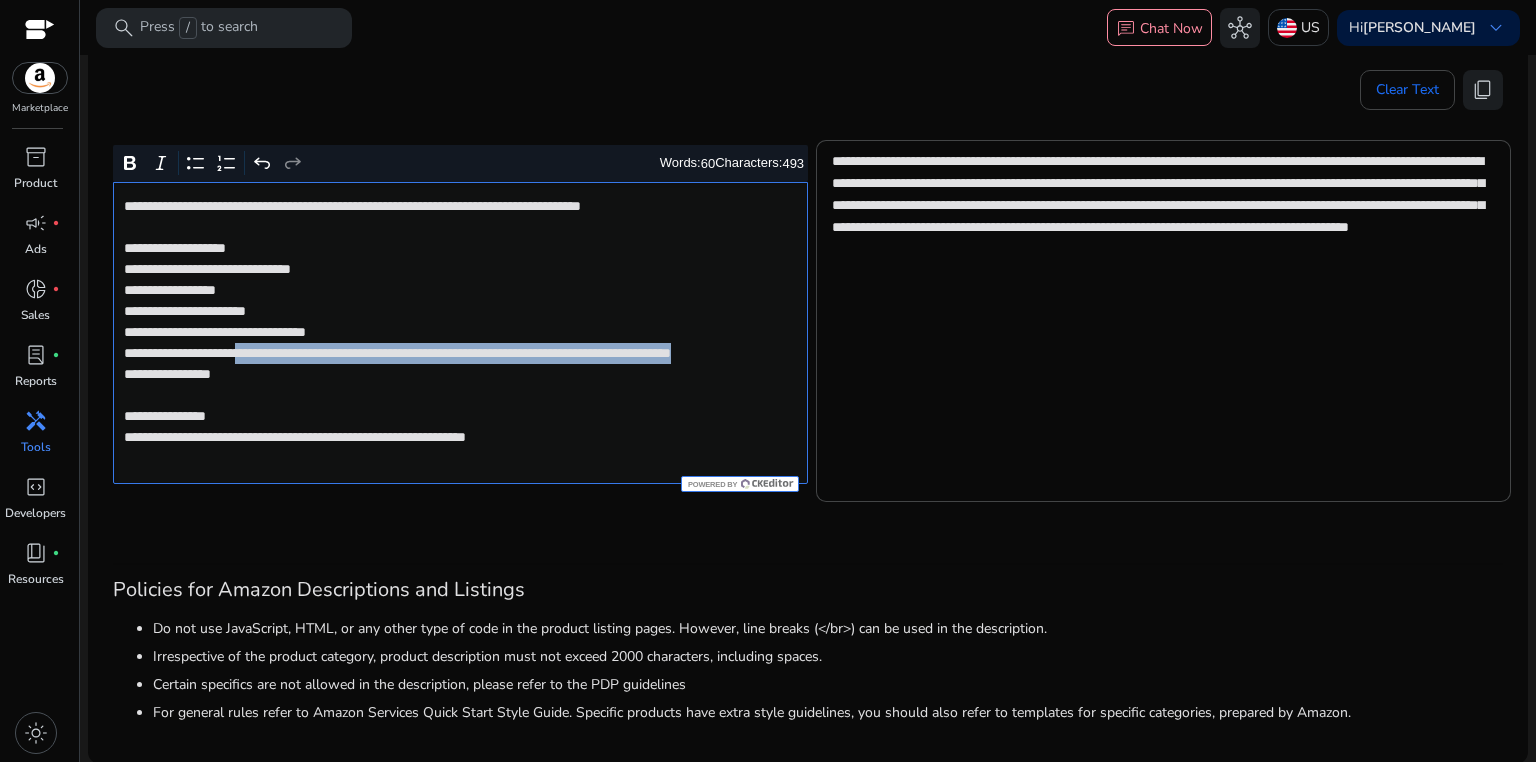 drag, startPoint x: 281, startPoint y: 354, endPoint x: 324, endPoint y: 371, distance: 46.238514 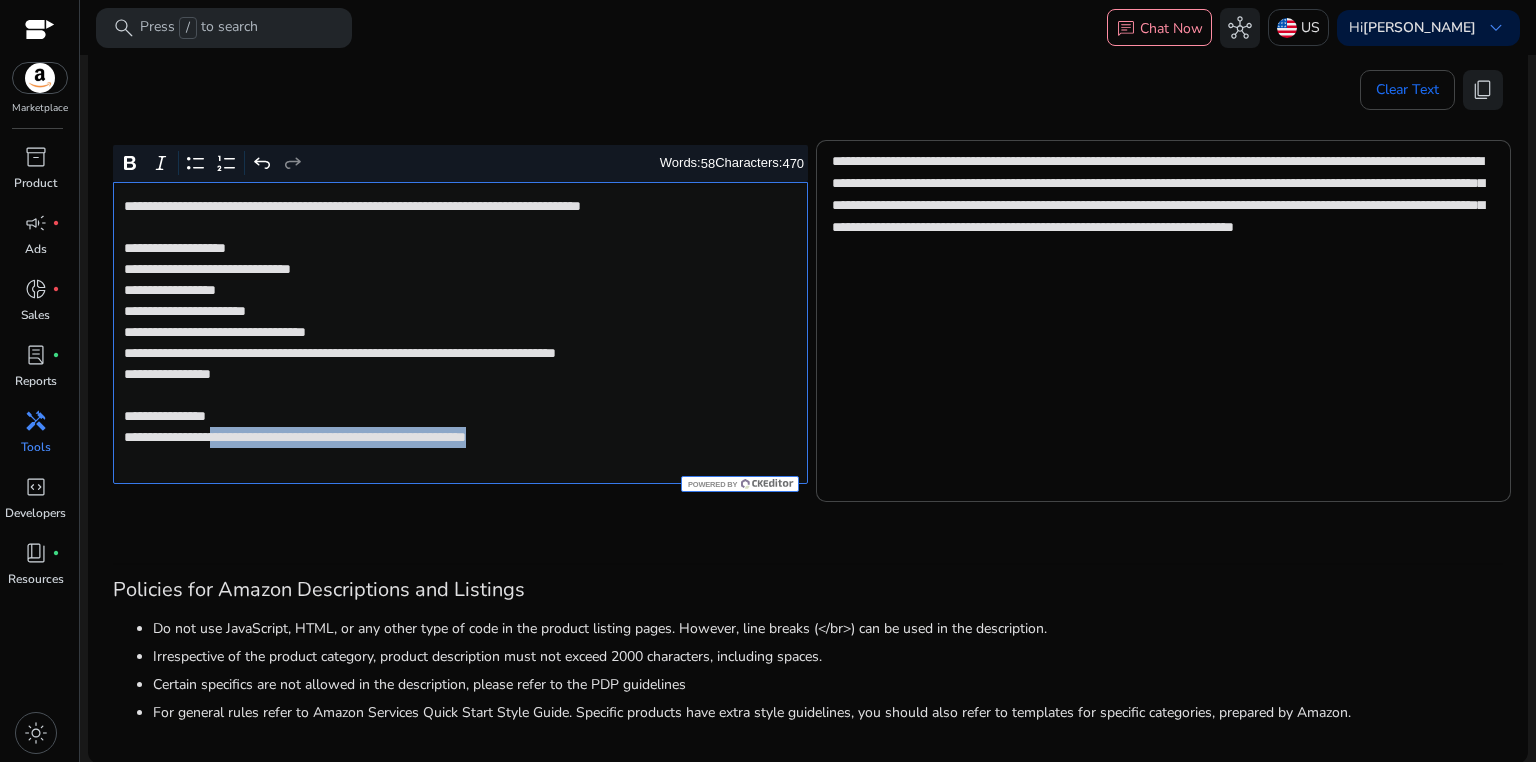 drag, startPoint x: 236, startPoint y: 460, endPoint x: 612, endPoint y: 460, distance: 376 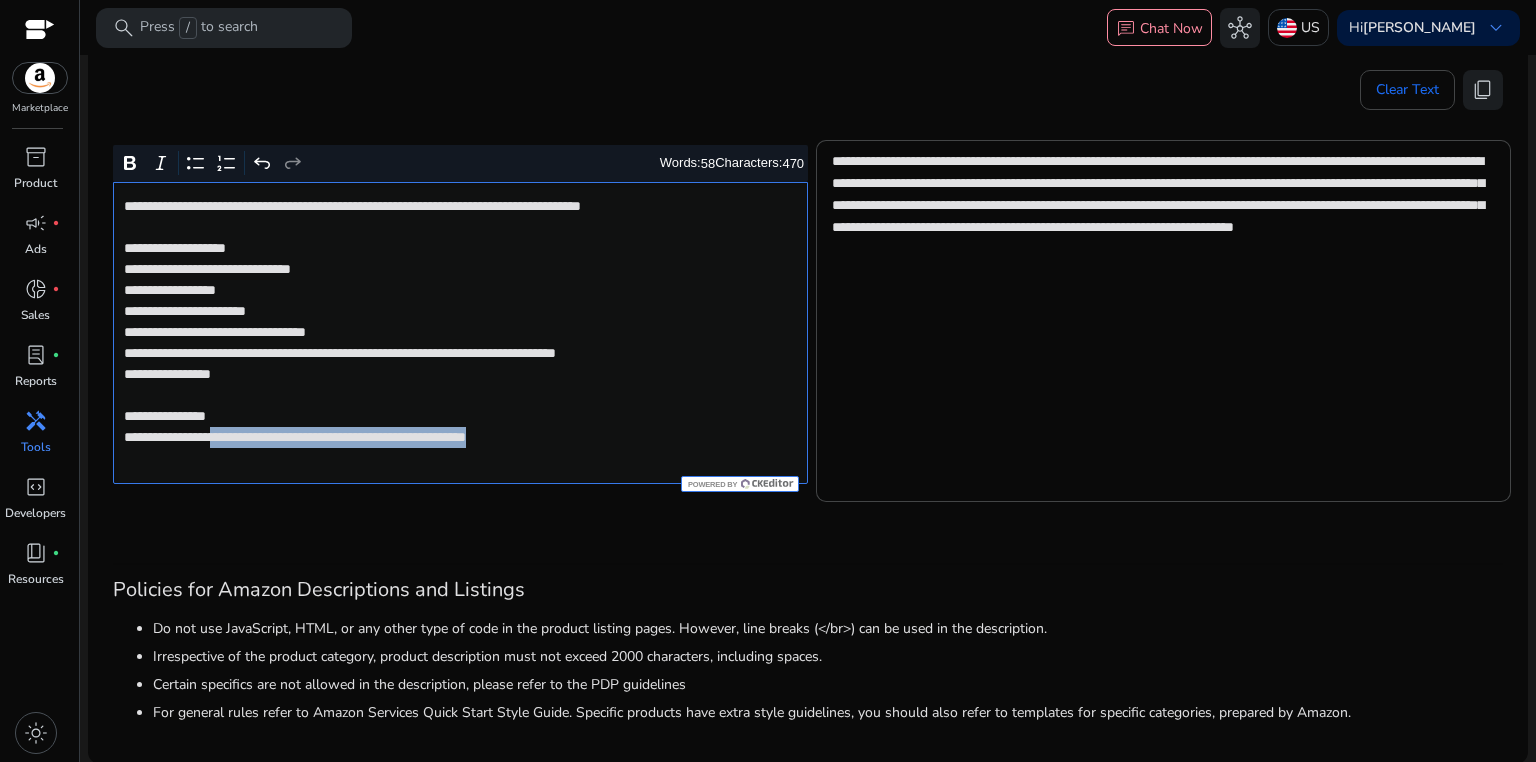 click on "**********" 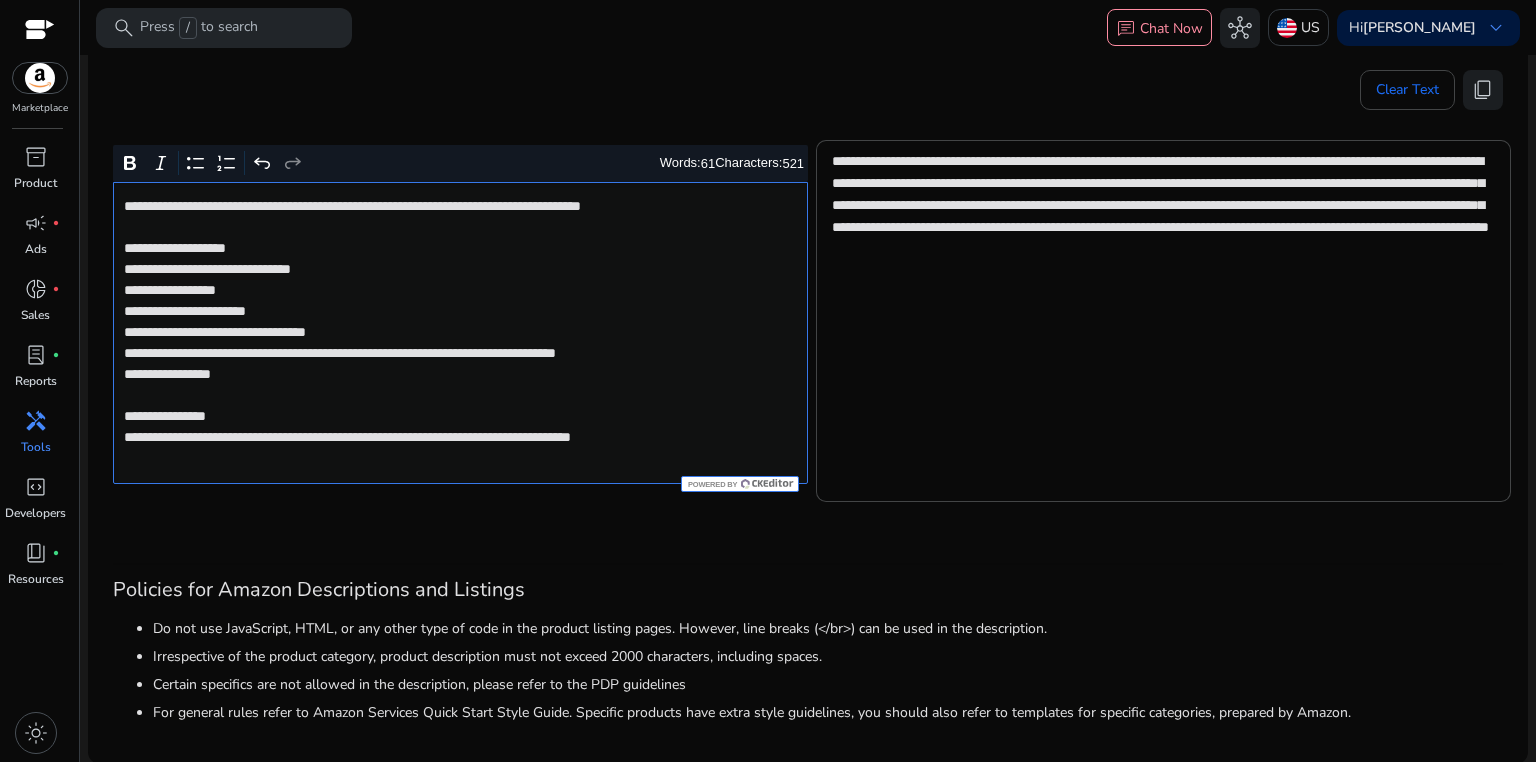 click on "**********" 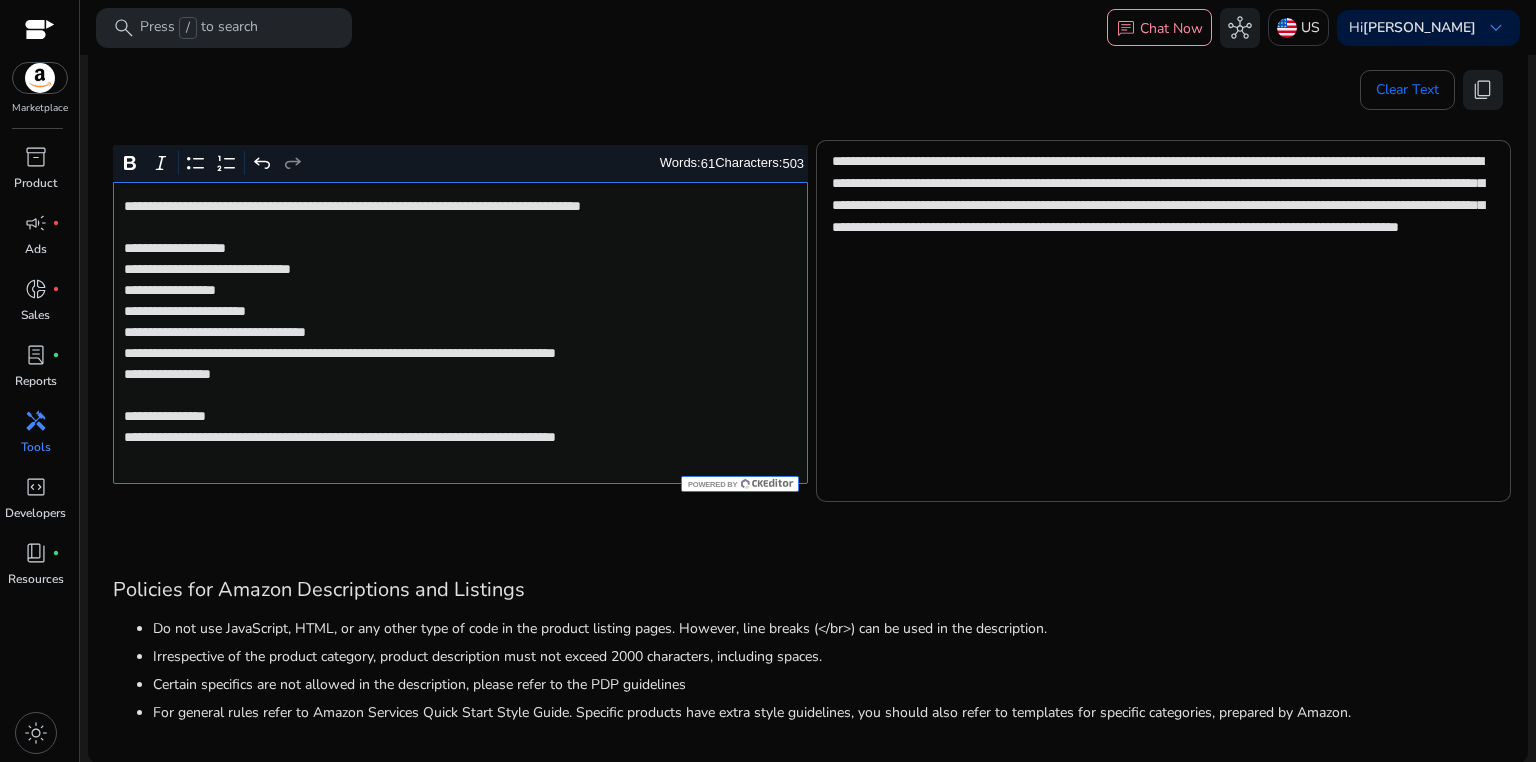 click on "**********" 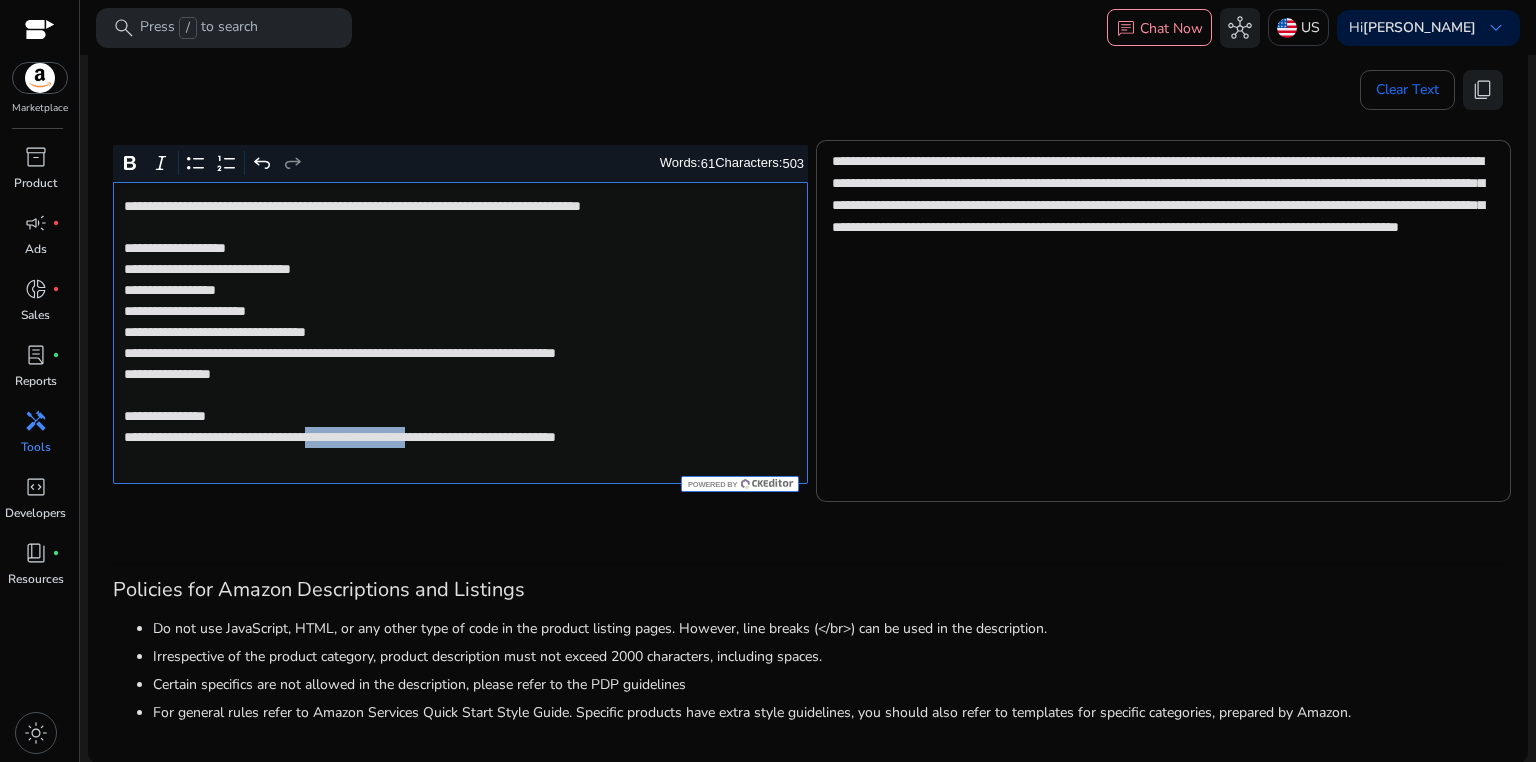 drag, startPoint x: 356, startPoint y: 460, endPoint x: 484, endPoint y: 460, distance: 128 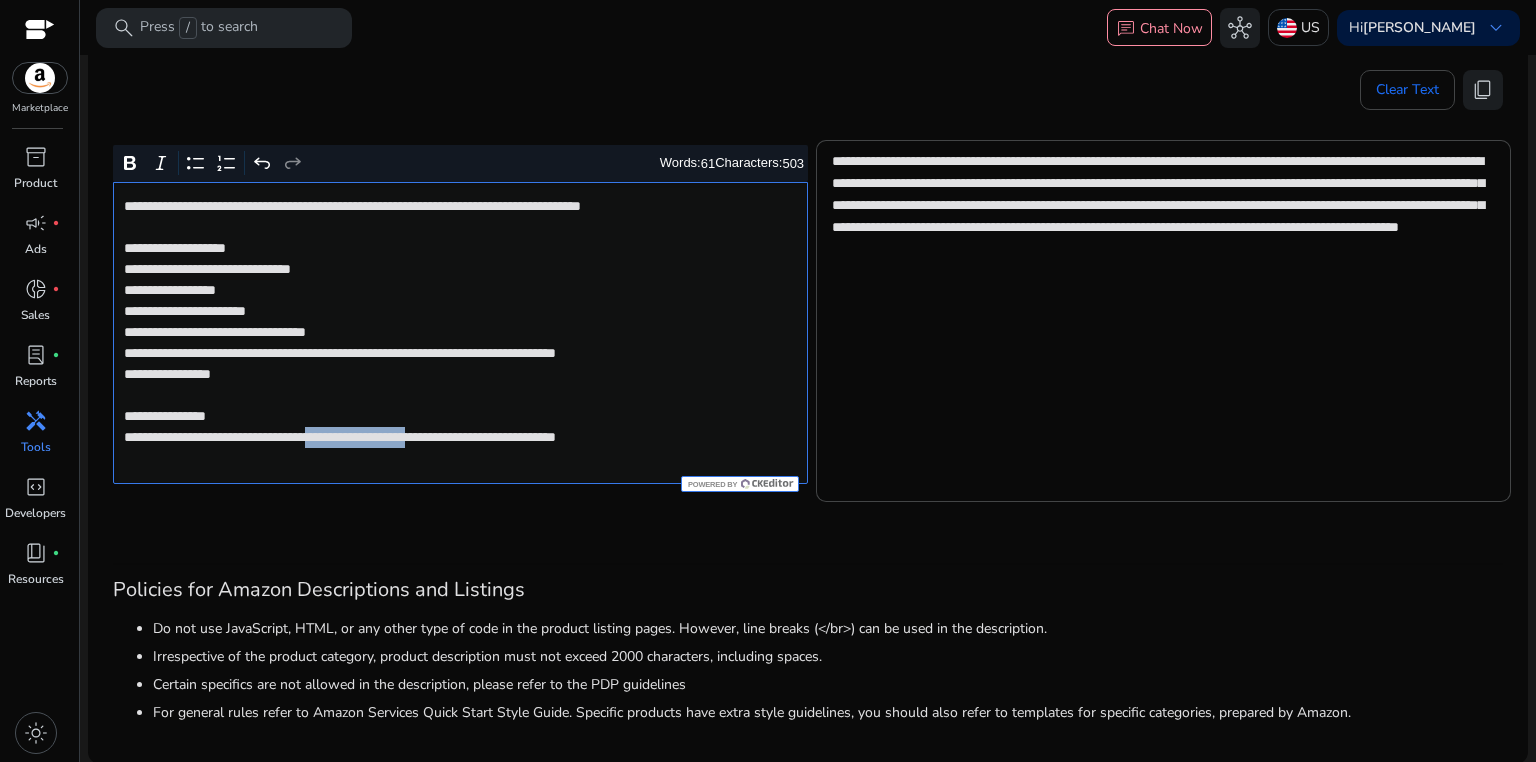 click on "**********" 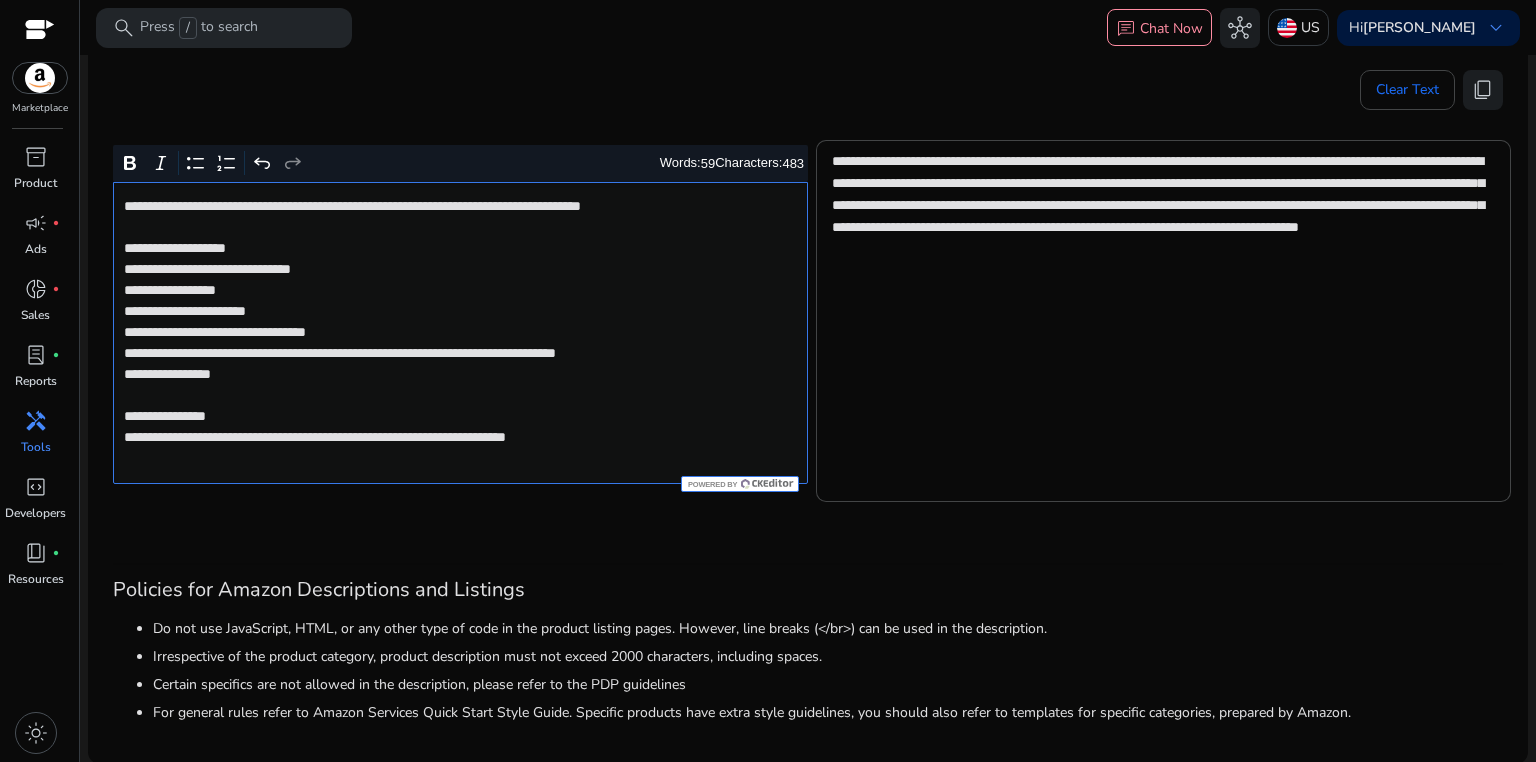 click on "**********" 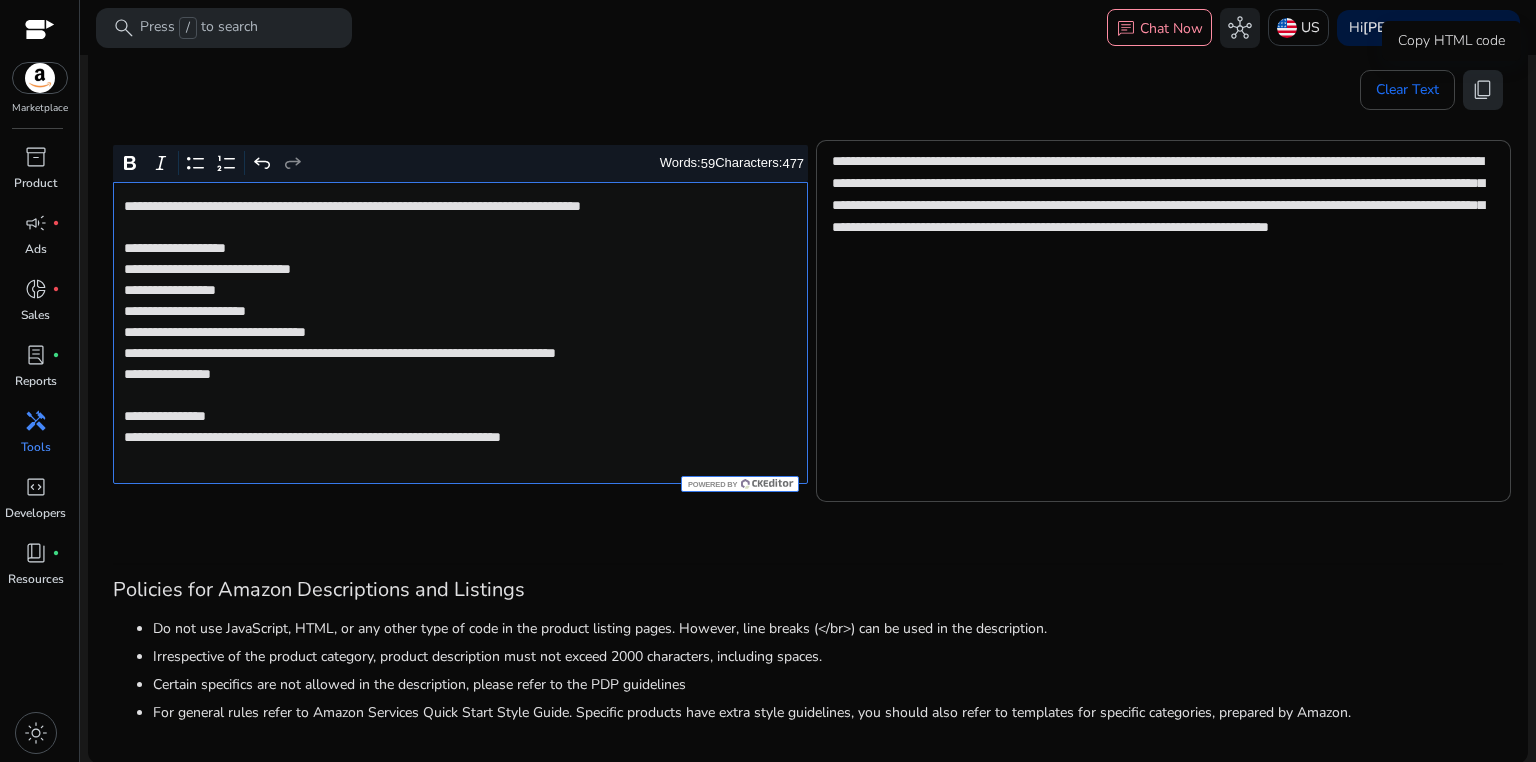 click on "content_copy" 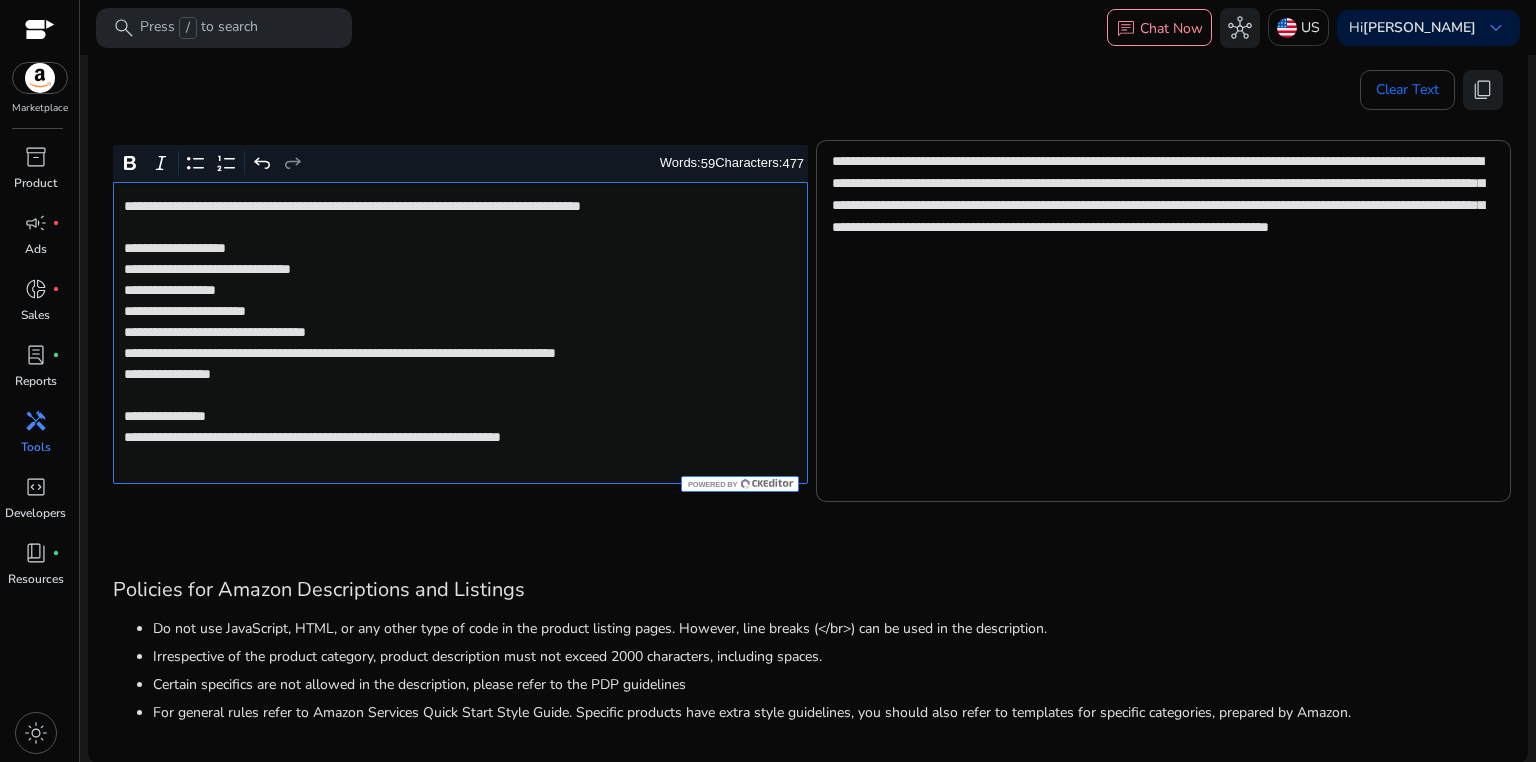 click on "**********" 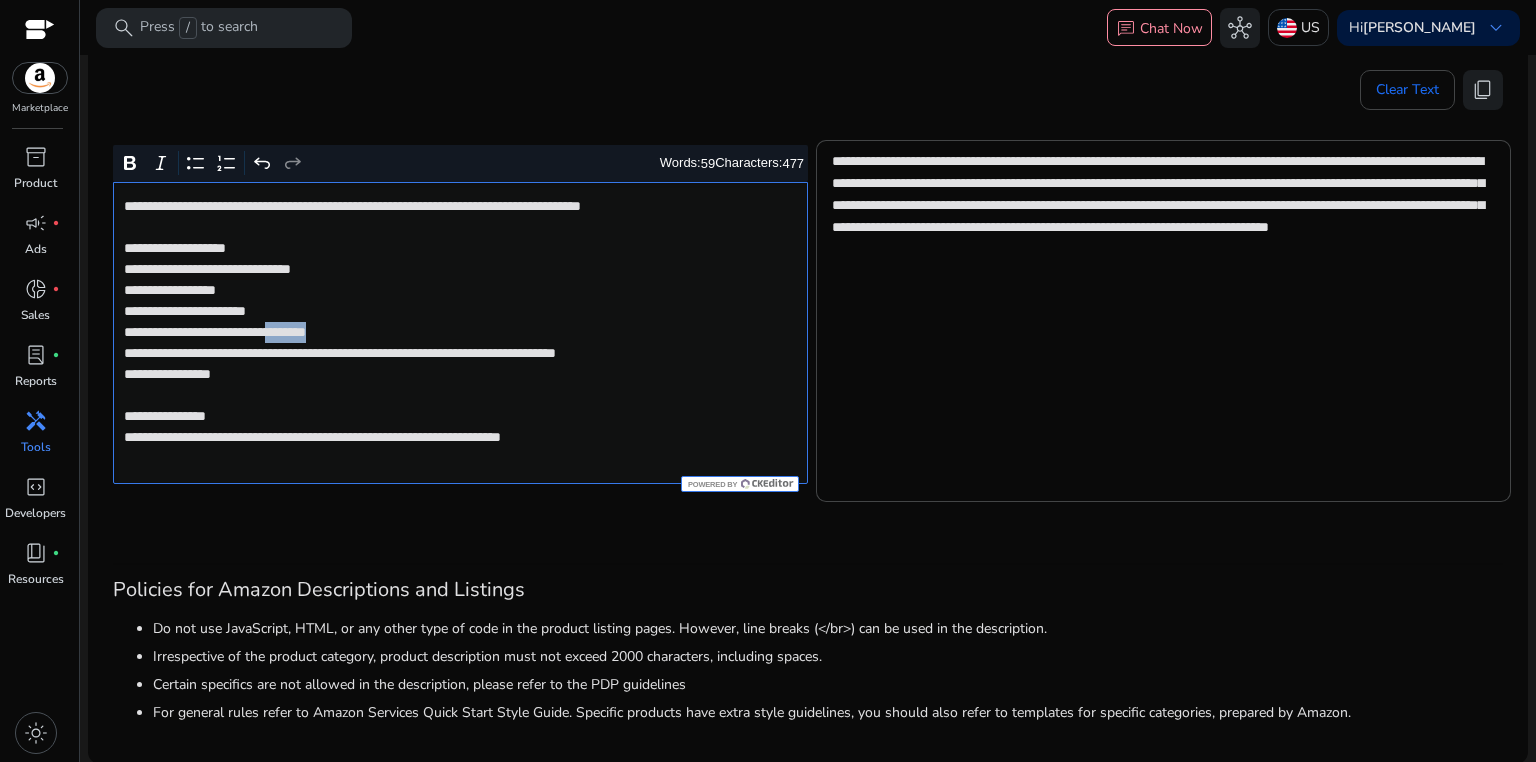 click on "**********" 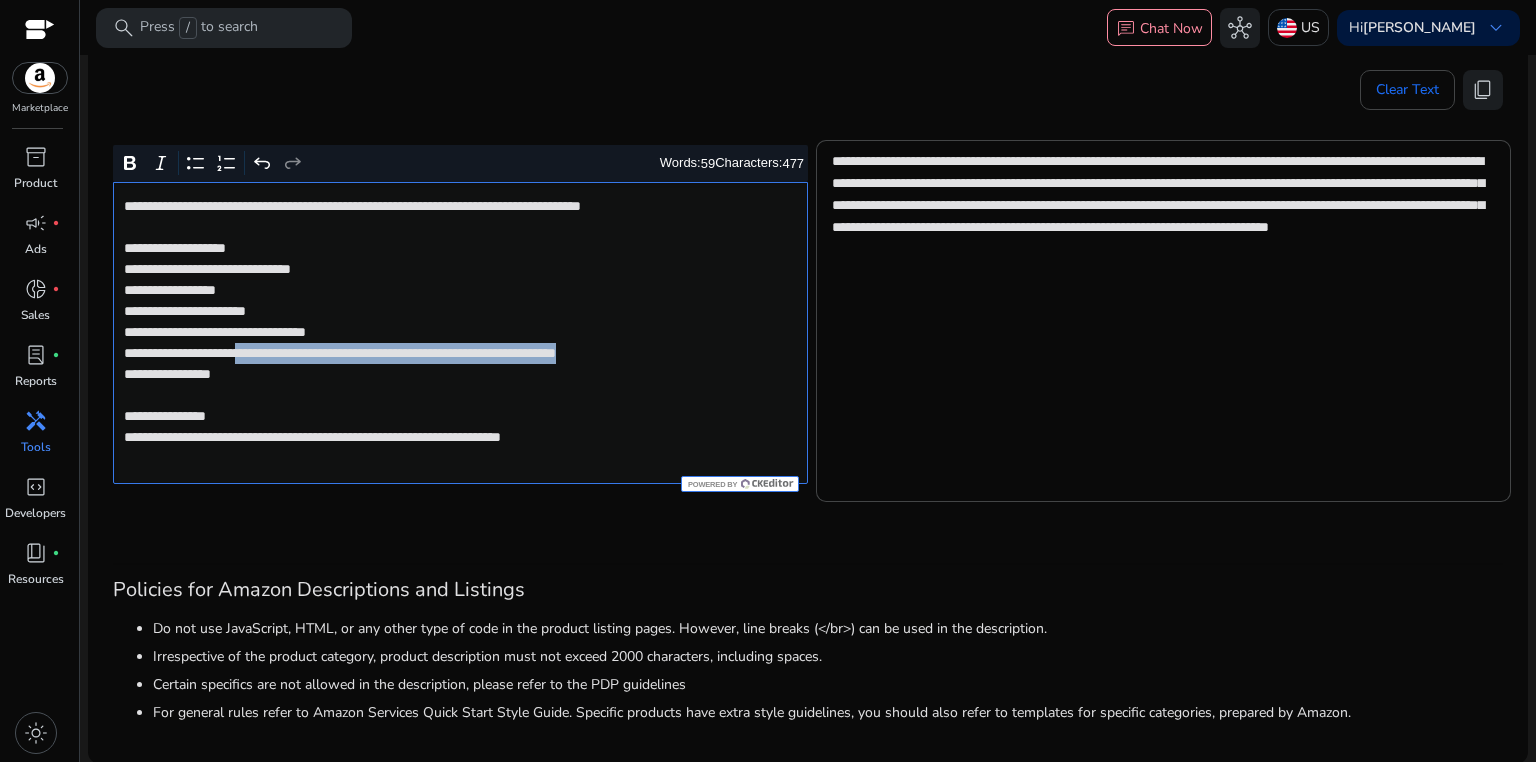 drag, startPoint x: 283, startPoint y: 357, endPoint x: 284, endPoint y: 372, distance: 15.033297 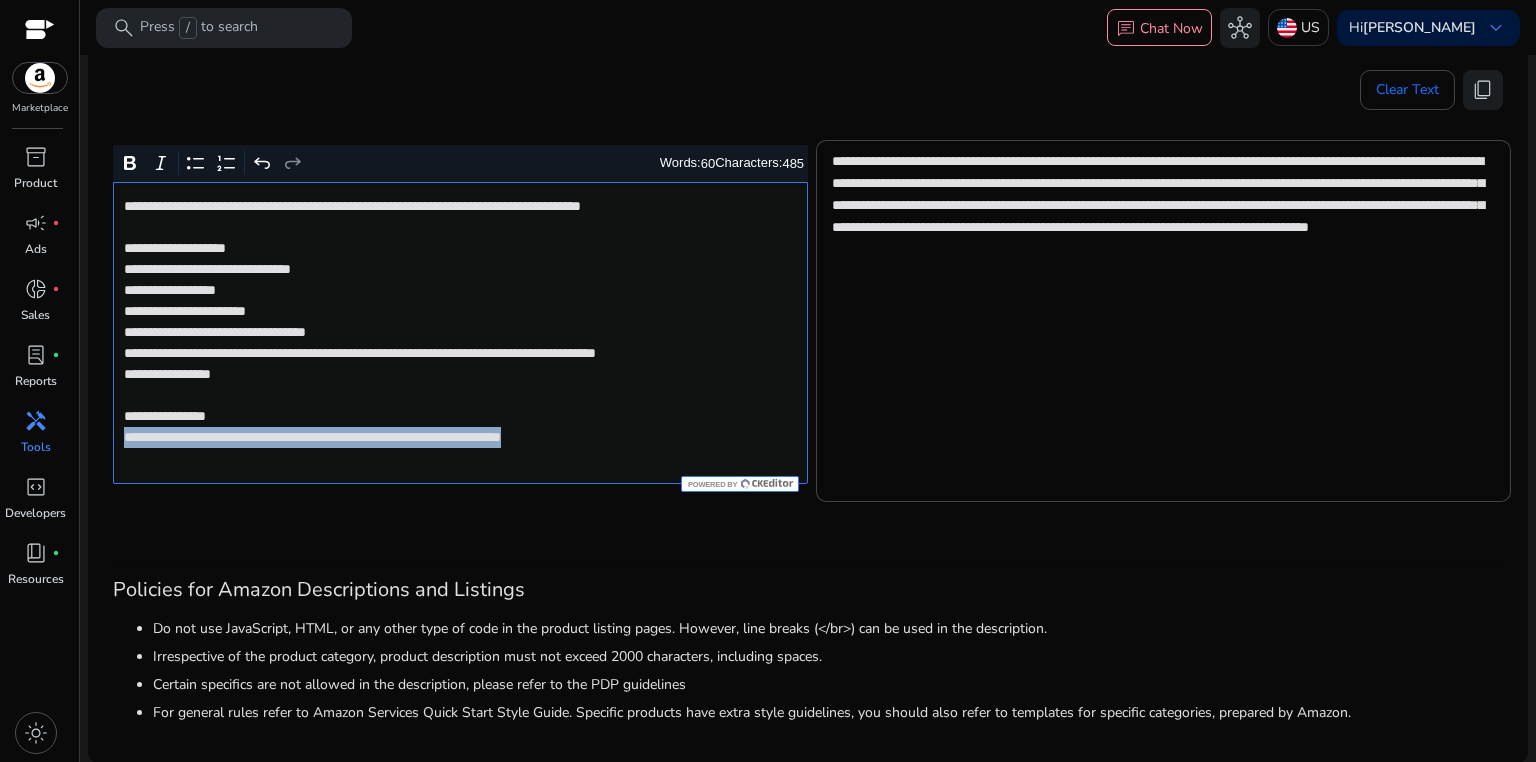 drag, startPoint x: 116, startPoint y: 460, endPoint x: 693, endPoint y: 461, distance: 577.00085 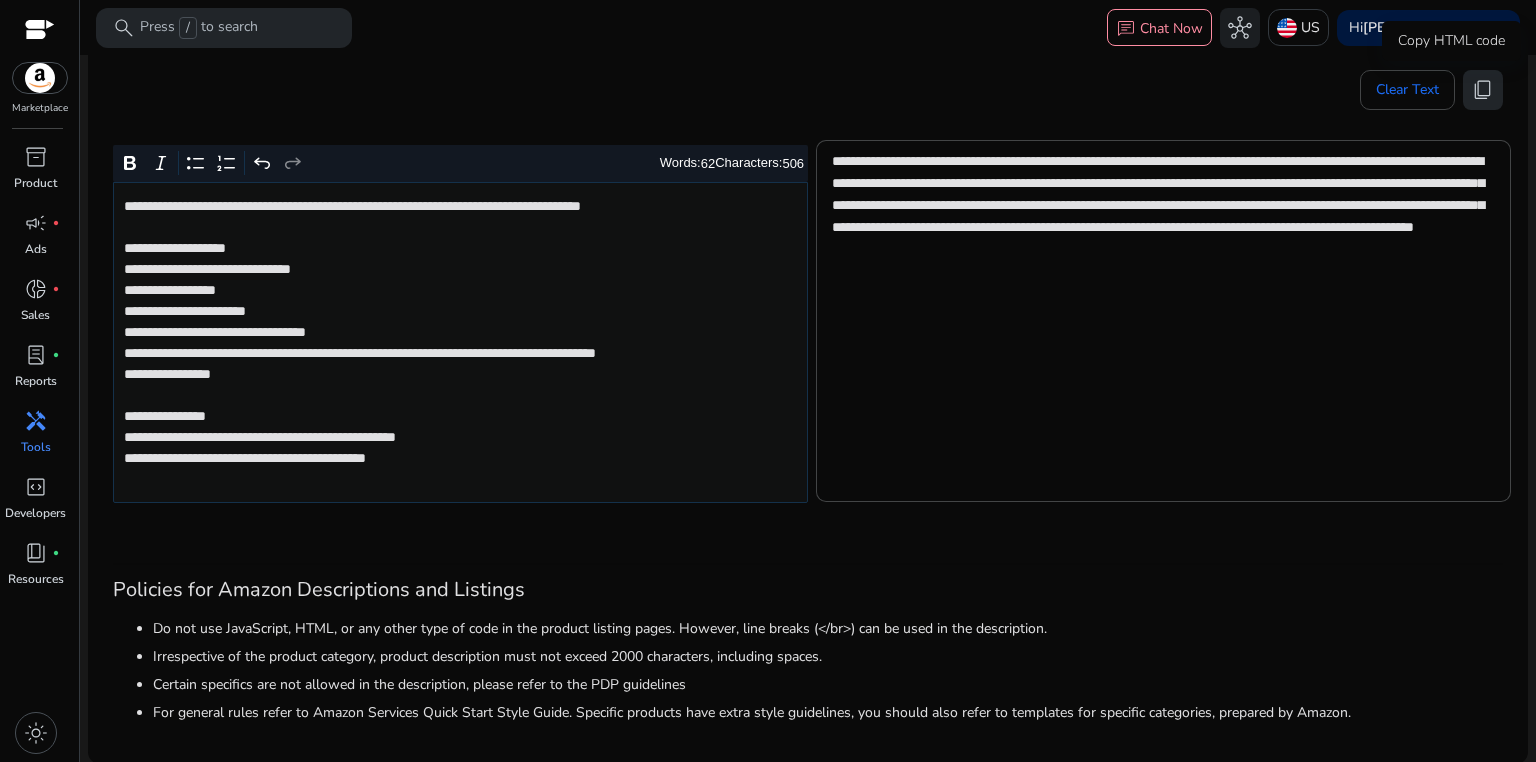 click on "content_copy" 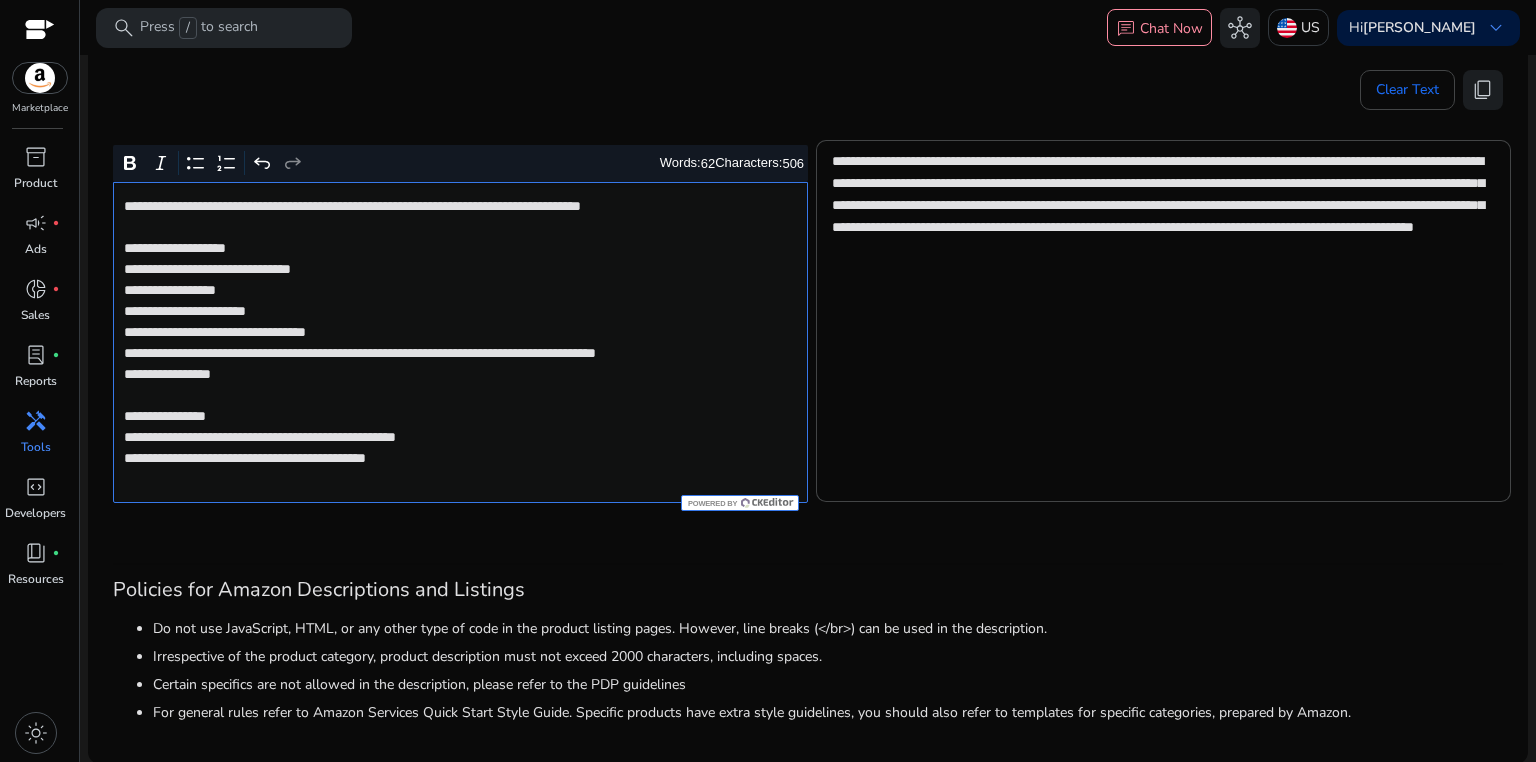 click on "**********" 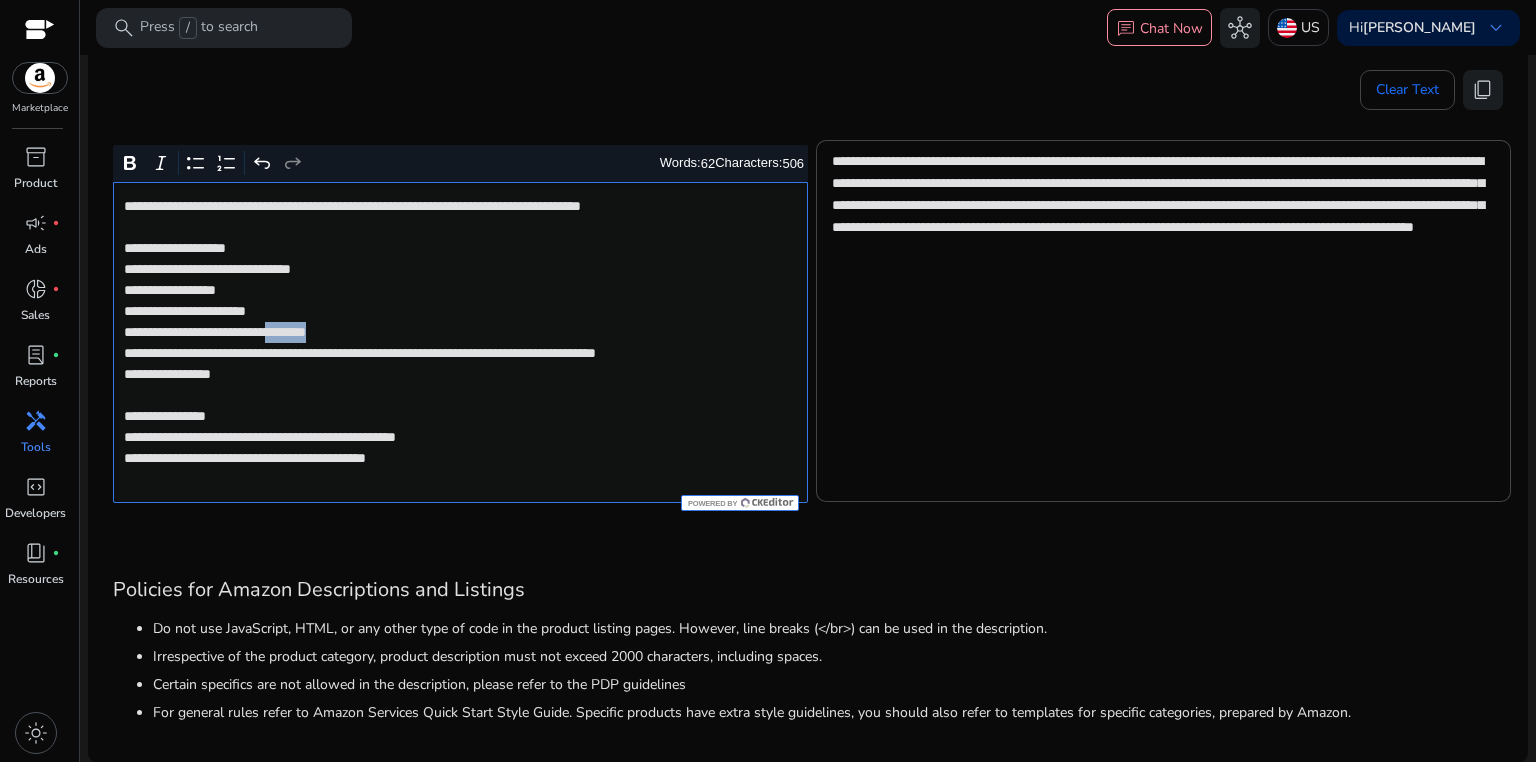 click on "**********" 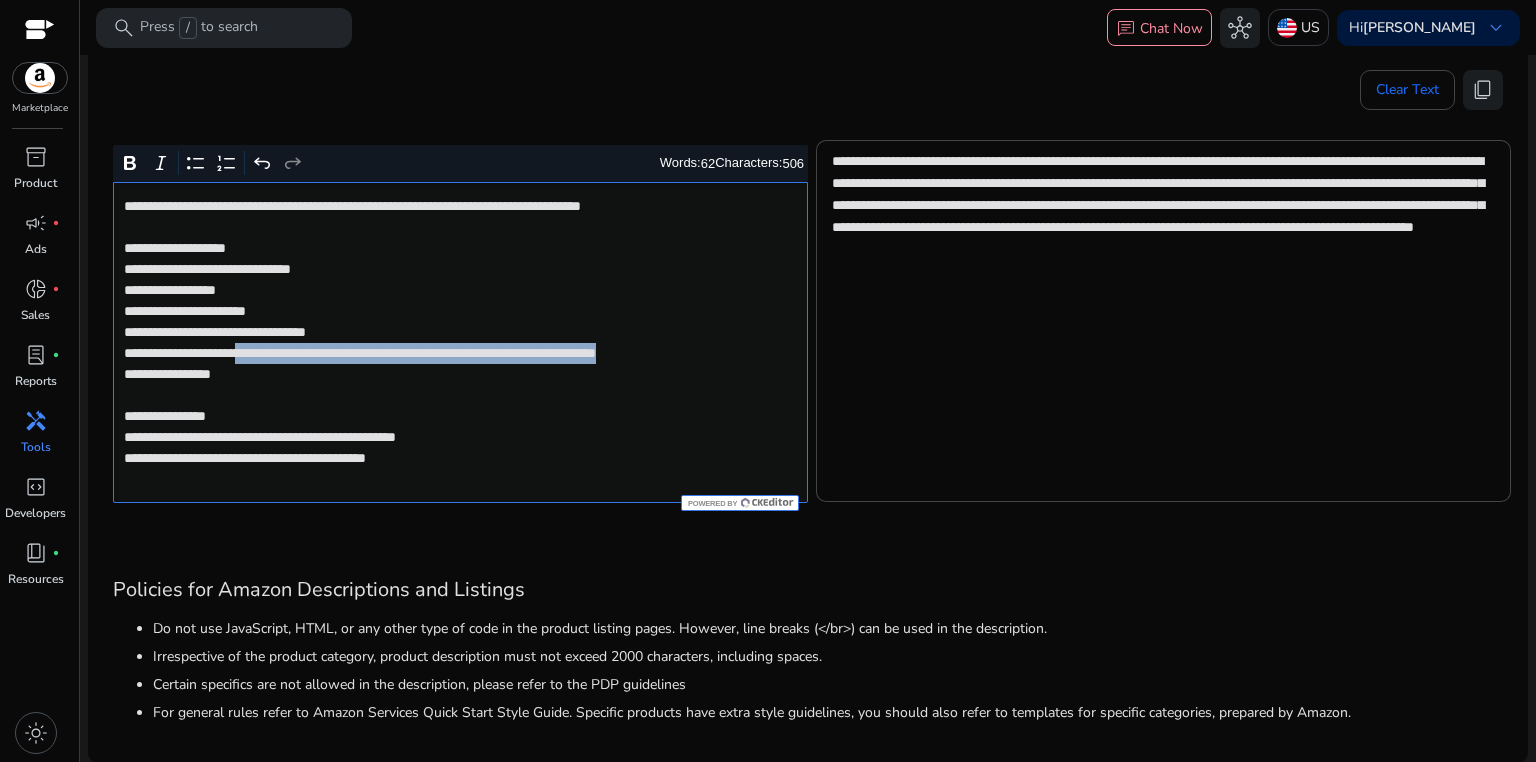 drag, startPoint x: 282, startPoint y: 356, endPoint x: 287, endPoint y: 376, distance: 20.615528 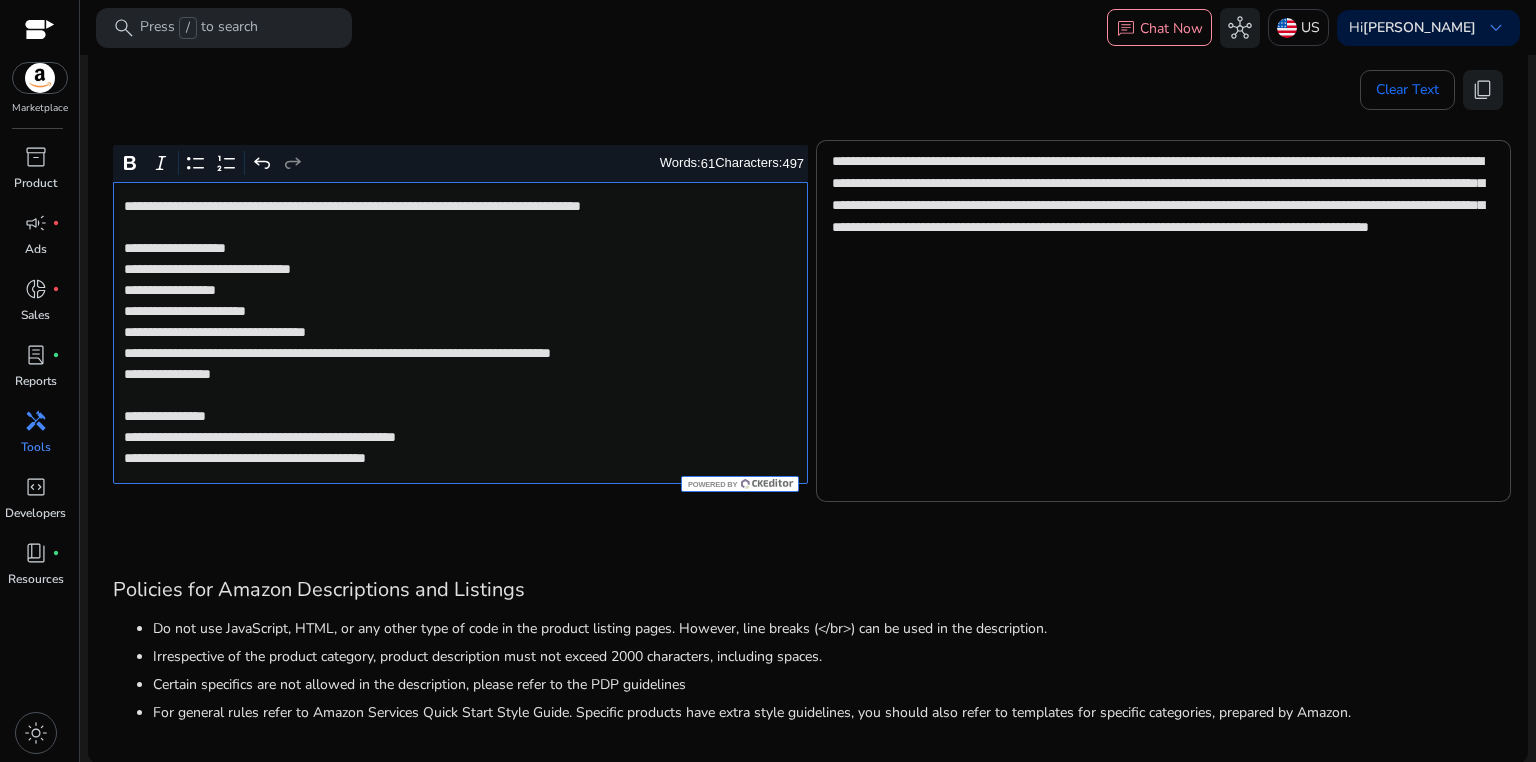 click on "**********" 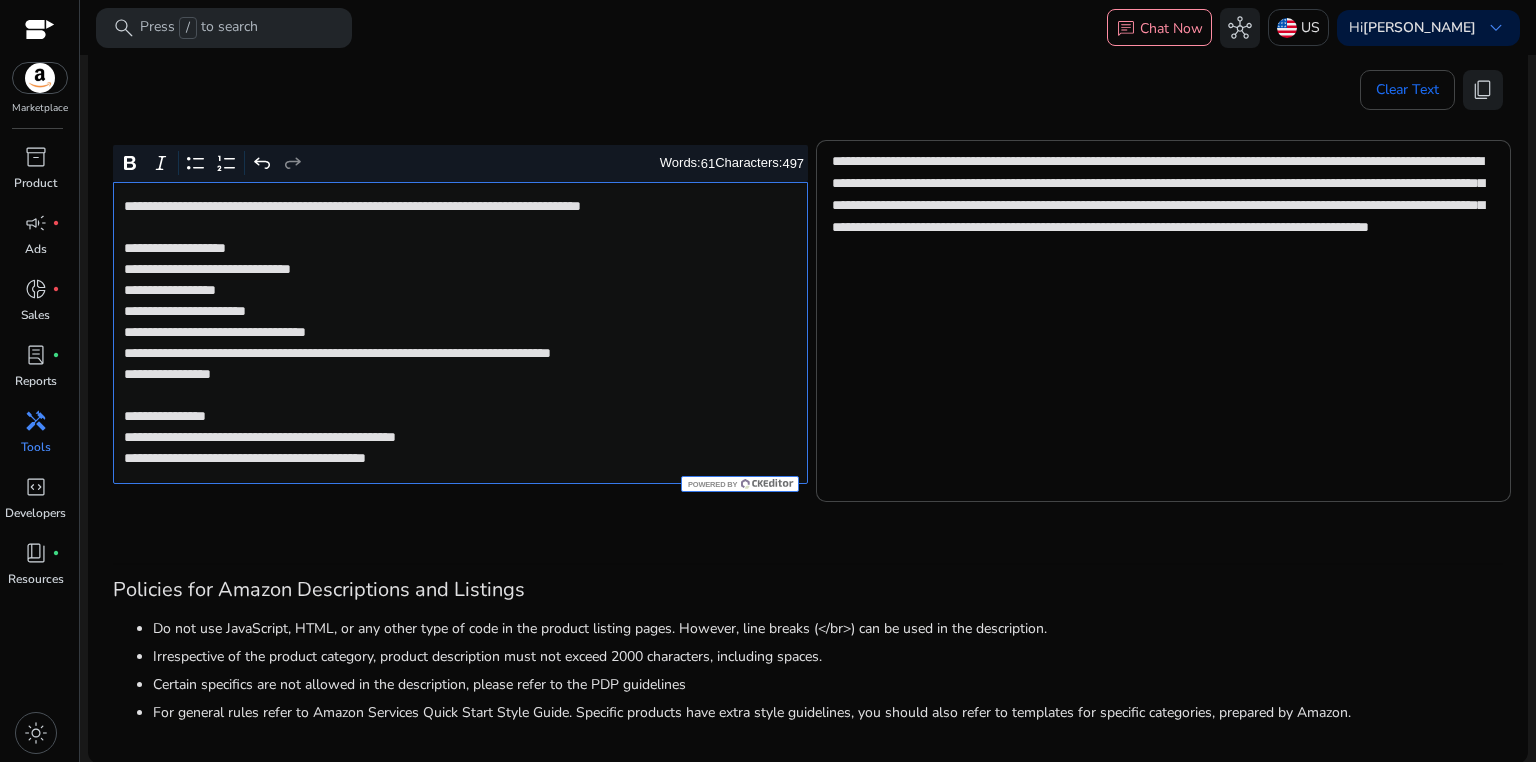 click on "**********" 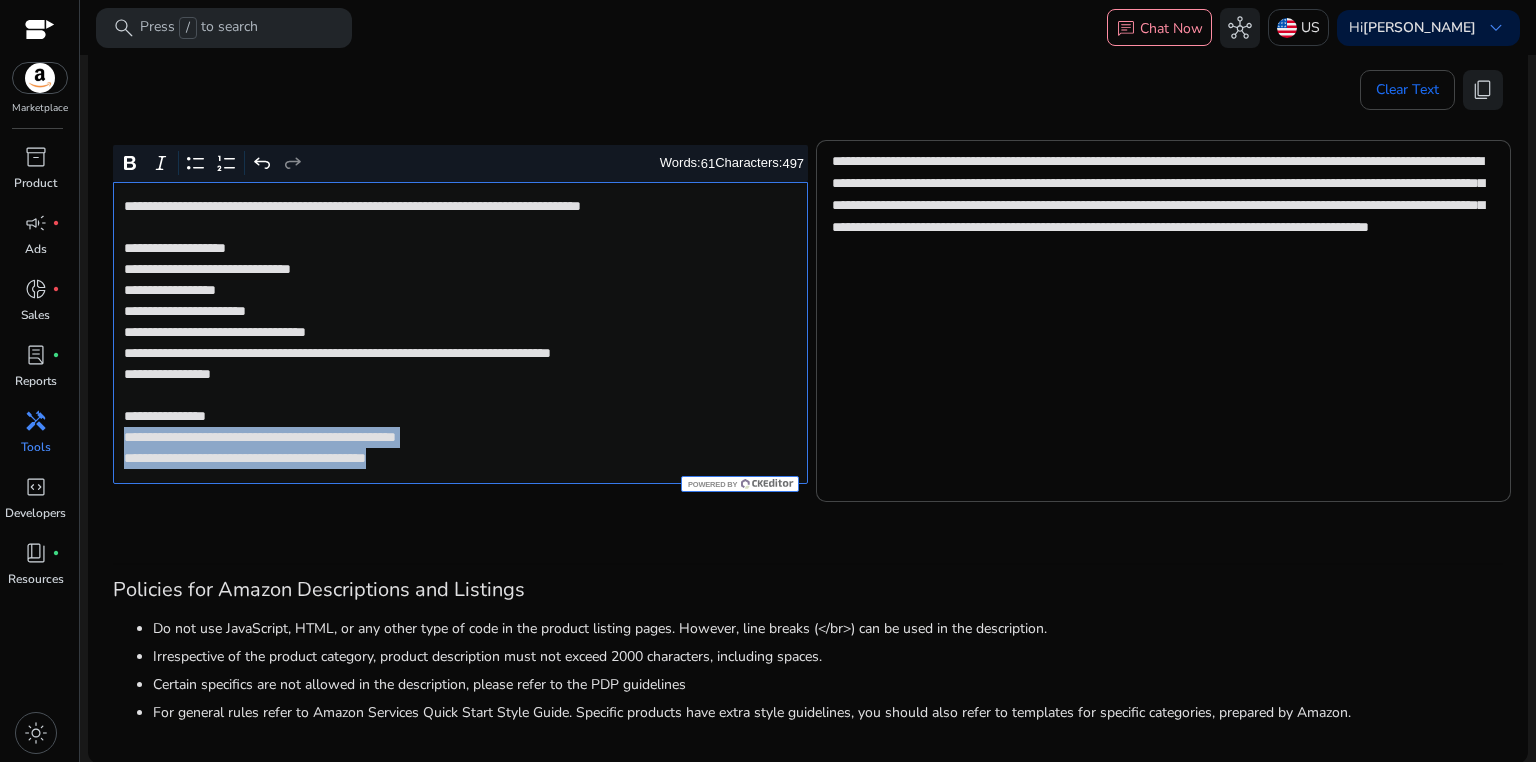 drag, startPoint x: 120, startPoint y: 437, endPoint x: 502, endPoint y: 471, distance: 383.5101 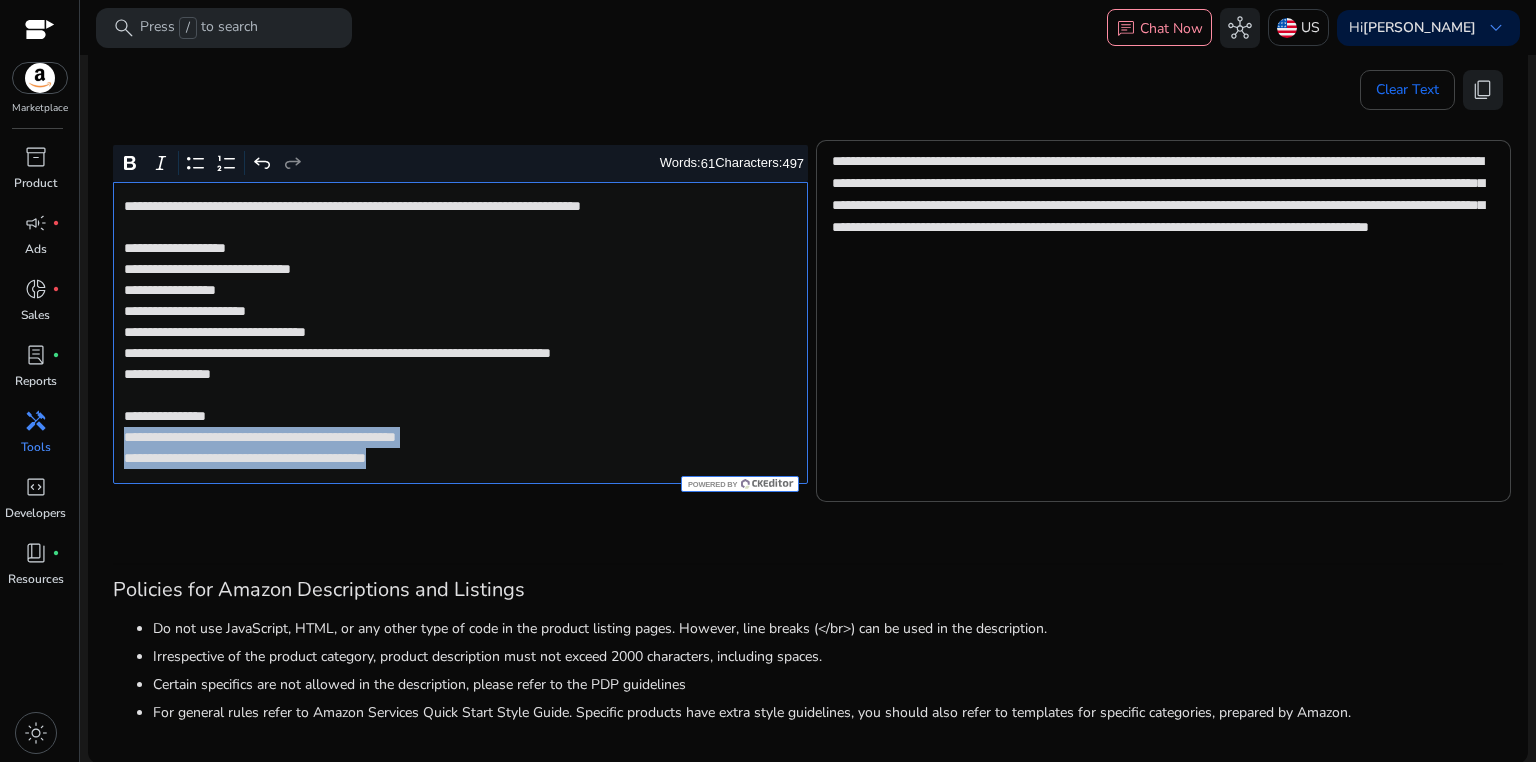 click on "**********" 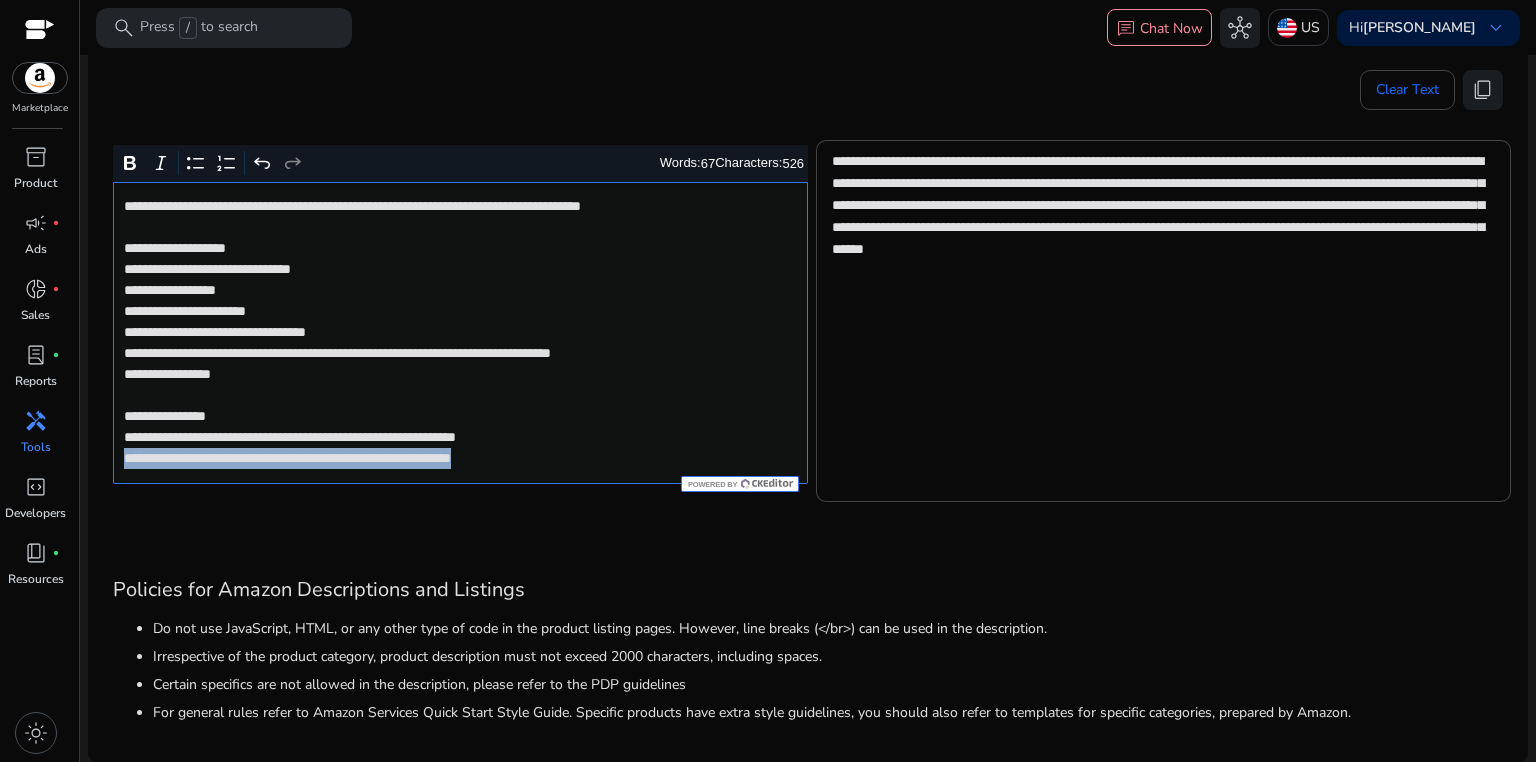 drag, startPoint x: 118, startPoint y: 464, endPoint x: 600, endPoint y: 462, distance: 482.00415 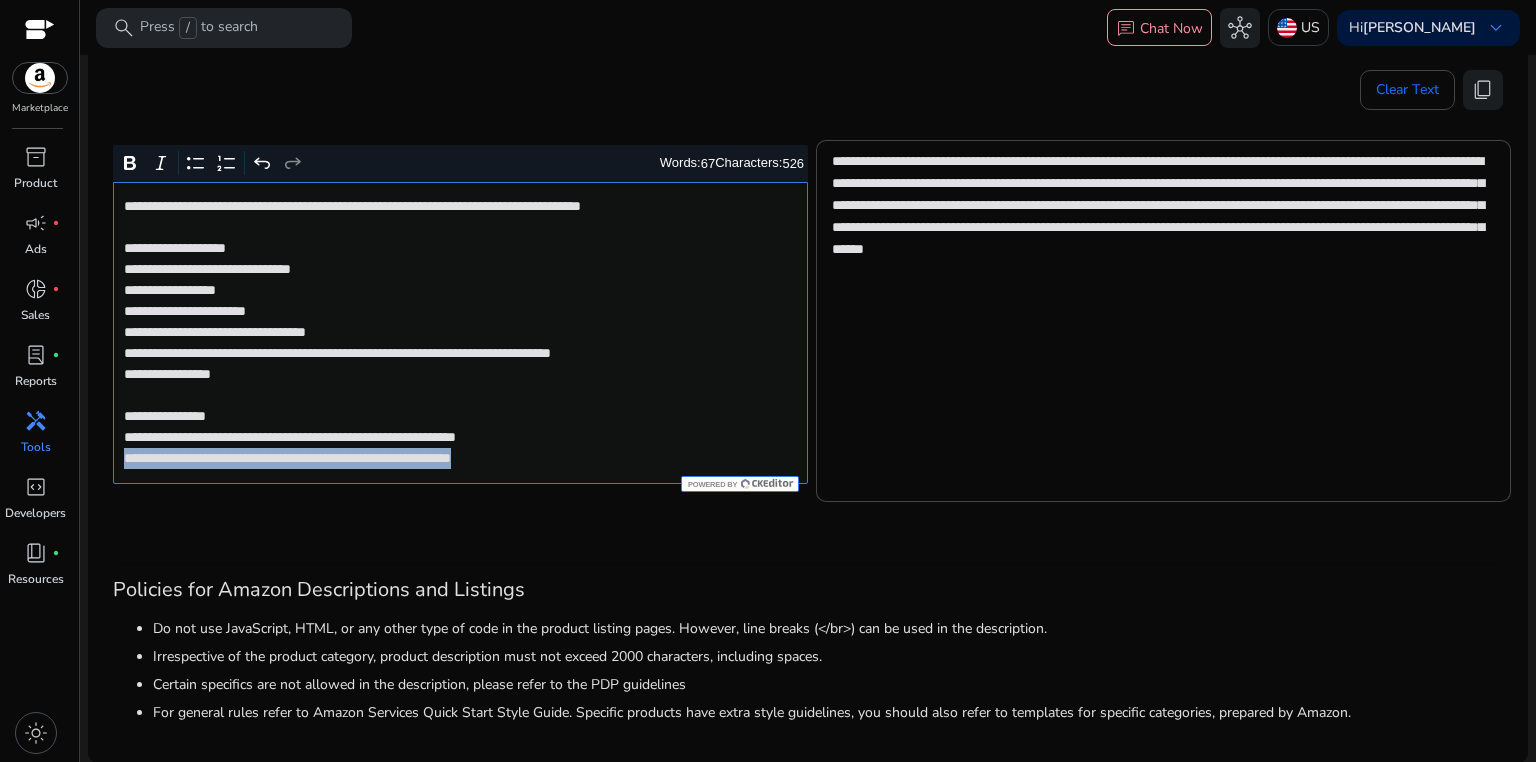 click on "**********" 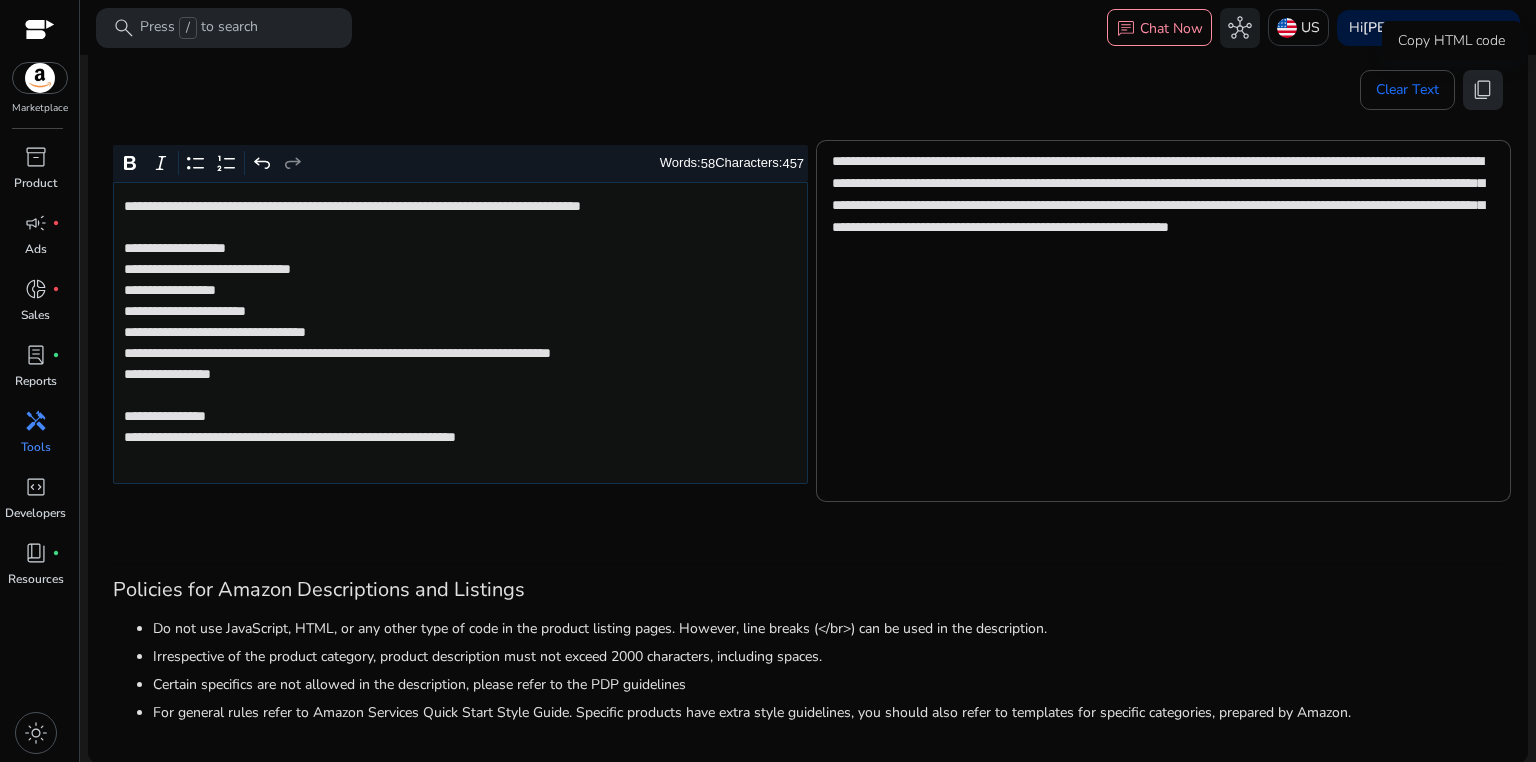 click on "content_copy" 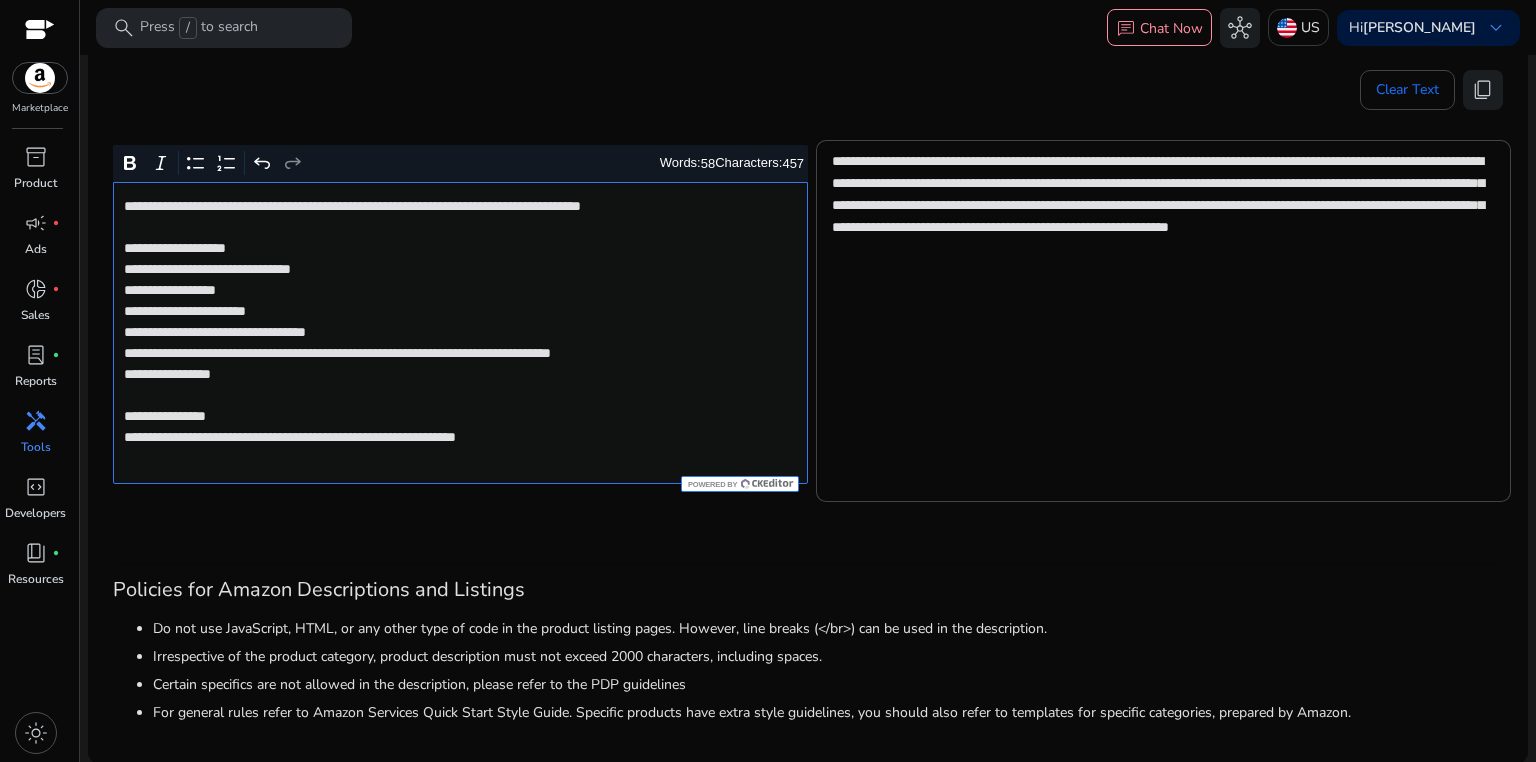 click on "**********" 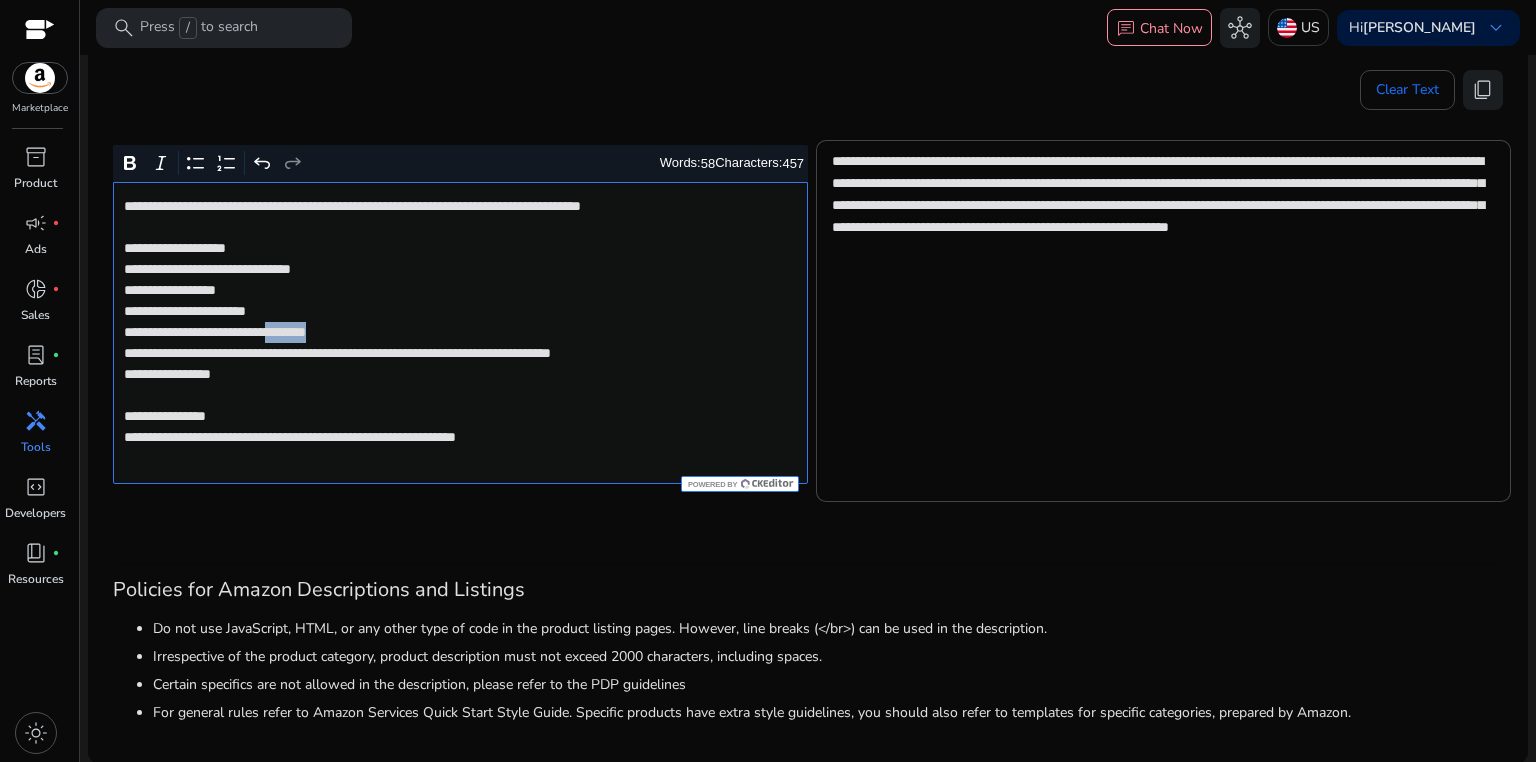click on "**********" 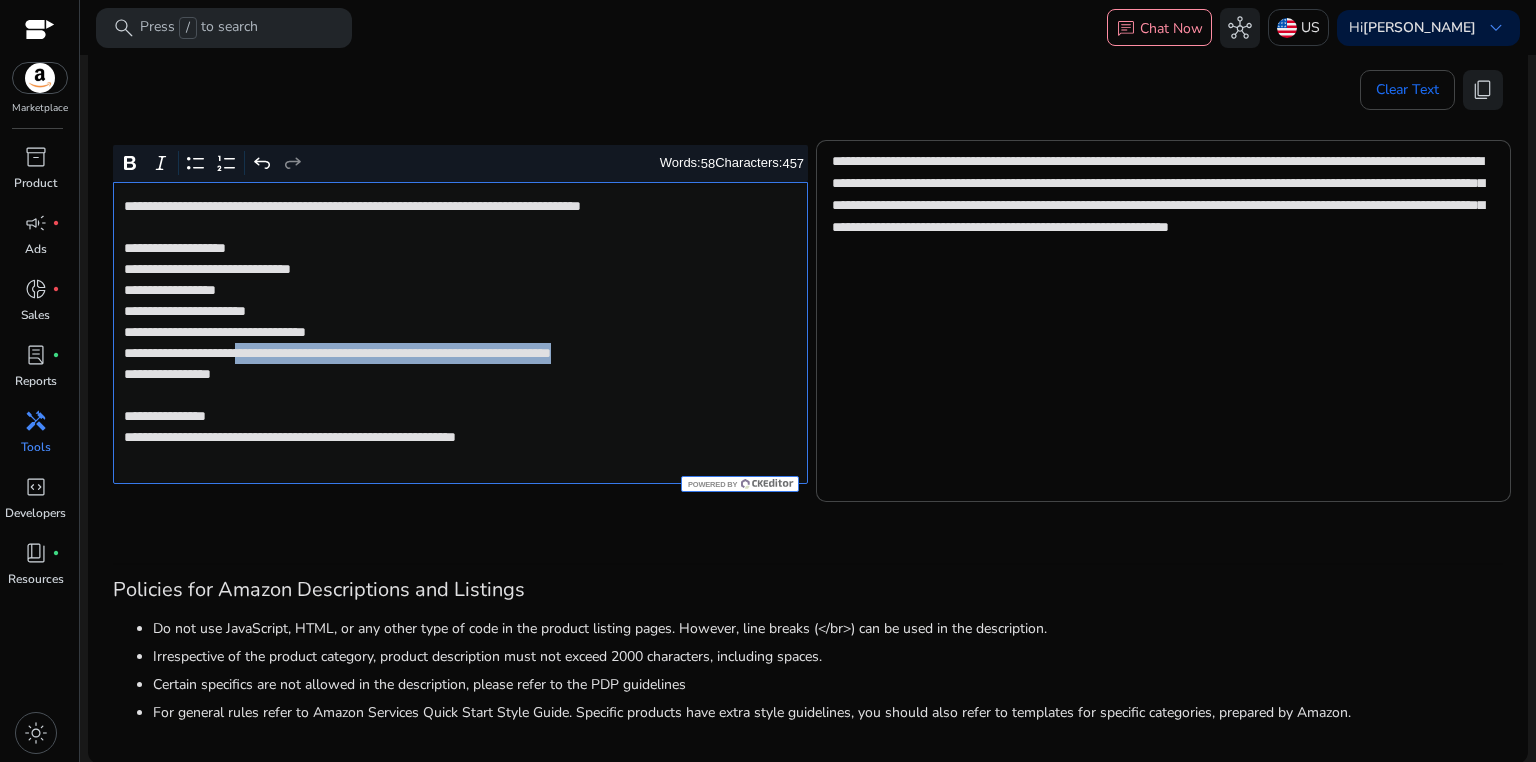 drag, startPoint x: 284, startPoint y: 352, endPoint x: 787, endPoint y: 353, distance: 503.001 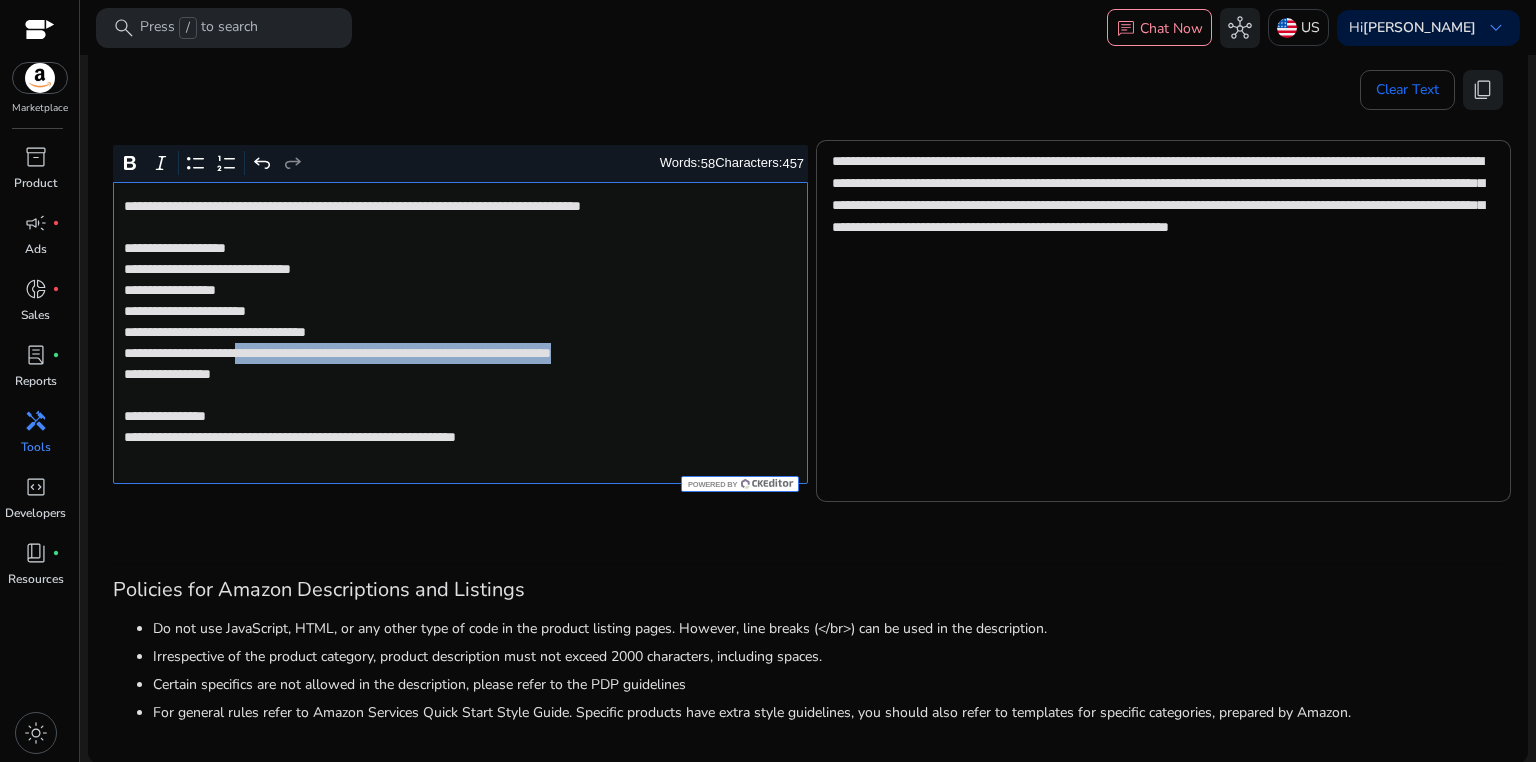click on "**********" 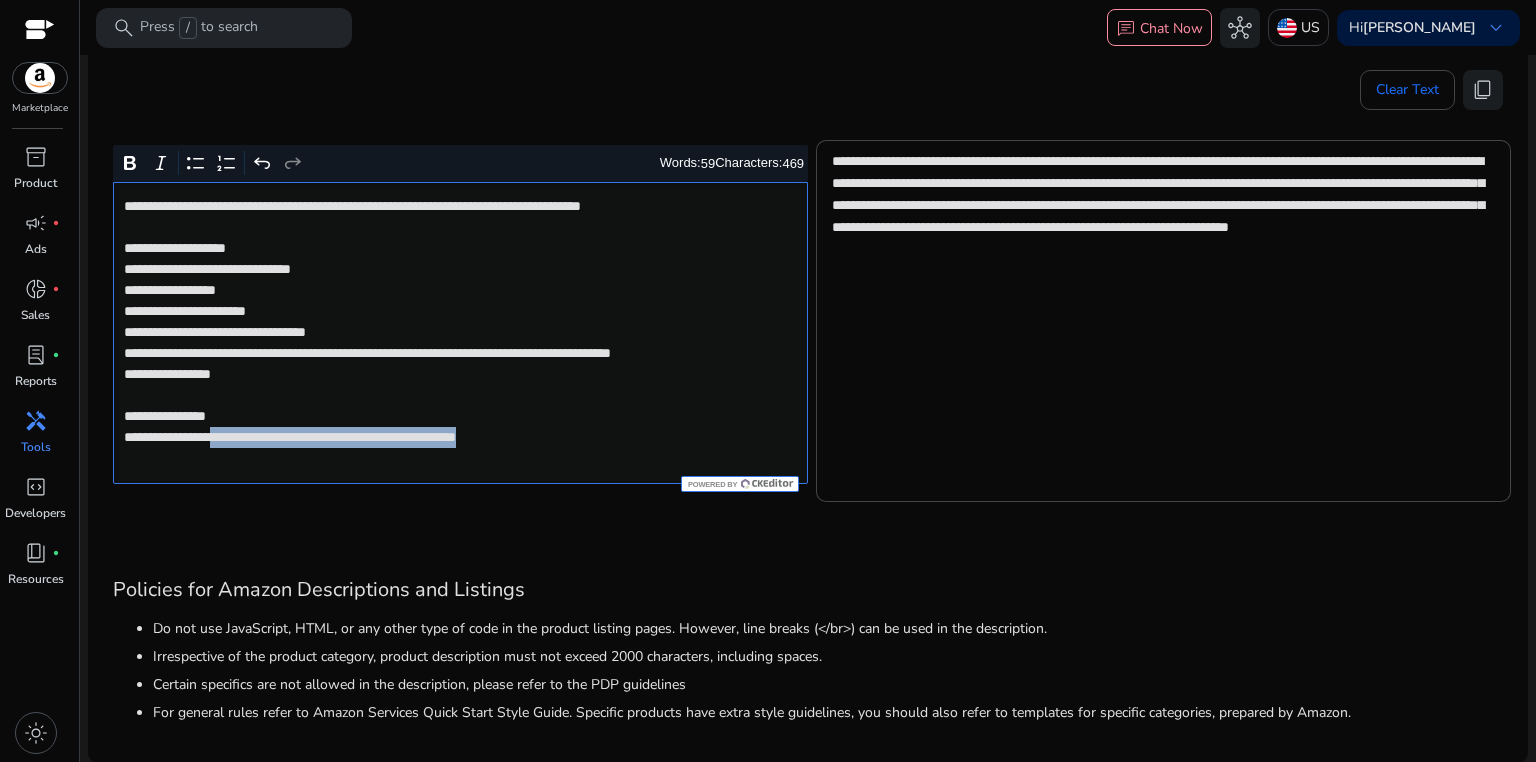 drag, startPoint x: 233, startPoint y: 460, endPoint x: 614, endPoint y: 444, distance: 381.33582 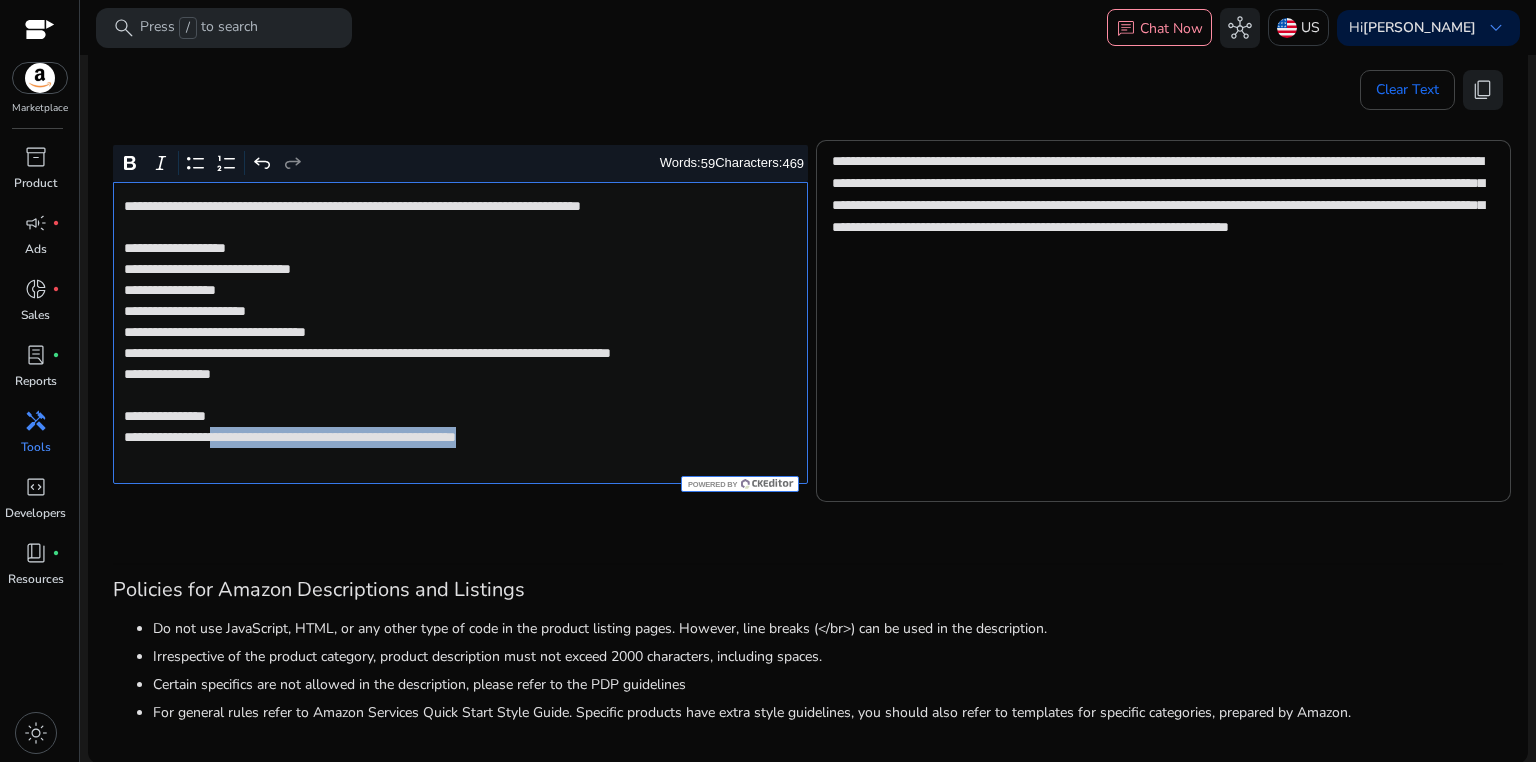 click on "**********" 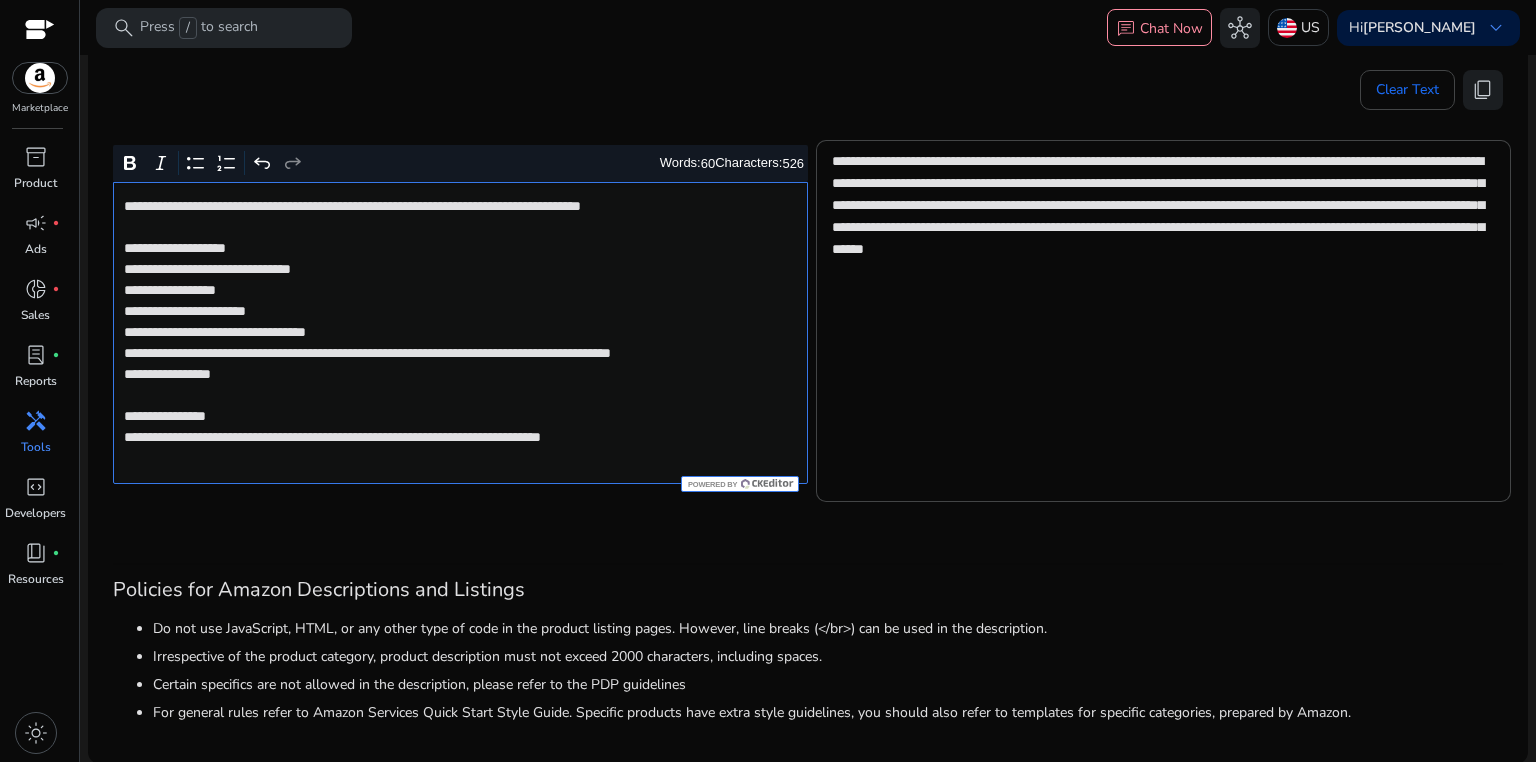 click on "**********" 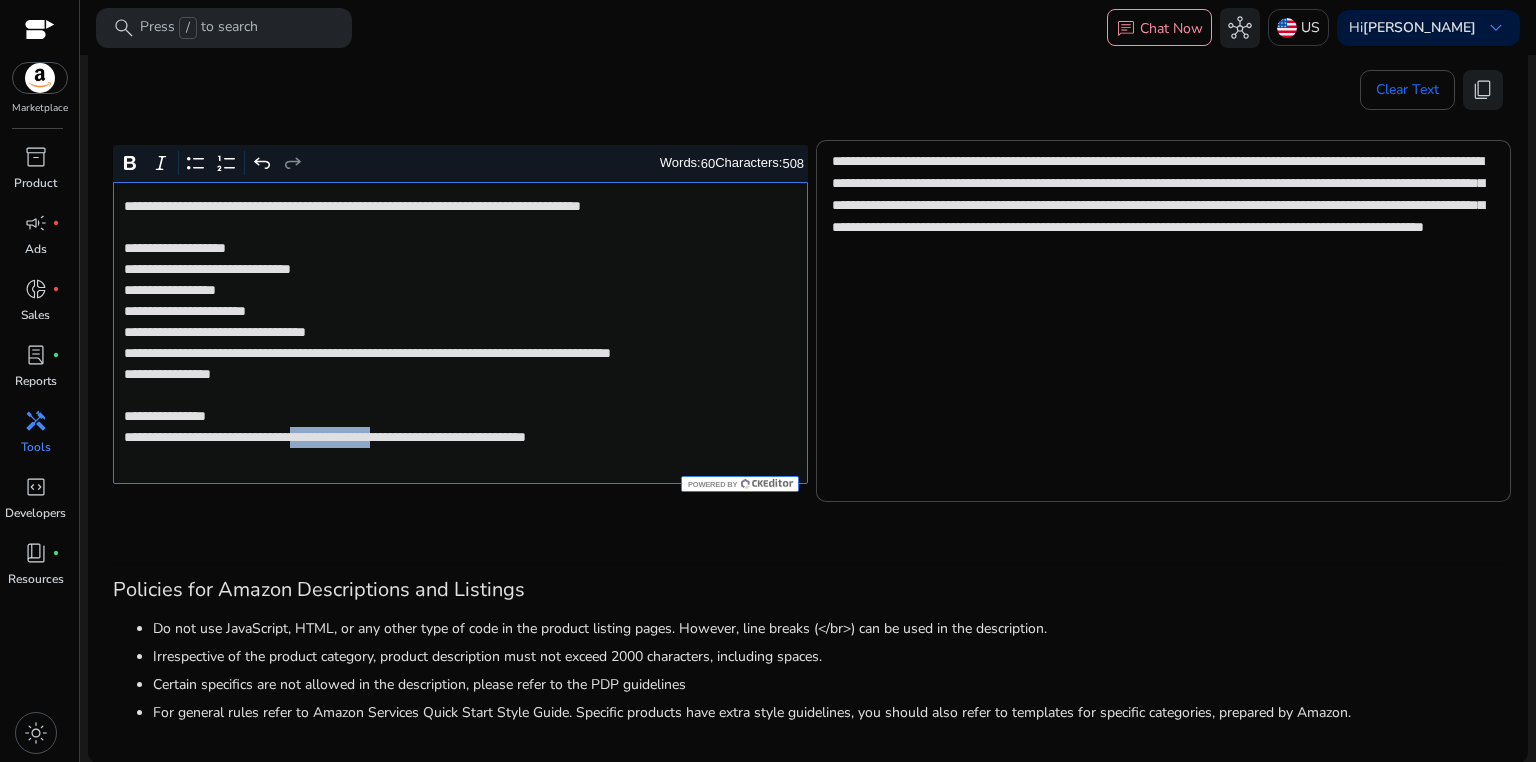 drag, startPoint x: 342, startPoint y: 460, endPoint x: 450, endPoint y: 458, distance: 108.01852 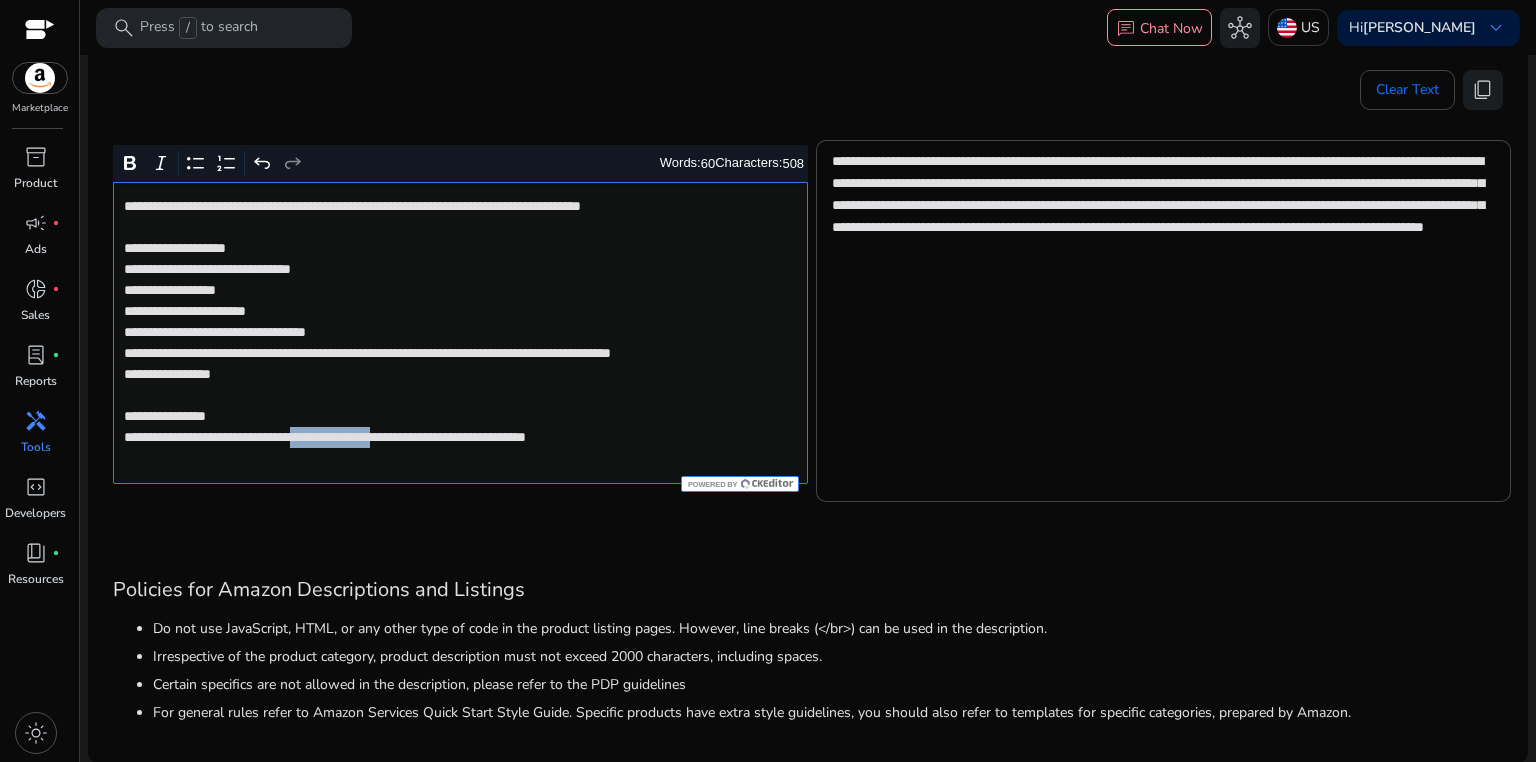 click on "**********" 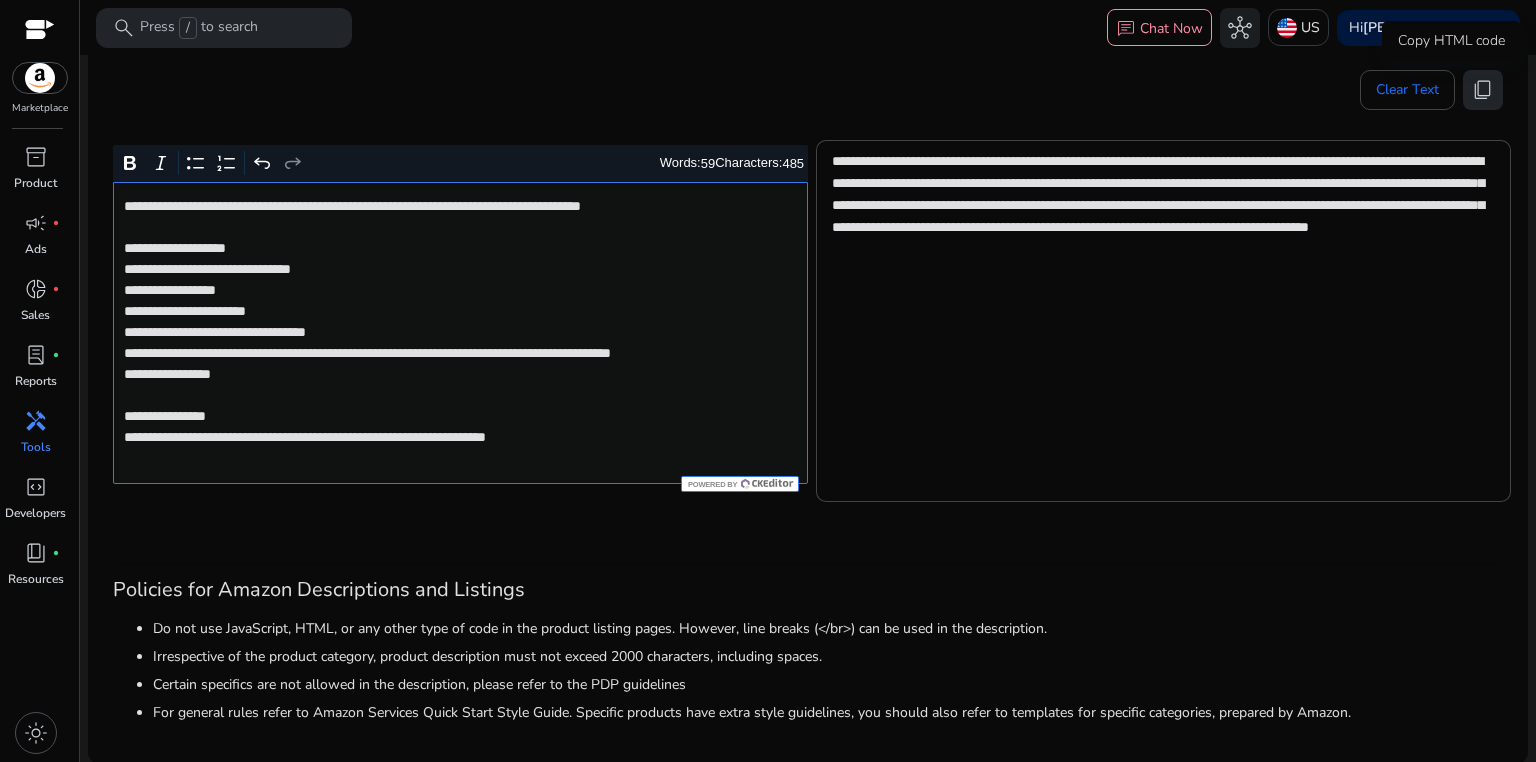 click on "content_copy" 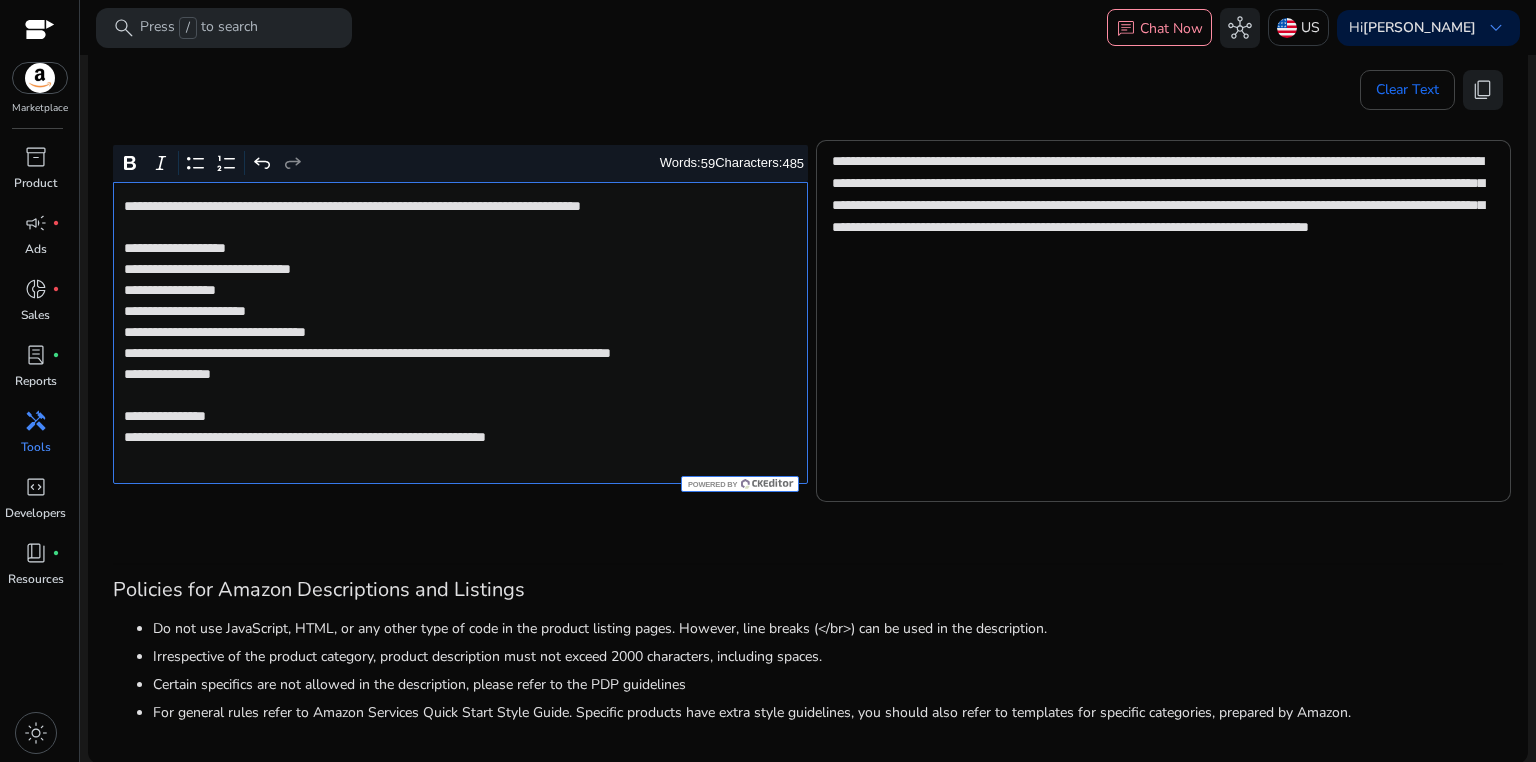 click on "**********" 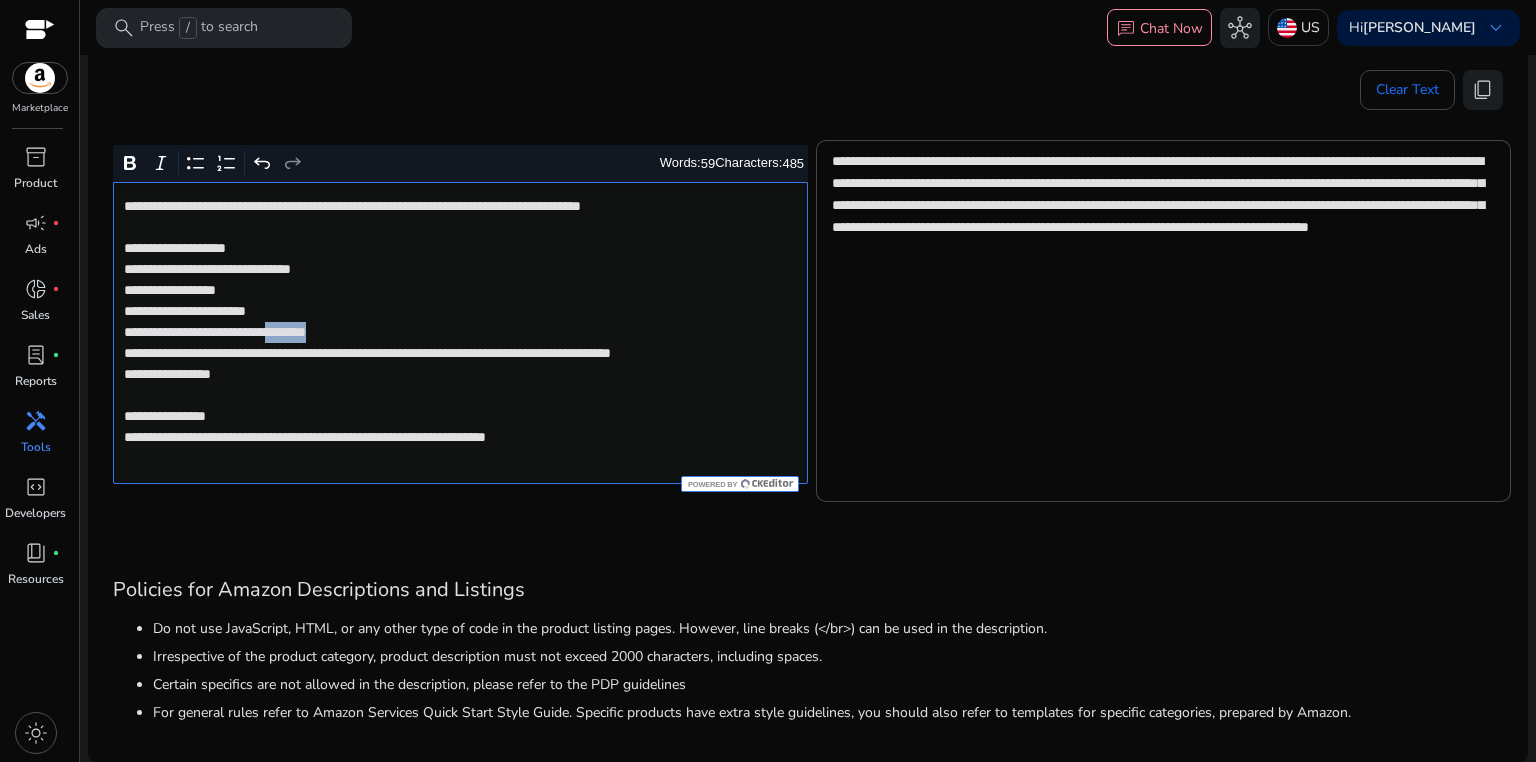 click on "**********" 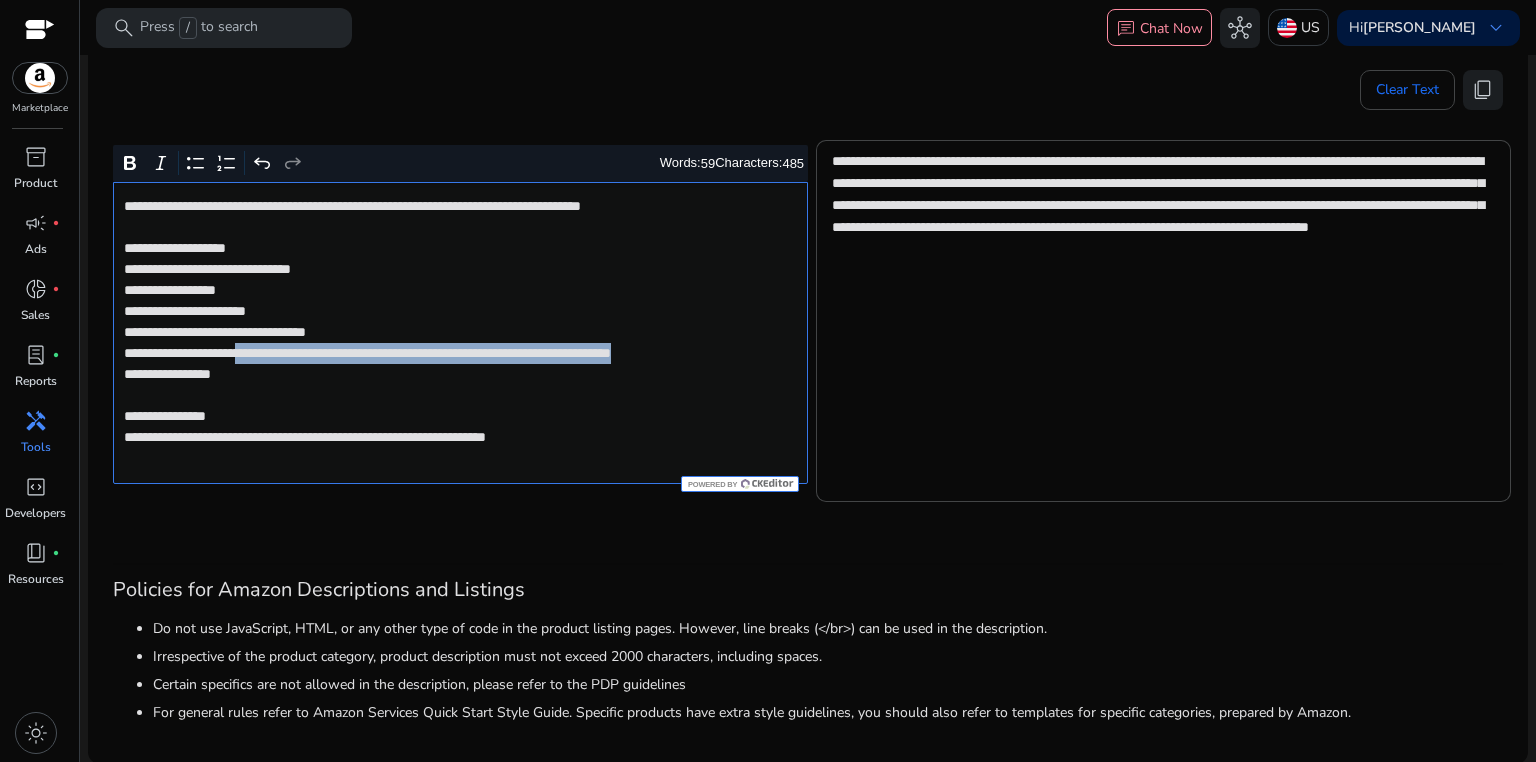drag, startPoint x: 284, startPoint y: 356, endPoint x: 287, endPoint y: 370, distance: 14.3178215 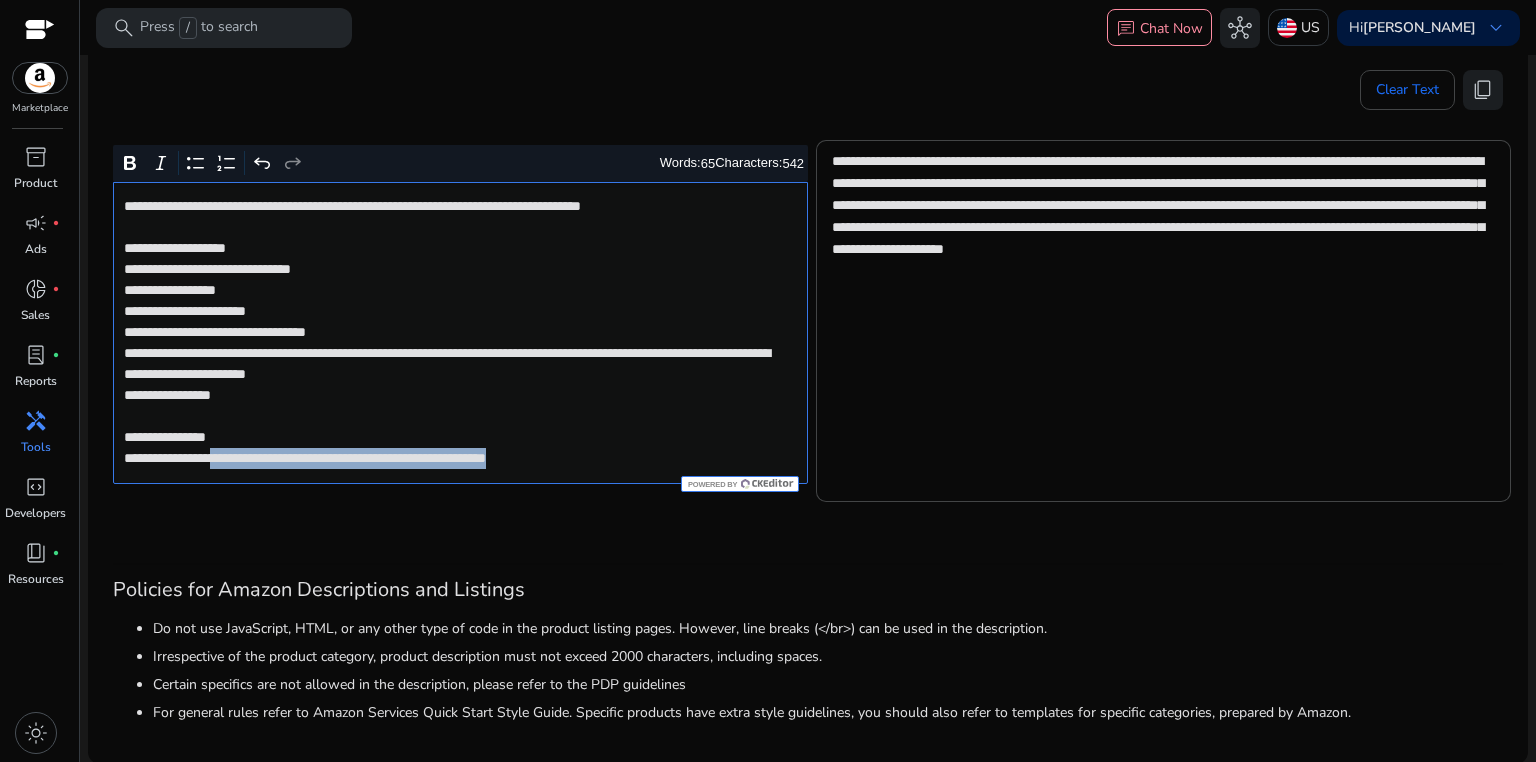 drag, startPoint x: 235, startPoint y: 463, endPoint x: 652, endPoint y: 462, distance: 417.0012 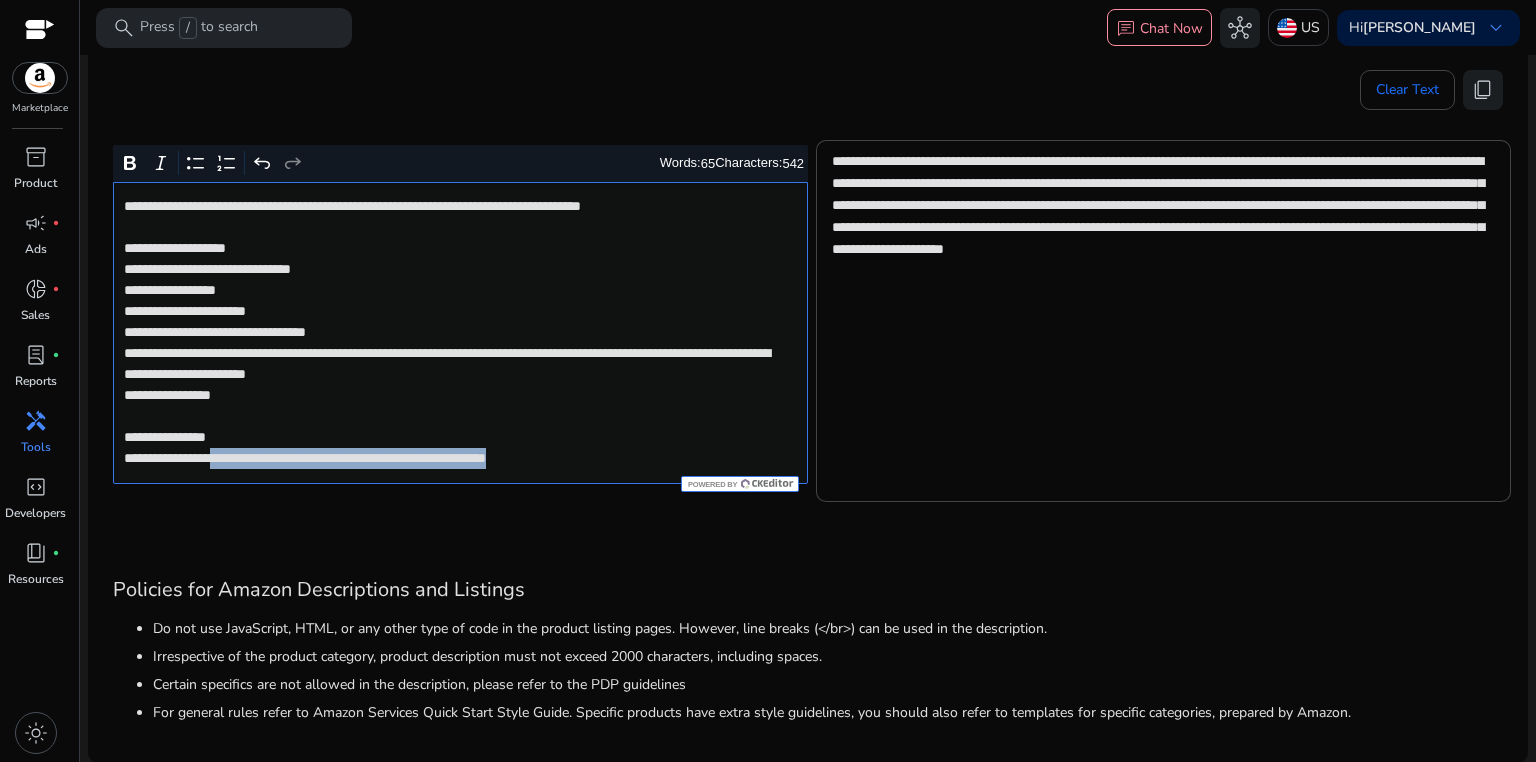 click on "**********" 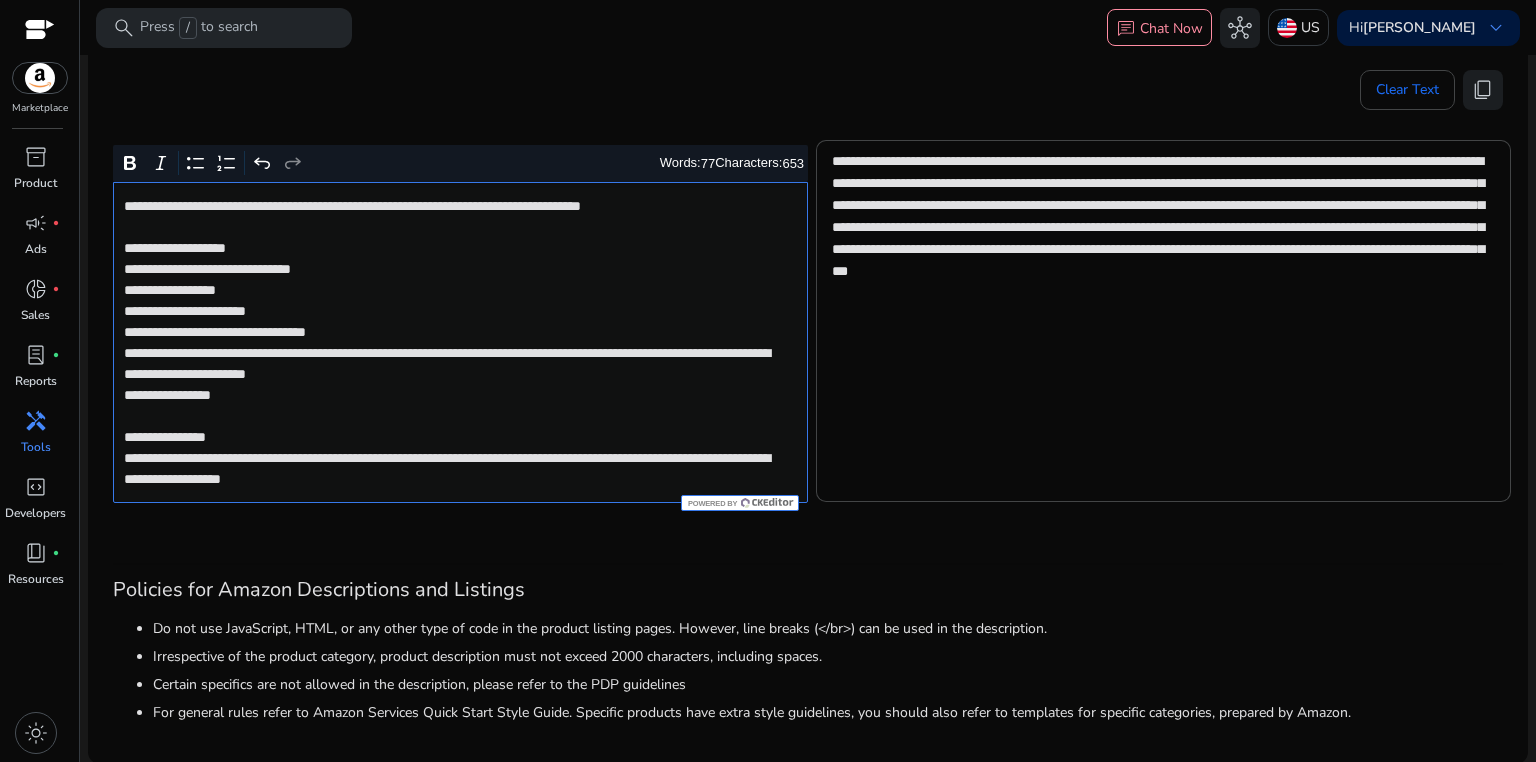 click on "**********" 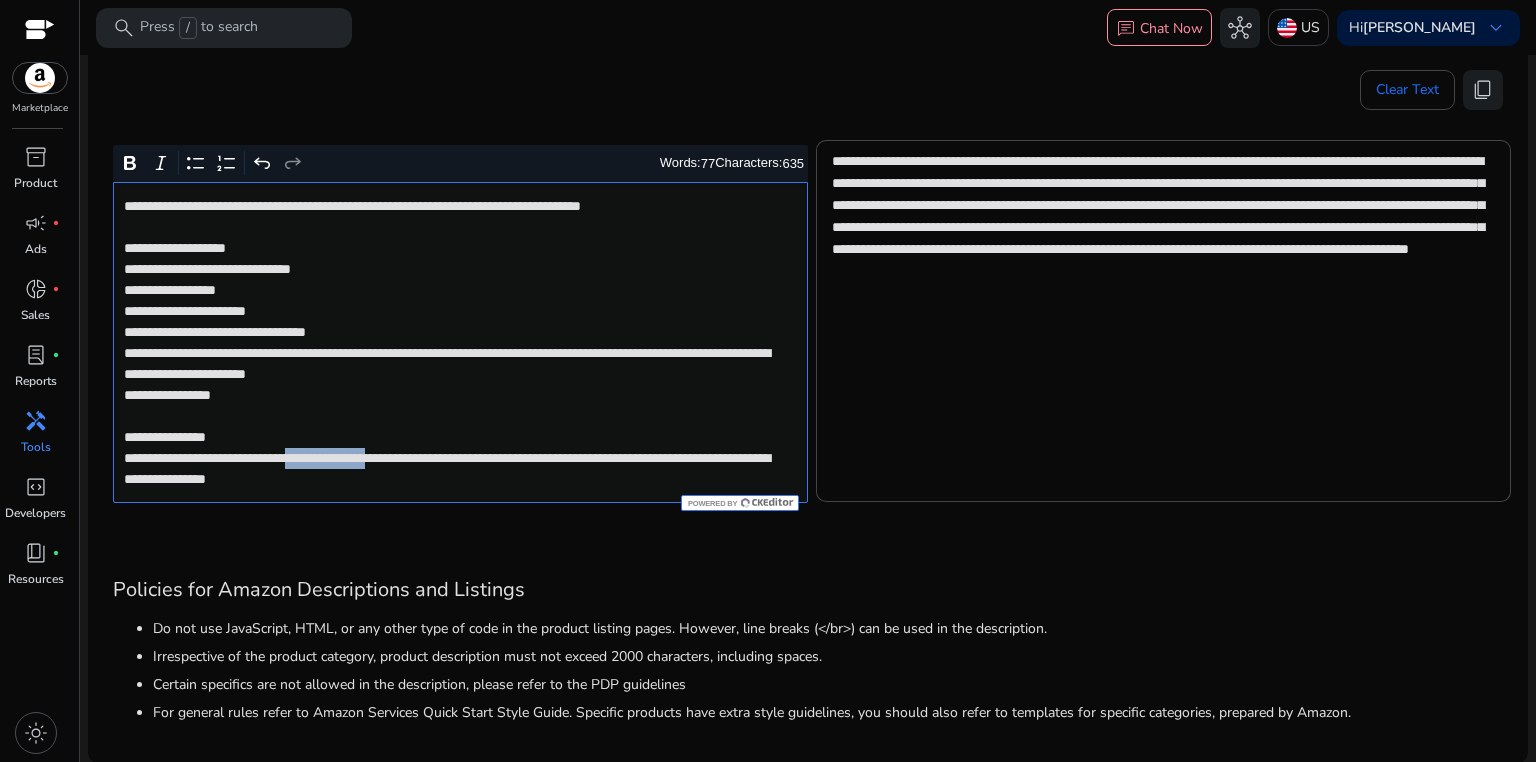 drag, startPoint x: 330, startPoint y: 458, endPoint x: 429, endPoint y: 457, distance: 99.00505 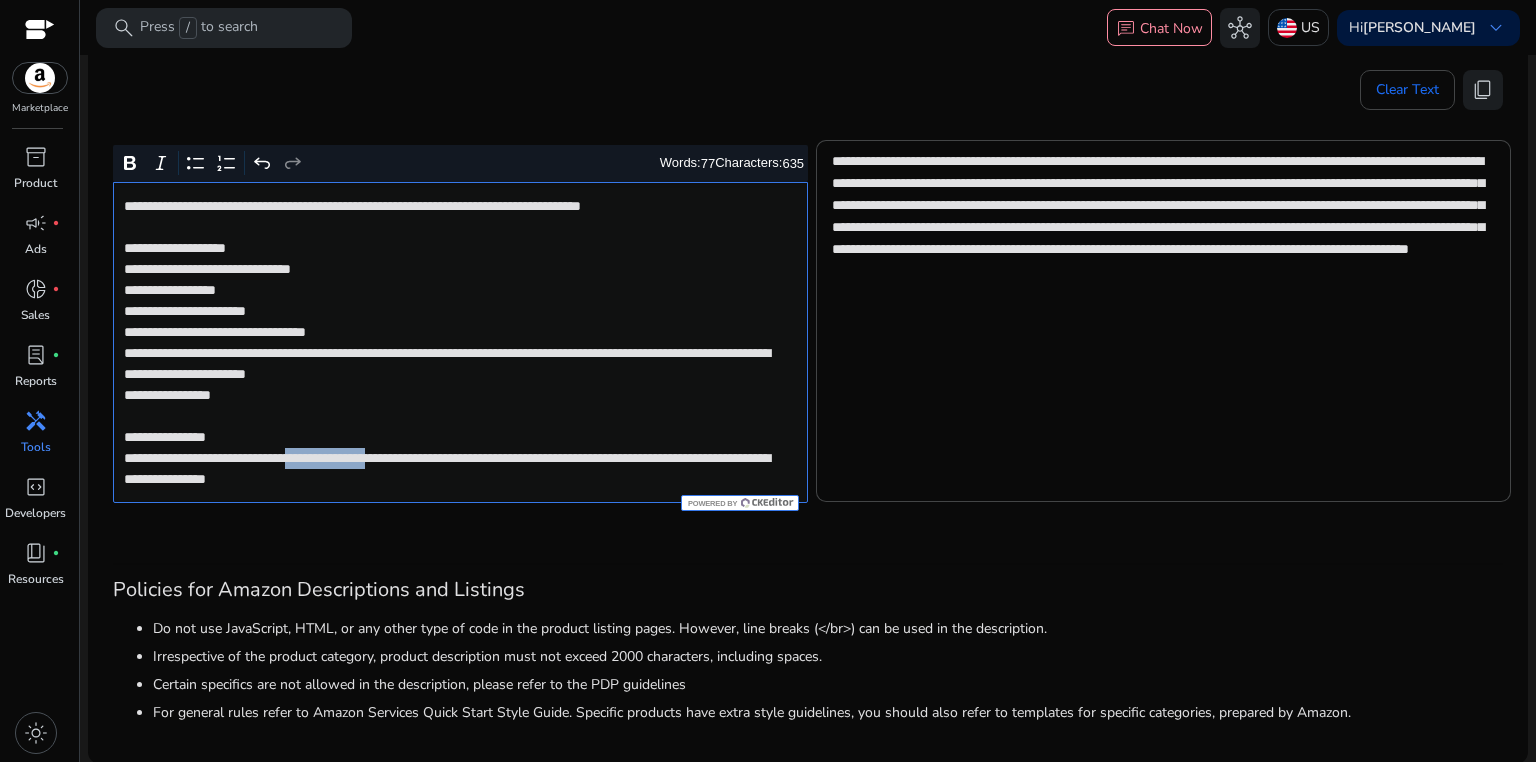 click on "**********" 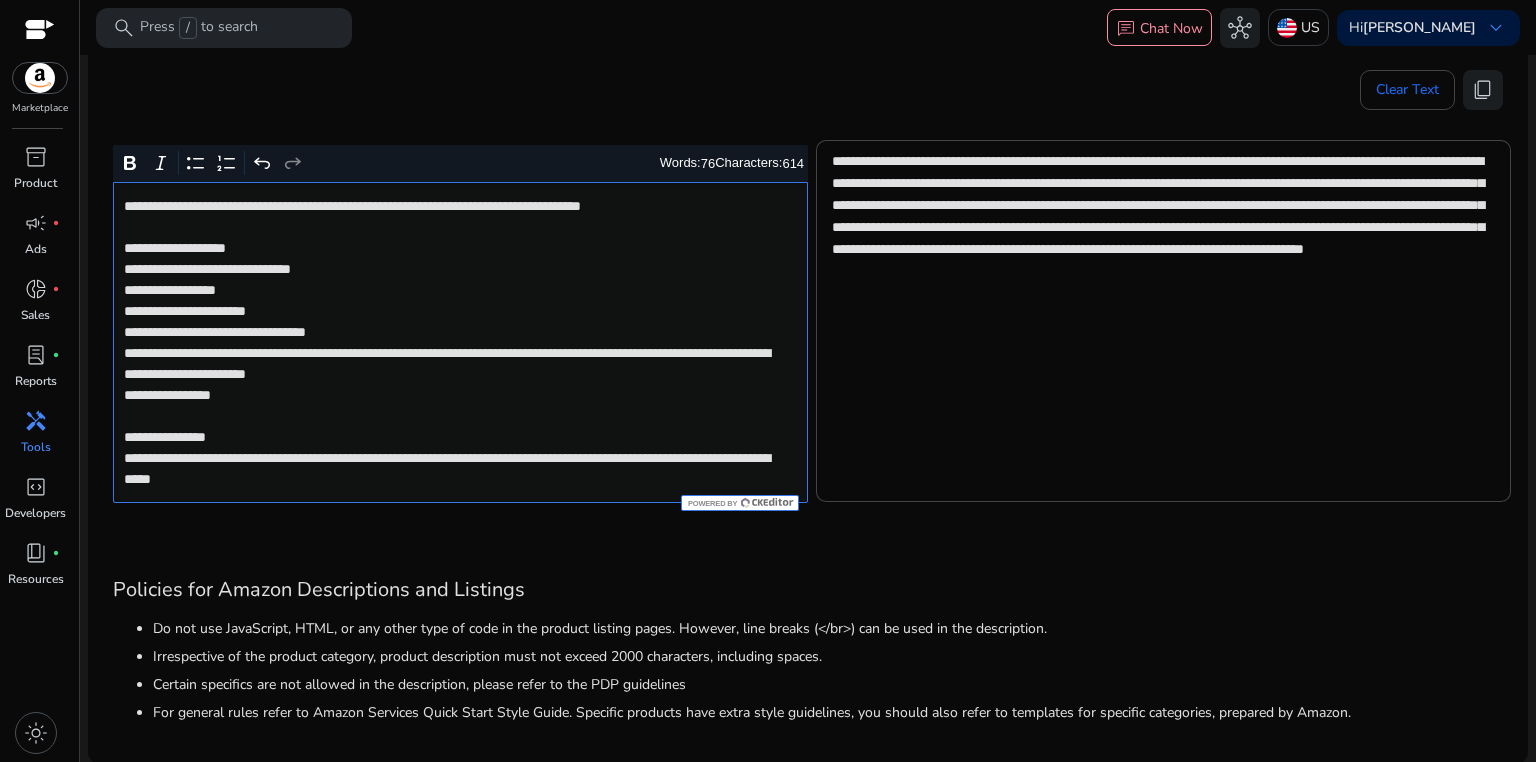 click on "**********" 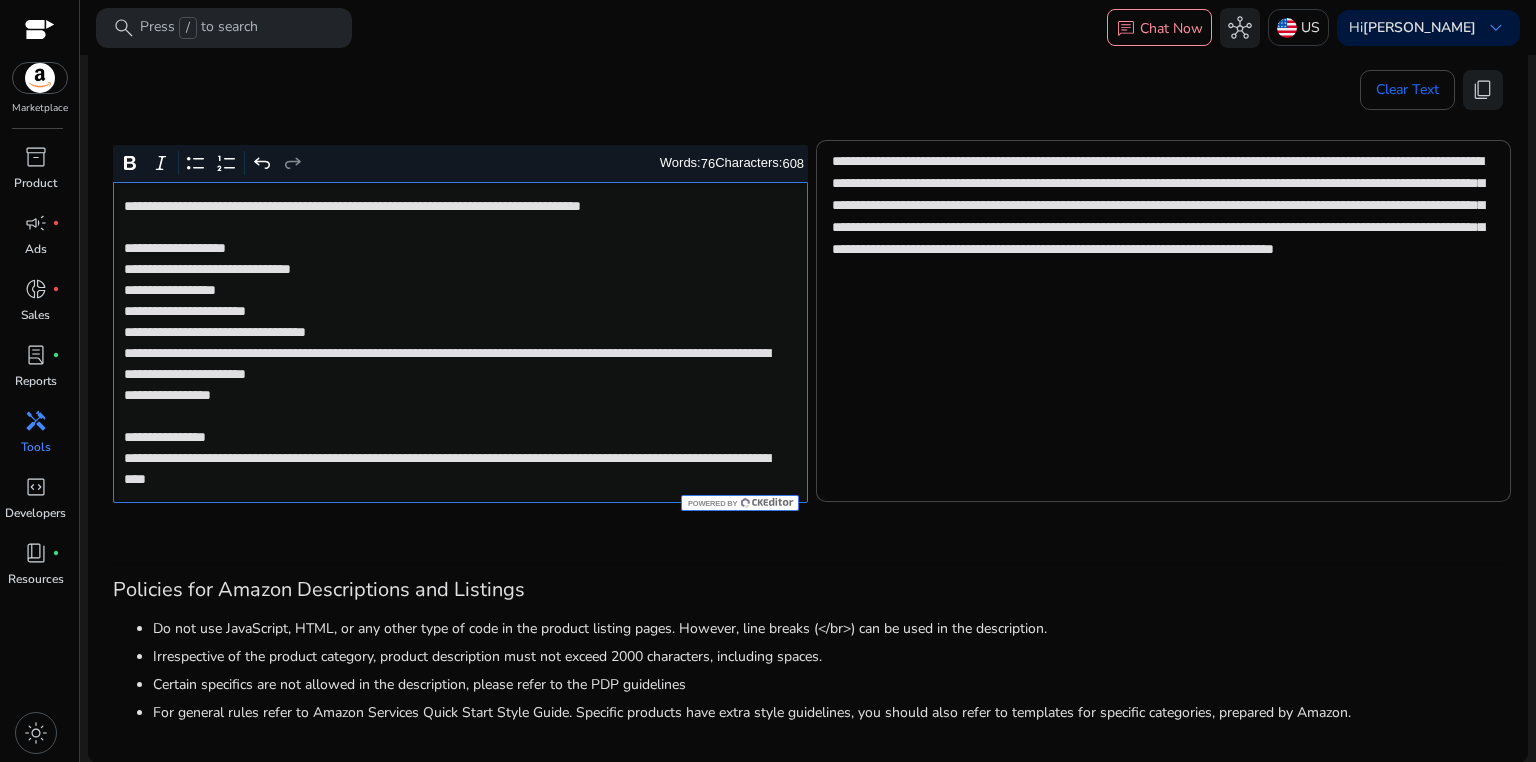 click on "**********" 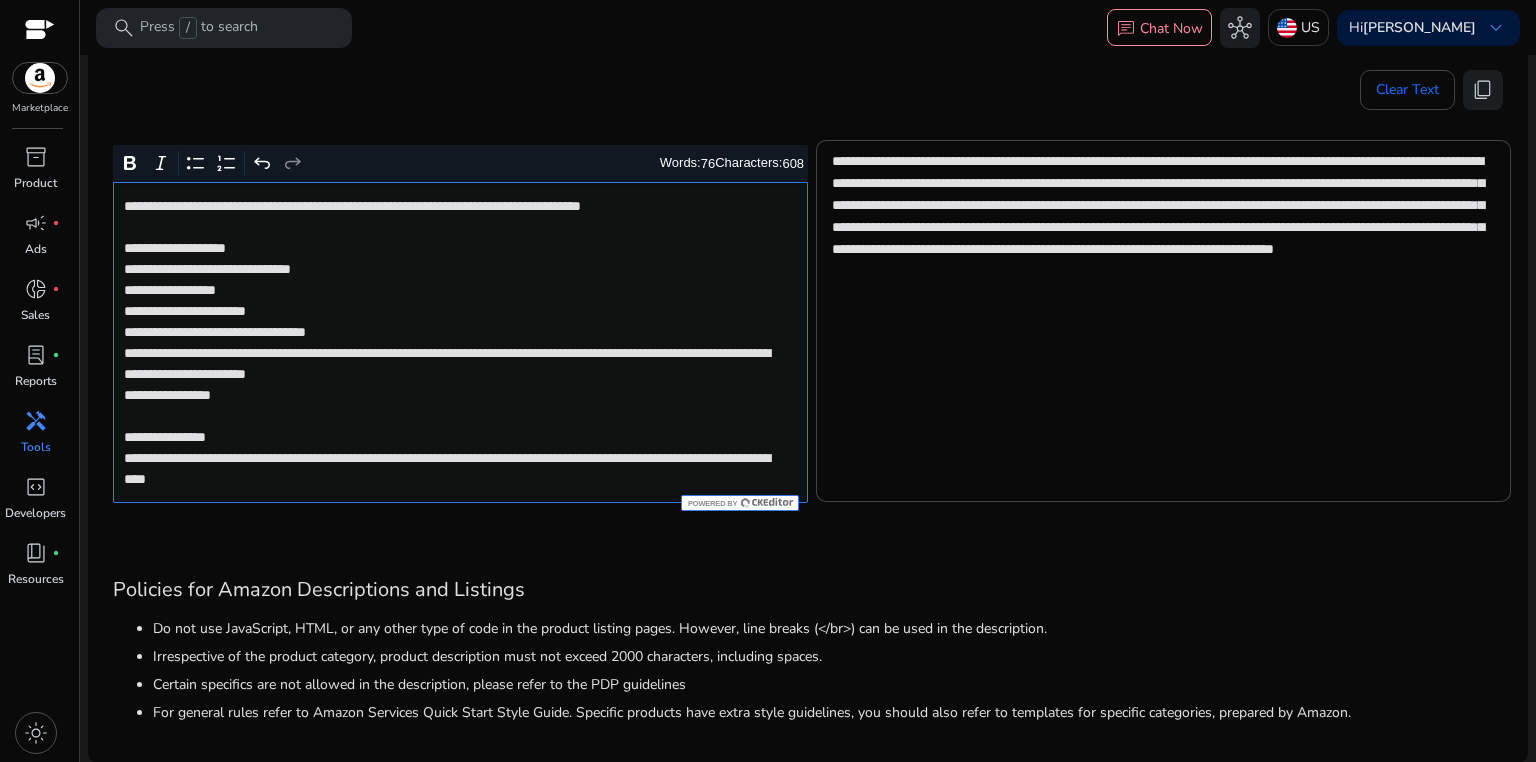 click on "**********" 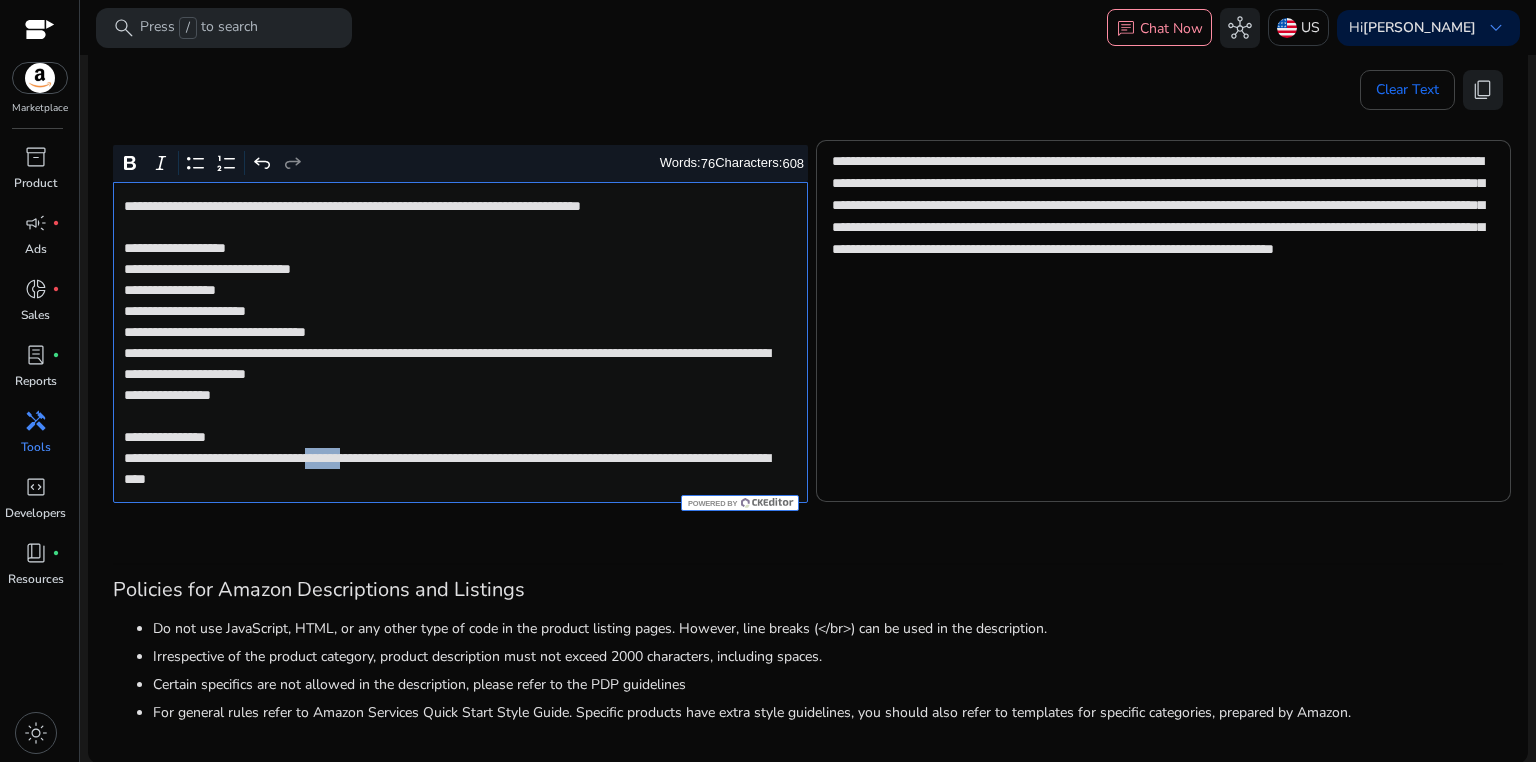 click on "**********" 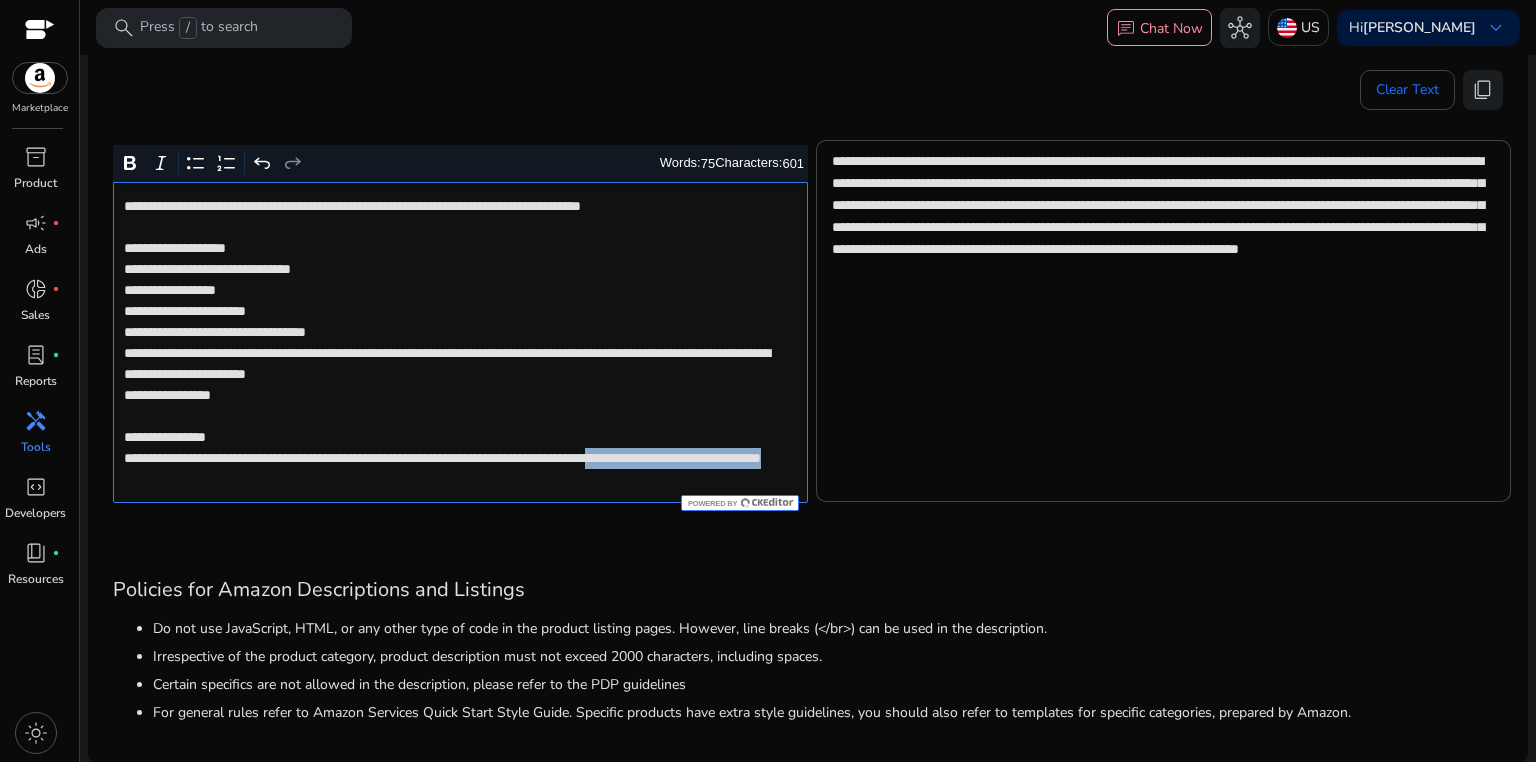 drag, startPoint x: 728, startPoint y: 460, endPoint x: 728, endPoint y: 477, distance: 17 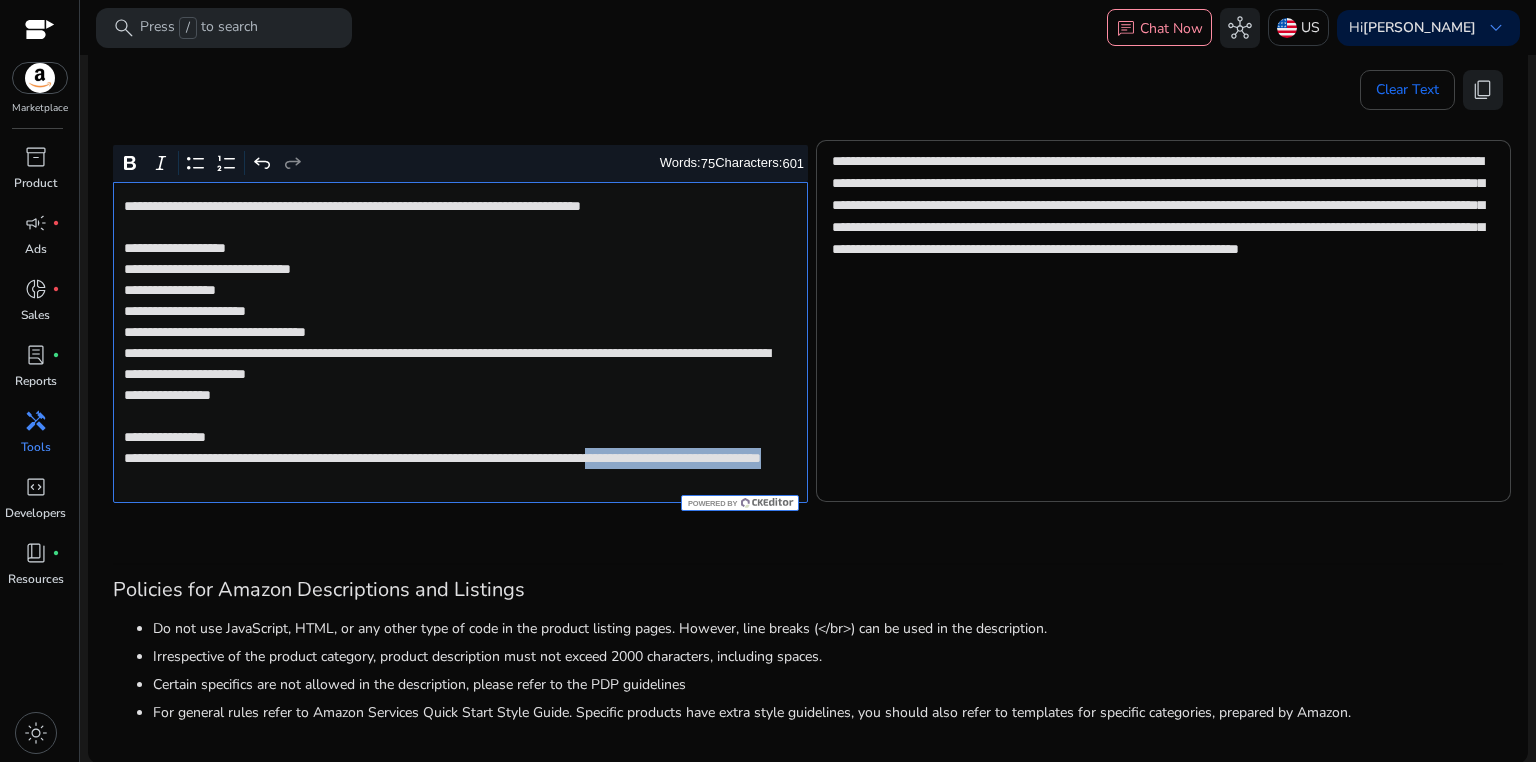 click on "**********" 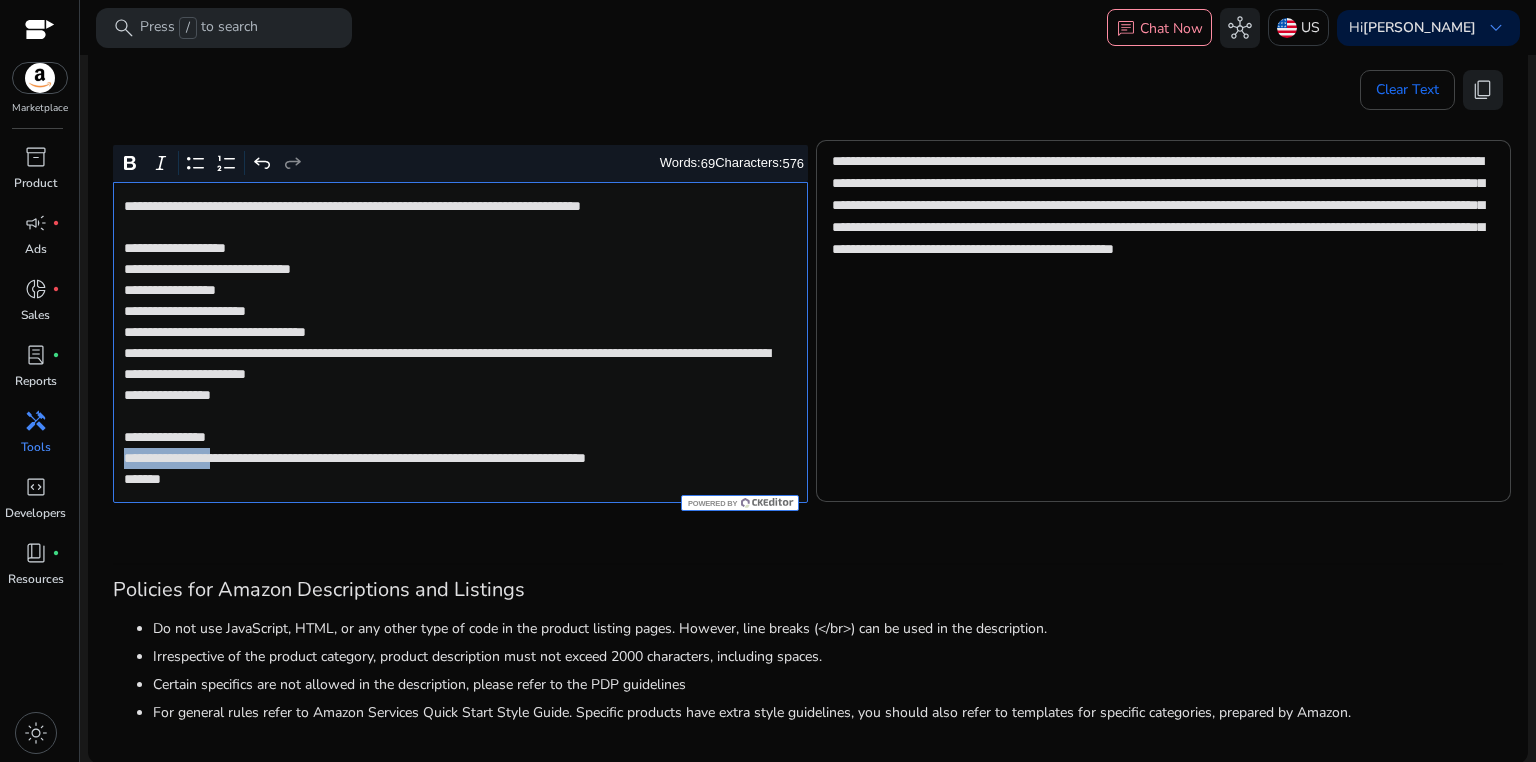 drag, startPoint x: 123, startPoint y: 461, endPoint x: 232, endPoint y: 458, distance: 109.041275 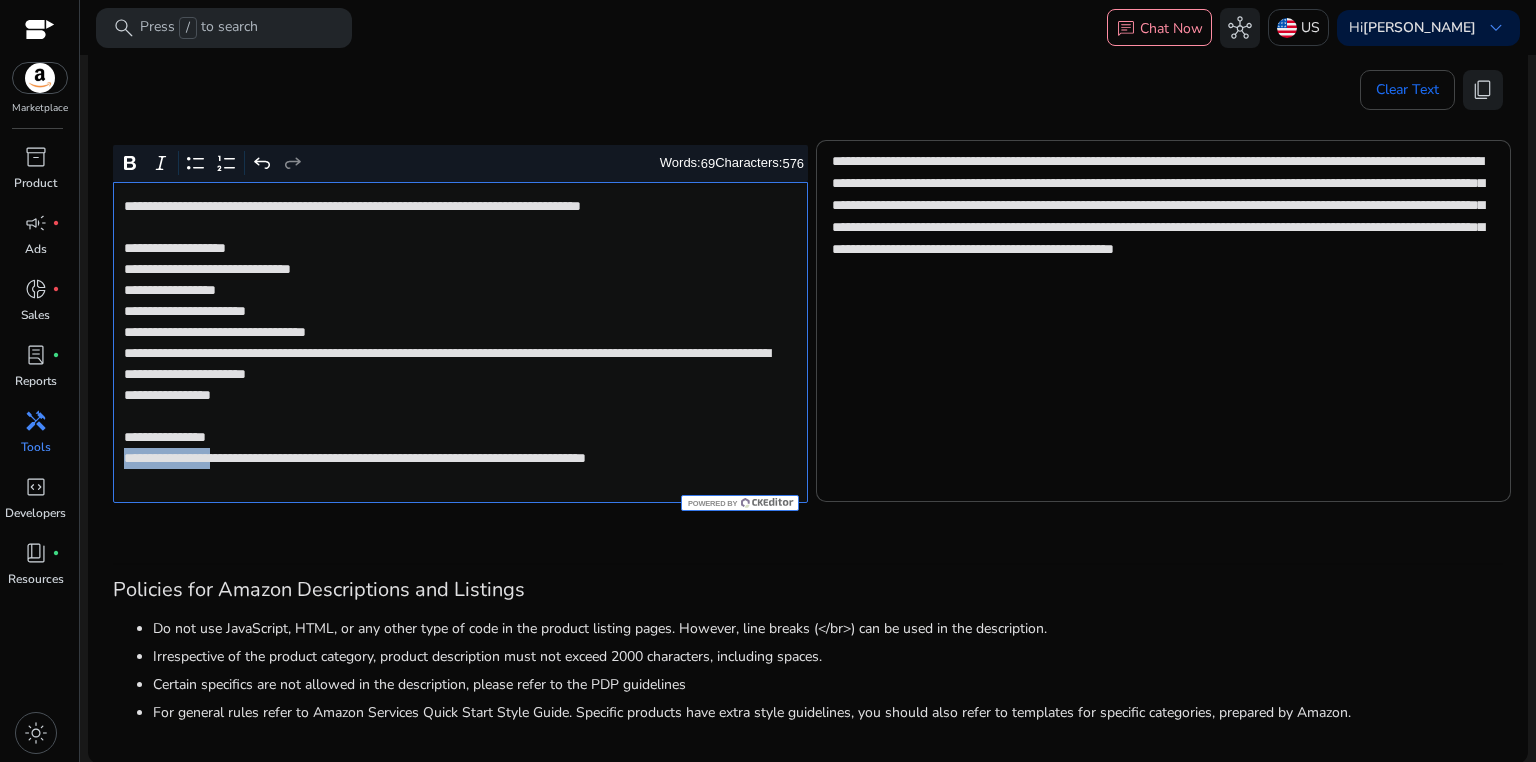 copy on "**********" 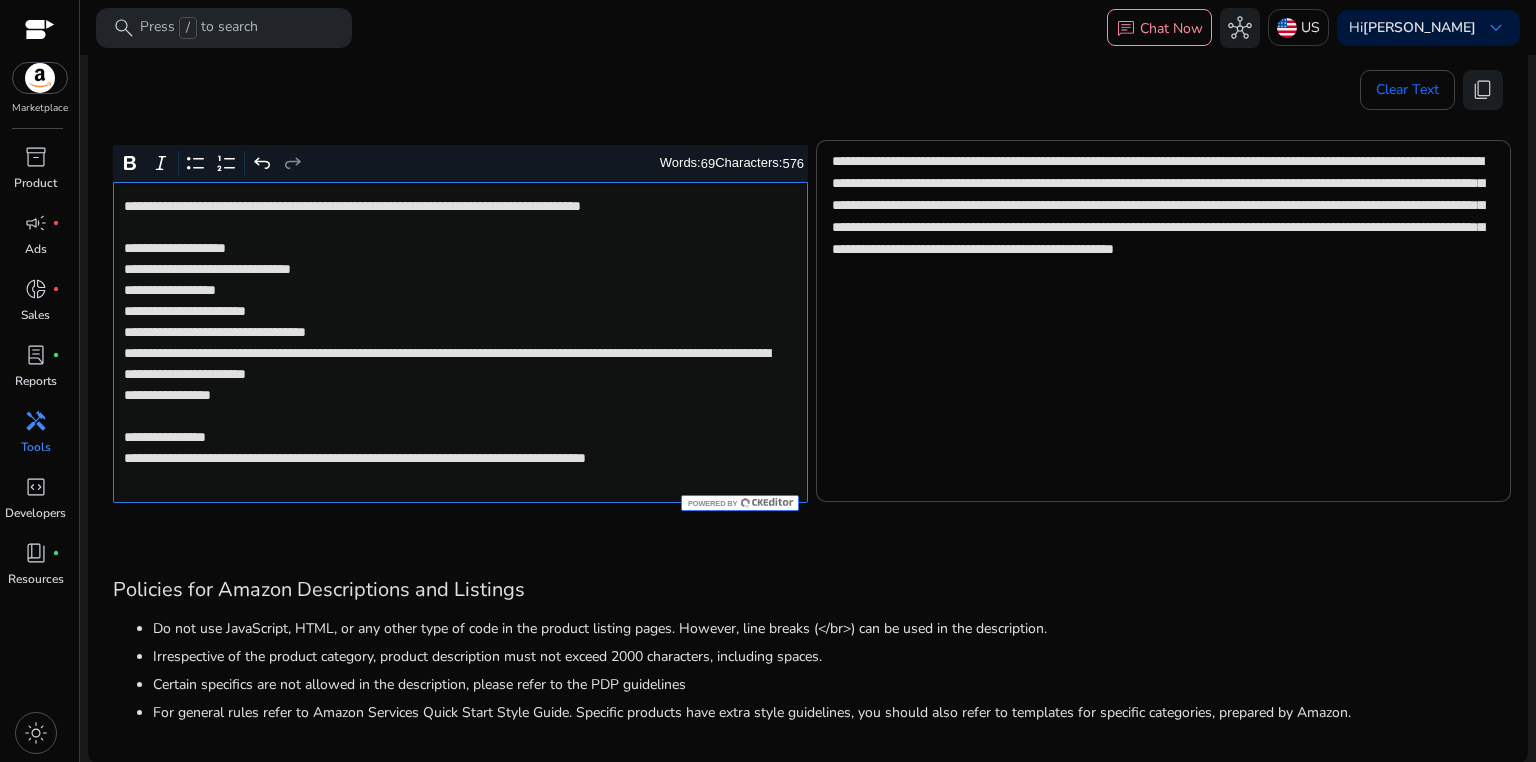 click on "**********" 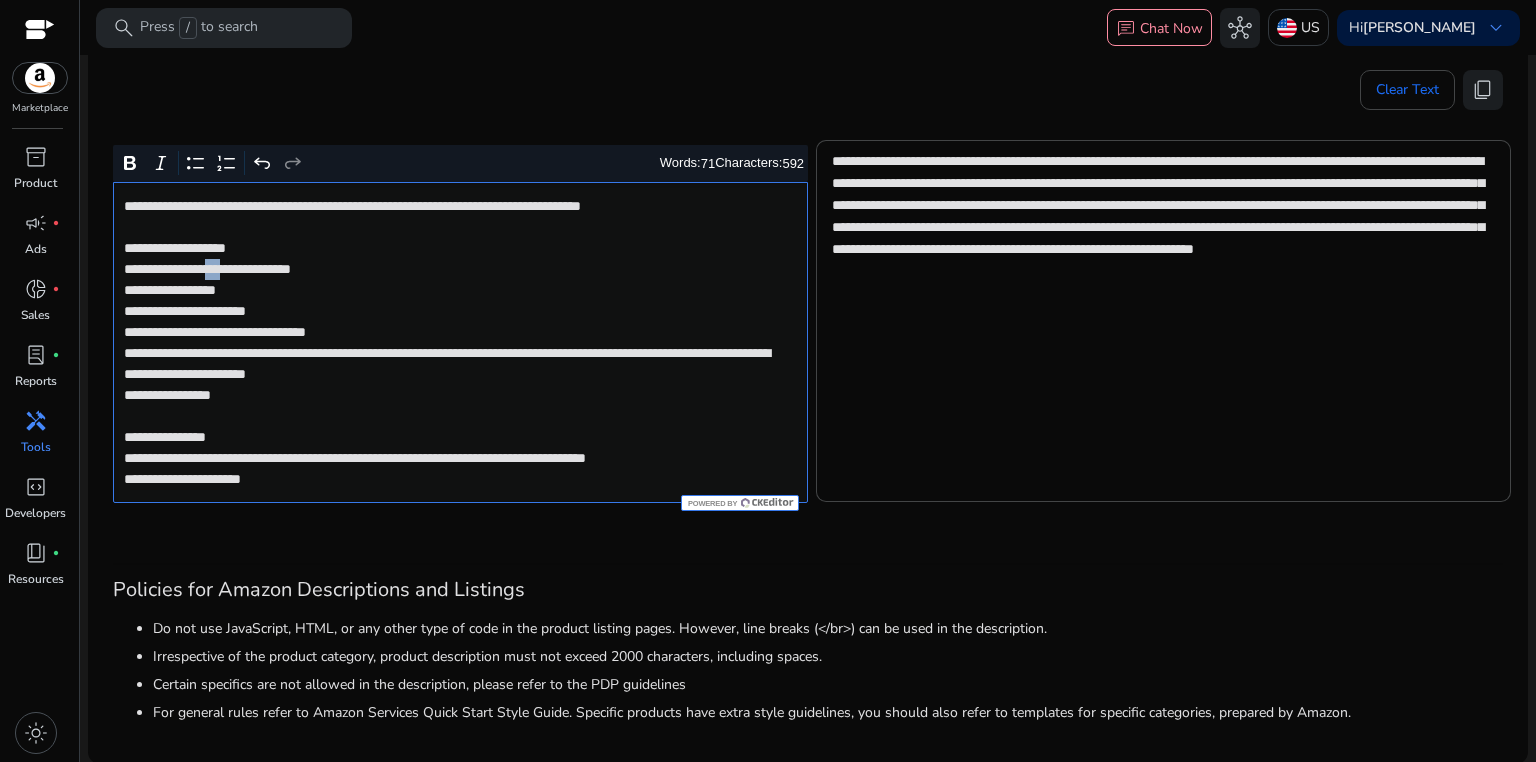 drag, startPoint x: 224, startPoint y: 269, endPoint x: 254, endPoint y: 269, distance: 30 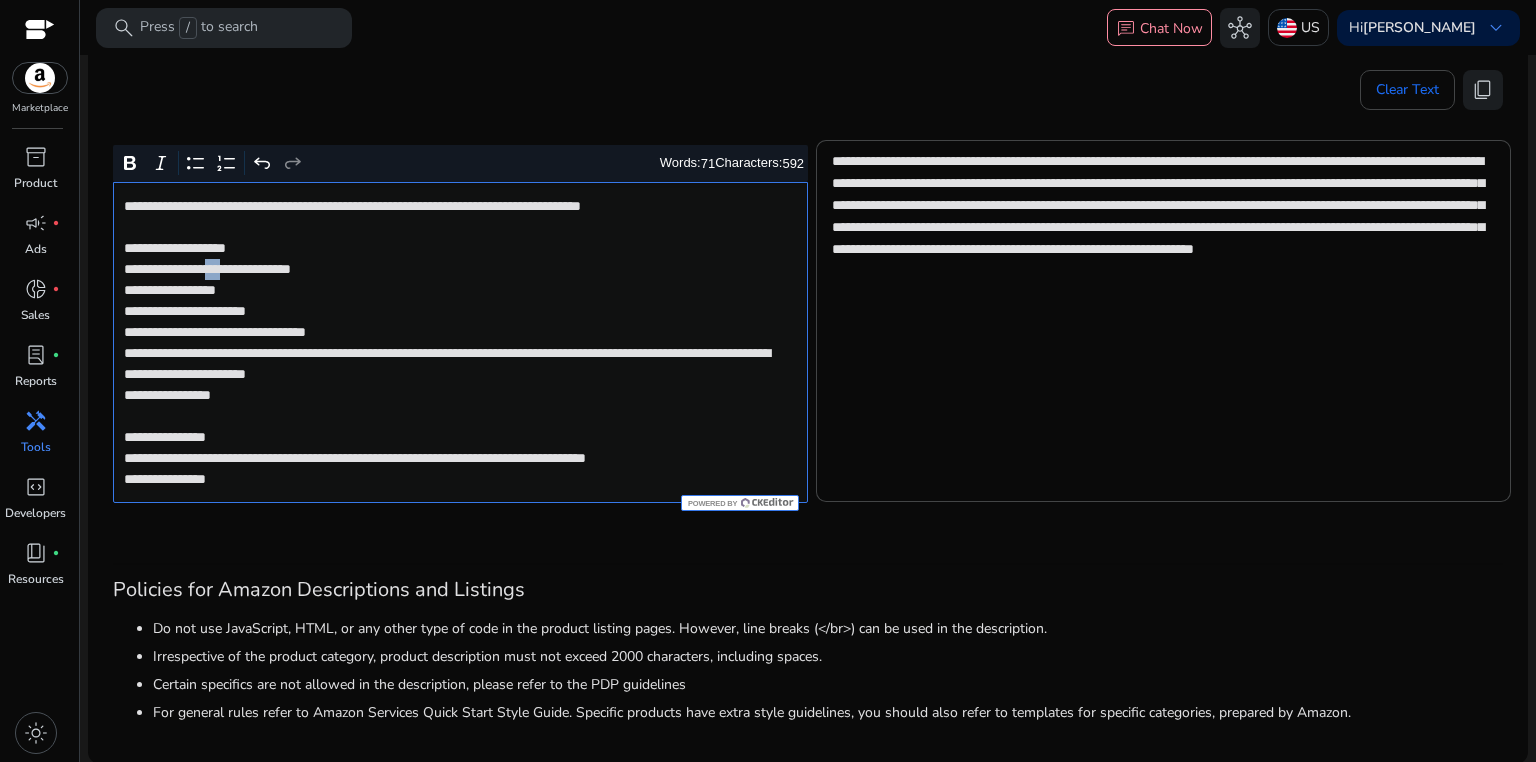 click on "**********" 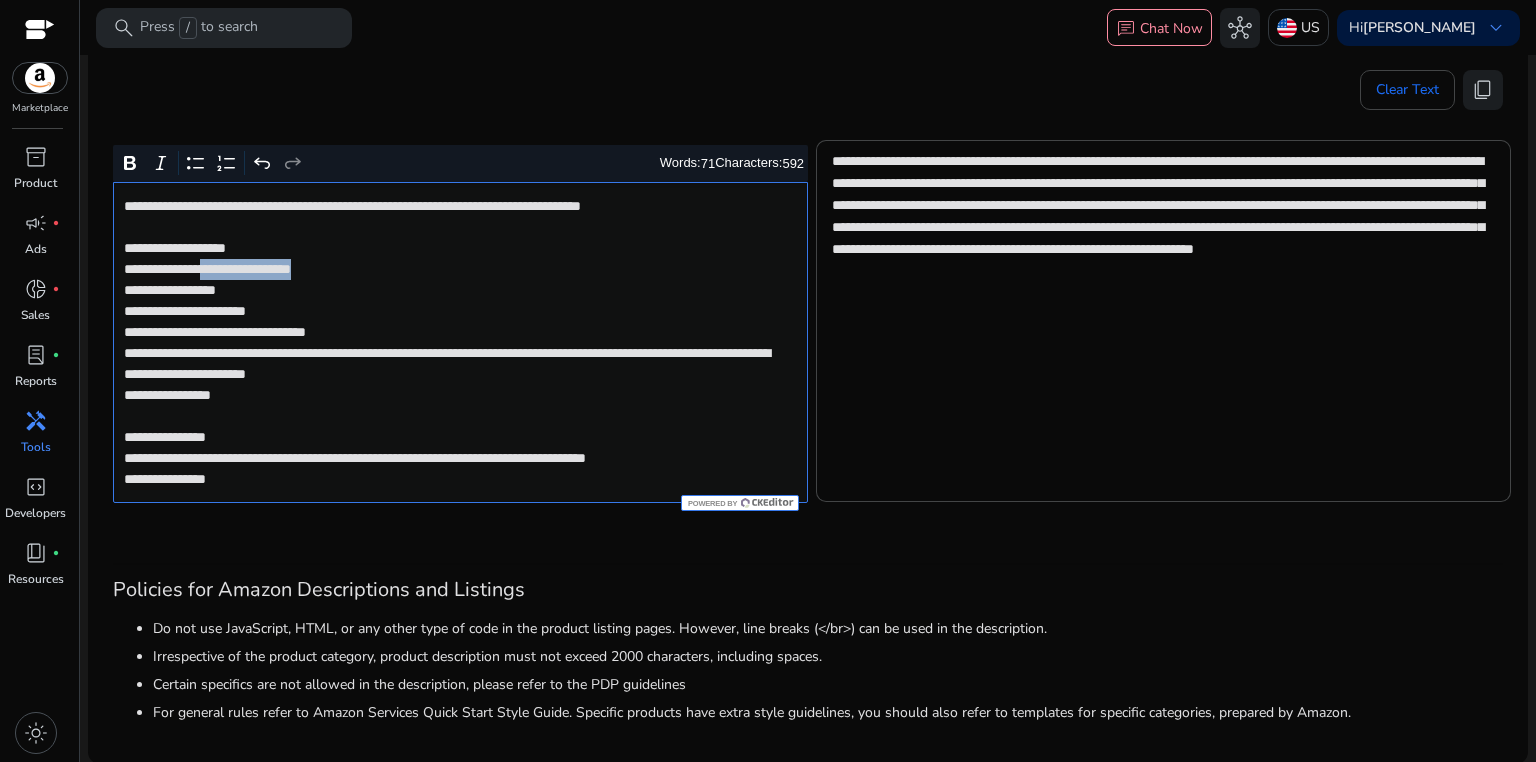drag, startPoint x: 220, startPoint y: 270, endPoint x: 367, endPoint y: 268, distance: 147.01361 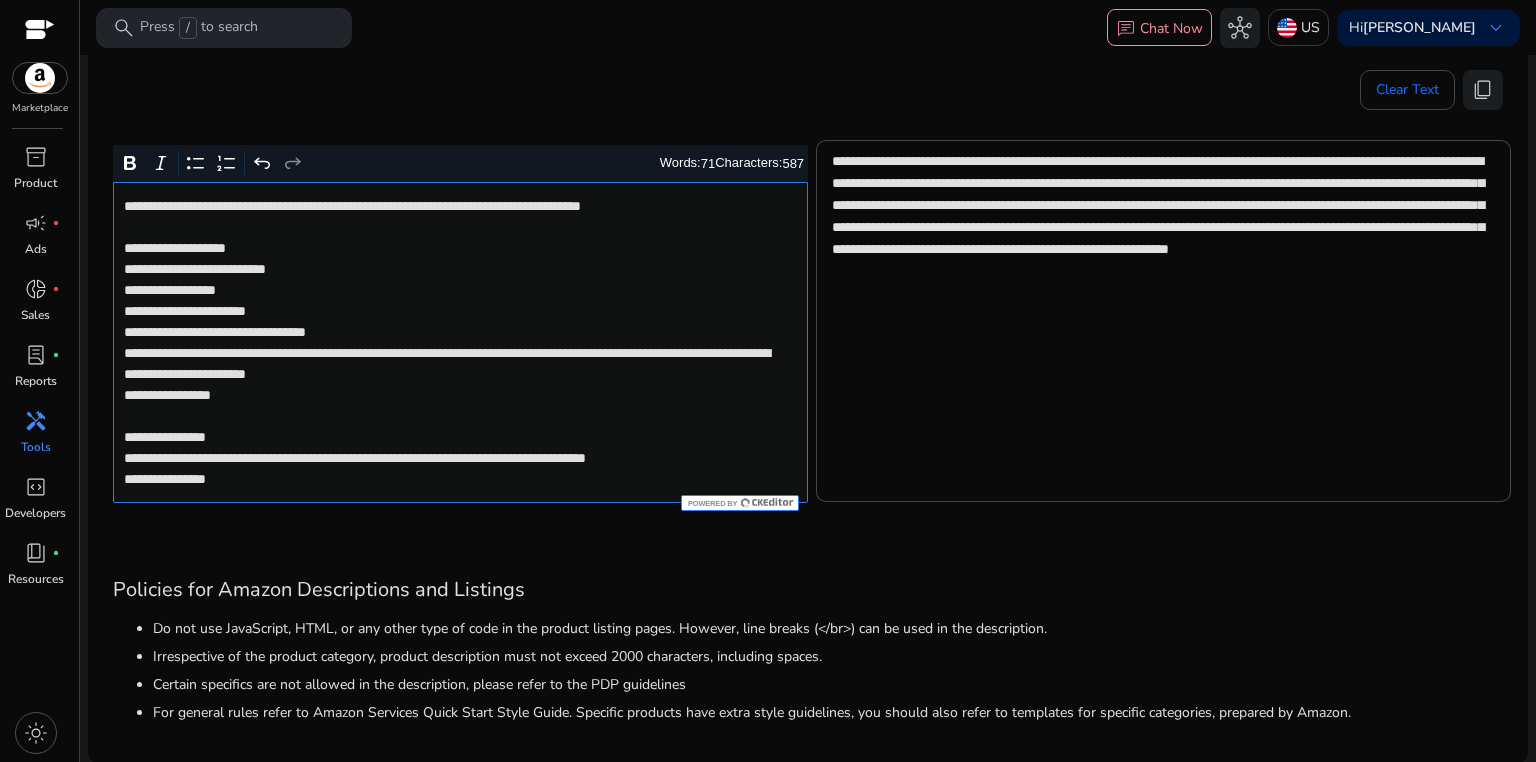 click on "**********" 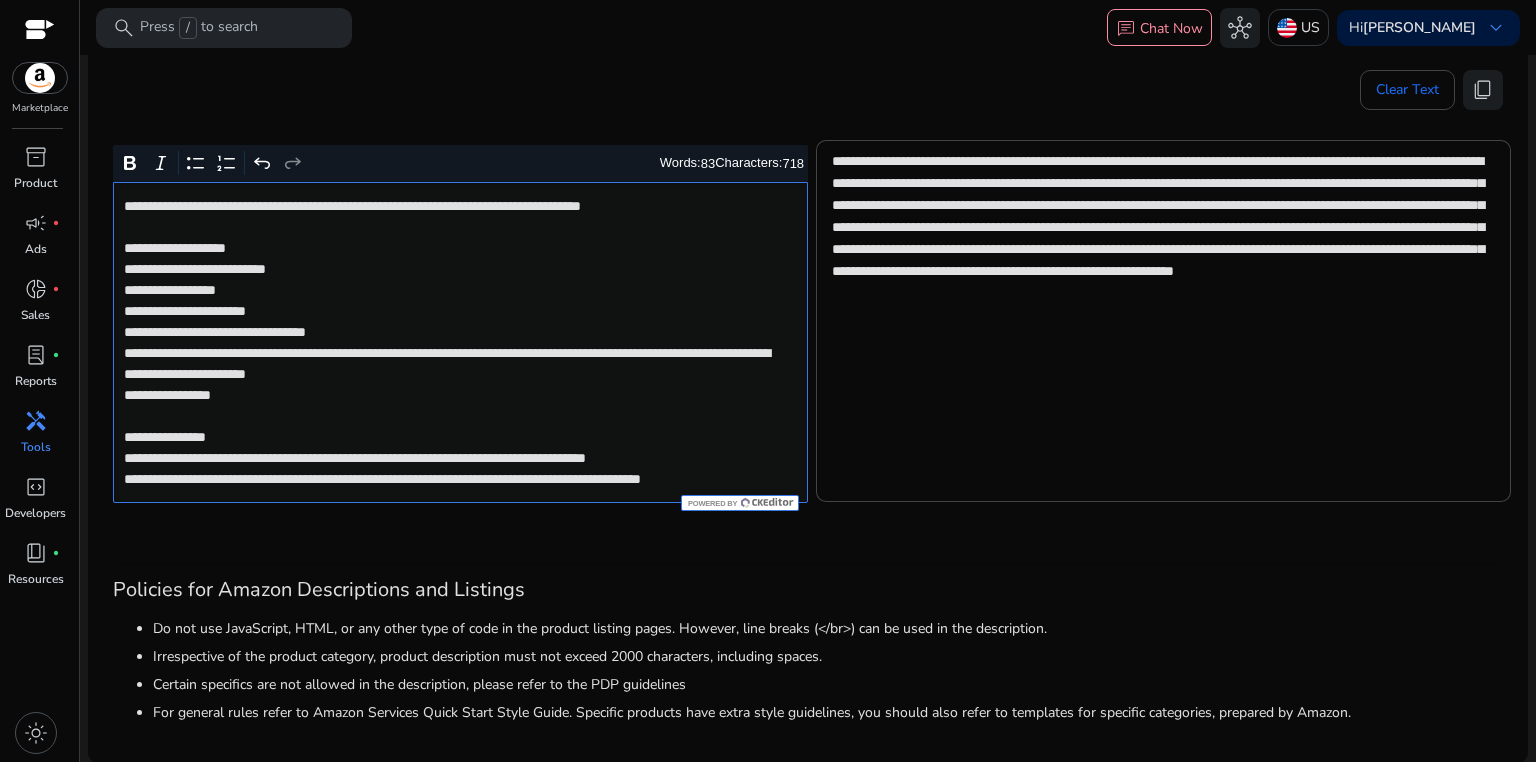 click on "**********" 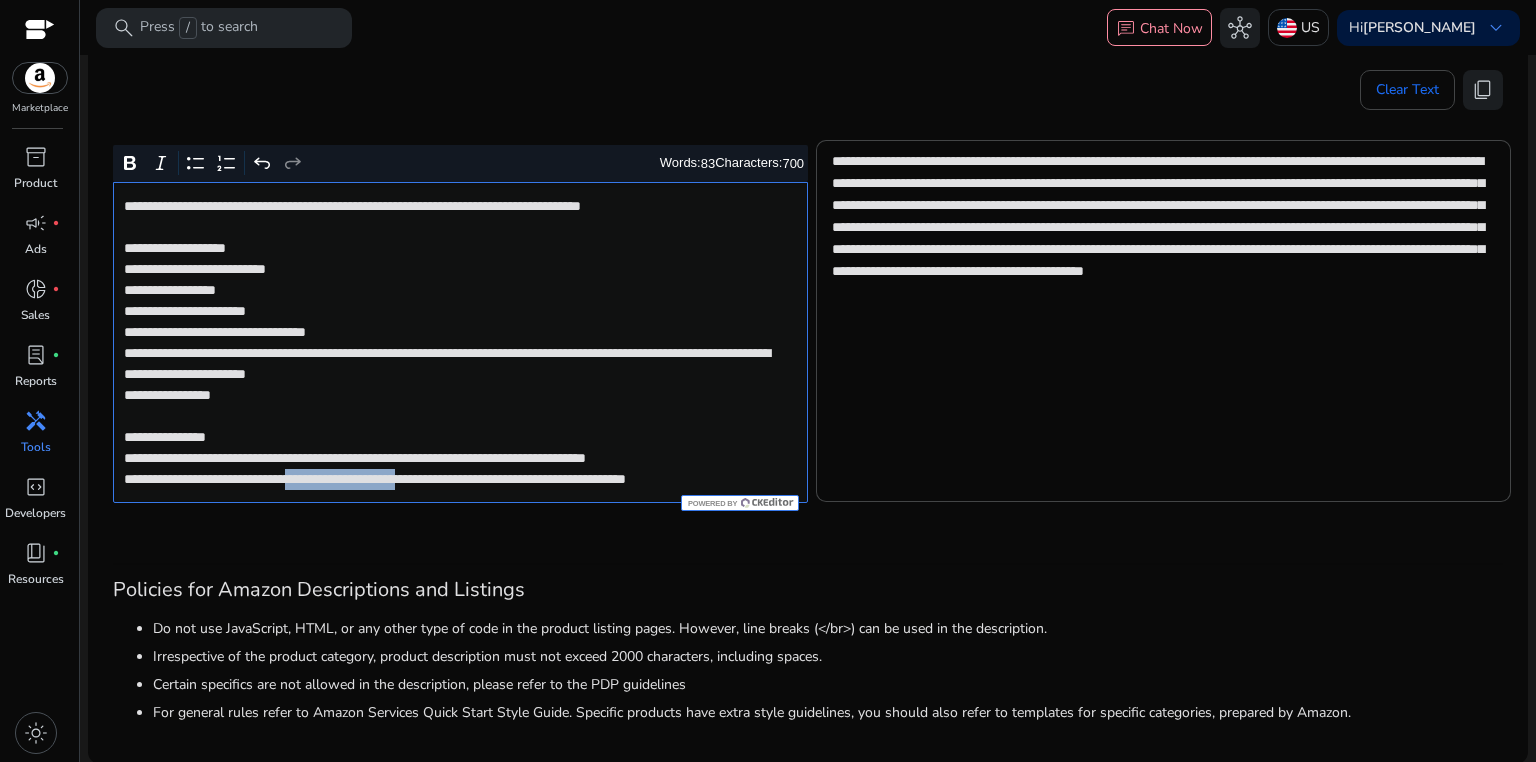 drag, startPoint x: 331, startPoint y: 477, endPoint x: 476, endPoint y: 481, distance: 145.05516 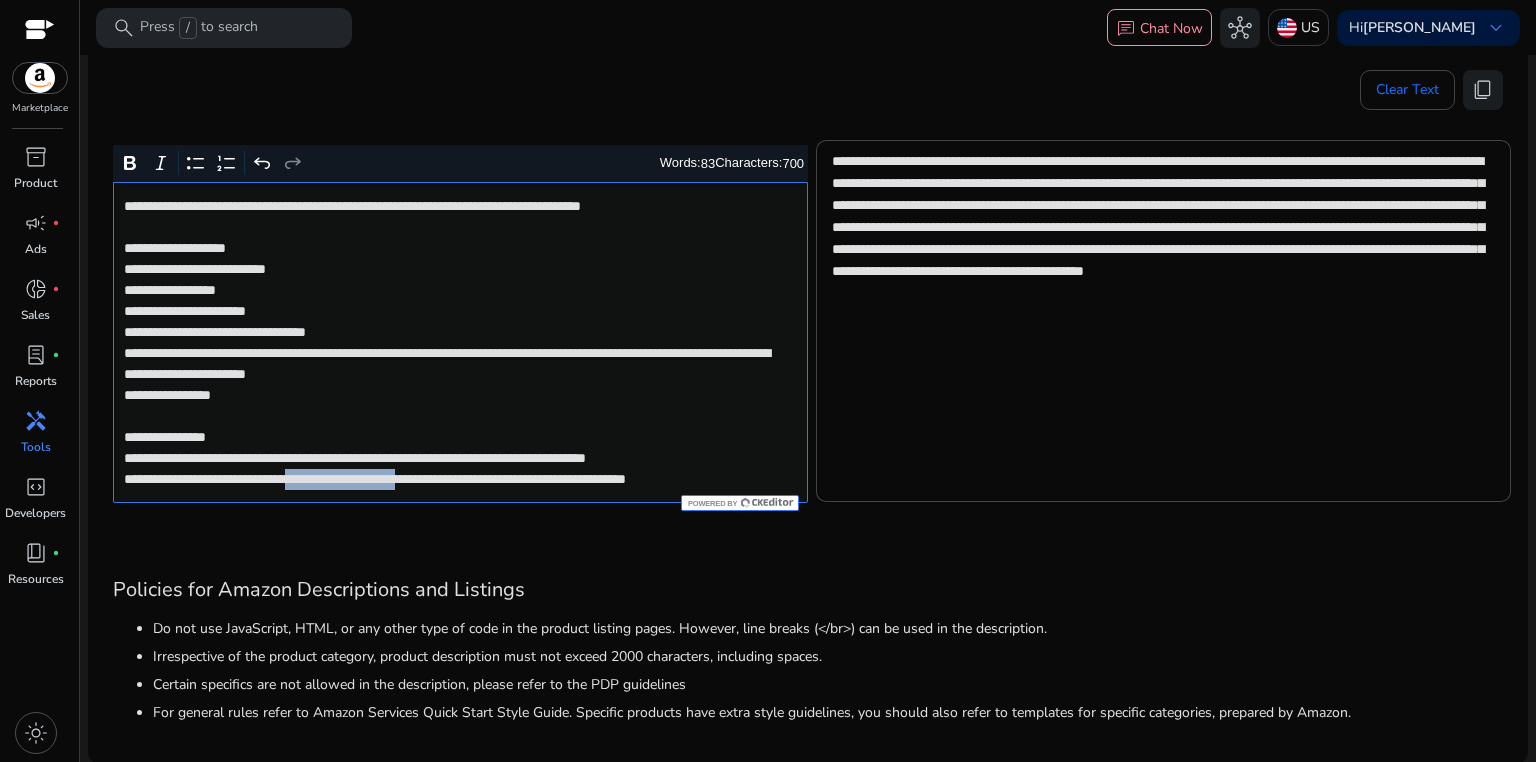 click on "**********" 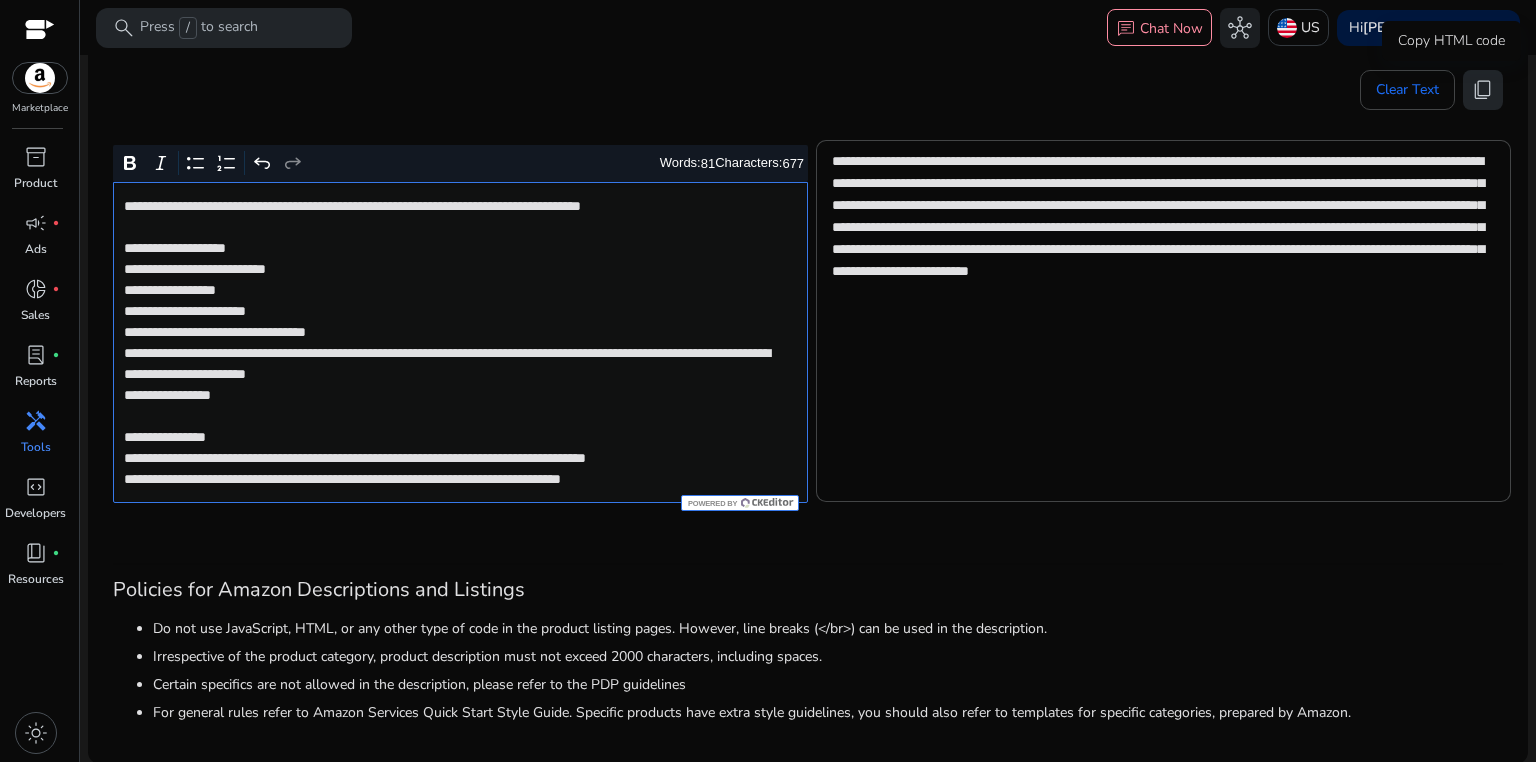 click on "content_copy" 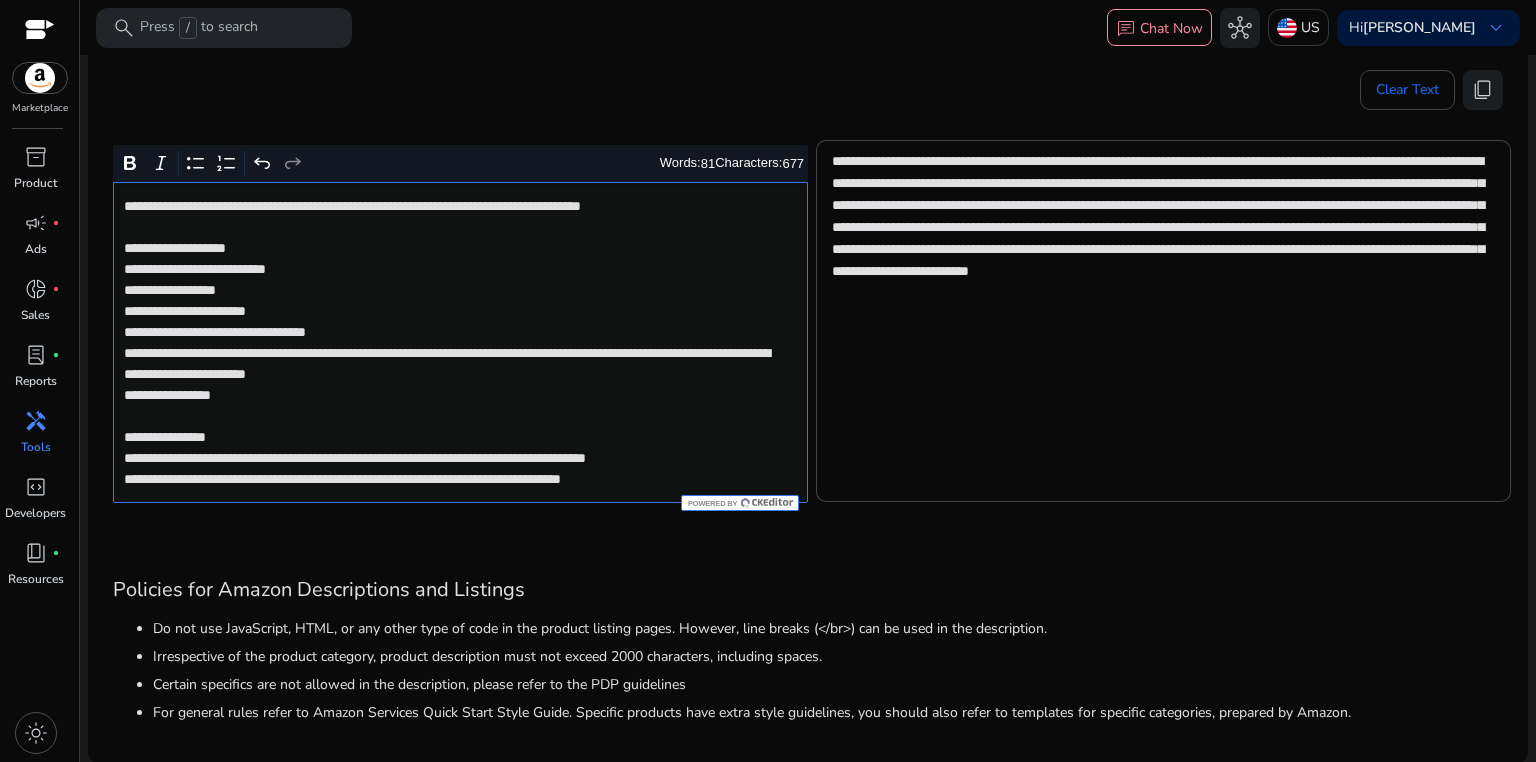 click on "**********" 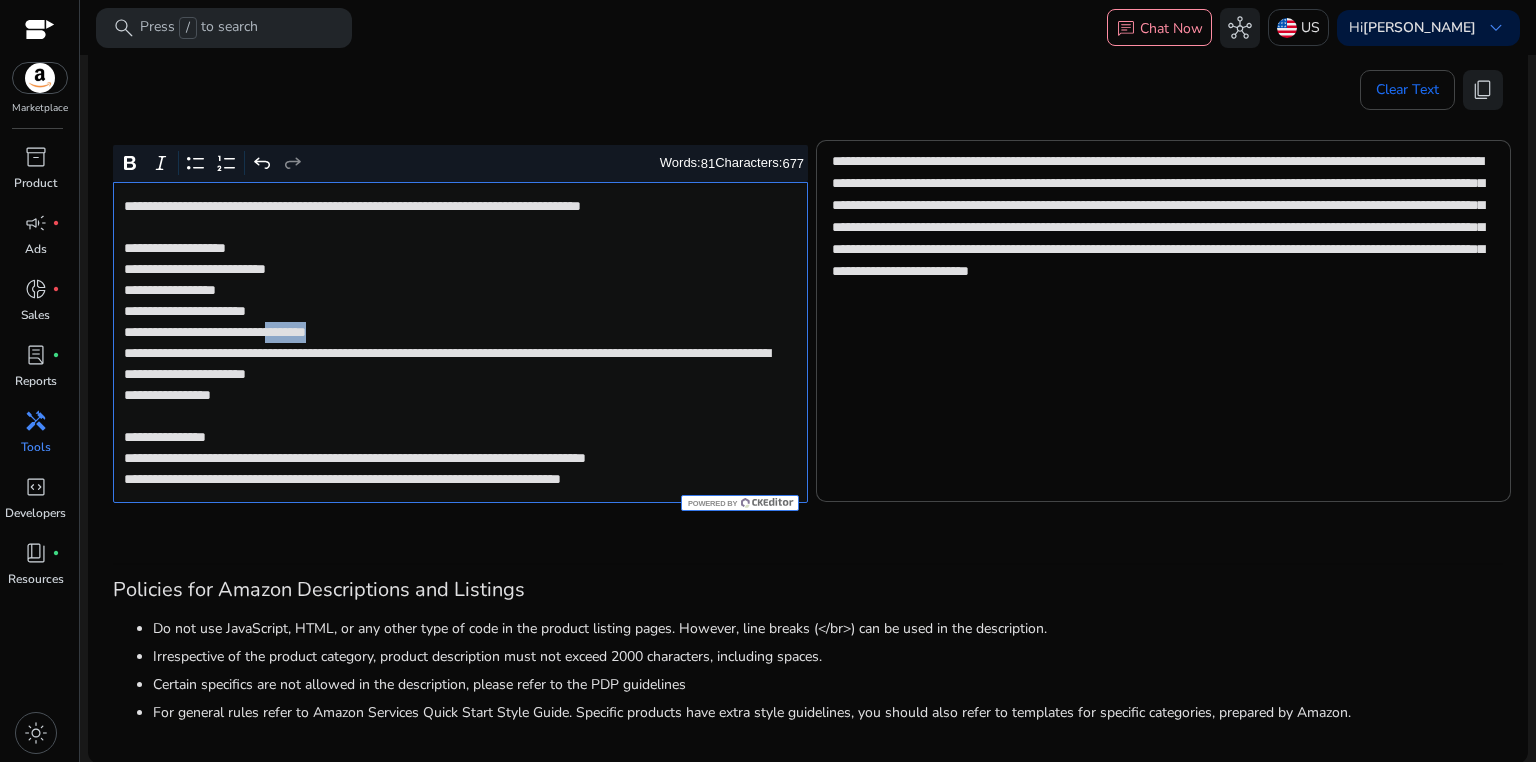 click on "**********" 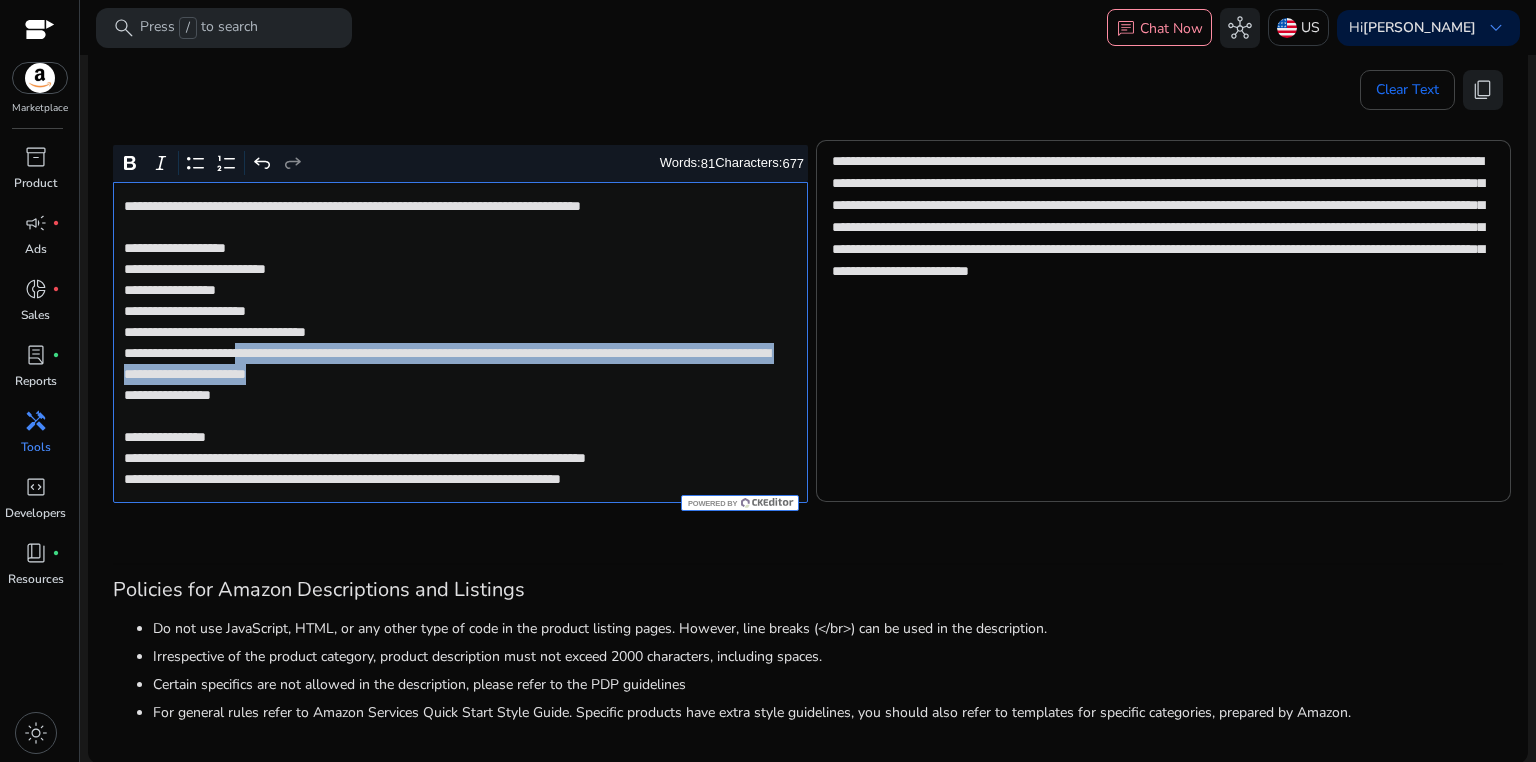 drag, startPoint x: 284, startPoint y: 354, endPoint x: 721, endPoint y: 374, distance: 437.45743 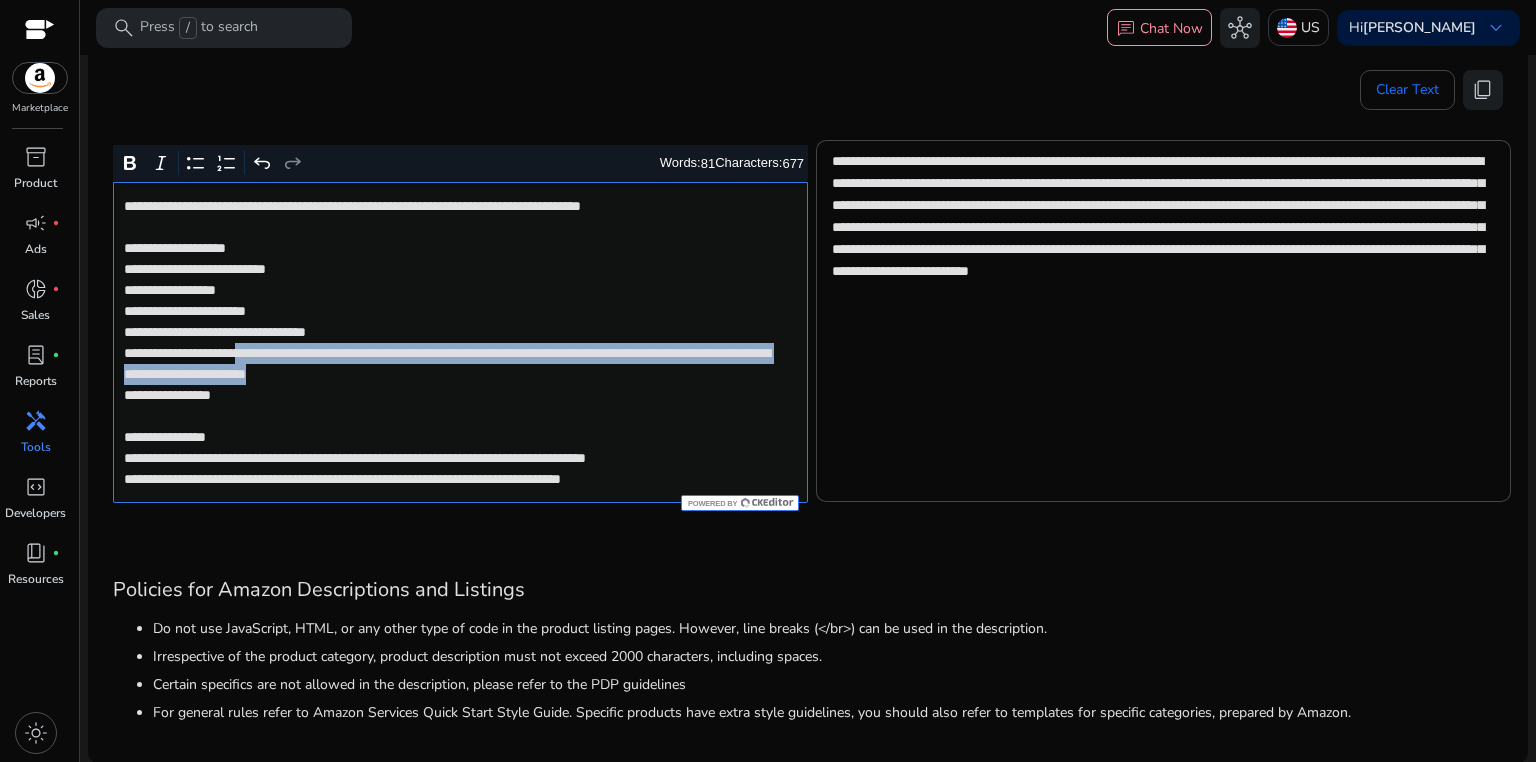 click on "**********" 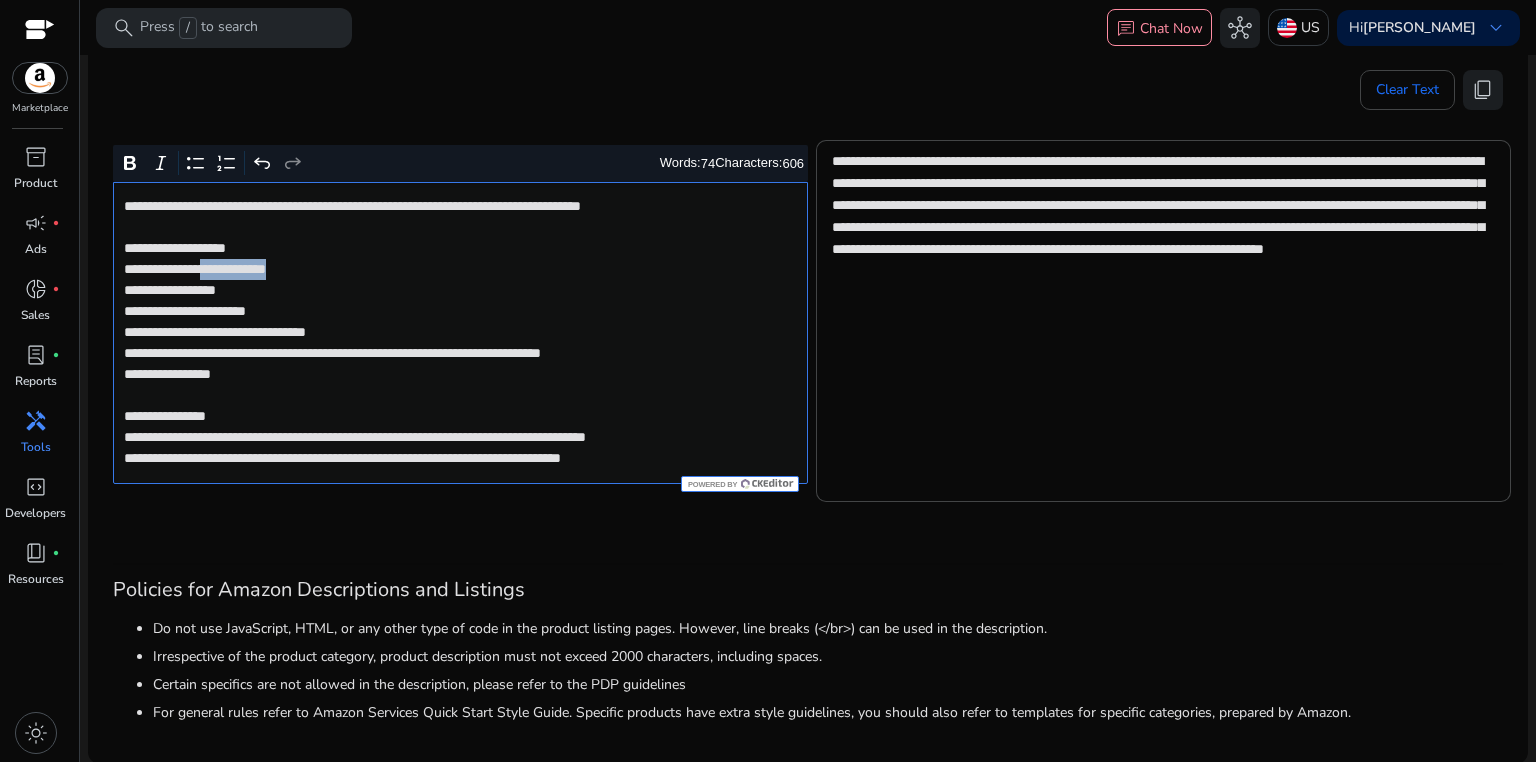 drag, startPoint x: 223, startPoint y: 267, endPoint x: 321, endPoint y: 268, distance: 98.005104 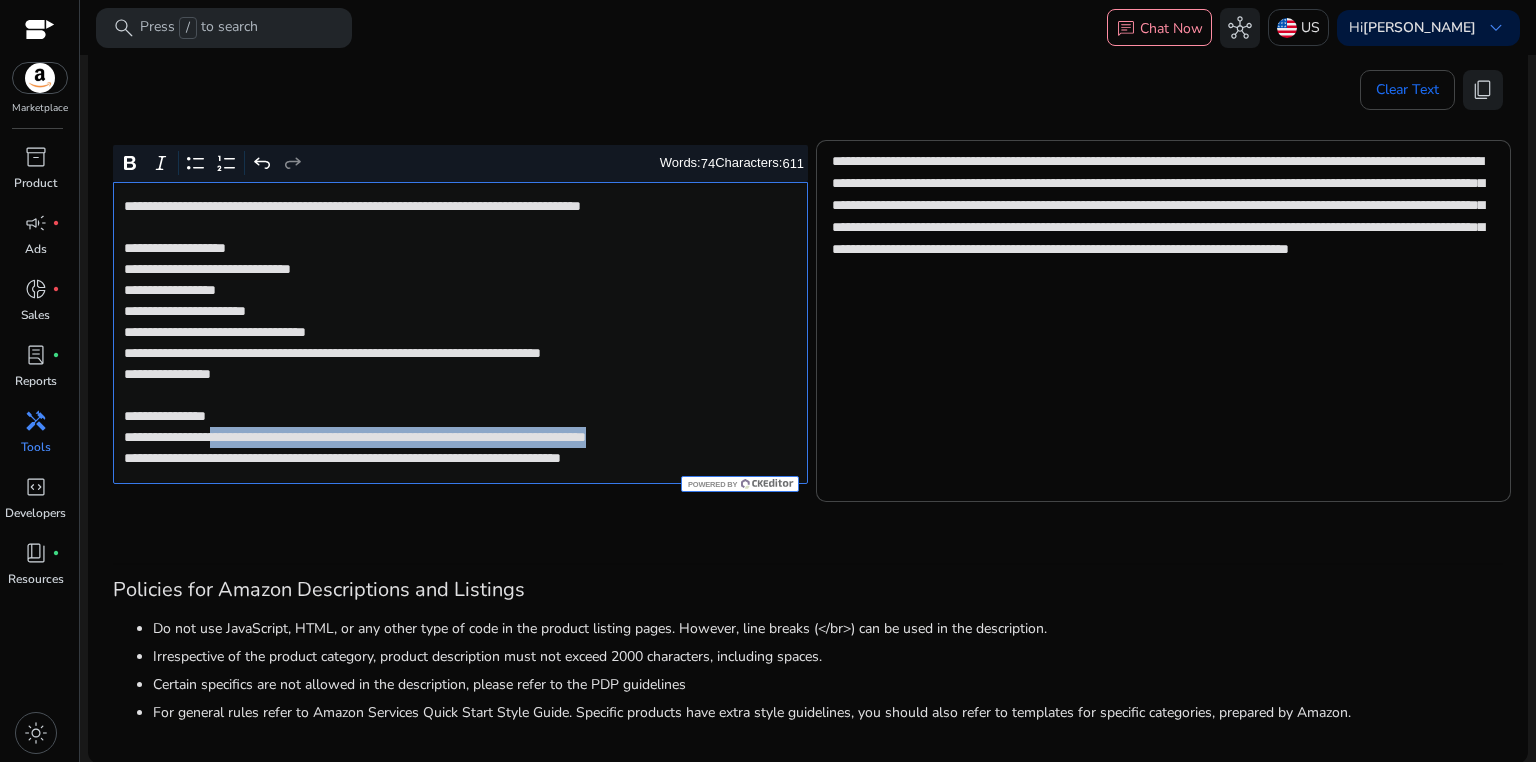 drag, startPoint x: 235, startPoint y: 436, endPoint x: 760, endPoint y: 436, distance: 525 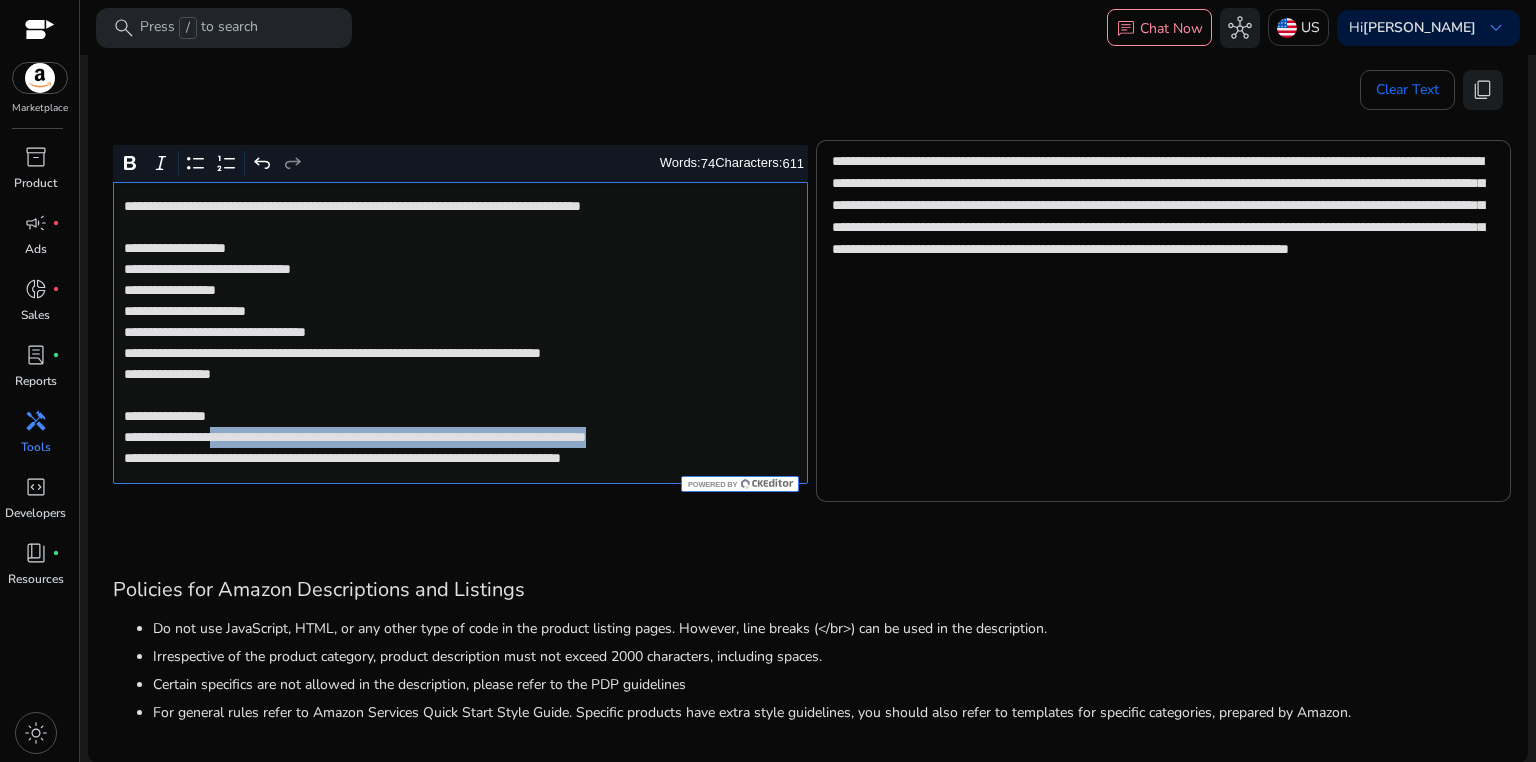 click on "**********" 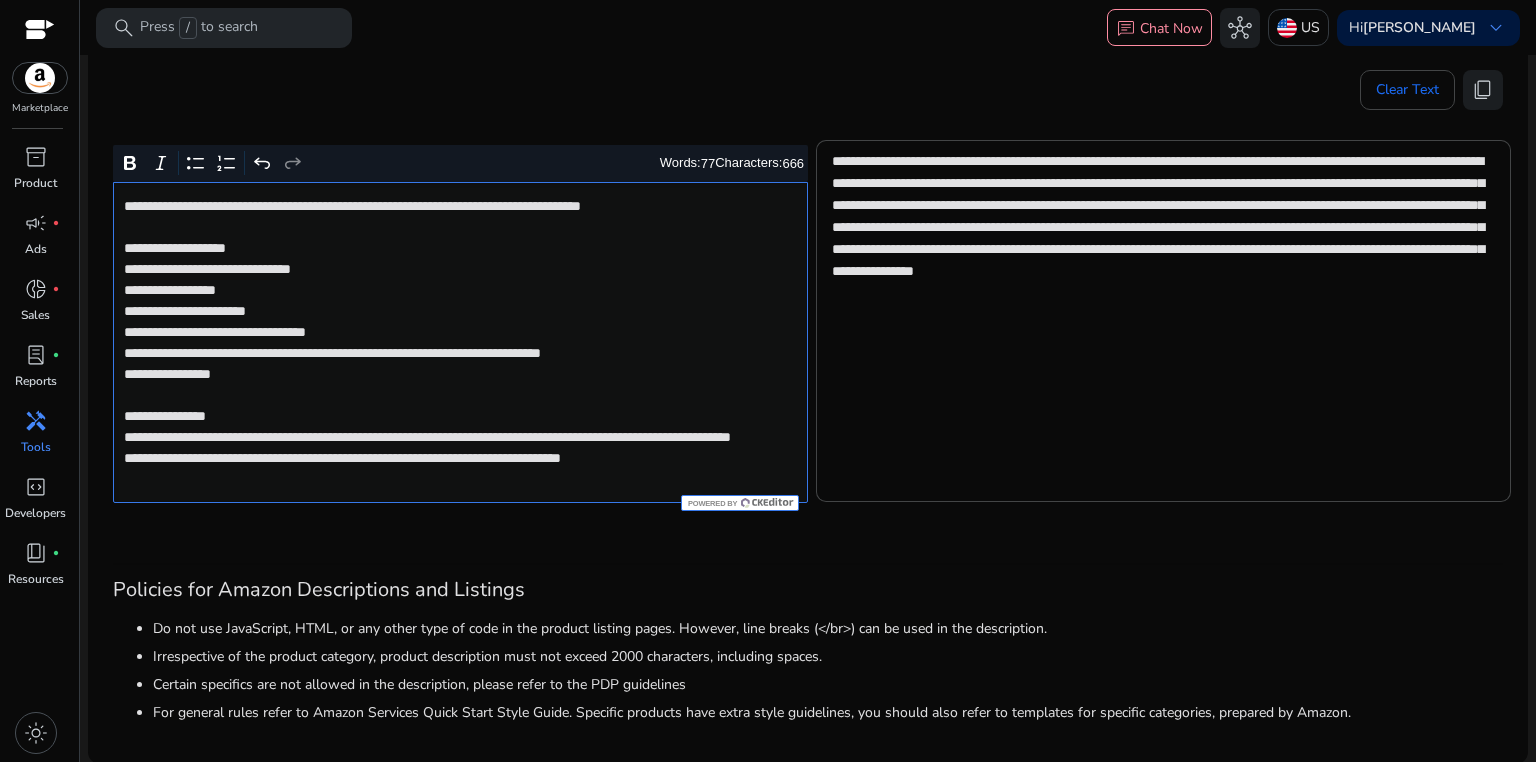 click on "**********" 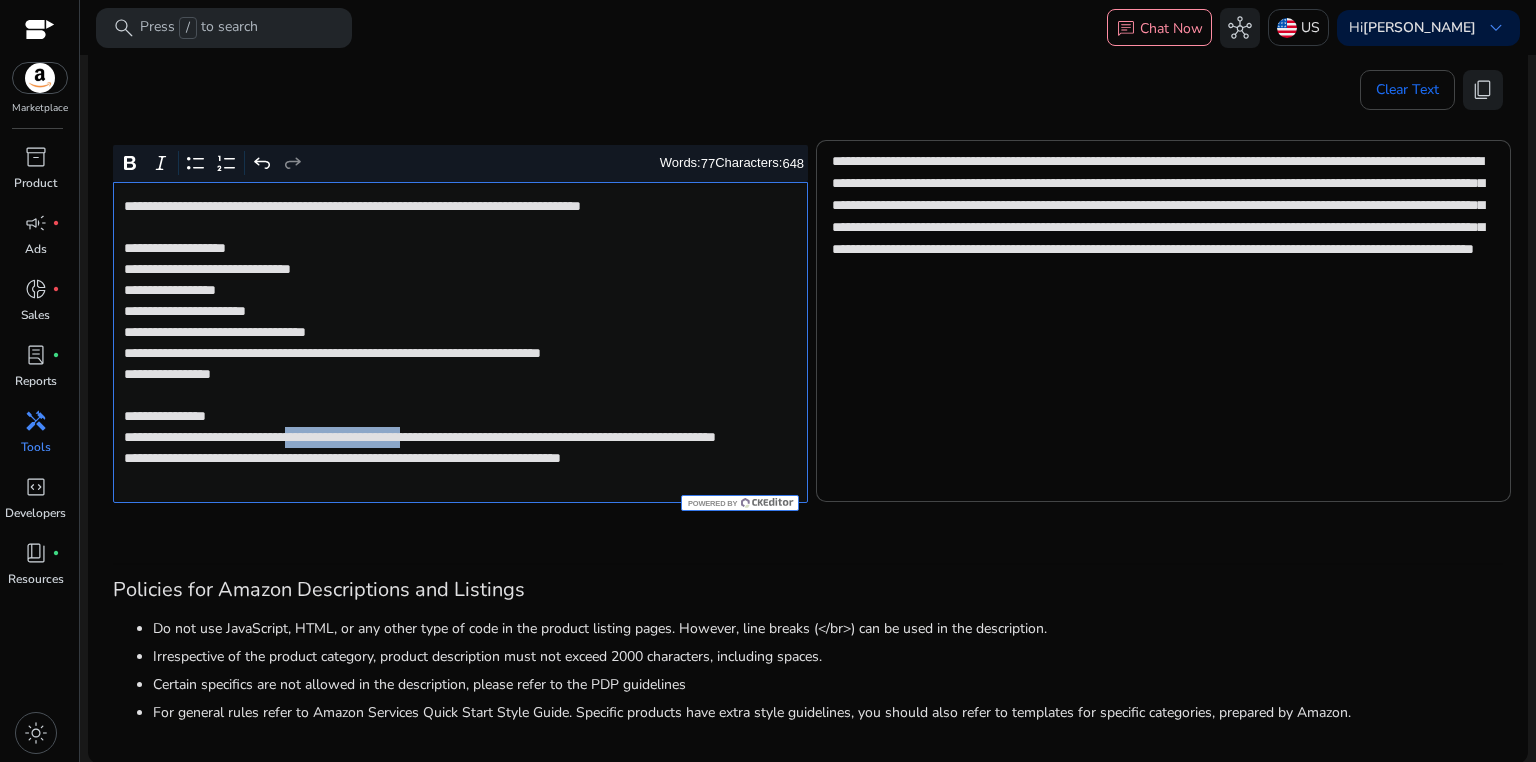 drag, startPoint x: 330, startPoint y: 437, endPoint x: 483, endPoint y: 437, distance: 153 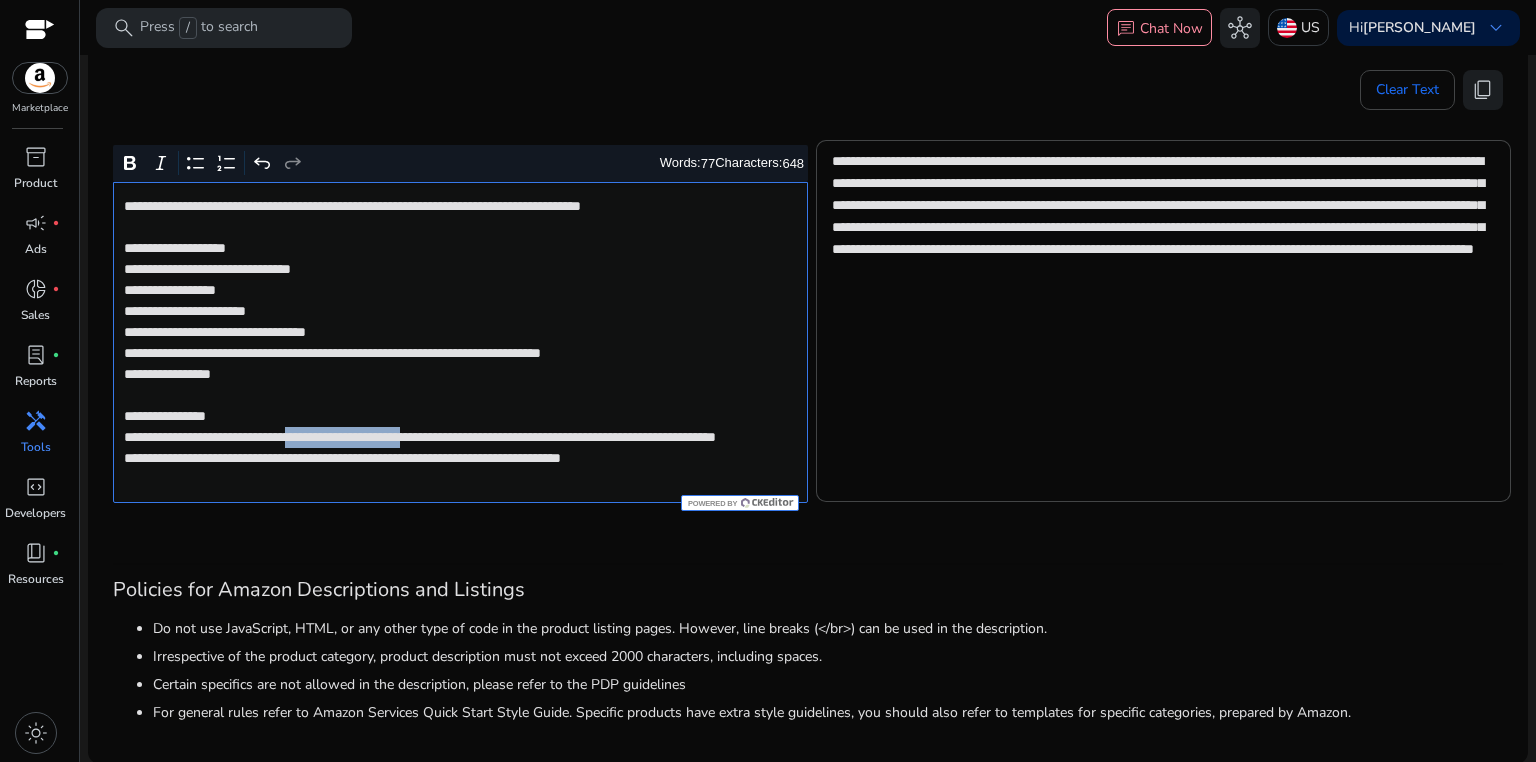 click on "**********" 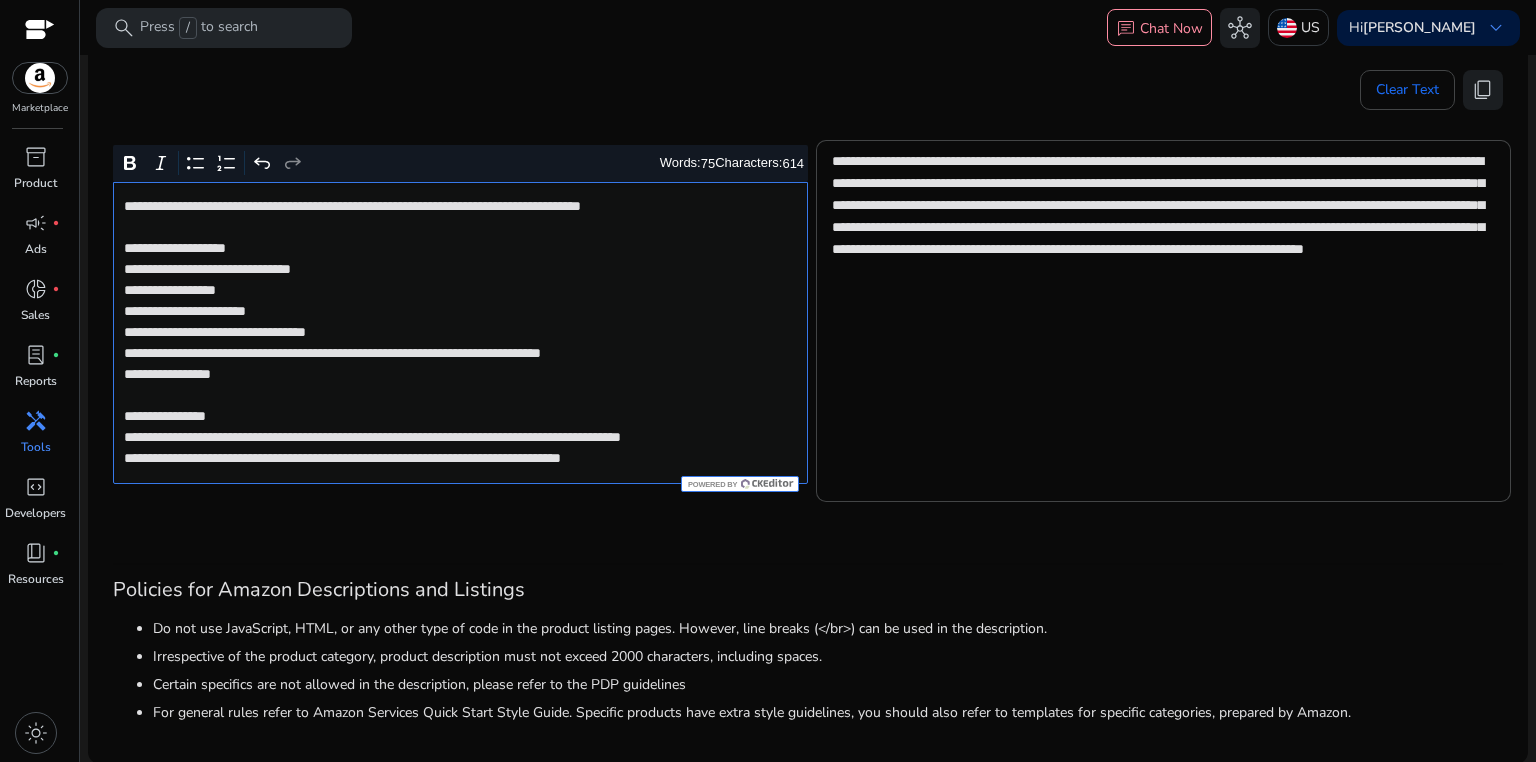 click on "**********" 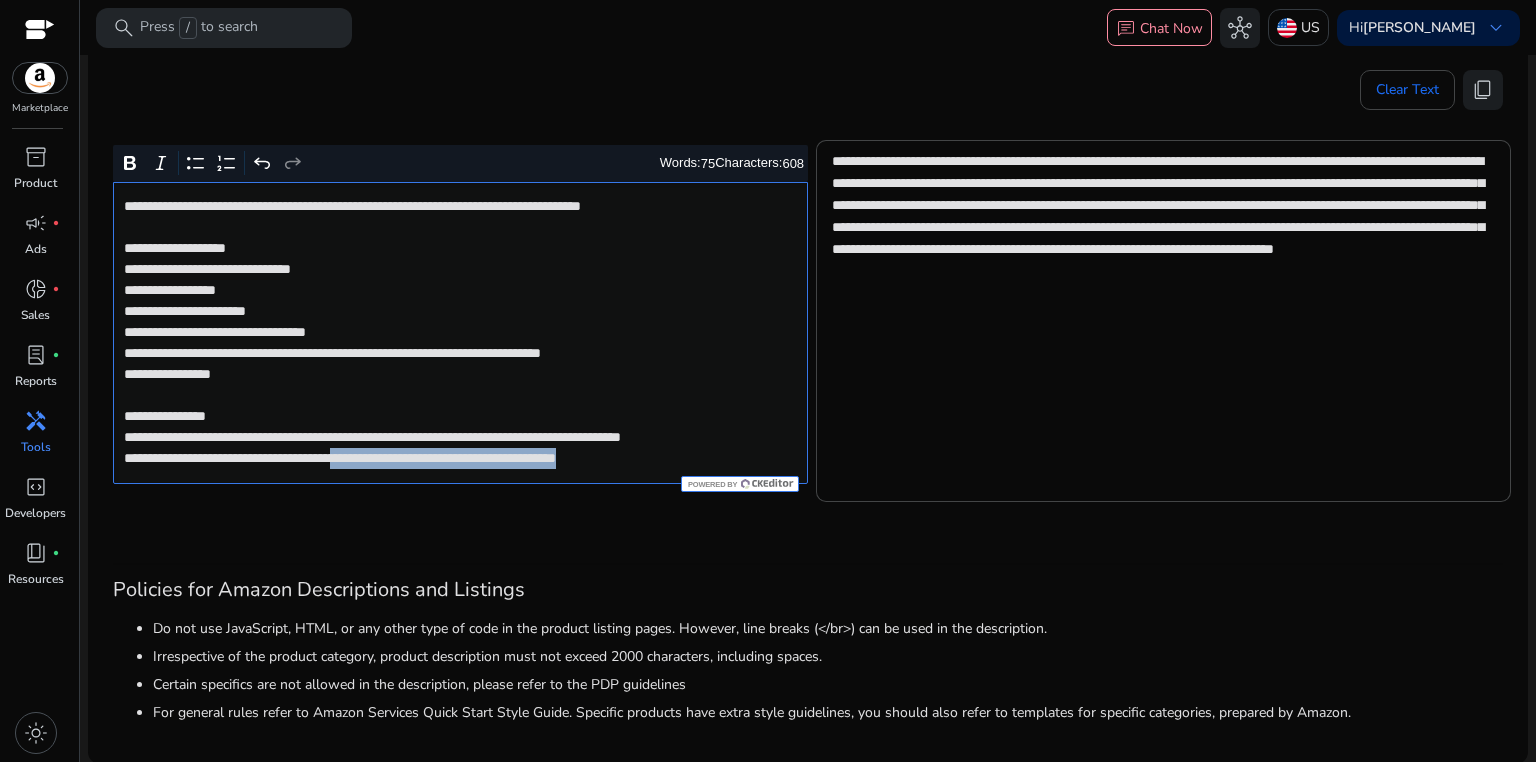 drag, startPoint x: 404, startPoint y: 454, endPoint x: 717, endPoint y: 461, distance: 313.07828 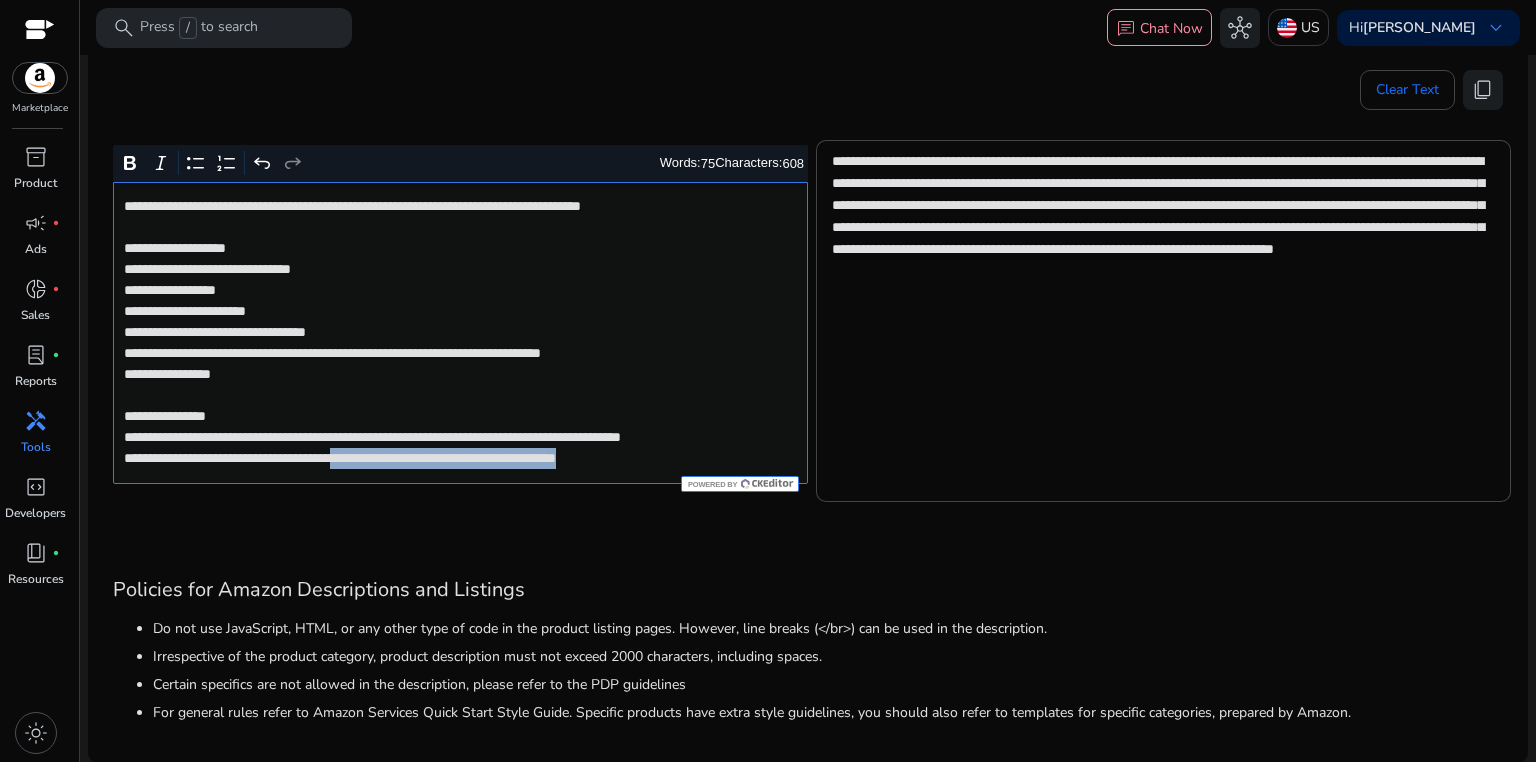 click on "**********" 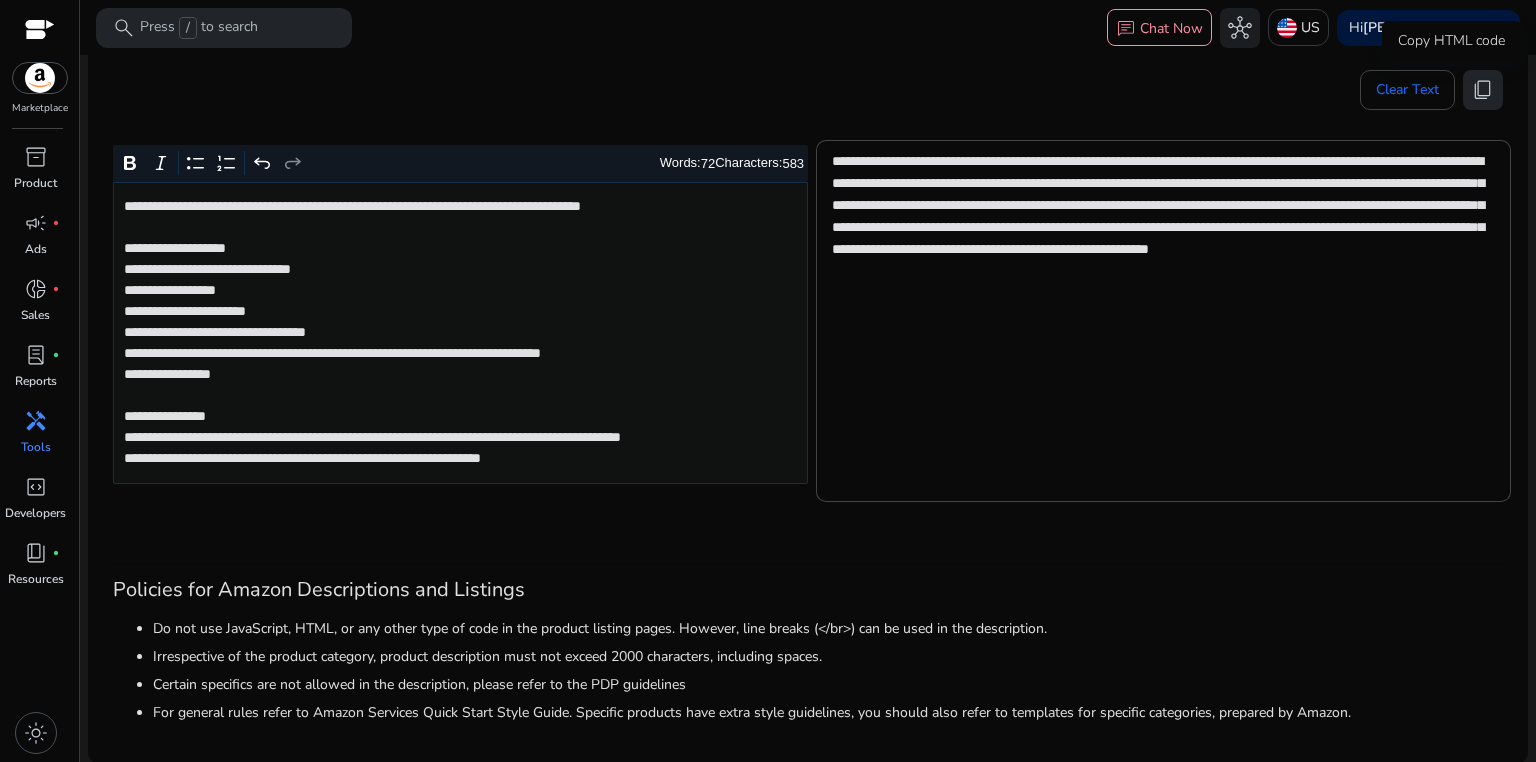 click on "content_copy" 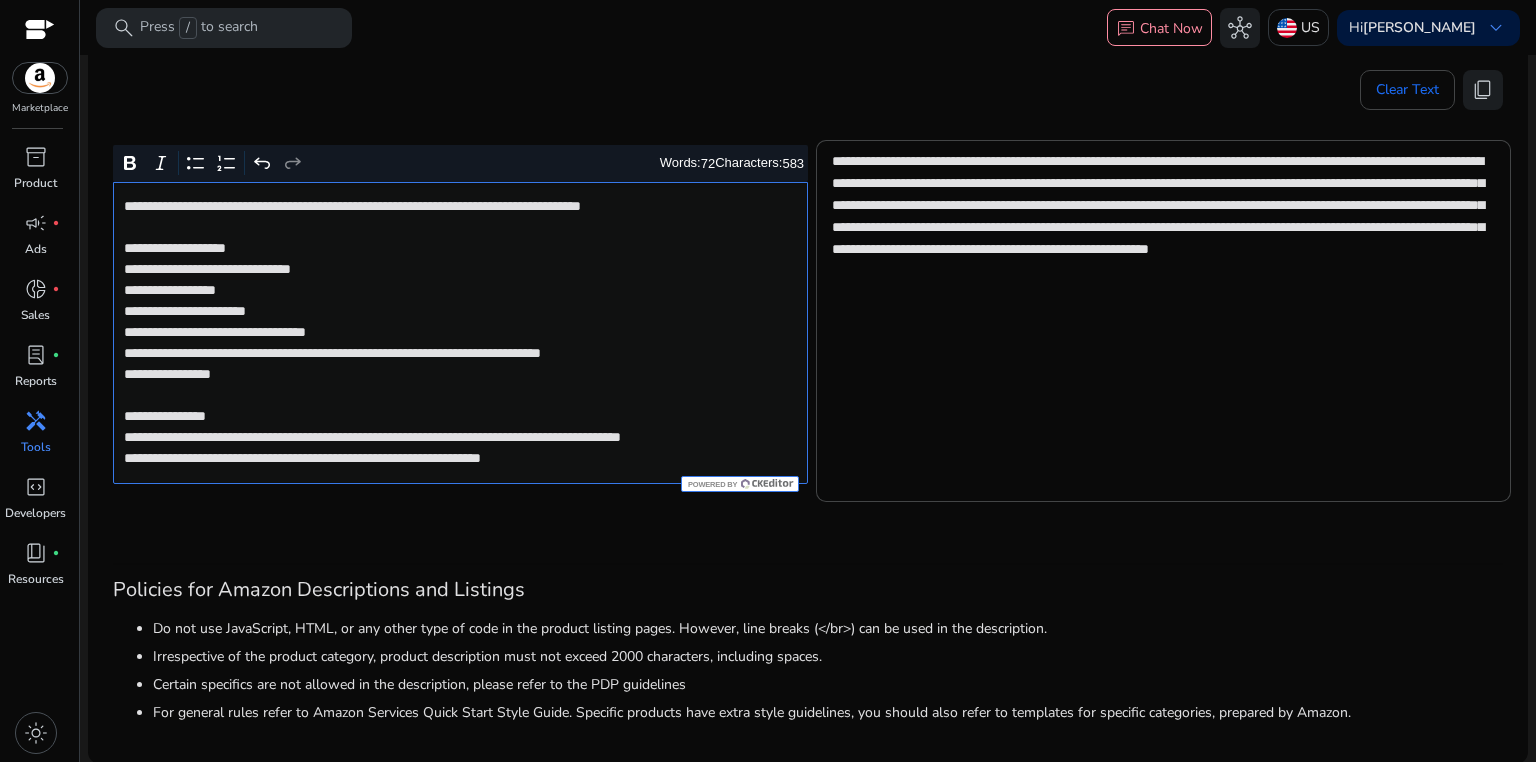 click on "**********" 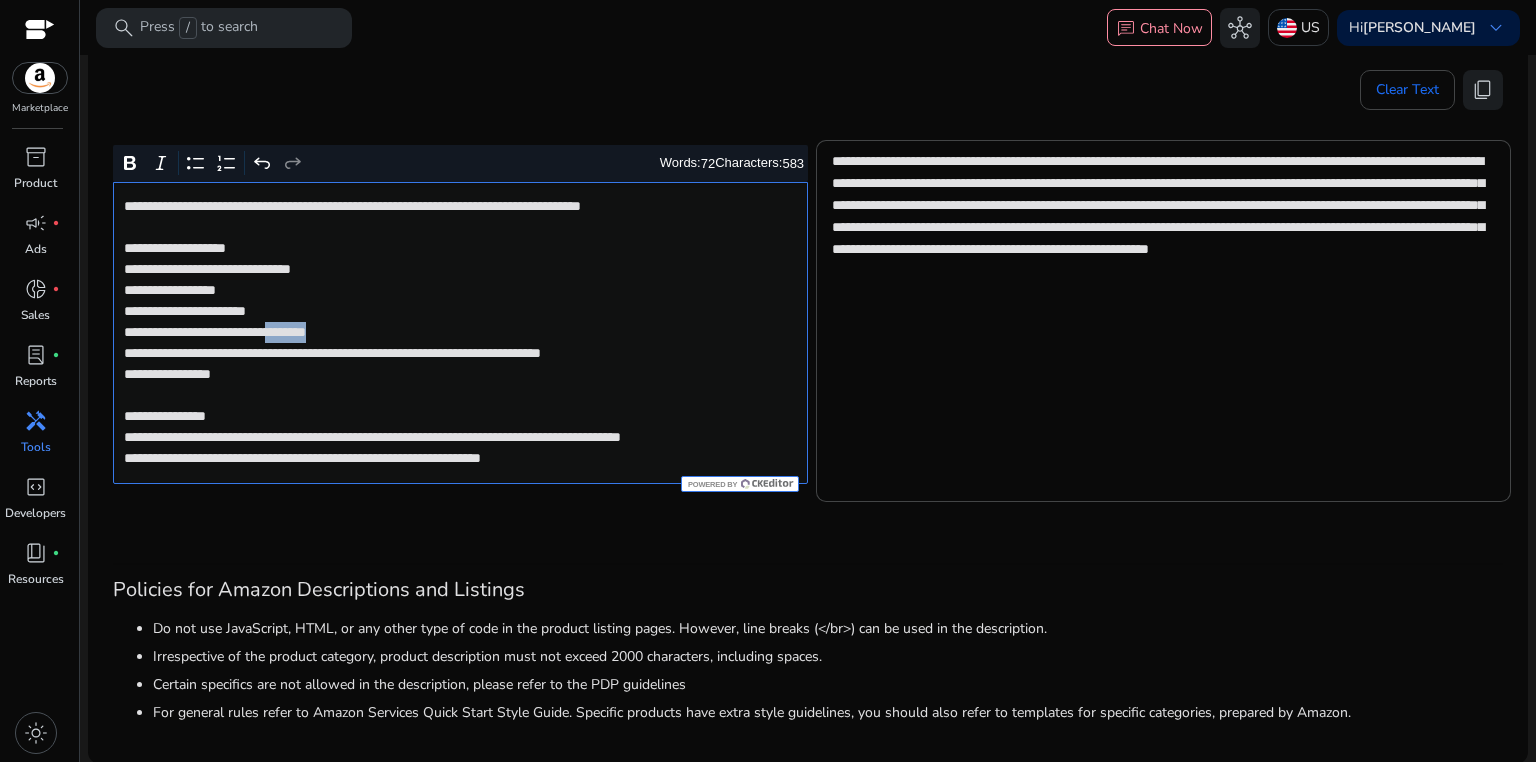click on "**********" 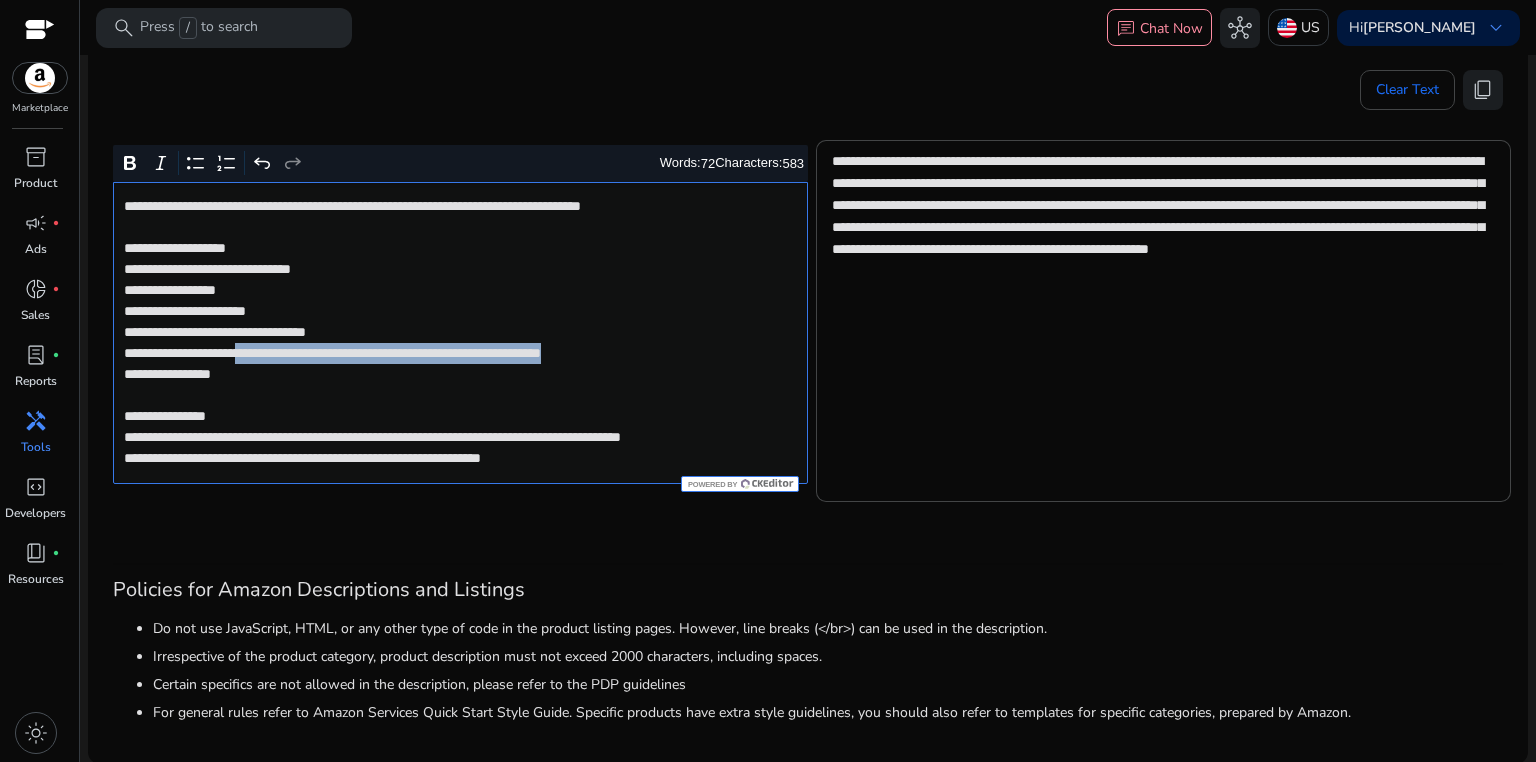 drag, startPoint x: 284, startPoint y: 353, endPoint x: 773, endPoint y: 352, distance: 489.00104 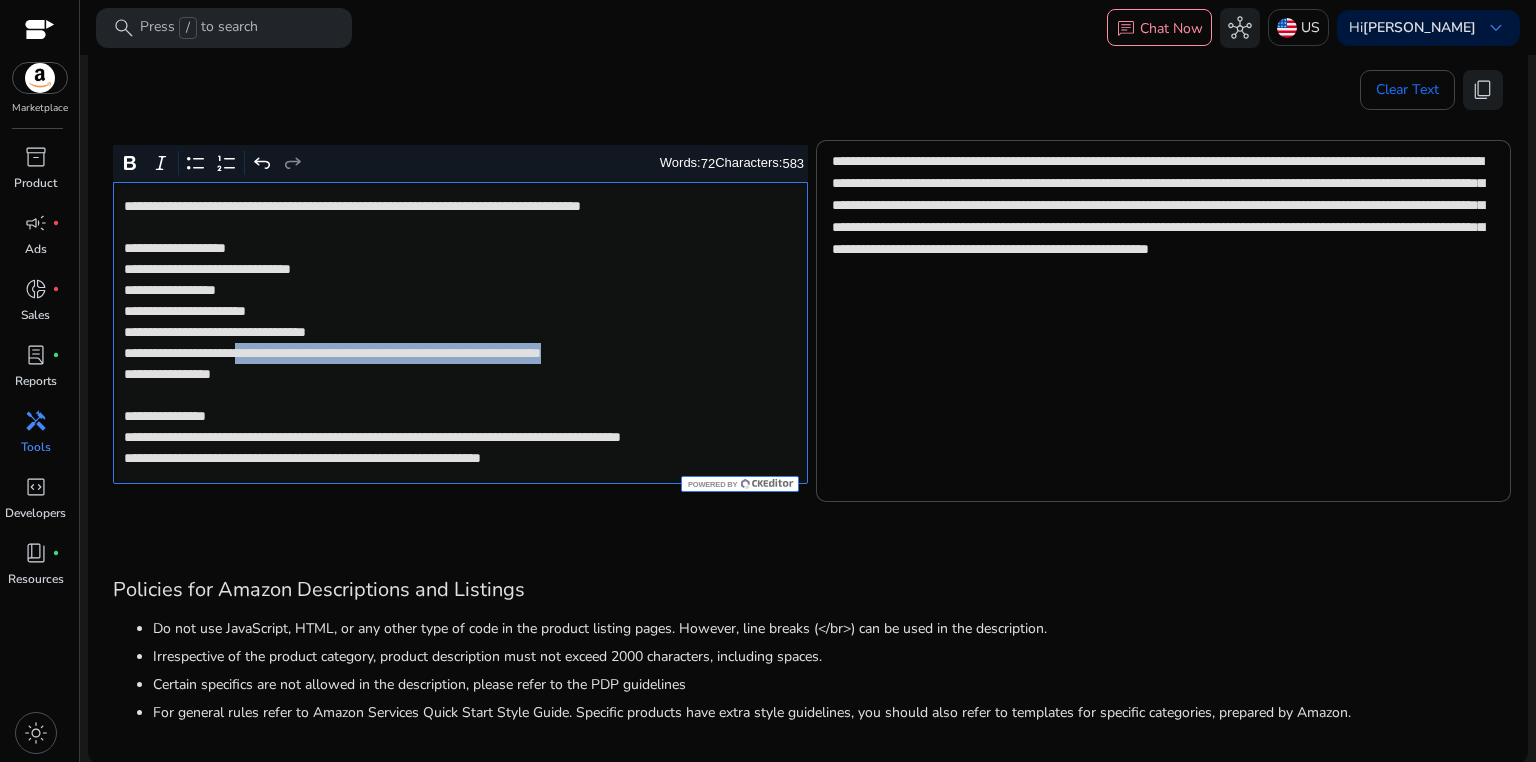 click on "**********" 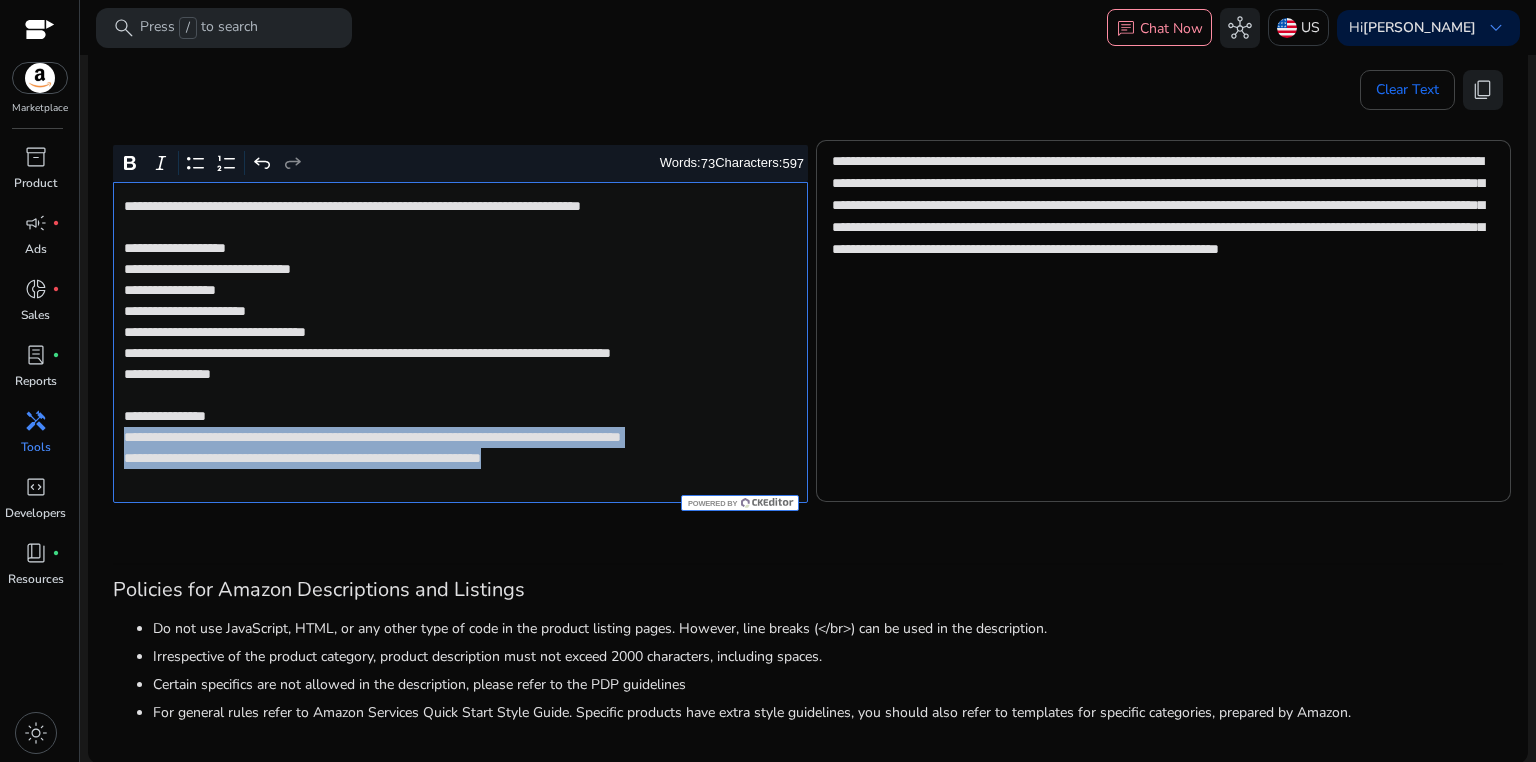 drag, startPoint x: 121, startPoint y: 460, endPoint x: 638, endPoint y: 493, distance: 518.0521 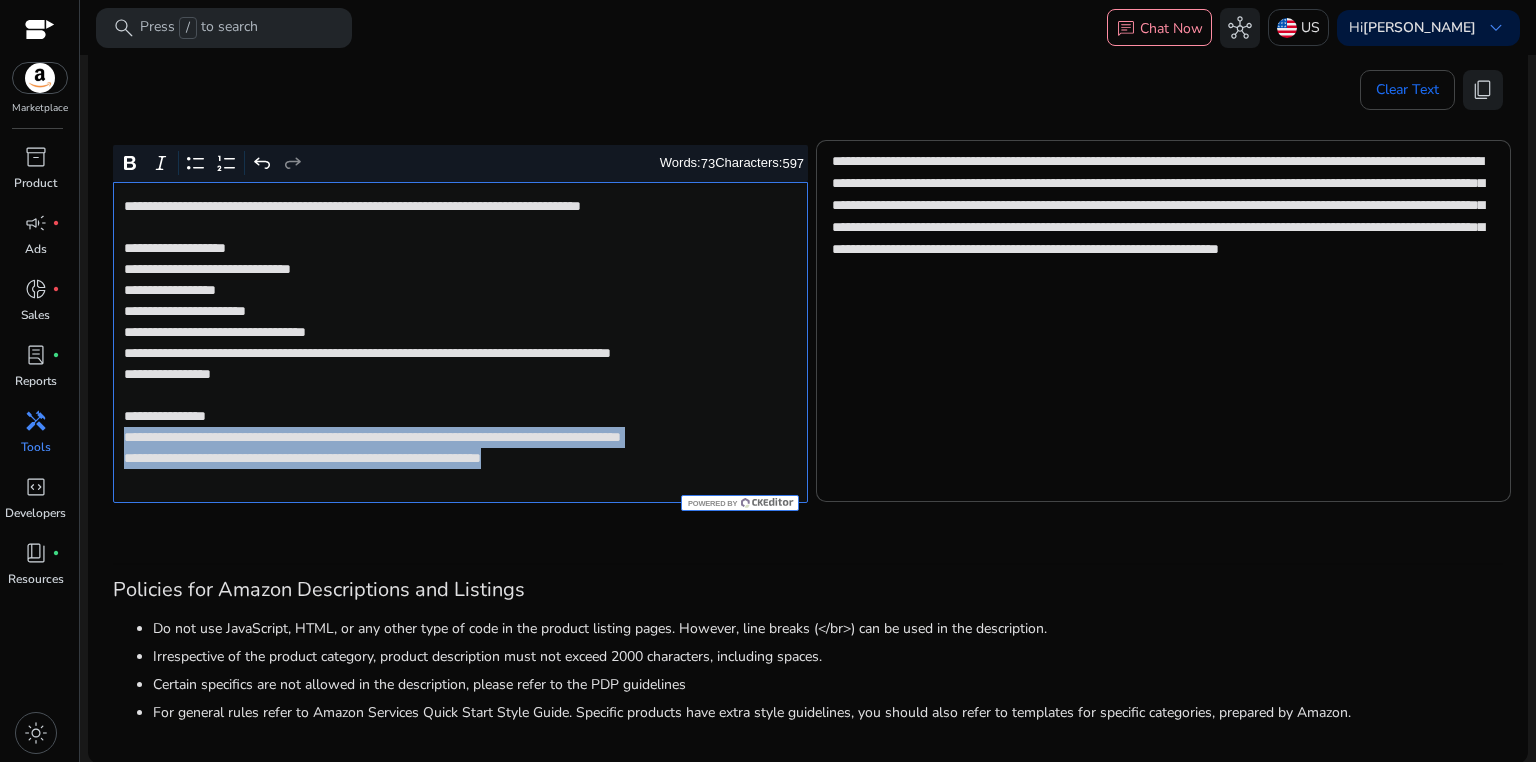 click on "**********" 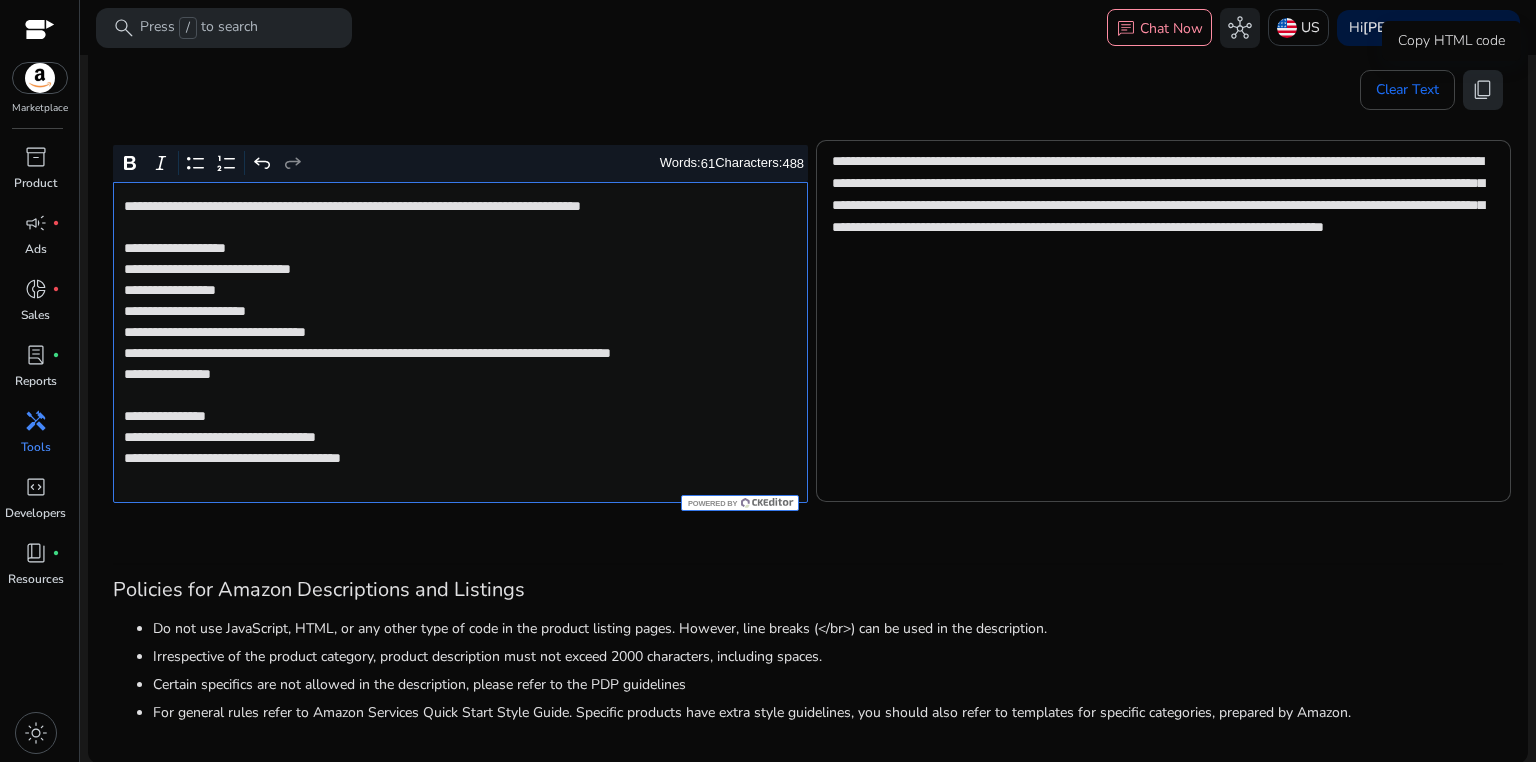 click on "content_copy" 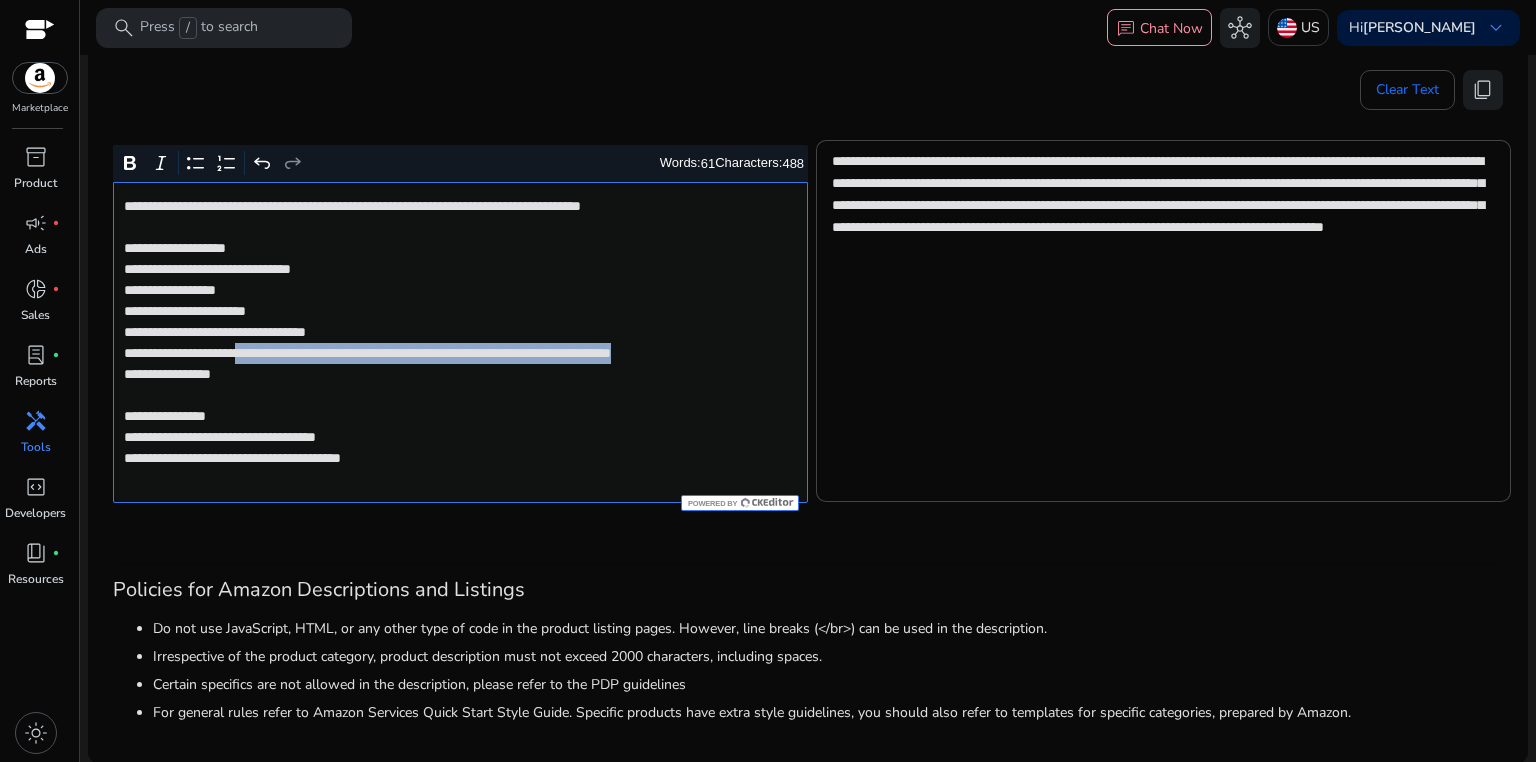 drag, startPoint x: 283, startPoint y: 359, endPoint x: 346, endPoint y: 371, distance: 64.132675 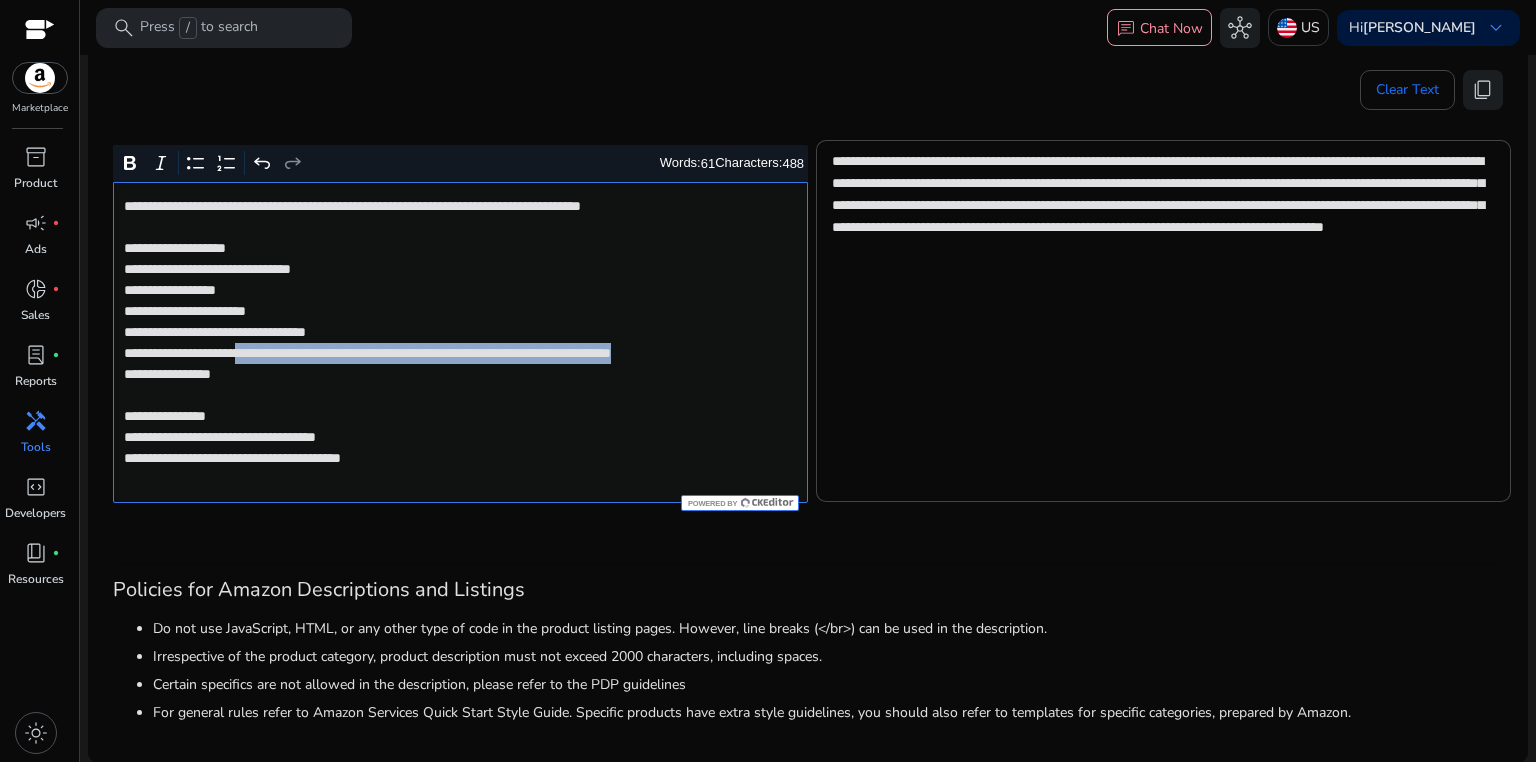 click on "**********" 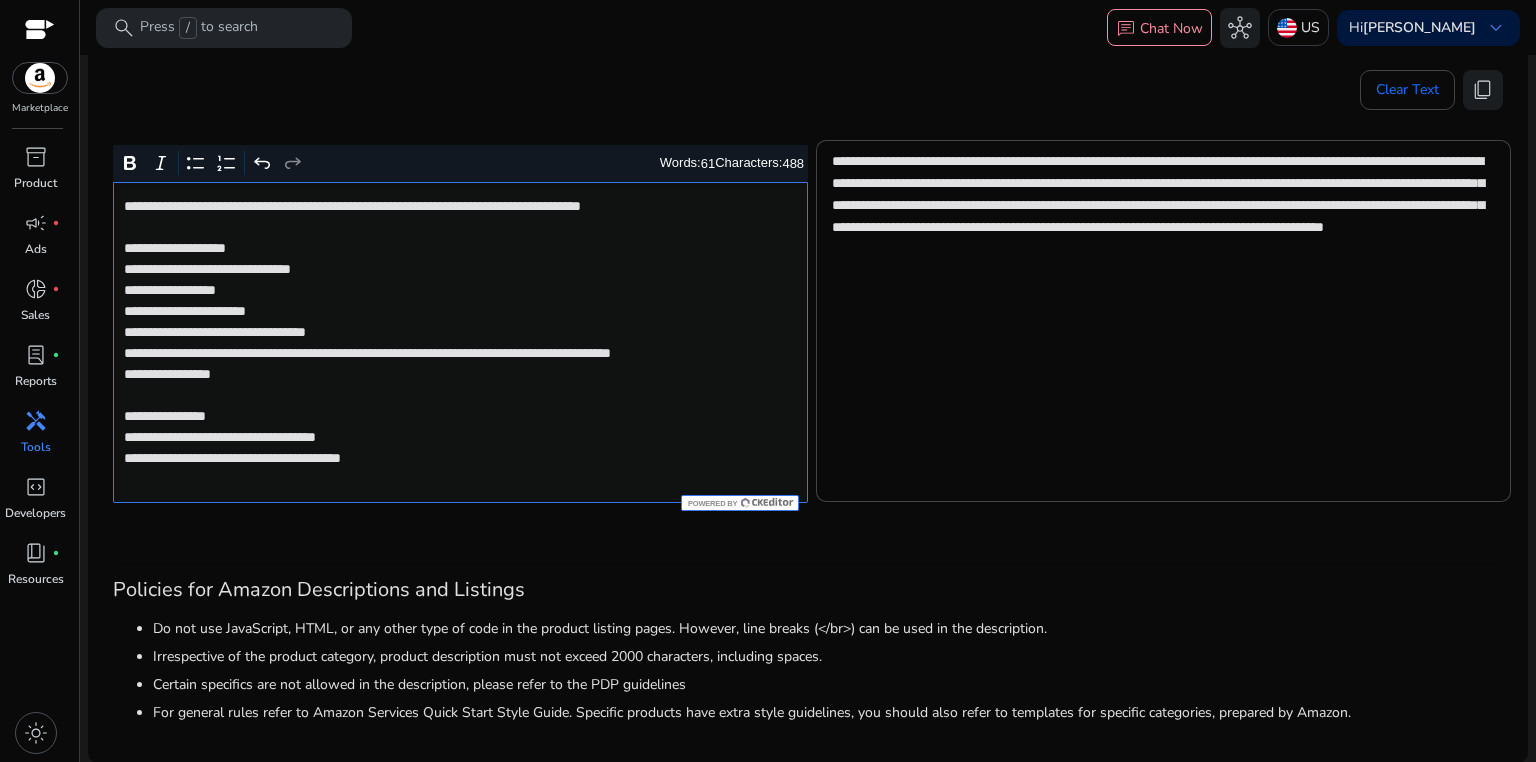 click on "**********" 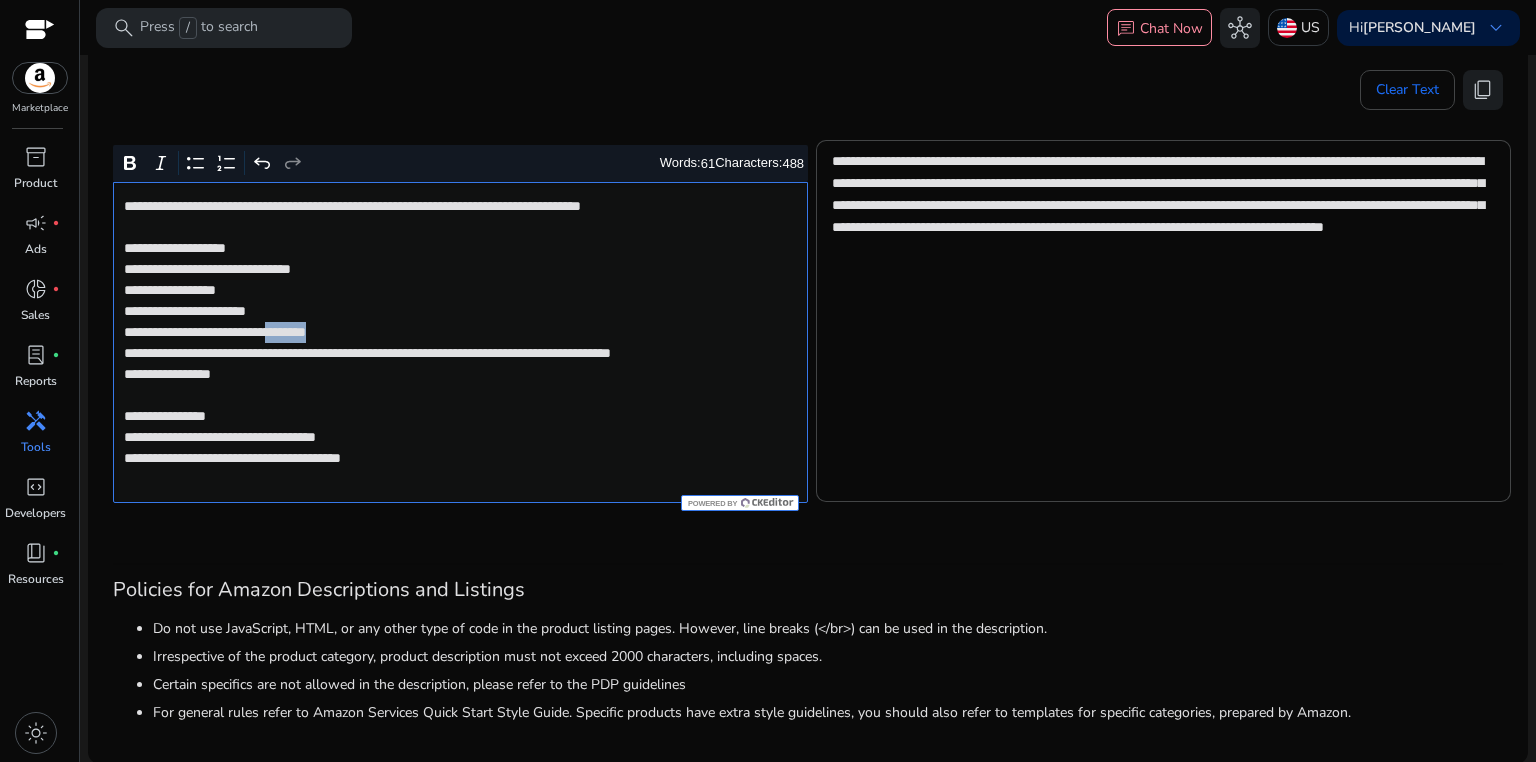 click on "**********" 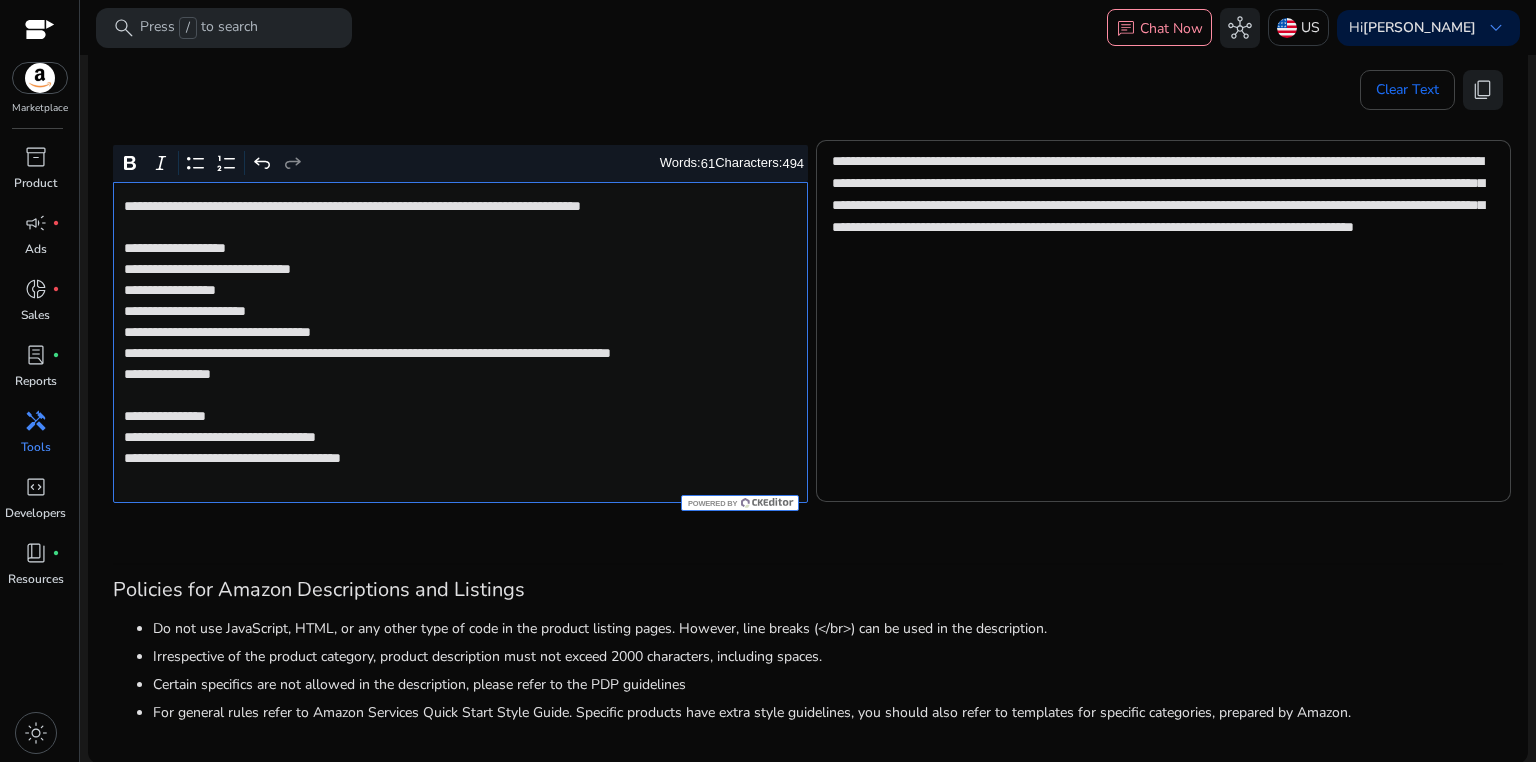 click on "**********" 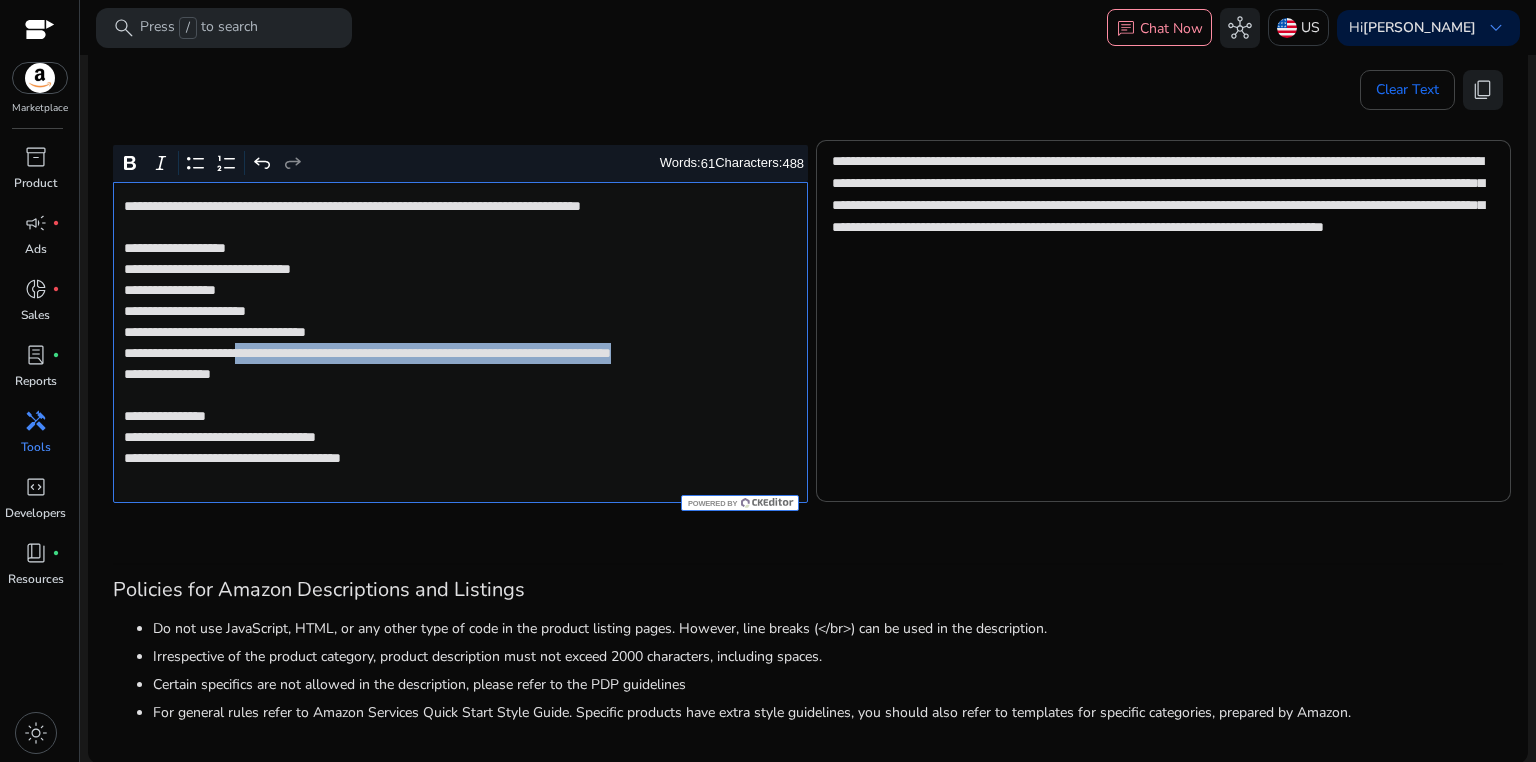 drag, startPoint x: 282, startPoint y: 352, endPoint x: 285, endPoint y: 369, distance: 17.262676 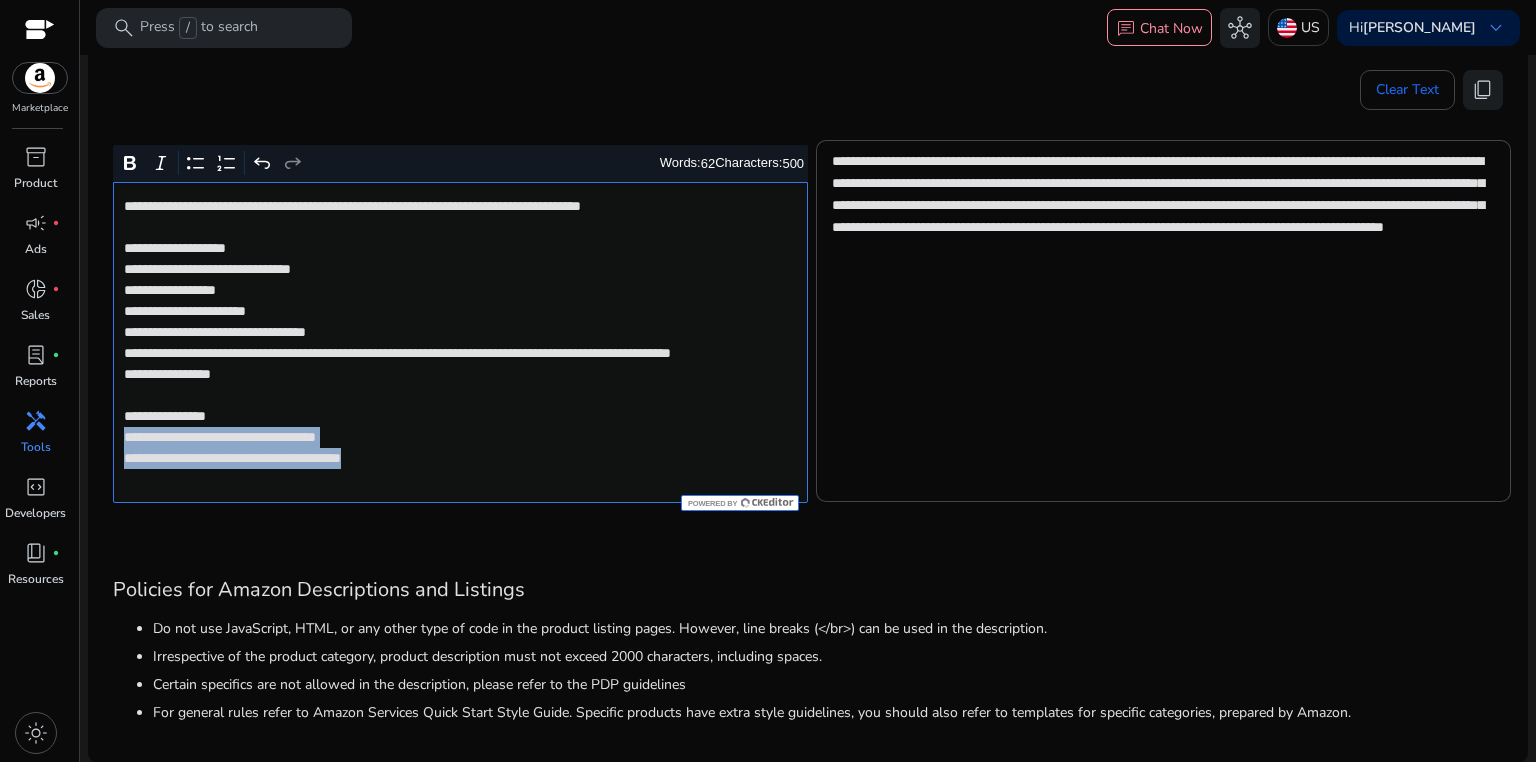 drag, startPoint x: 121, startPoint y: 460, endPoint x: 438, endPoint y: 488, distance: 318.2342 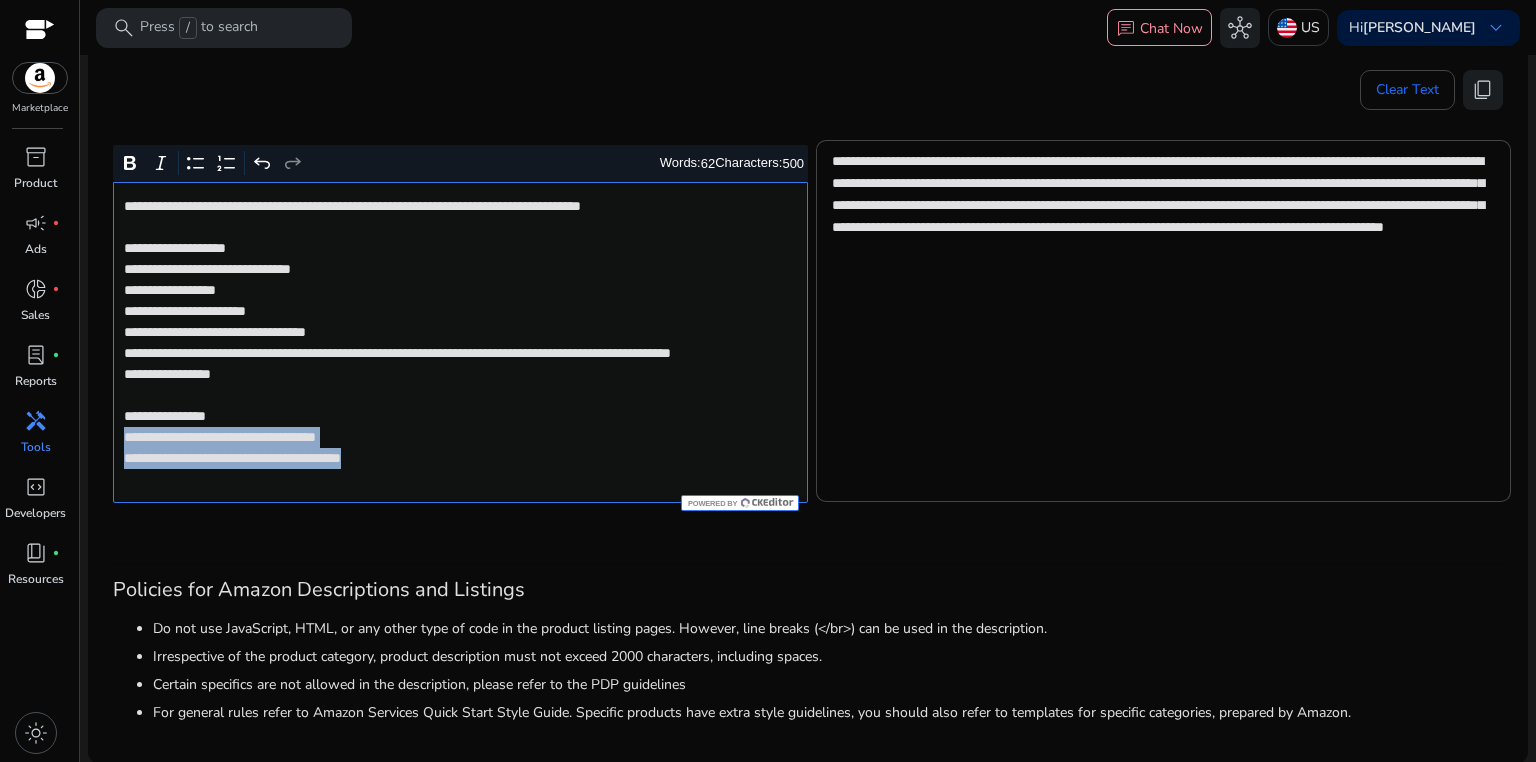 click on "**********" 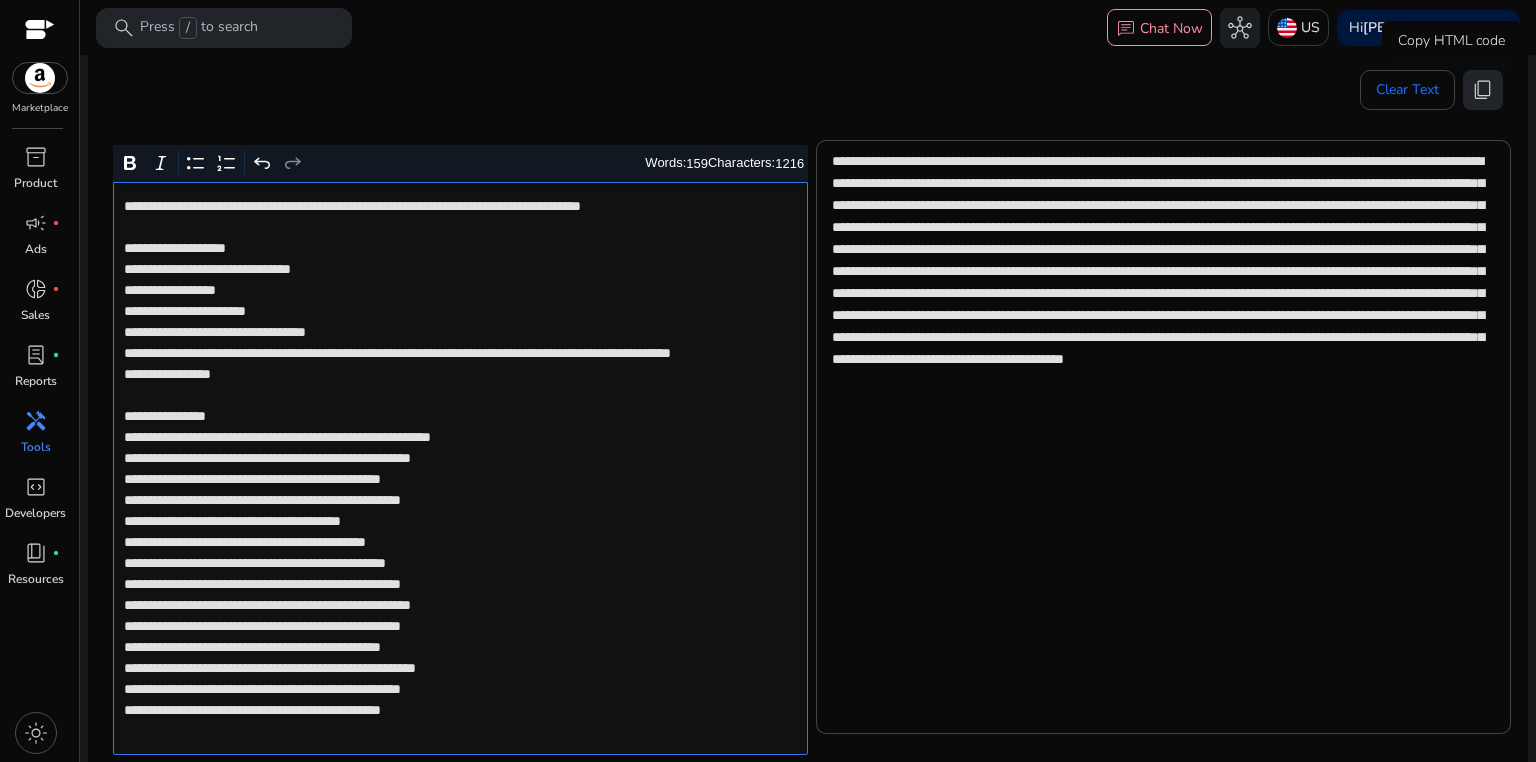 click on "content_copy" 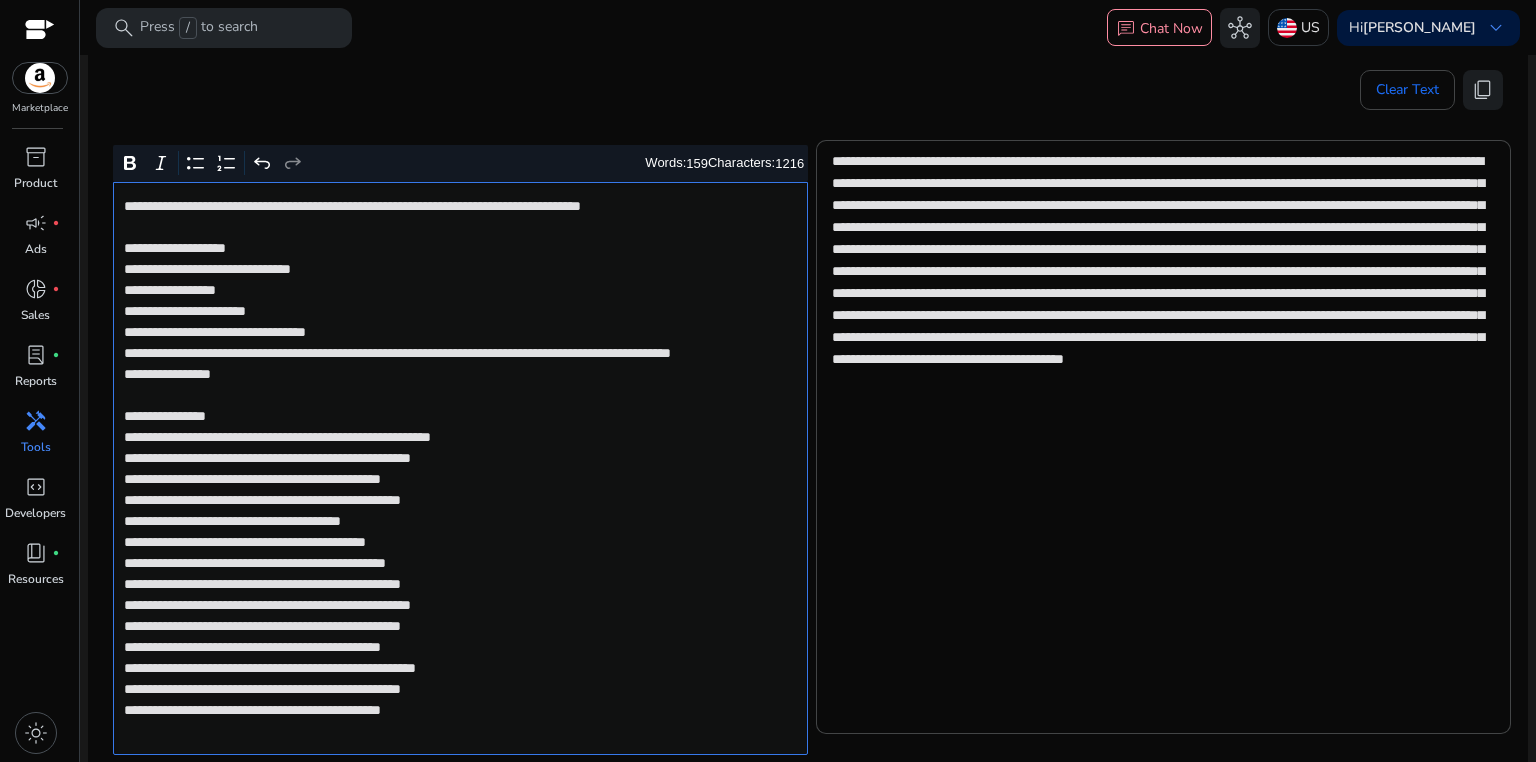 click on "**********" 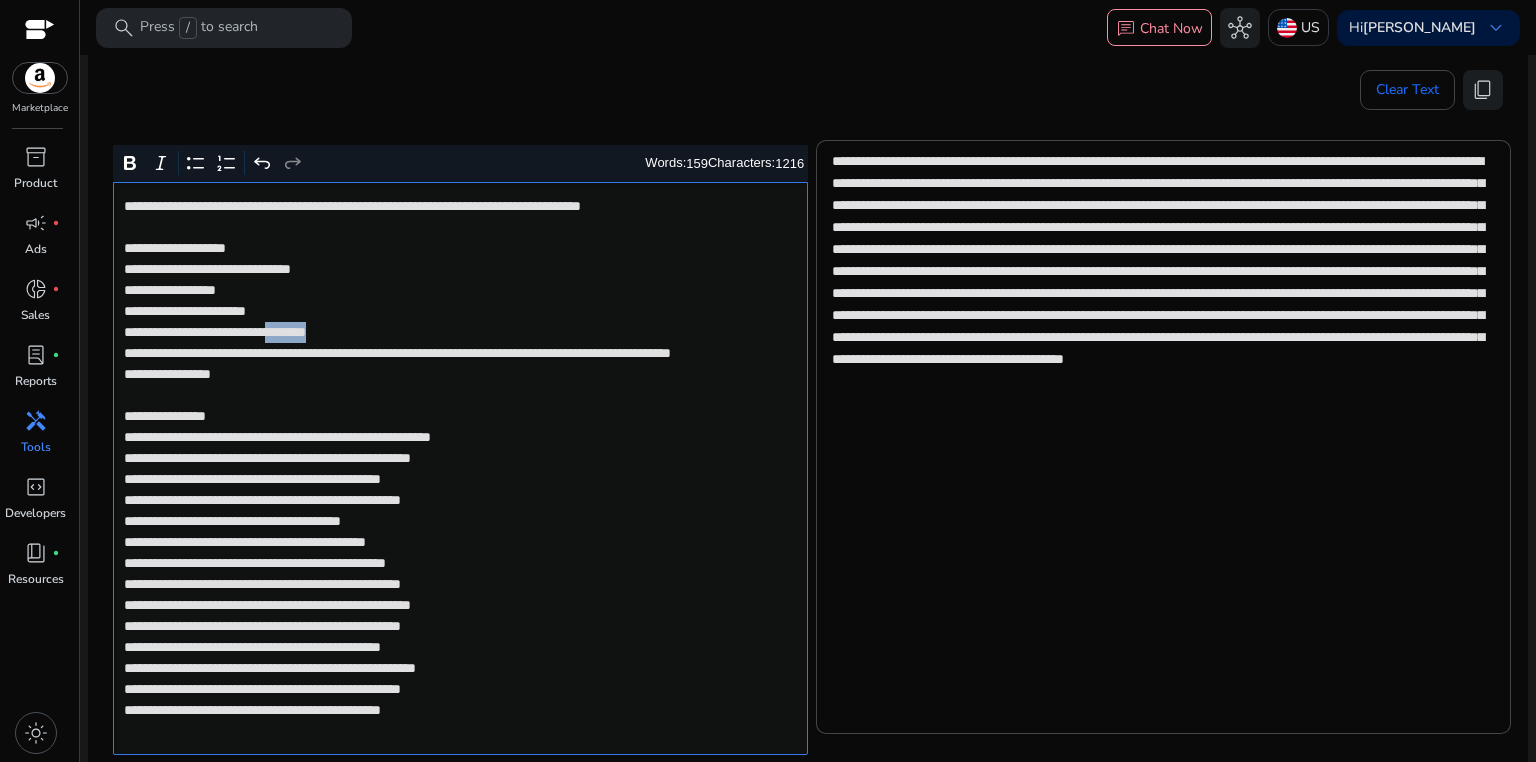 click on "**********" 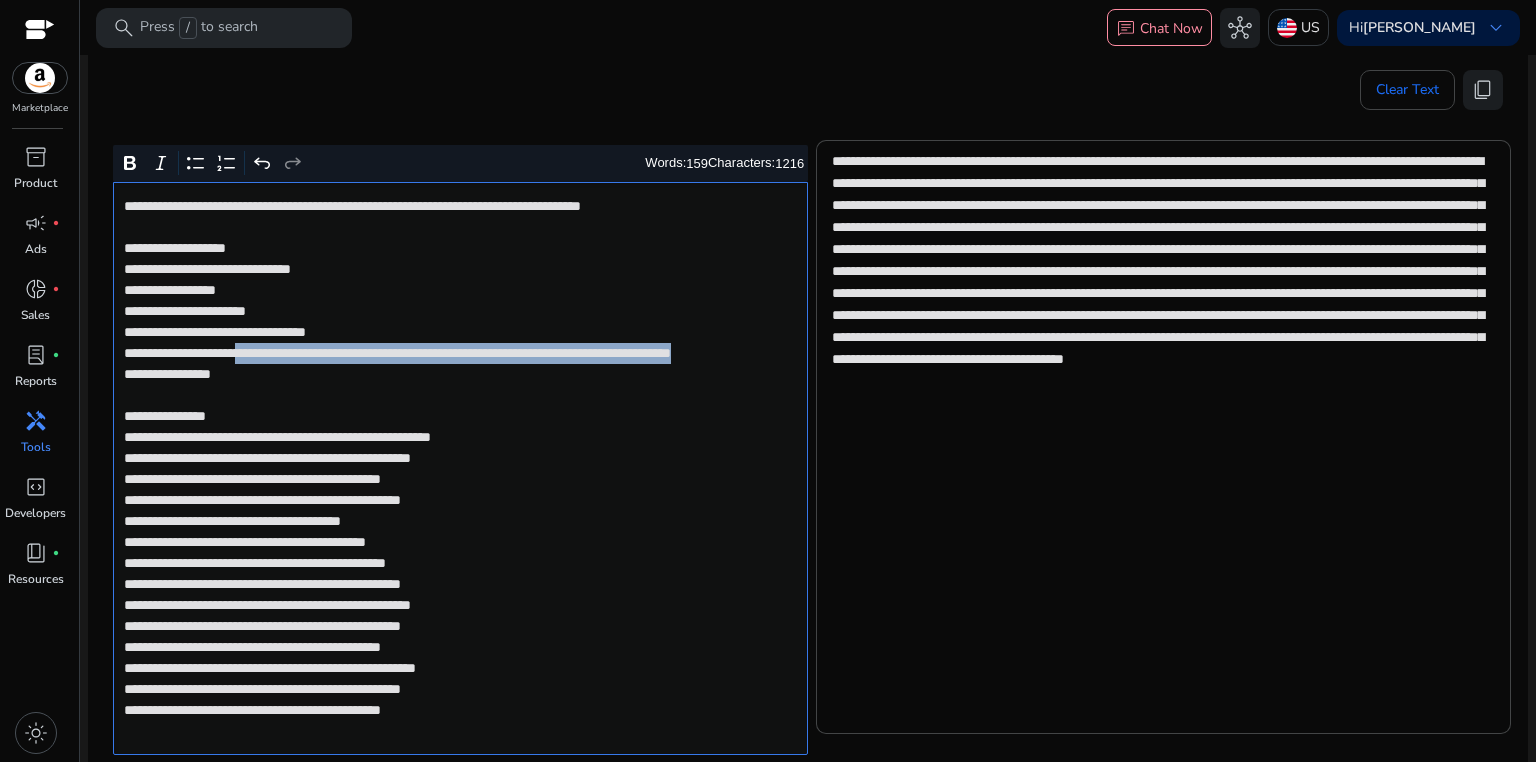 drag, startPoint x: 284, startPoint y: 352, endPoint x: 315, endPoint y: 370, distance: 35.846897 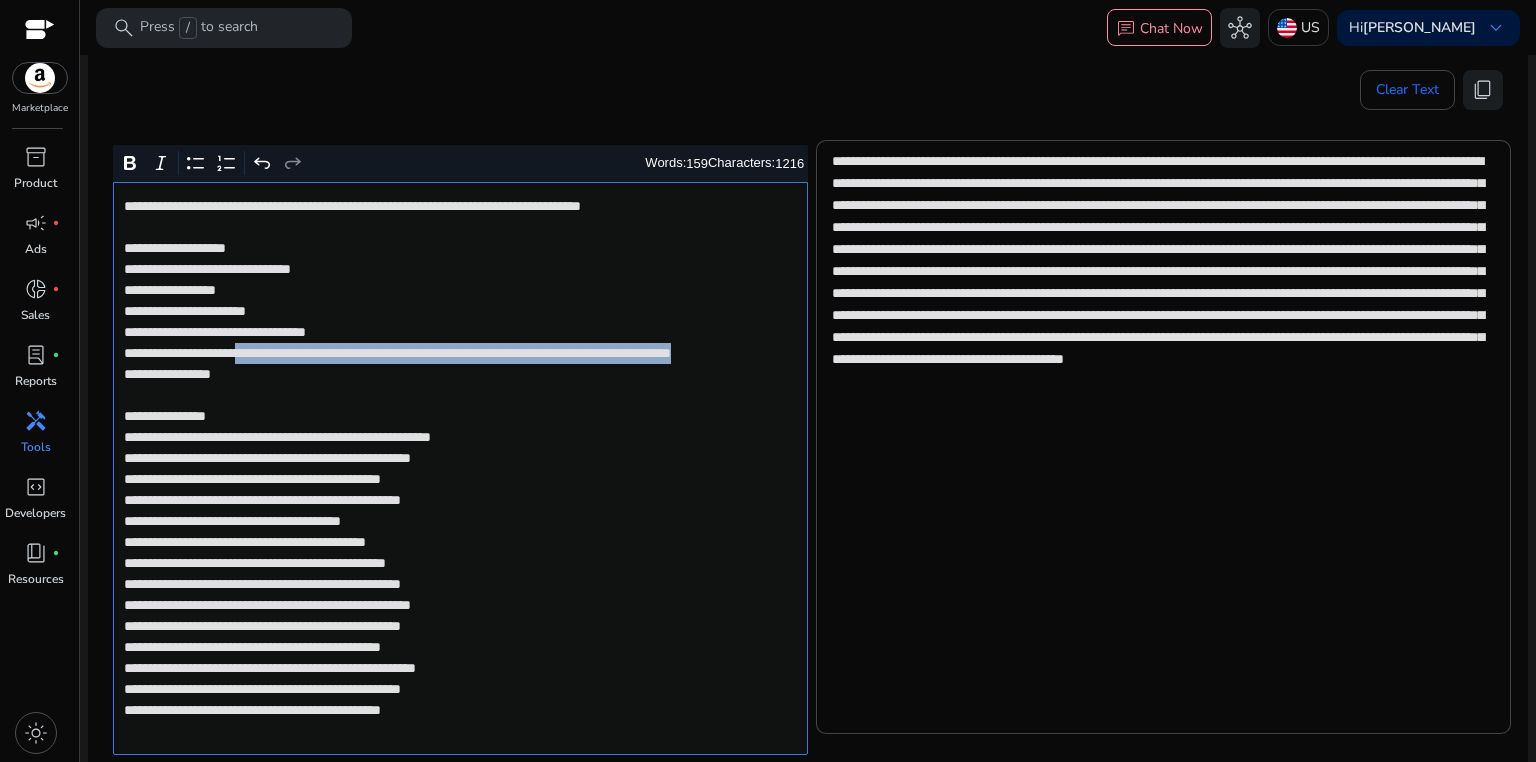 click on "**********" 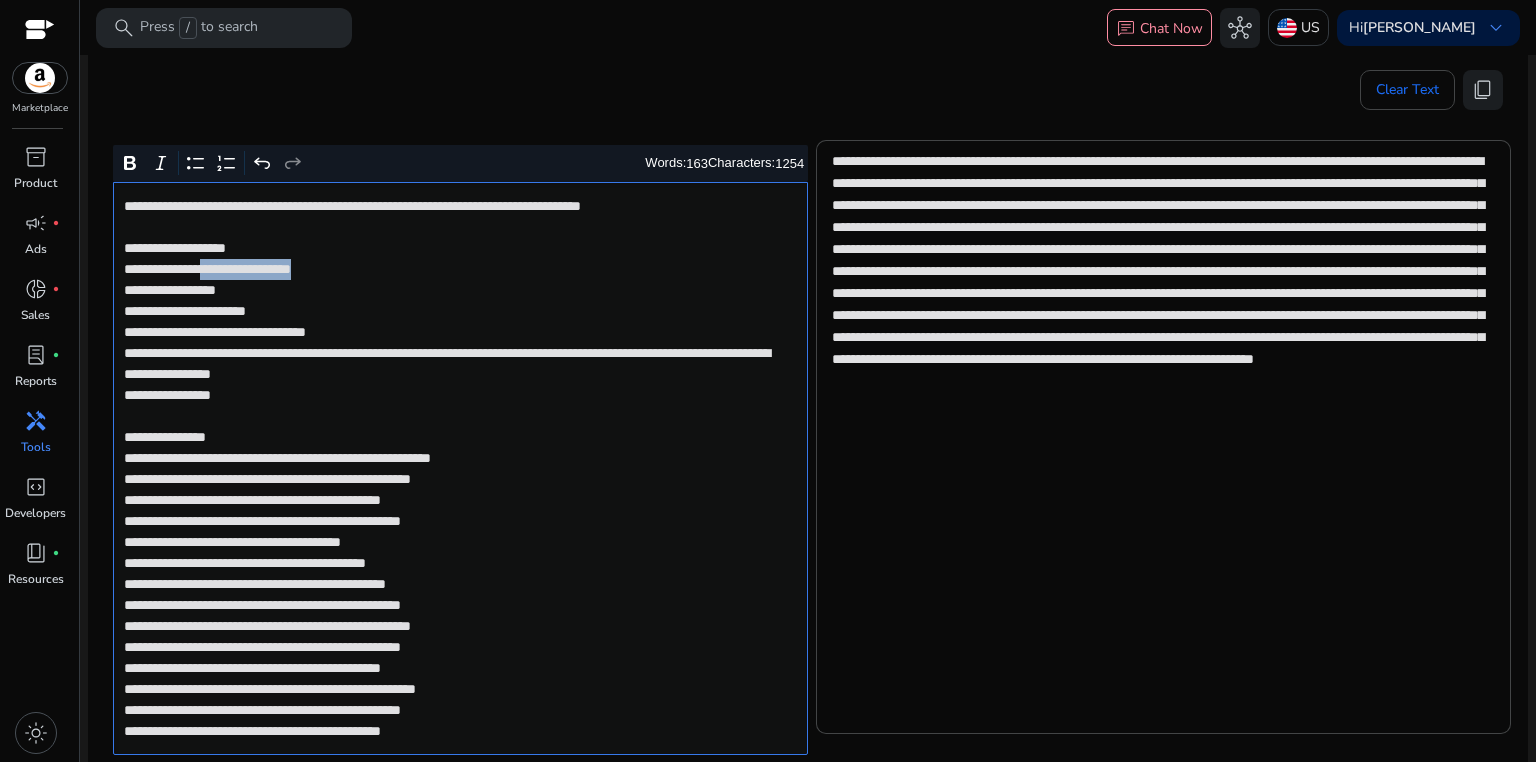 drag, startPoint x: 220, startPoint y: 271, endPoint x: 360, endPoint y: 276, distance: 140.08926 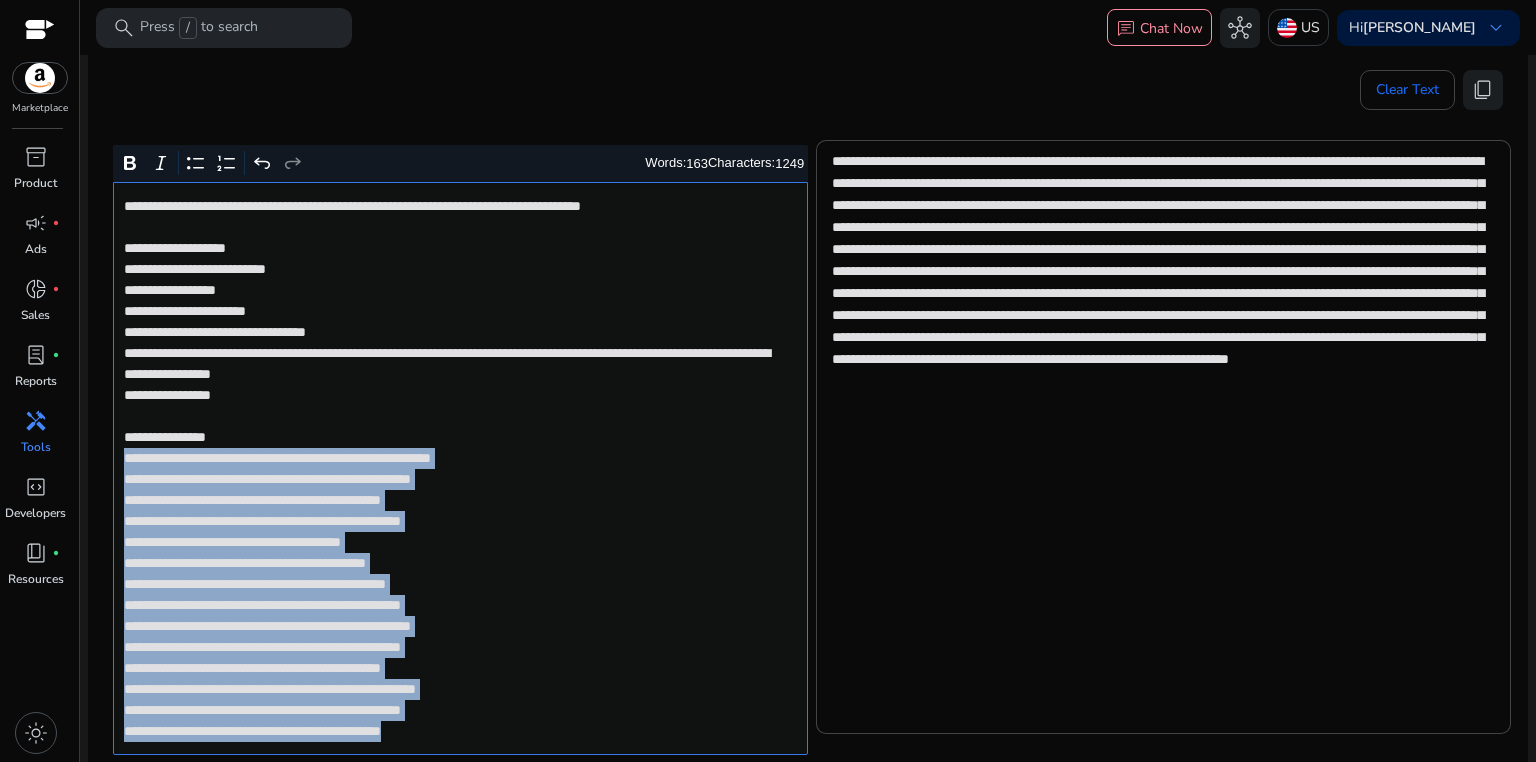 drag, startPoint x: 125, startPoint y: 461, endPoint x: 593, endPoint y: 726, distance: 537.8187 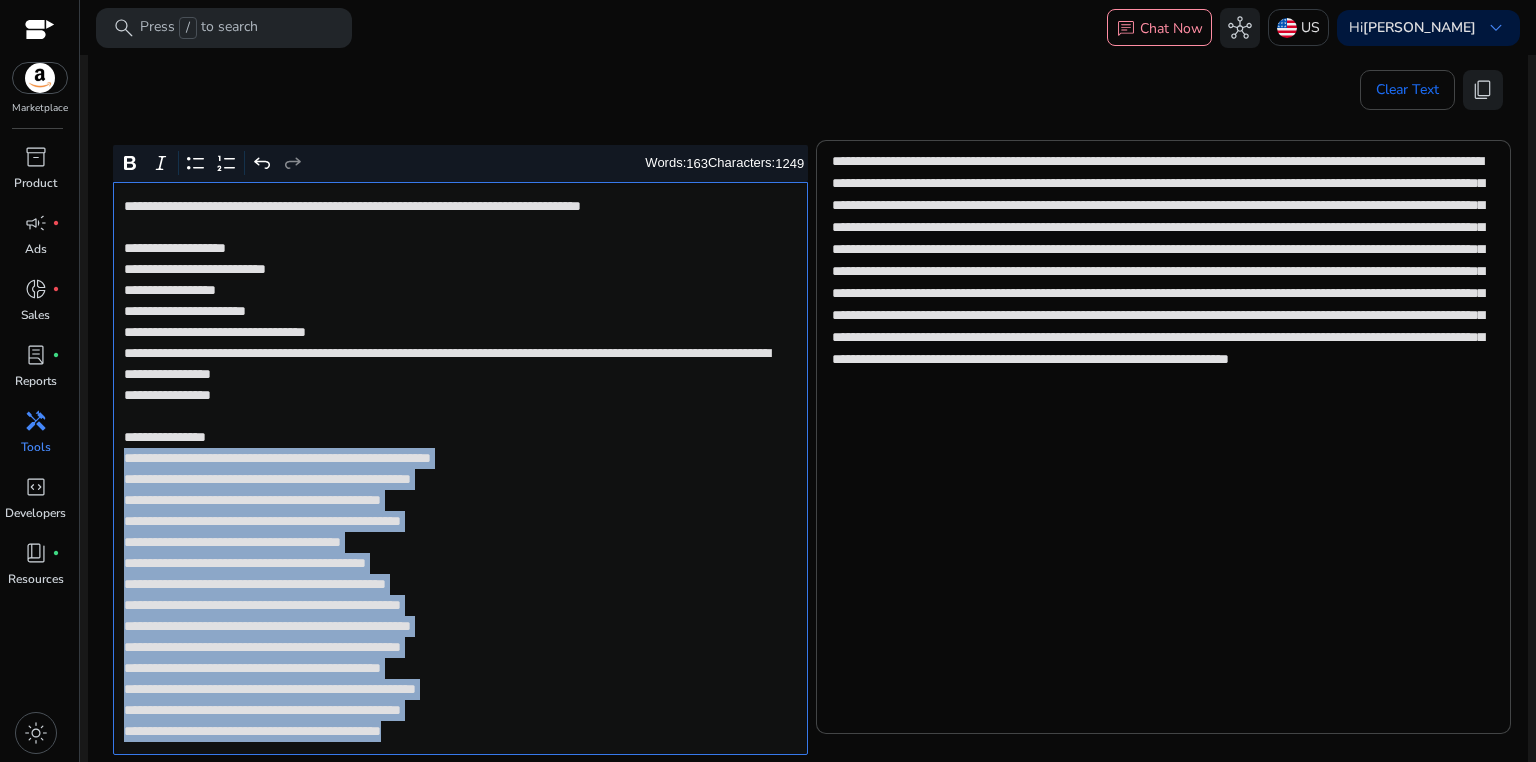 click on "**********" 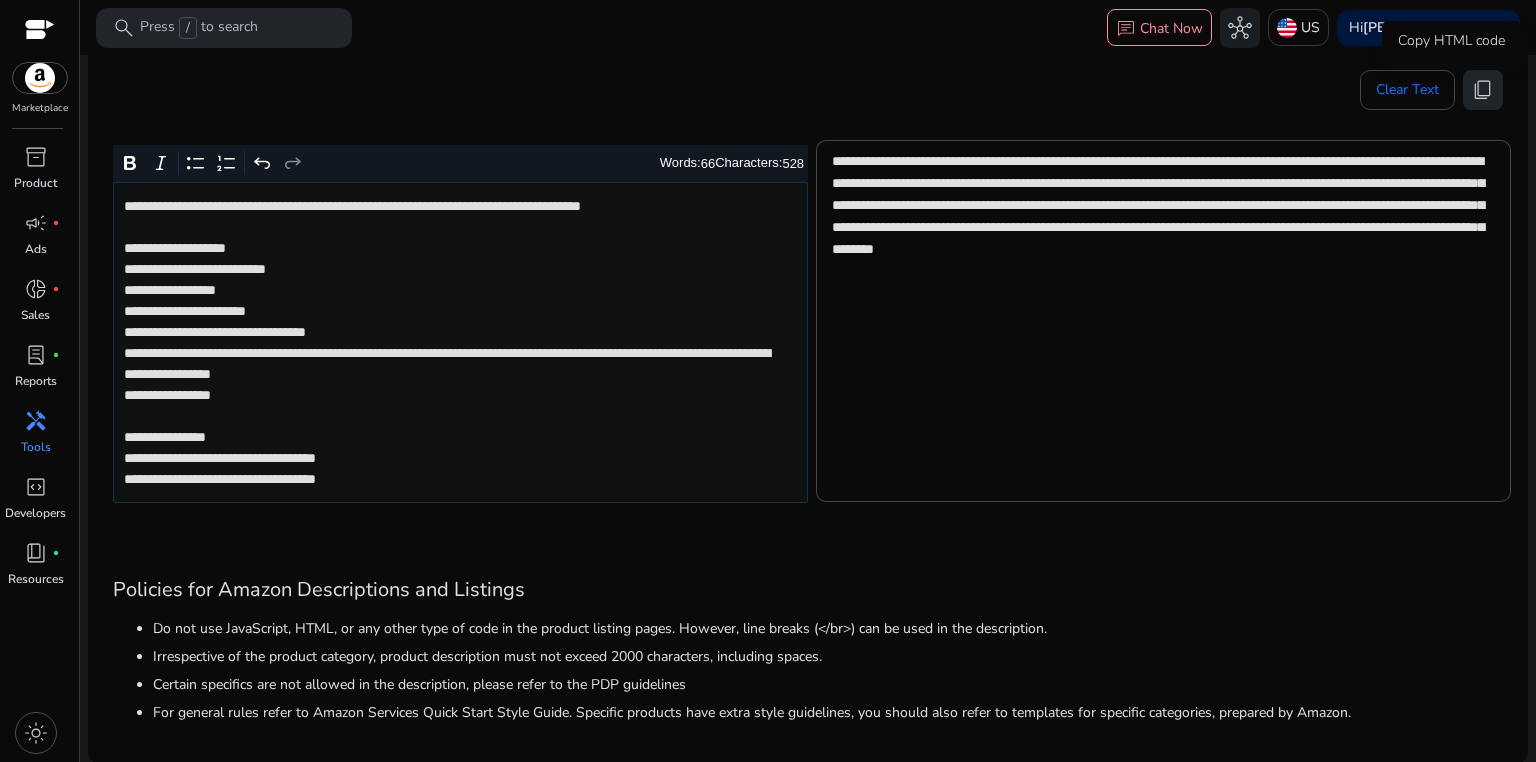 click on "content_copy" 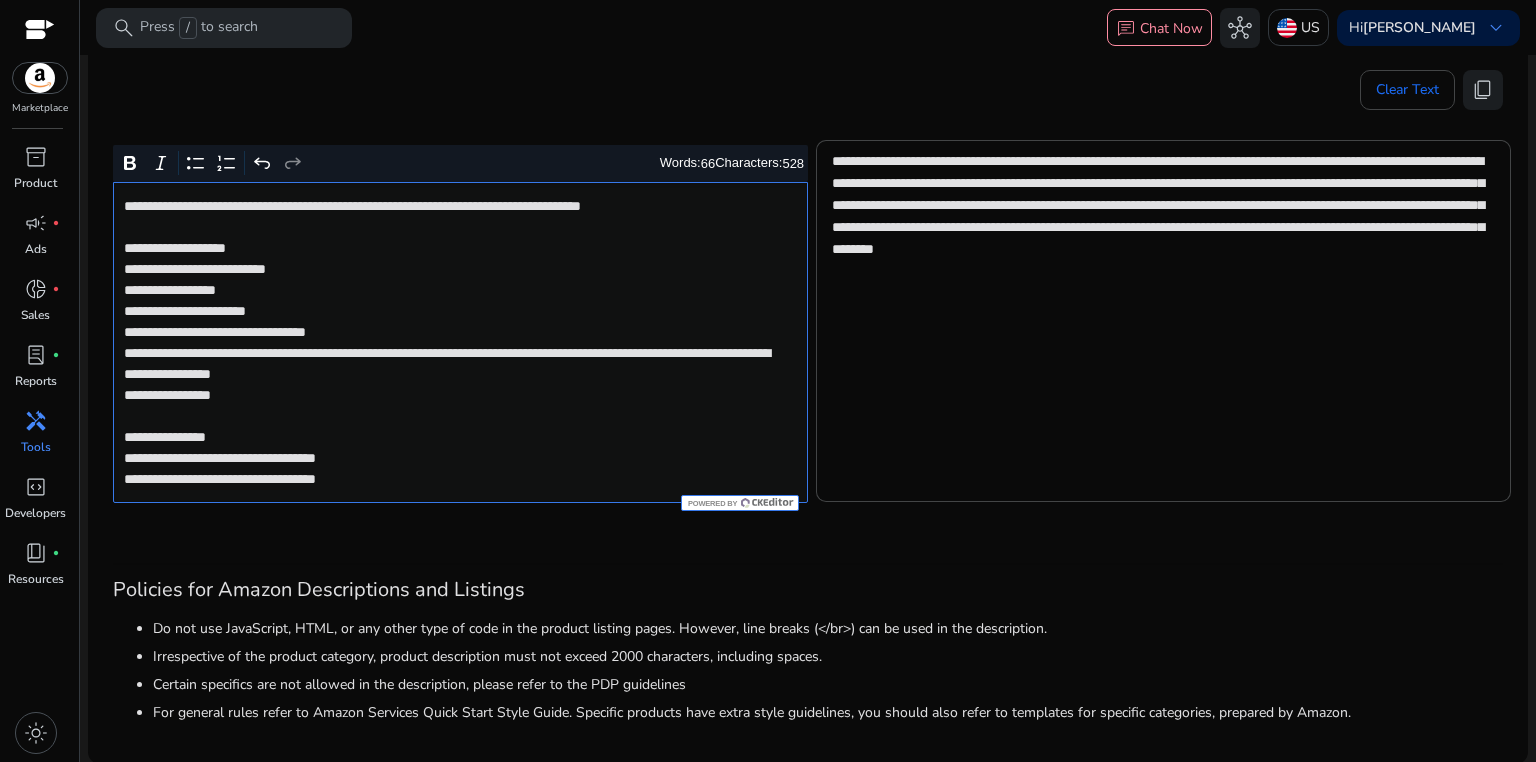click on "**********" 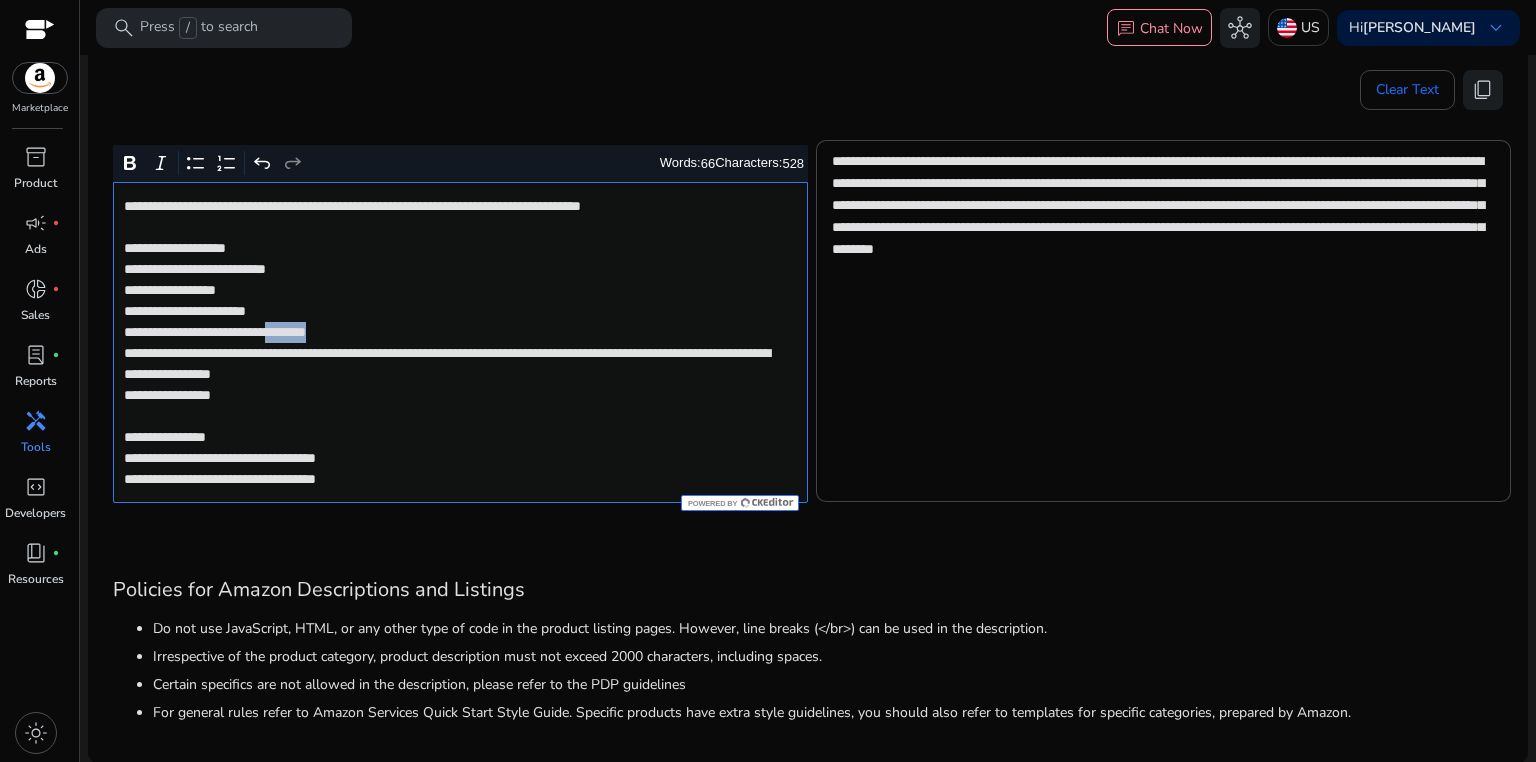 click on "**********" 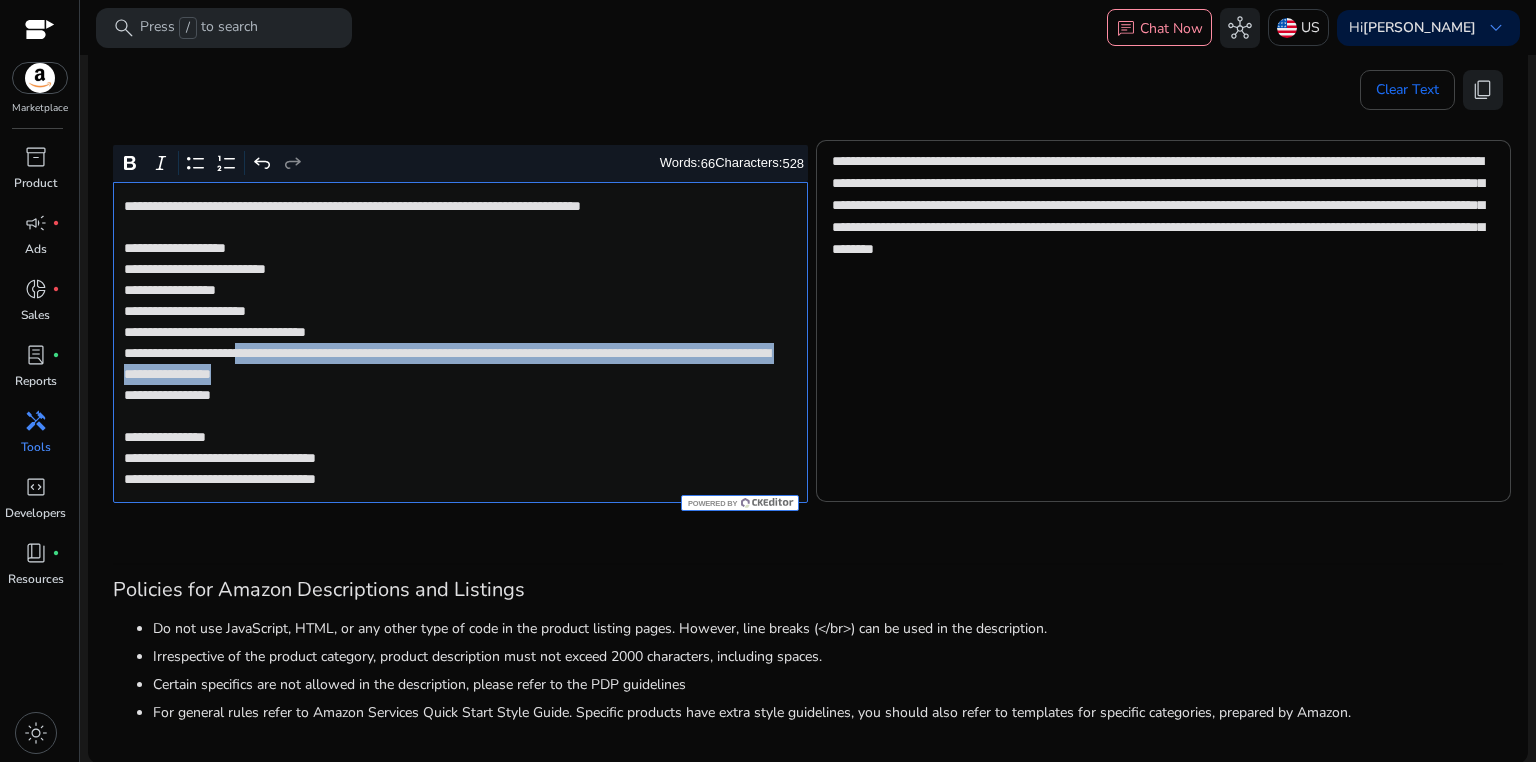 drag, startPoint x: 284, startPoint y: 354, endPoint x: 659, endPoint y: 373, distance: 375.48102 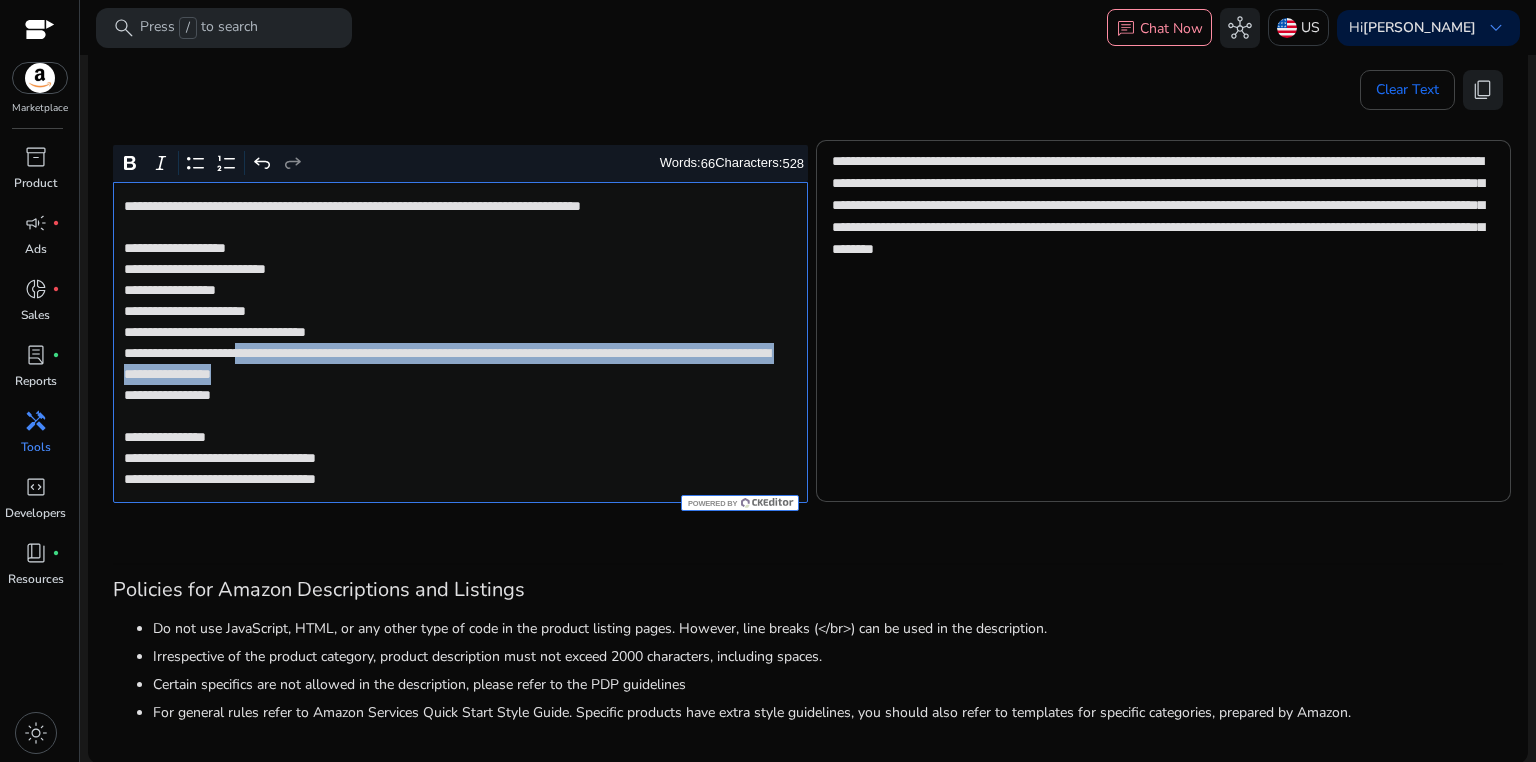 click on "**********" 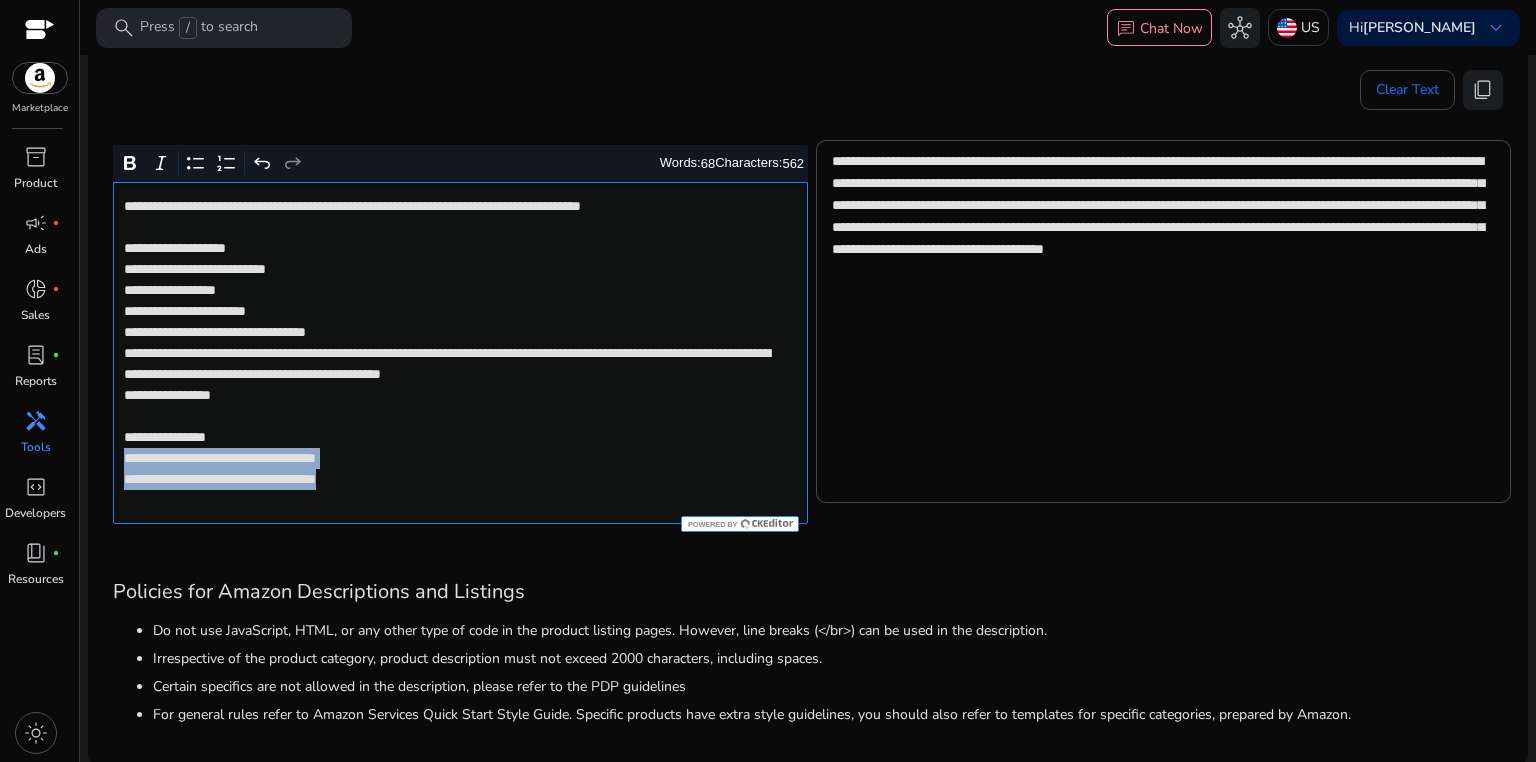 drag, startPoint x: 124, startPoint y: 479, endPoint x: 429, endPoint y: 500, distance: 305.7221 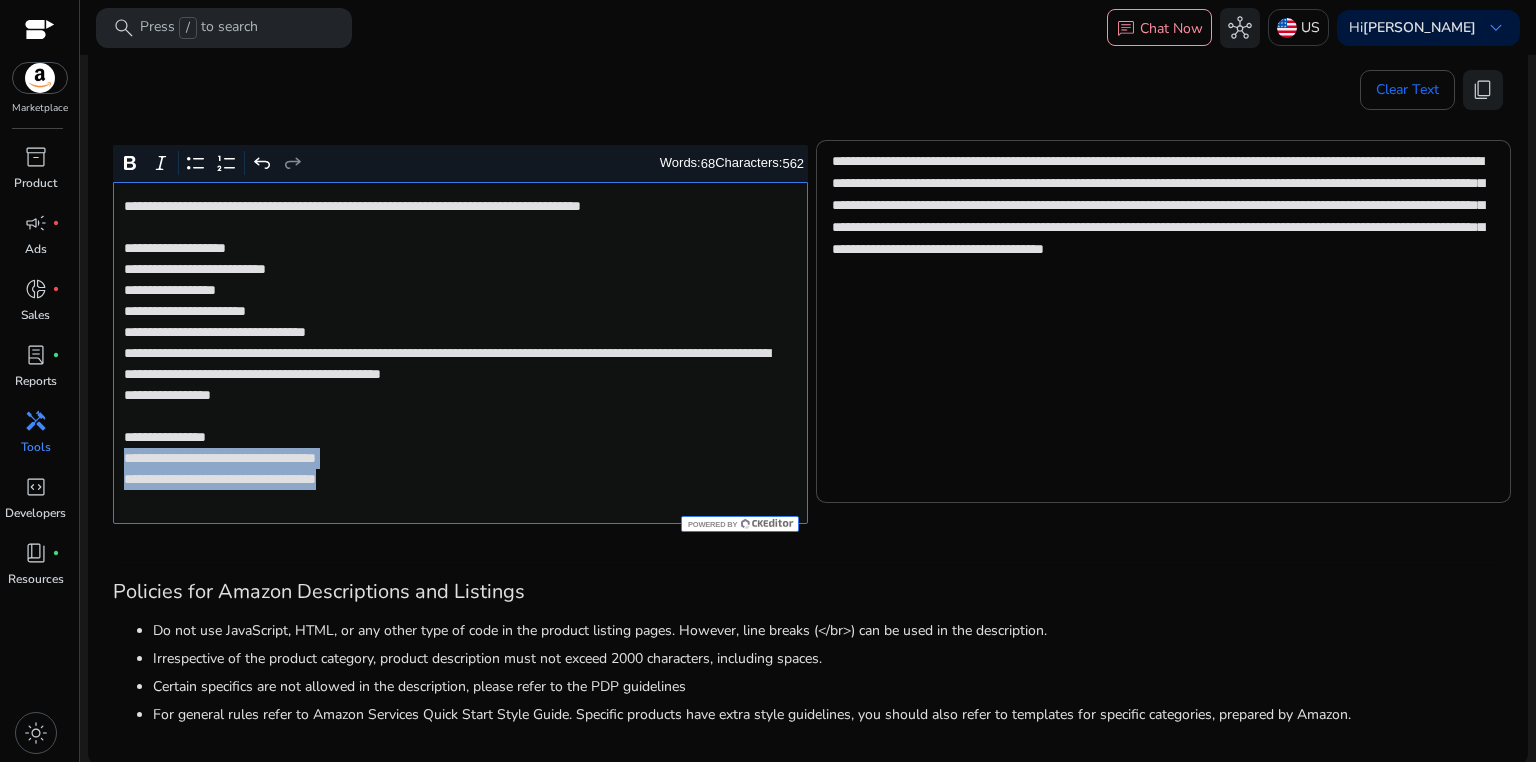 click on "**********" 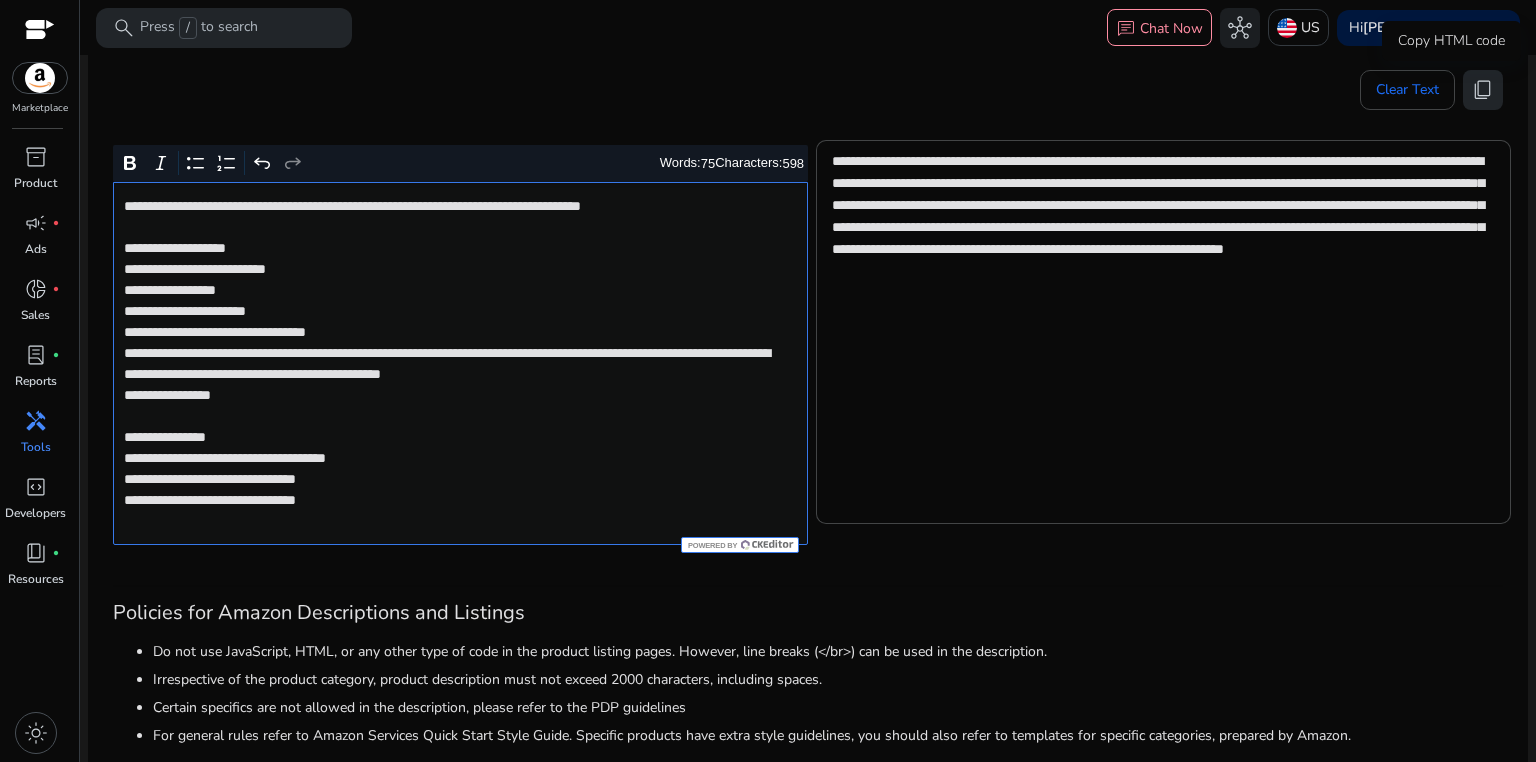 click on "content_copy" 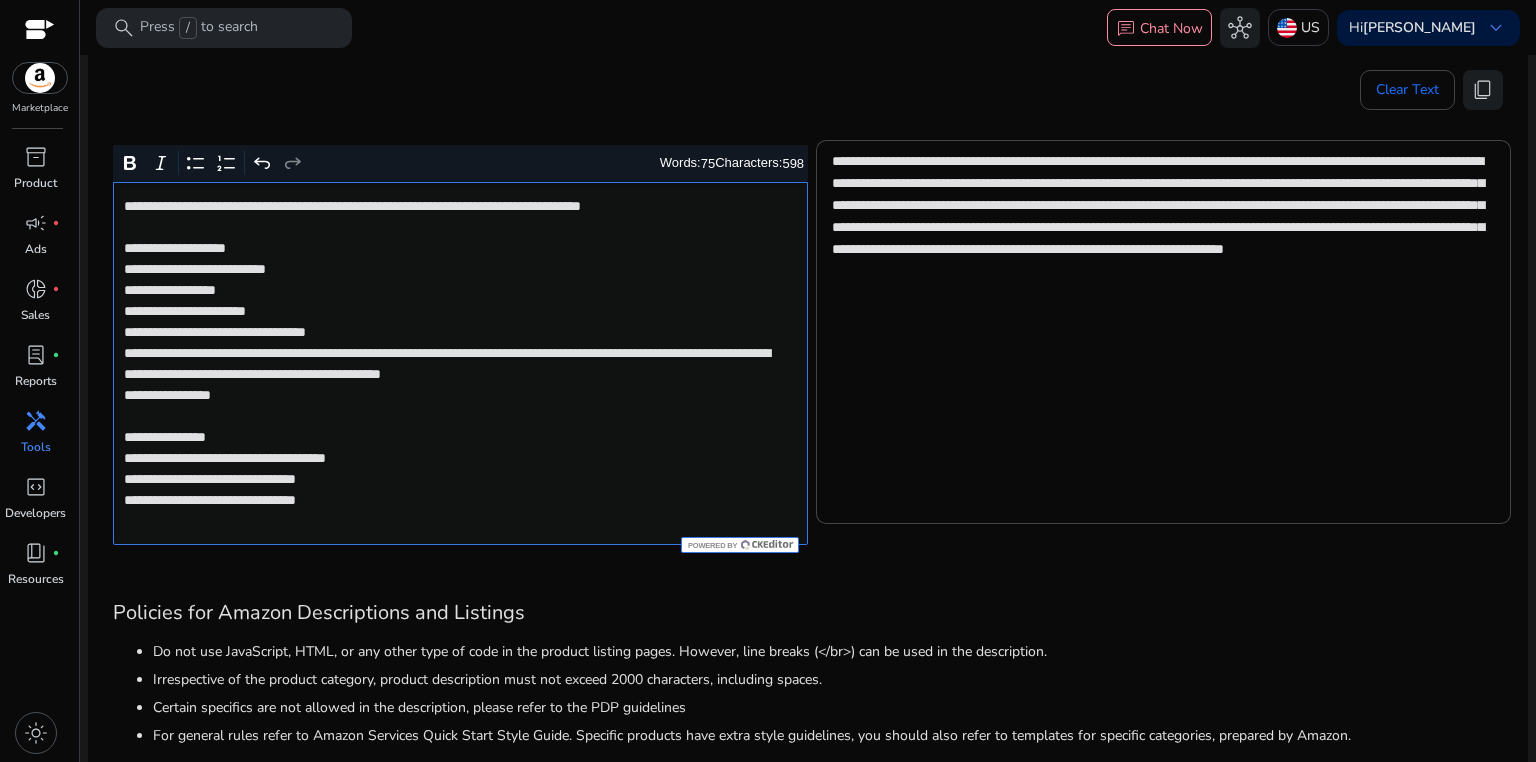 click on "**********" 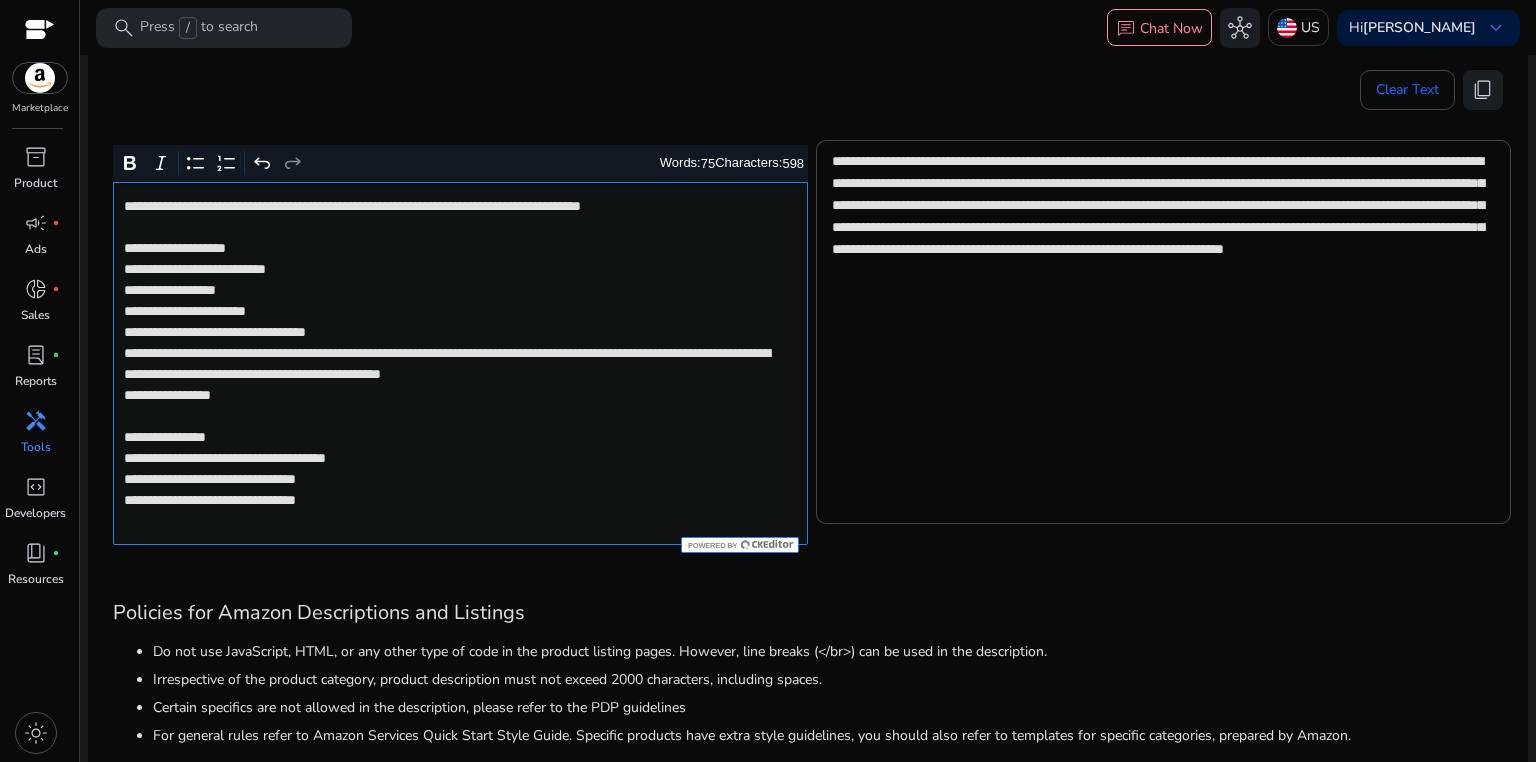 click on "**********" 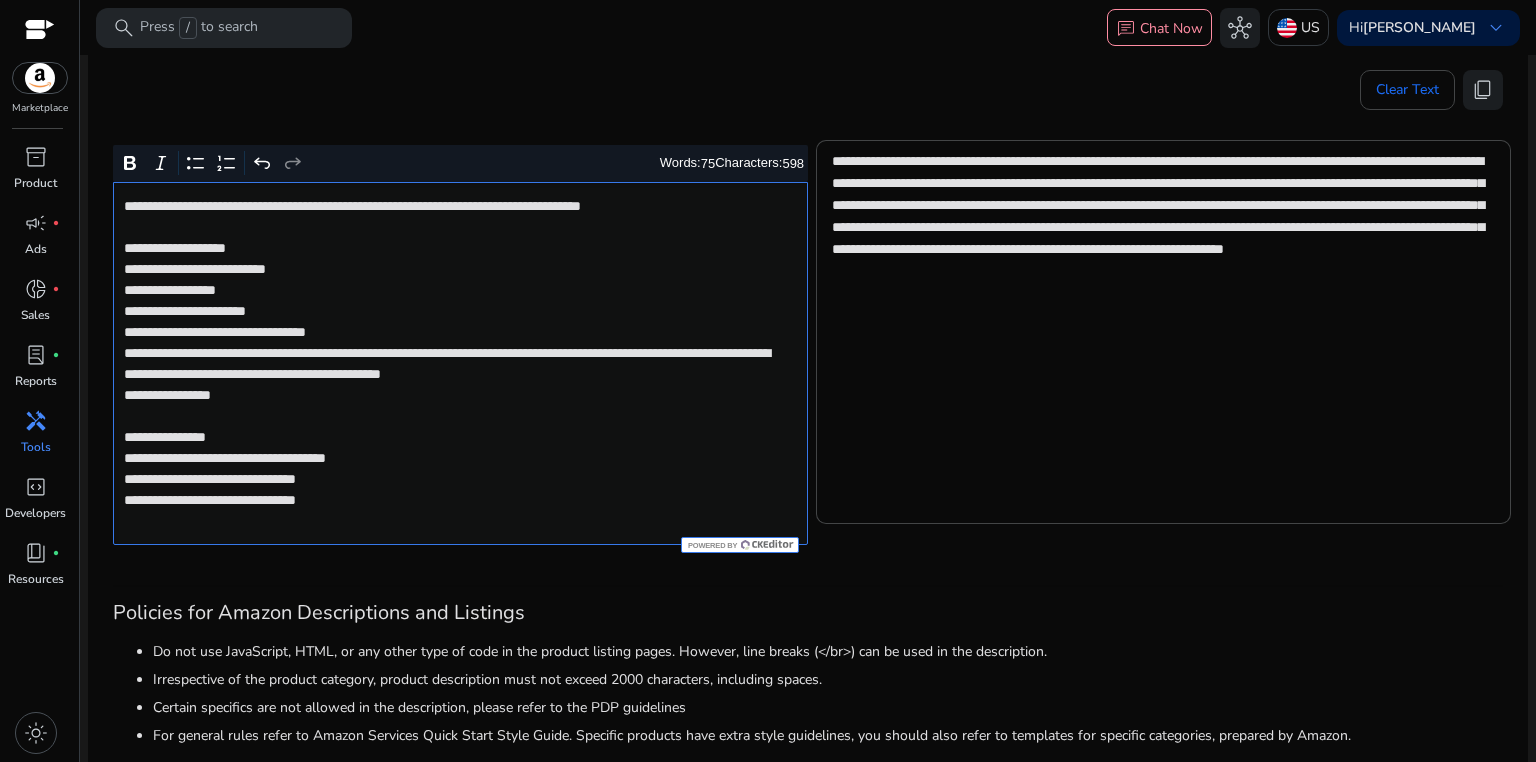 click on "**********" 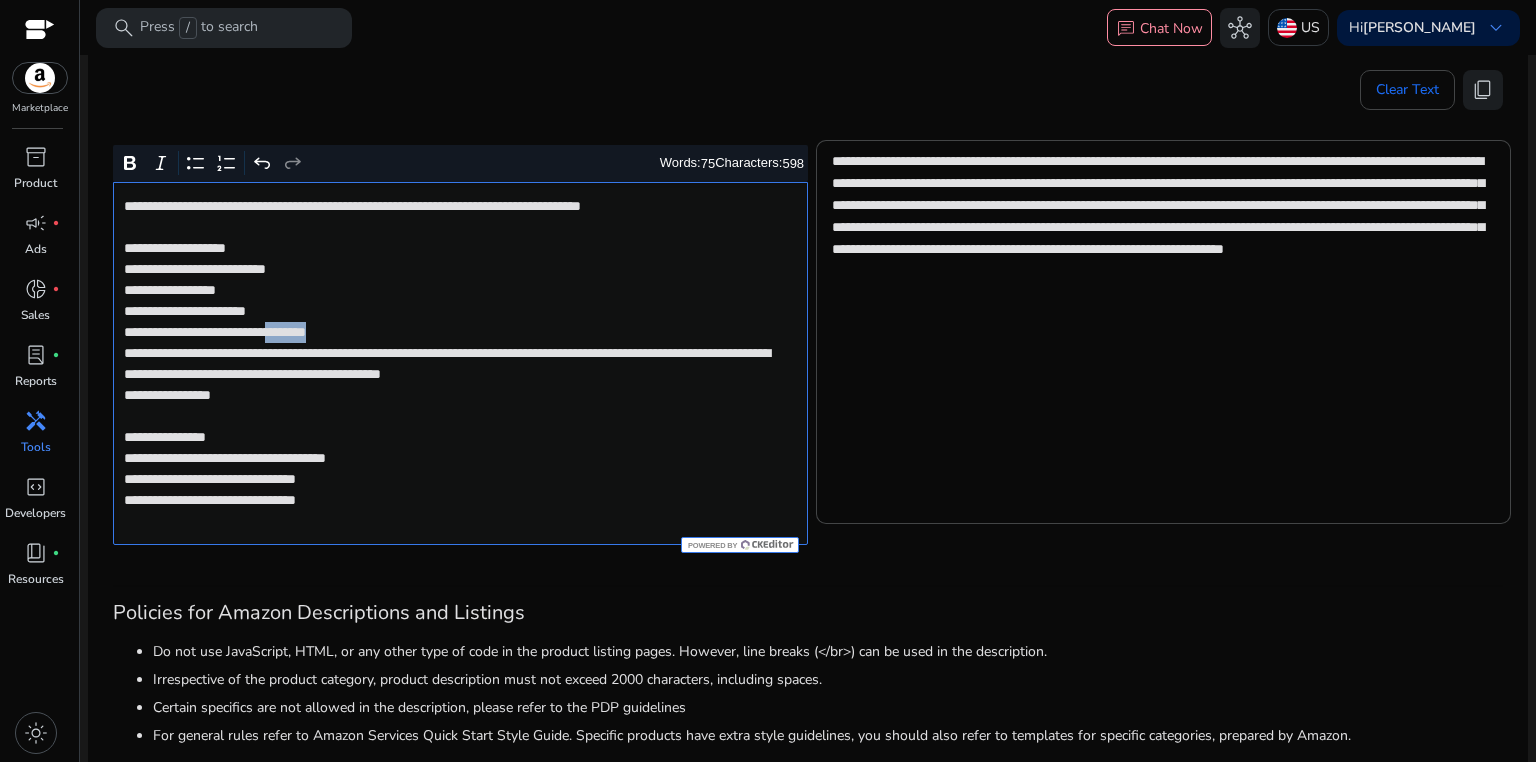 click on "**********" 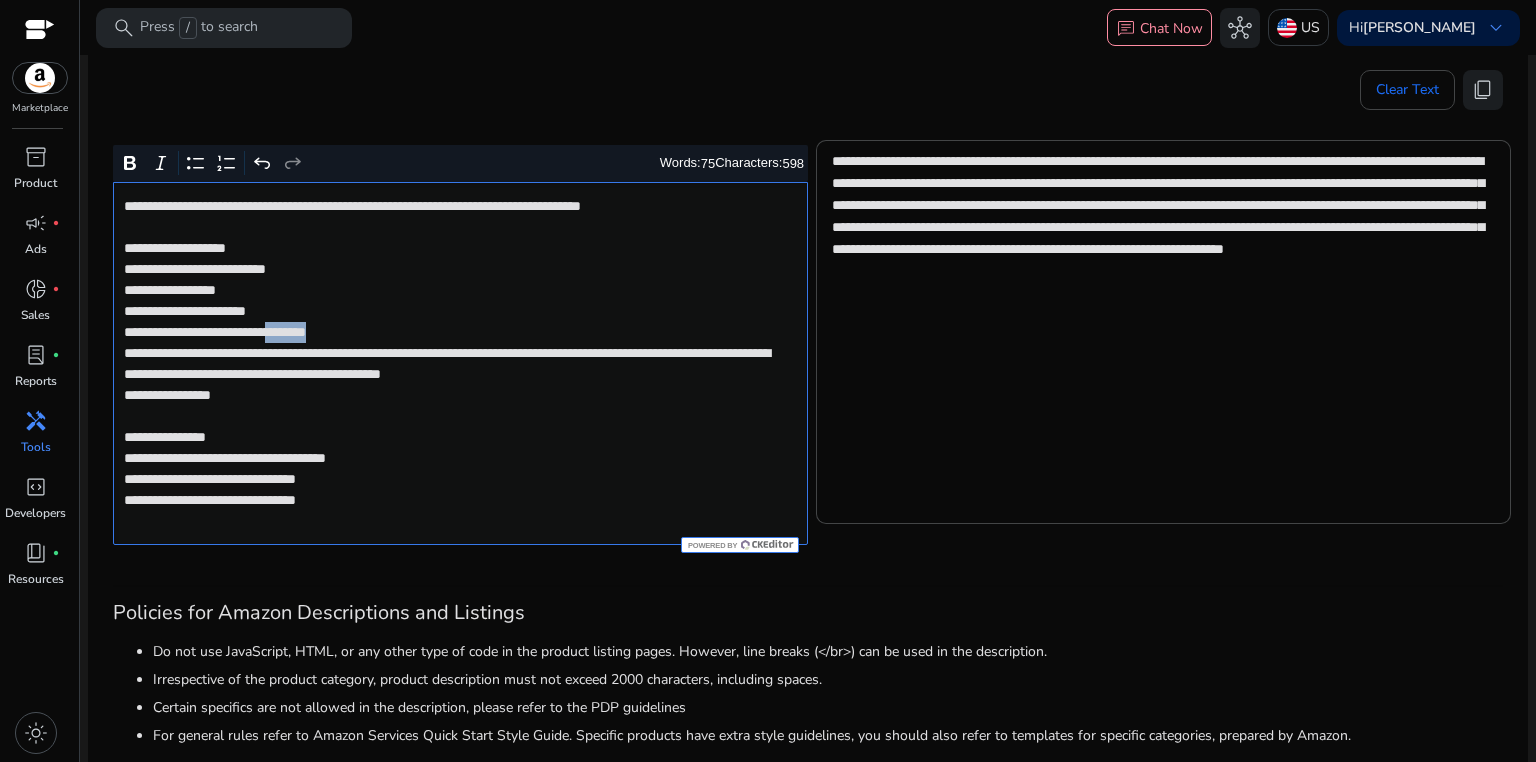 type on "**********" 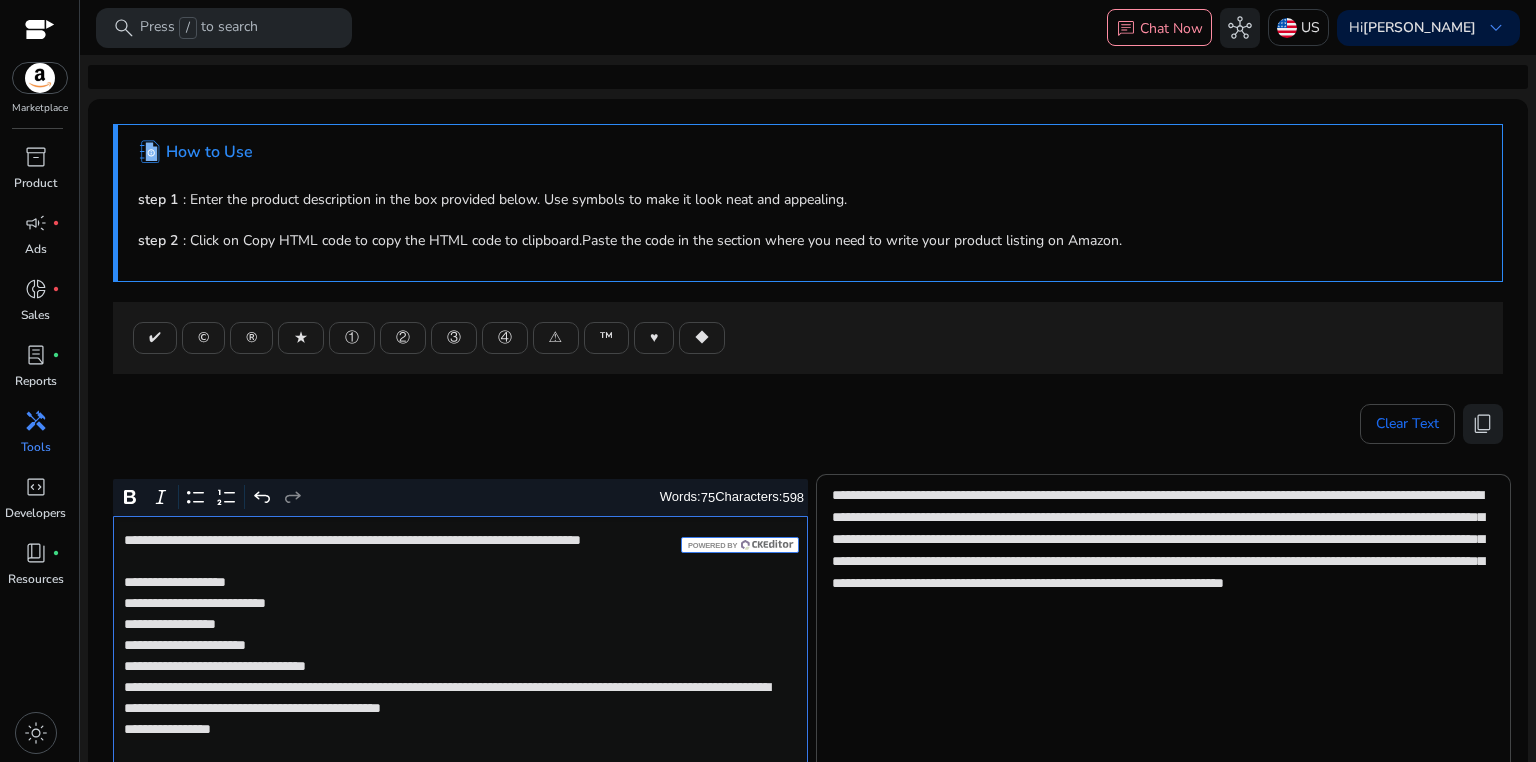 scroll, scrollTop: 0, scrollLeft: 0, axis: both 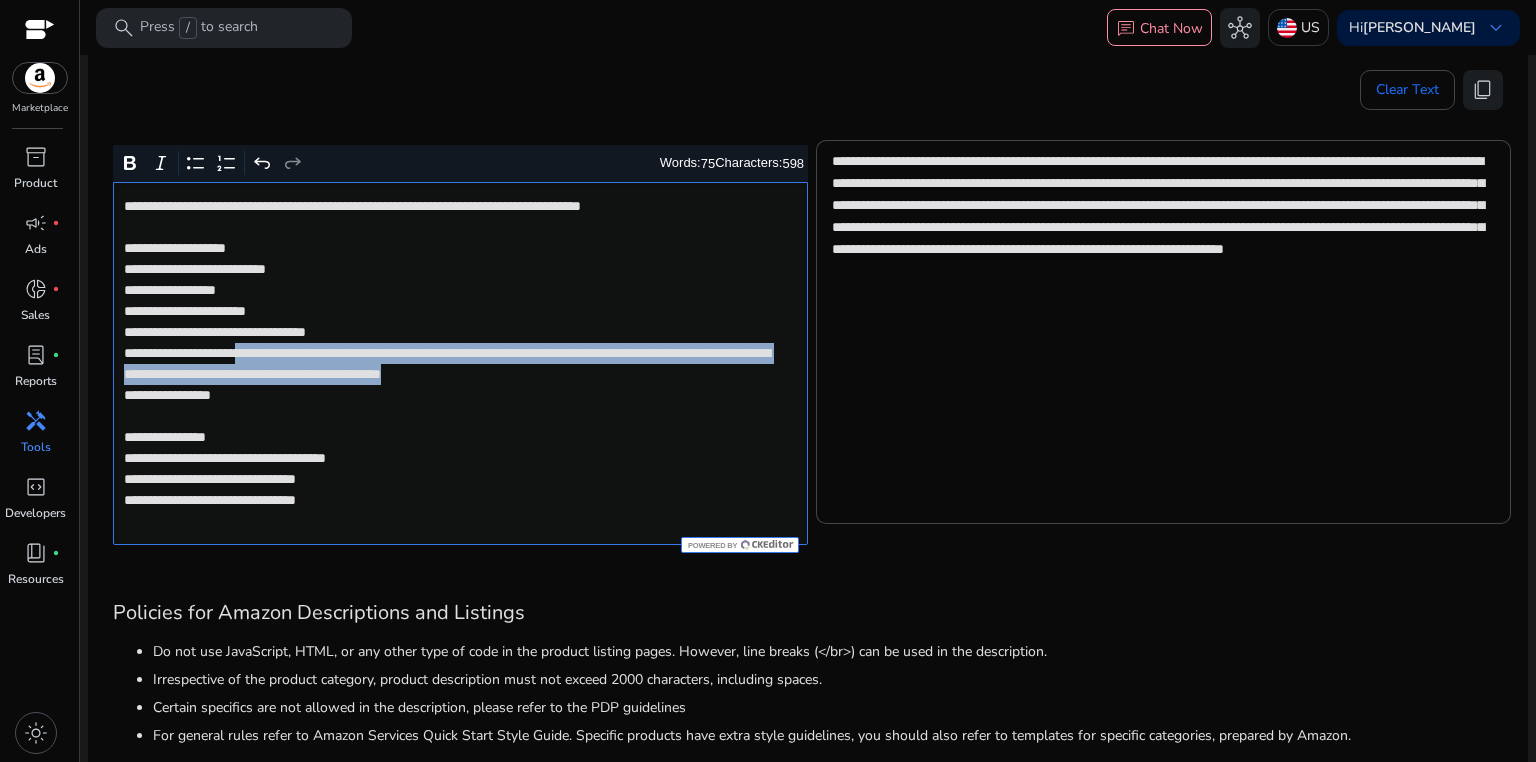 drag, startPoint x: 284, startPoint y: 356, endPoint x: 286, endPoint y: 388, distance: 32.06244 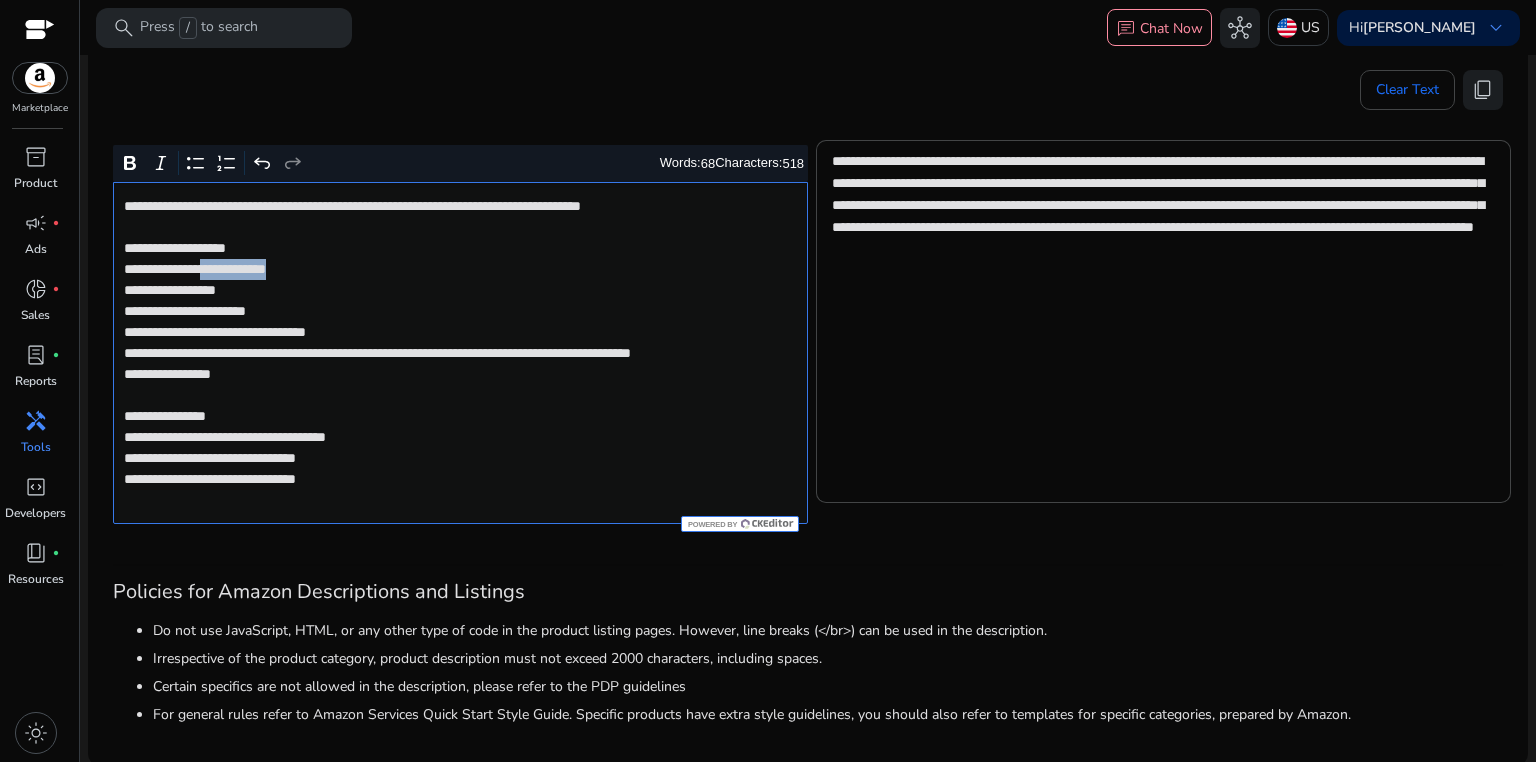 drag, startPoint x: 223, startPoint y: 267, endPoint x: 328, endPoint y: 267, distance: 105 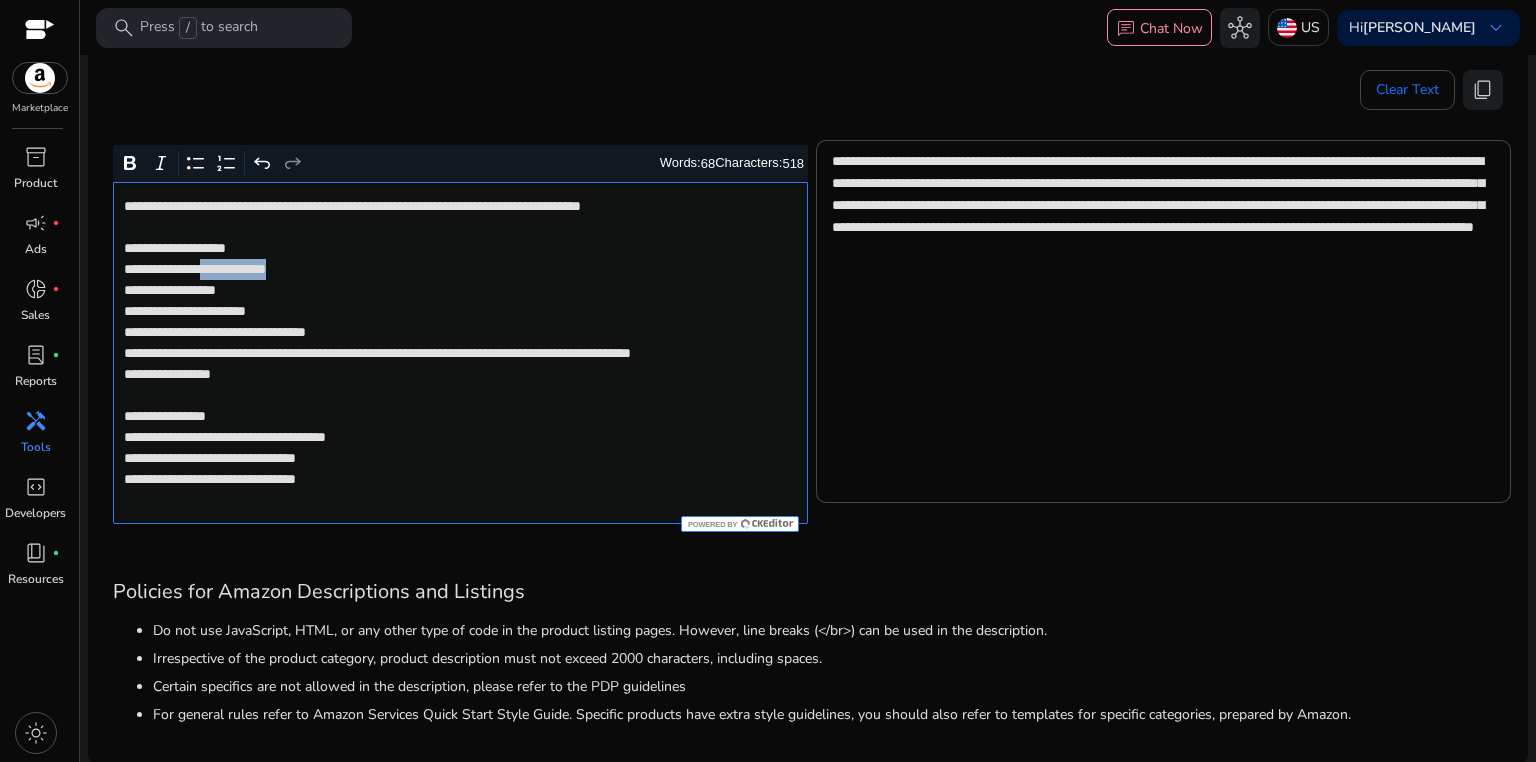 click on "**********" 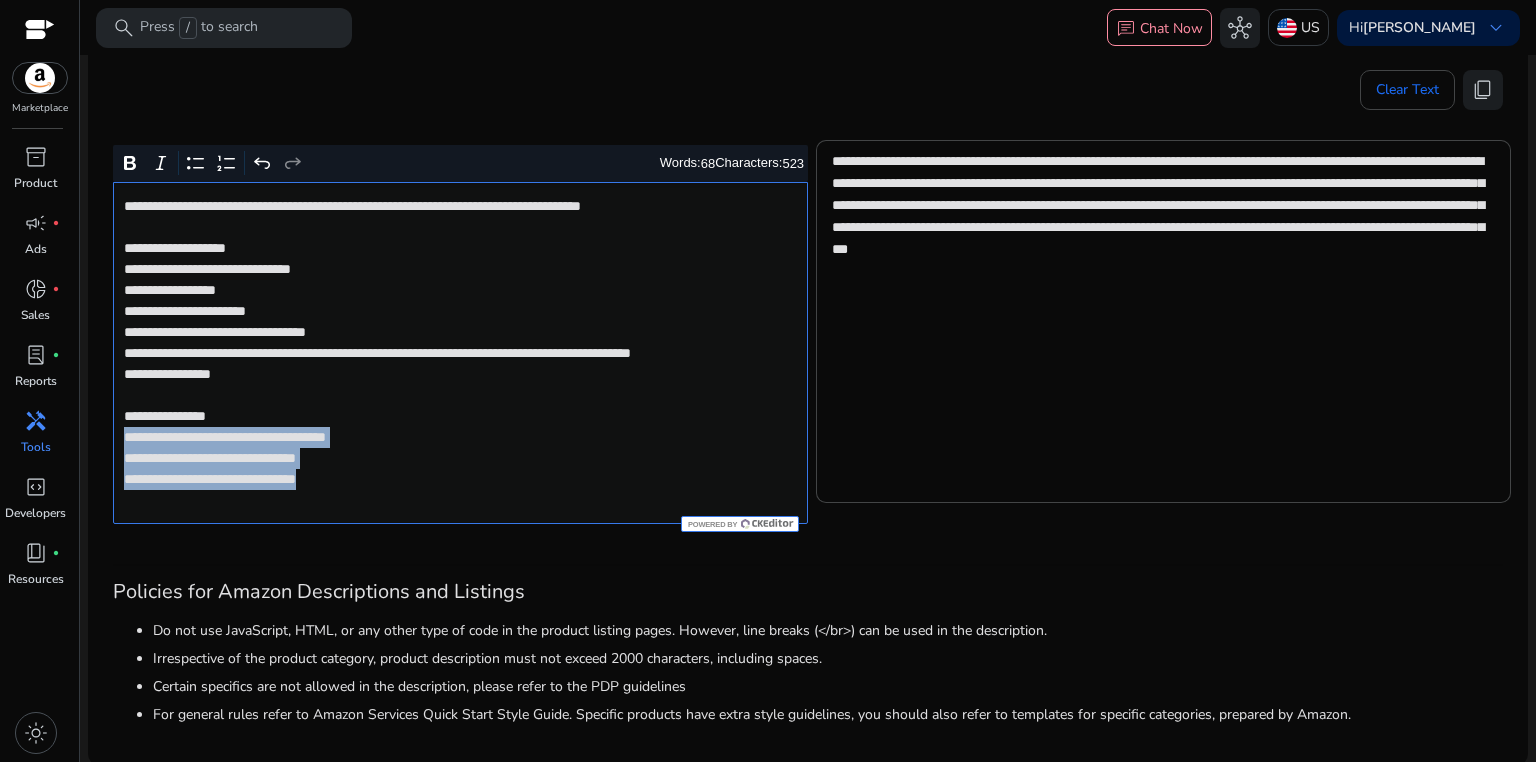 drag, startPoint x: 119, startPoint y: 460, endPoint x: 429, endPoint y: 513, distance: 314.49802 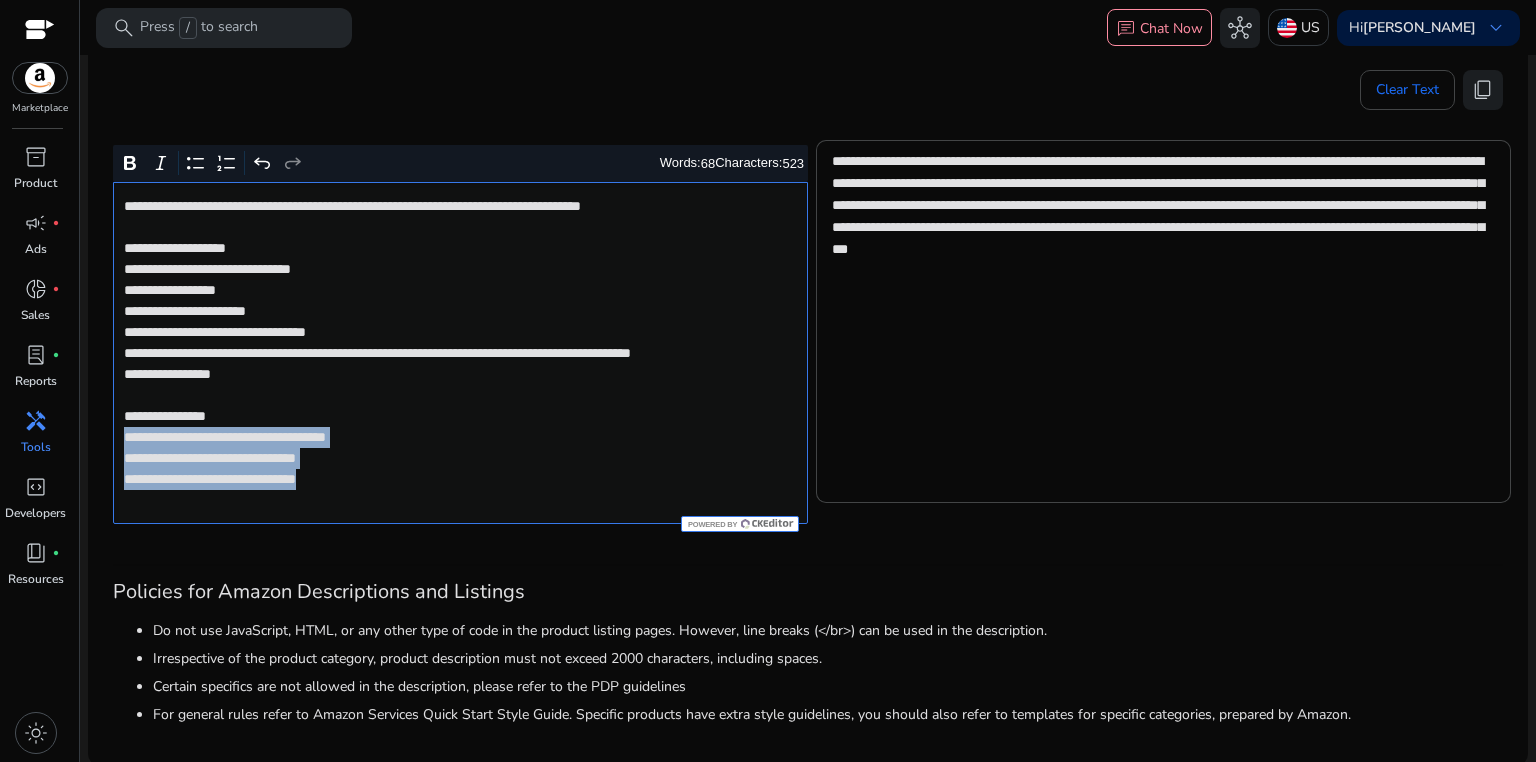 click on "**********" 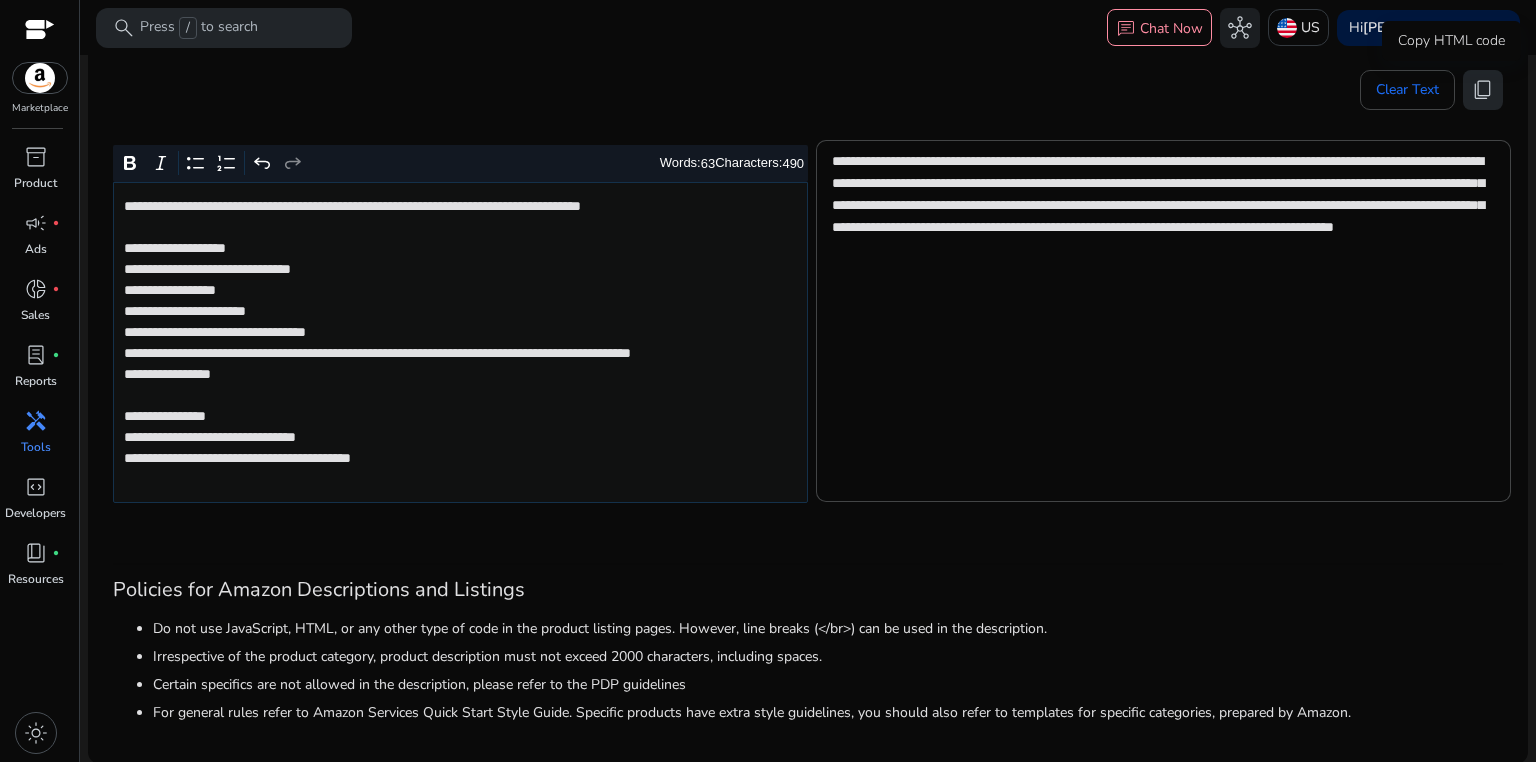 click on "content_copy" 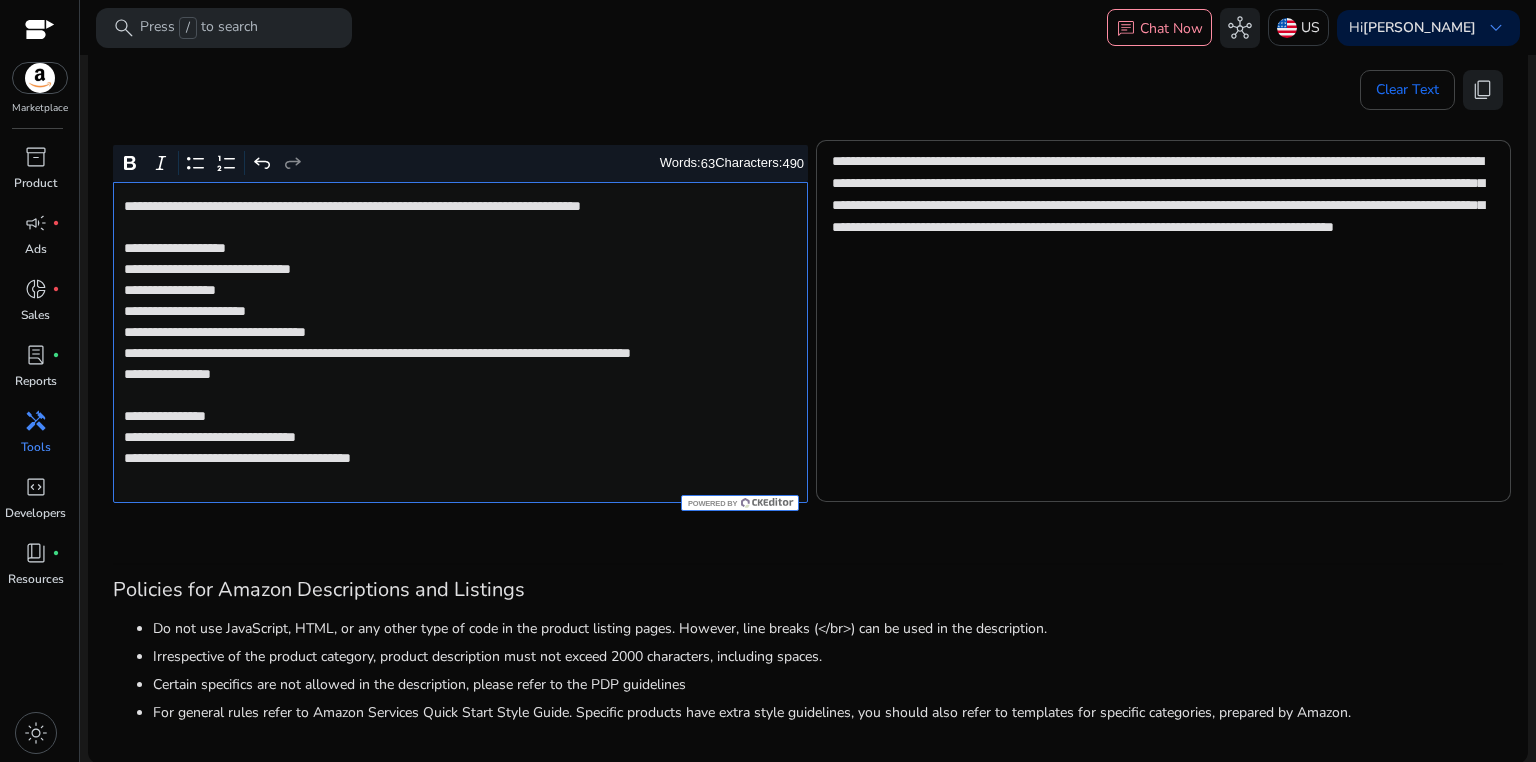 click on "**********" 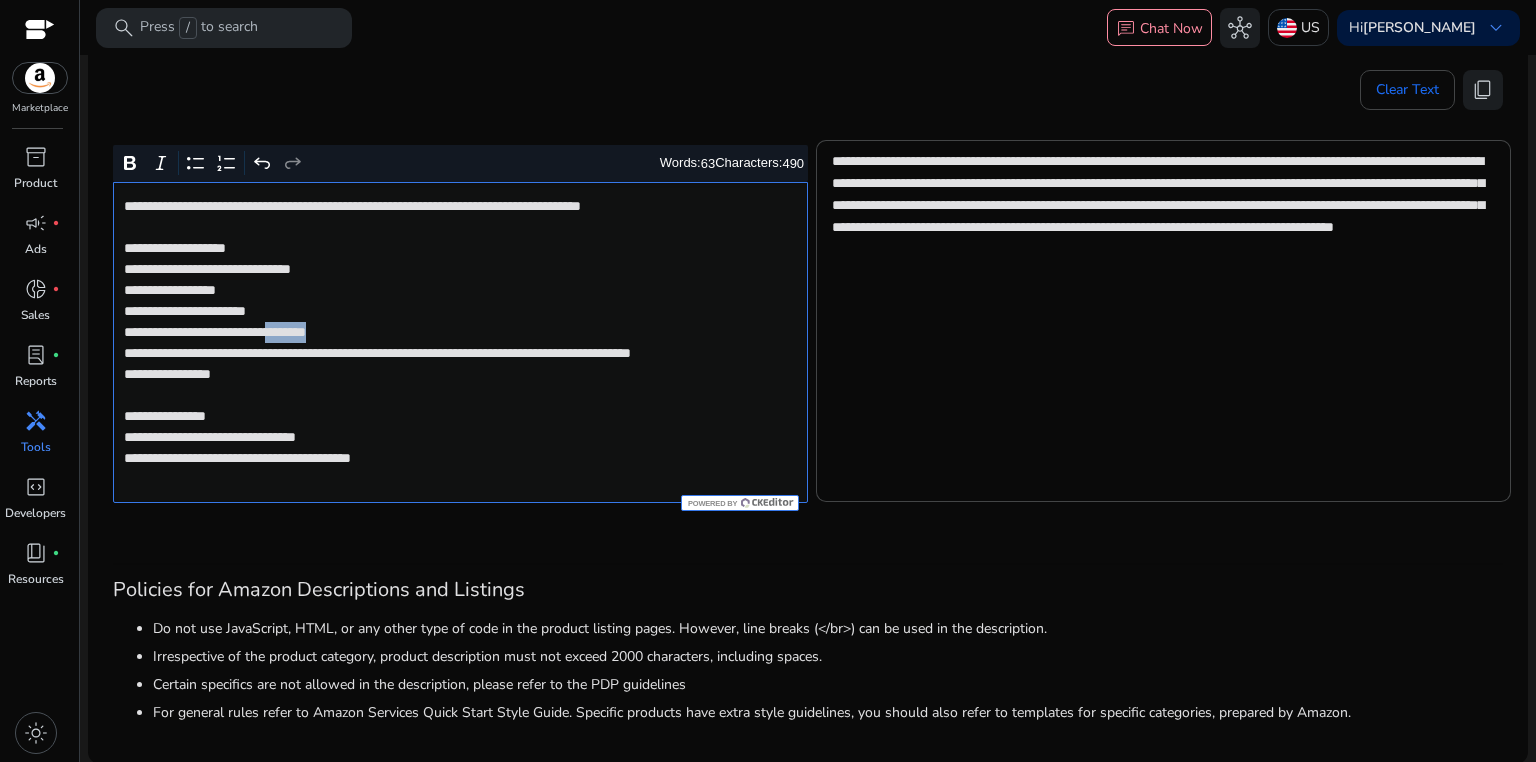 click on "**********" 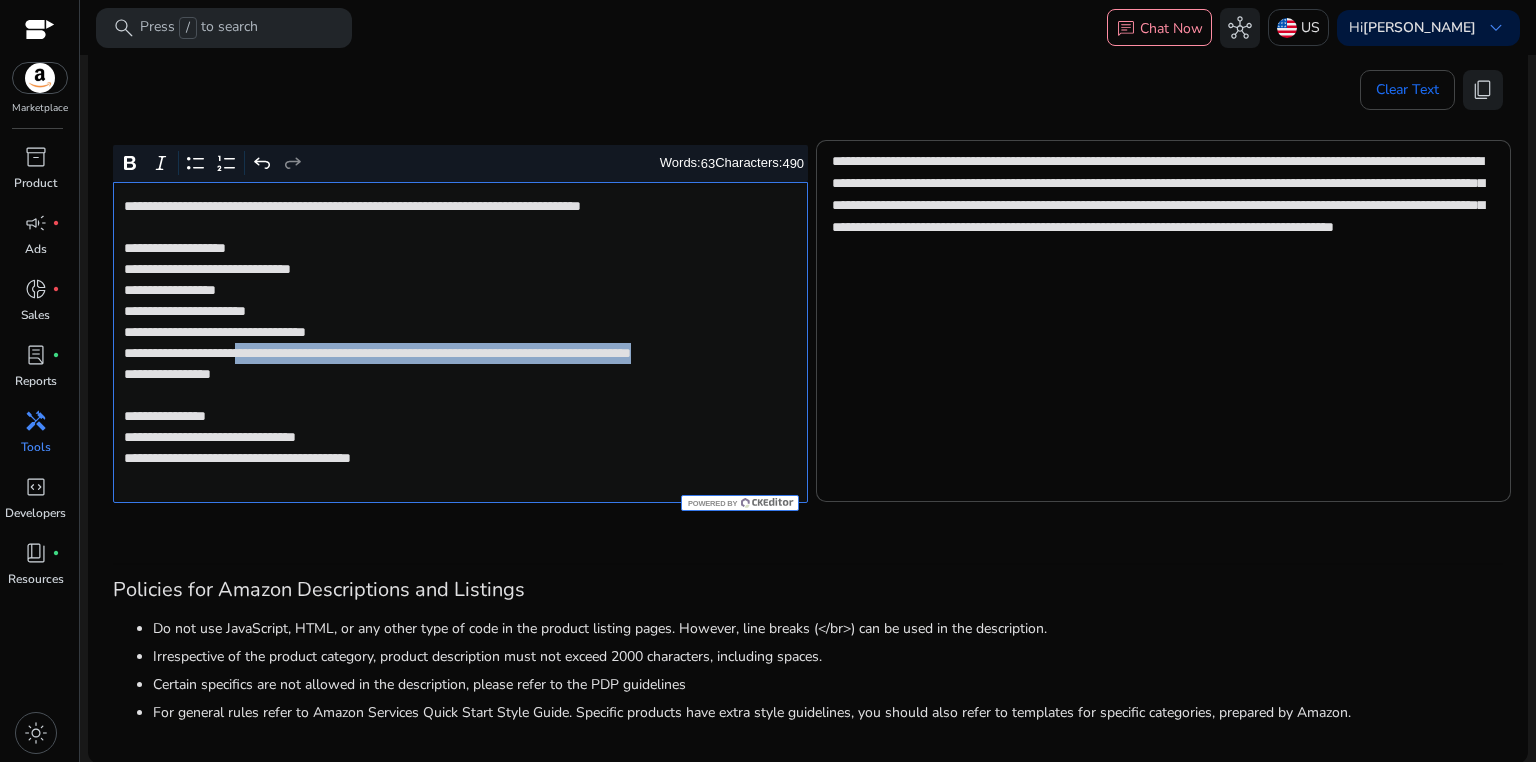 drag, startPoint x: 283, startPoint y: 354, endPoint x: 288, endPoint y: 380, distance: 26.476404 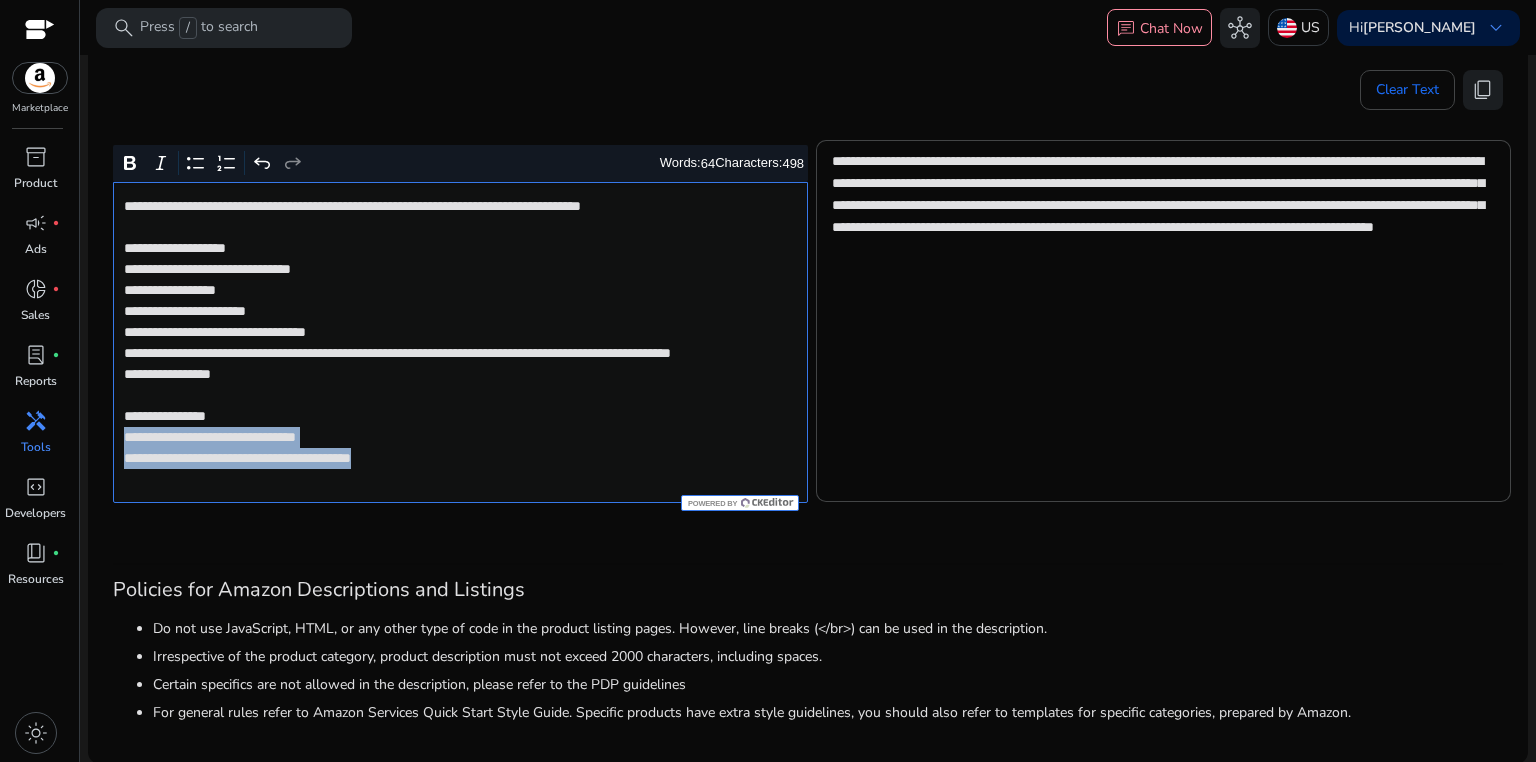 drag, startPoint x: 121, startPoint y: 462, endPoint x: 468, endPoint y: 479, distance: 347.41617 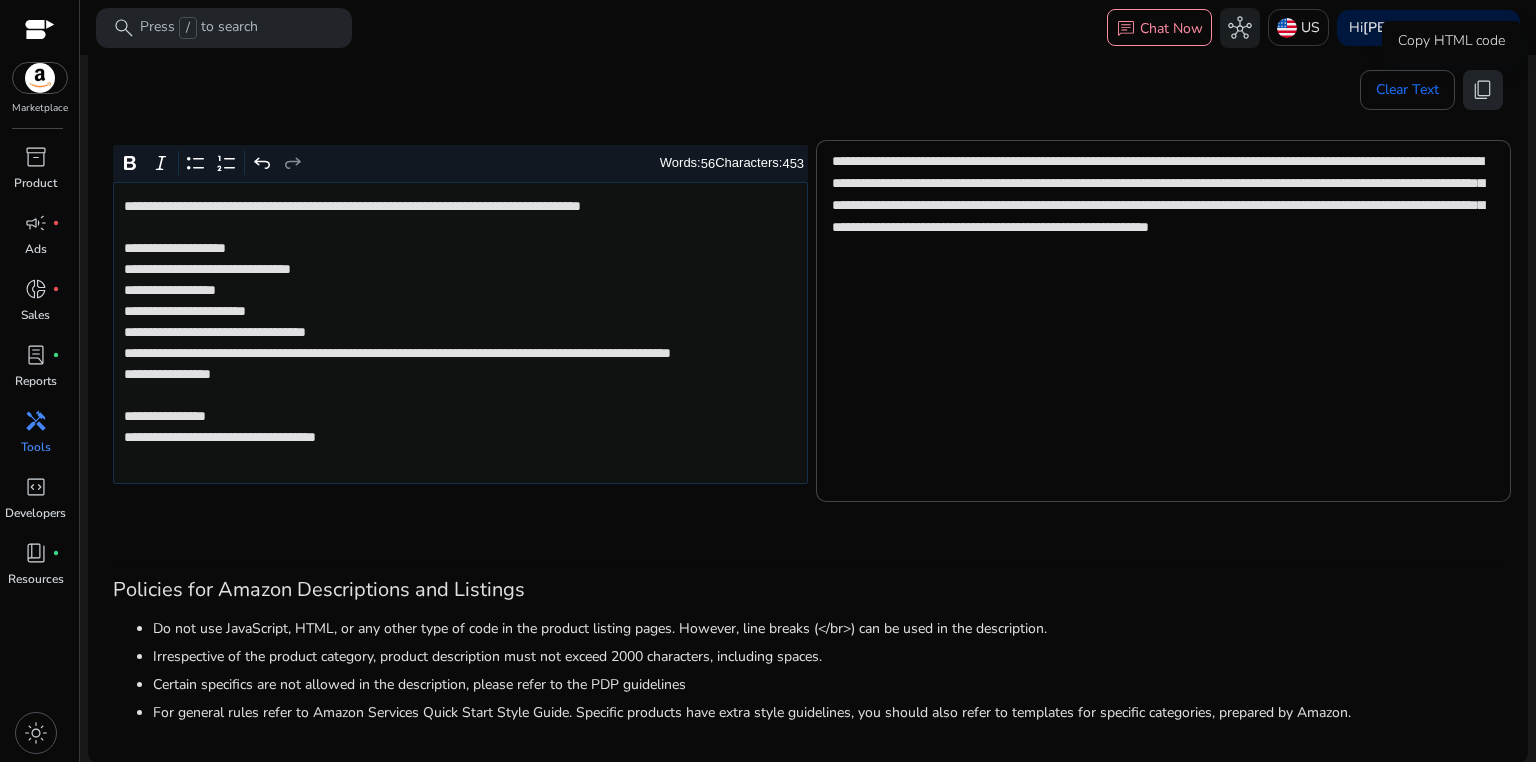 click on "content_copy" 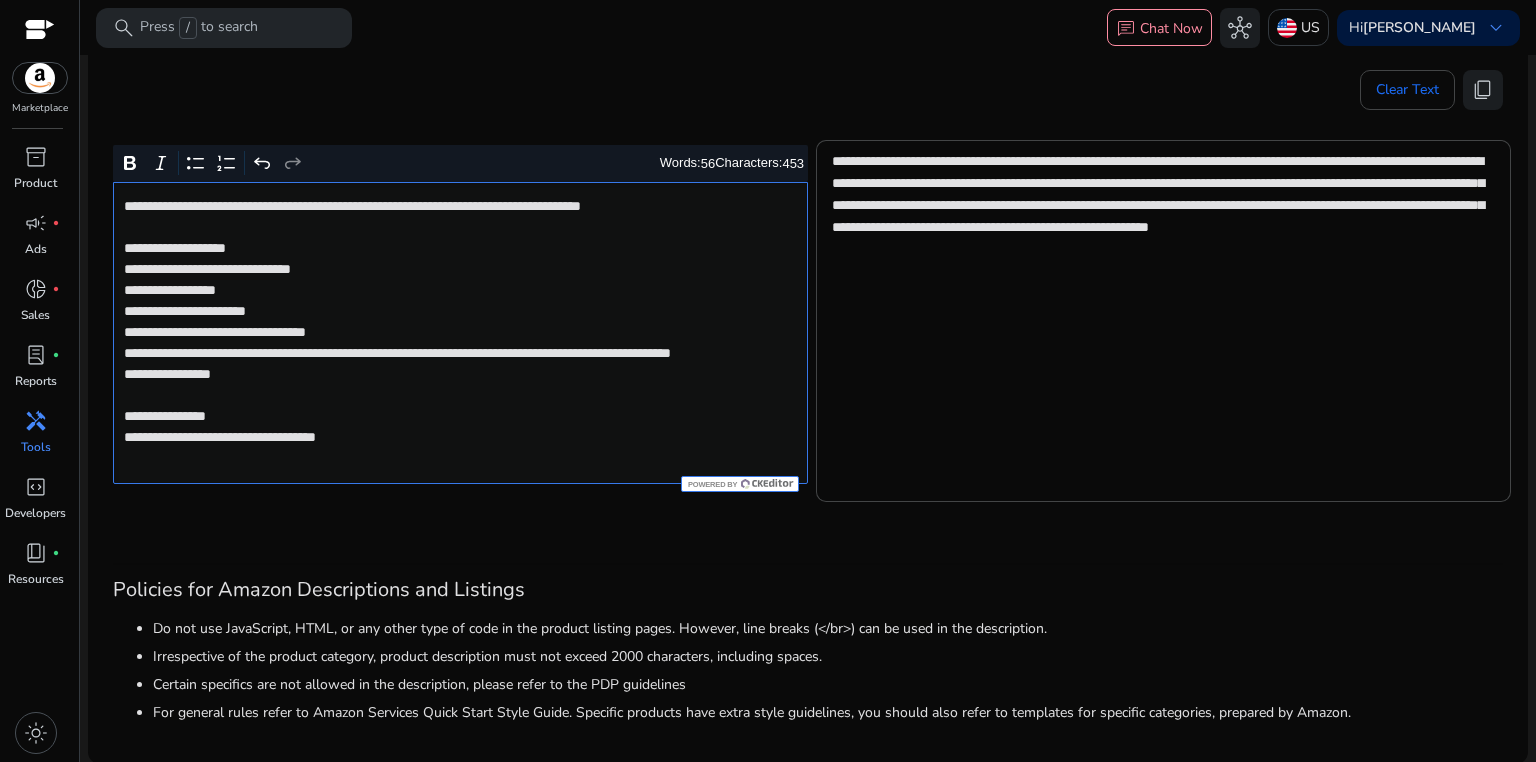 click on "**********" 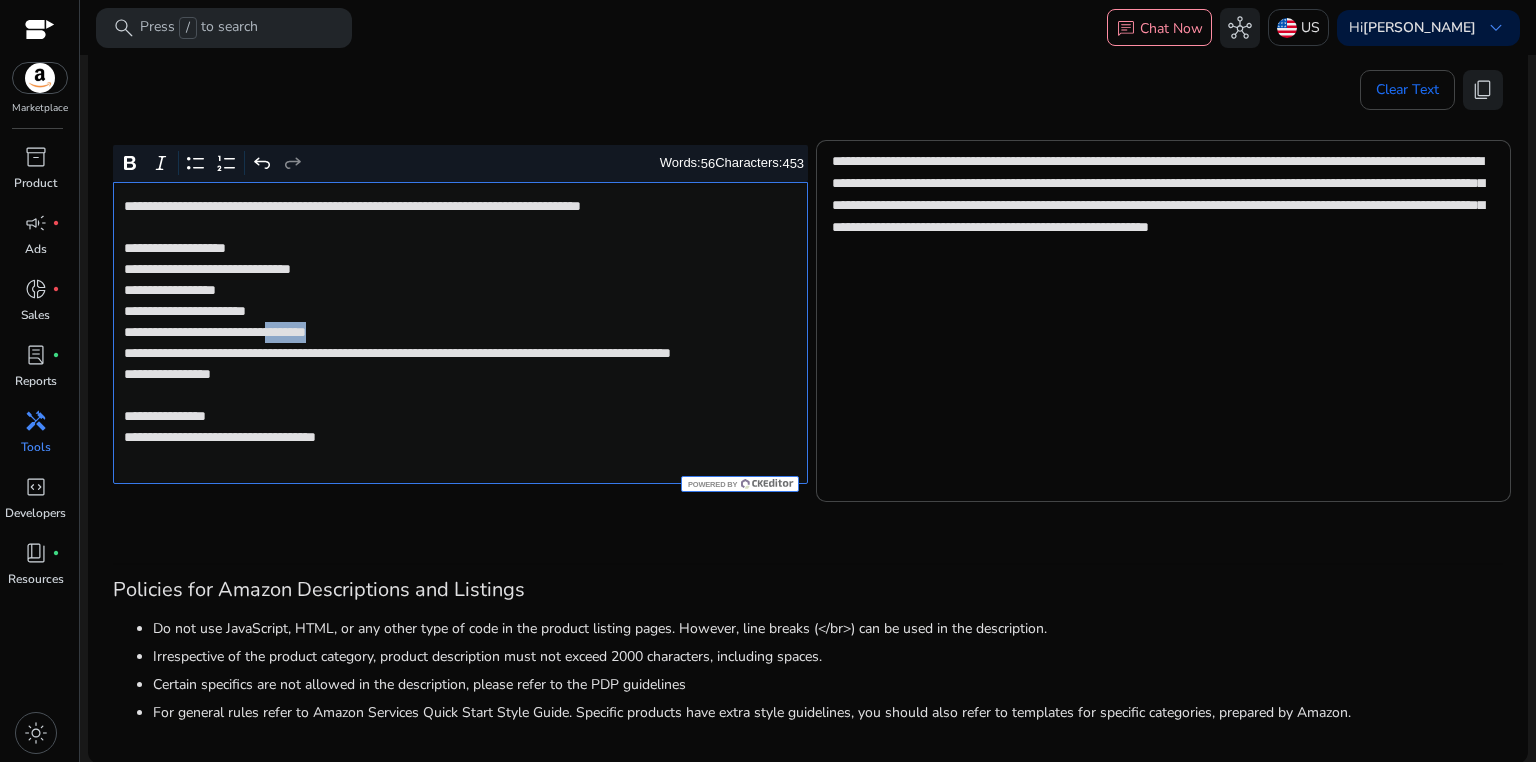 click on "**********" 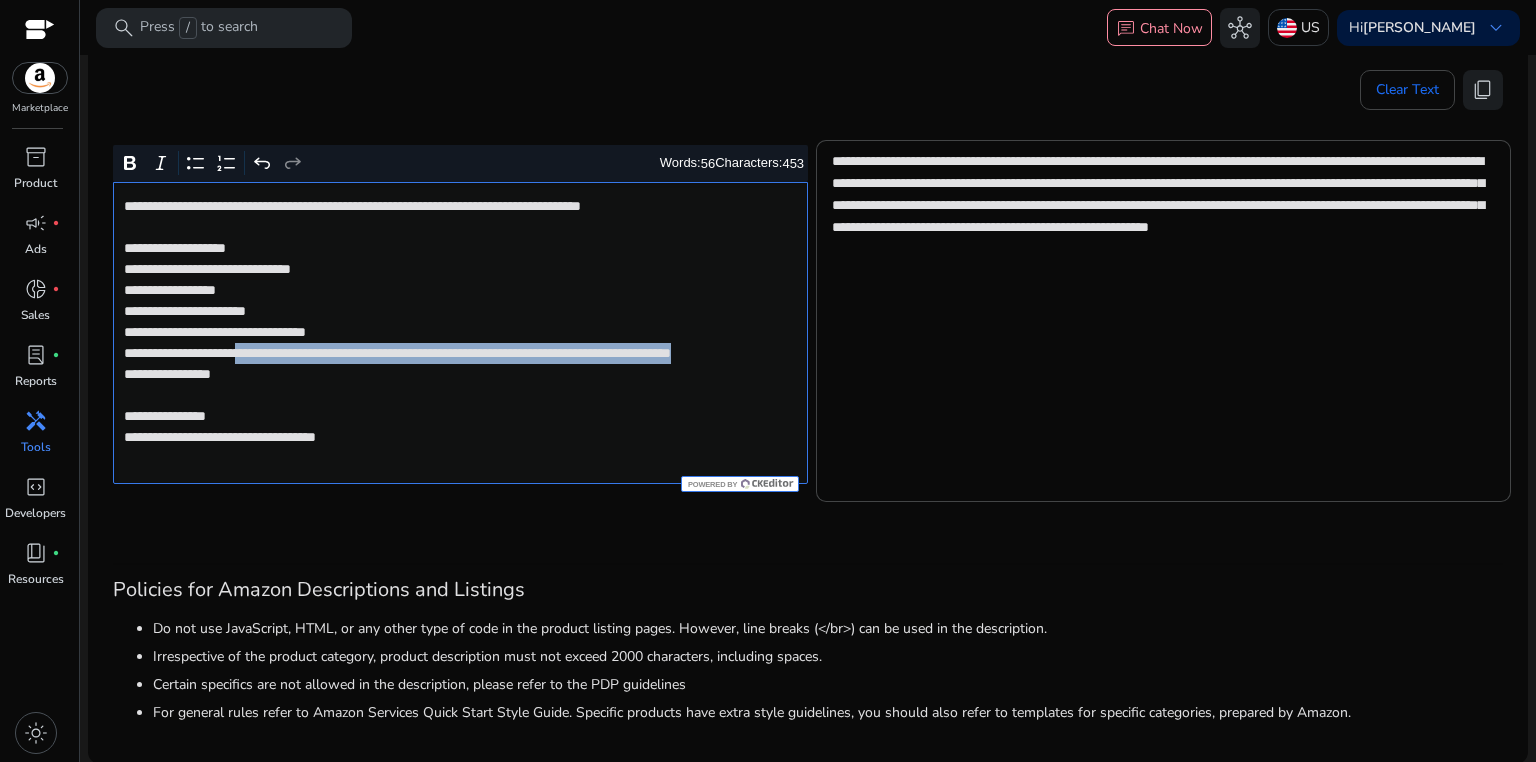 drag, startPoint x: 284, startPoint y: 349, endPoint x: 331, endPoint y: 375, distance: 53.712196 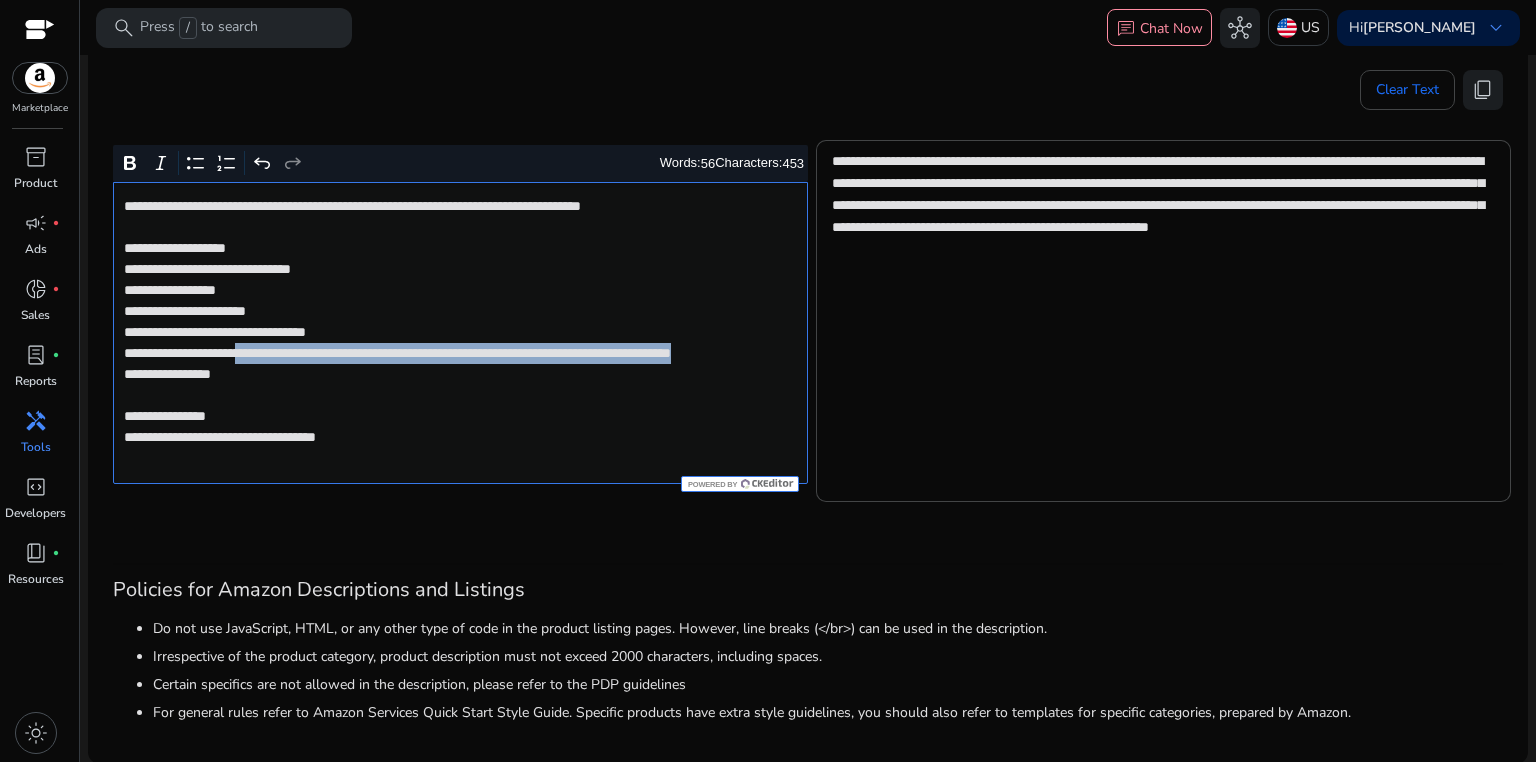 click on "**********" 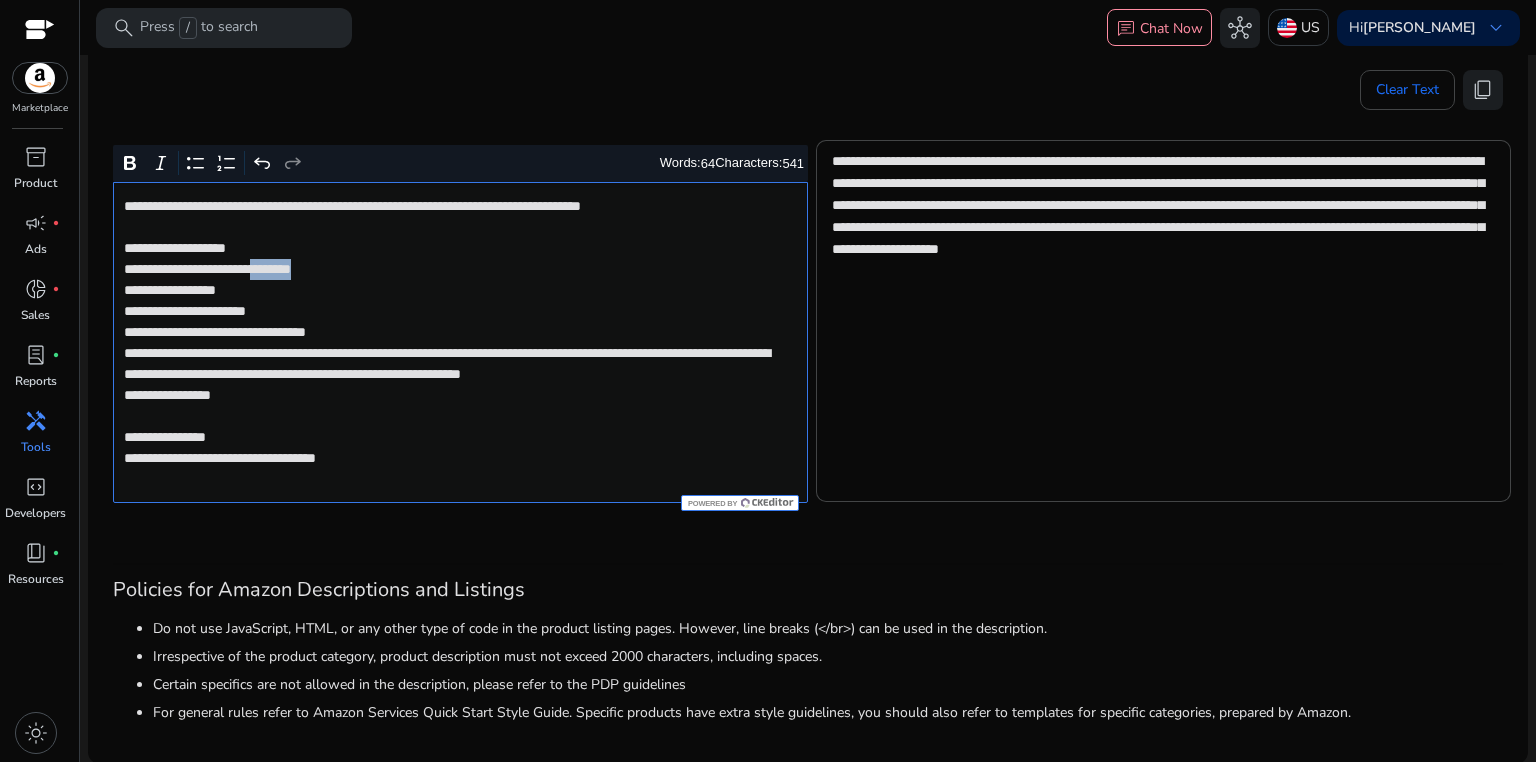 drag, startPoint x: 286, startPoint y: 272, endPoint x: 363, endPoint y: 272, distance: 77 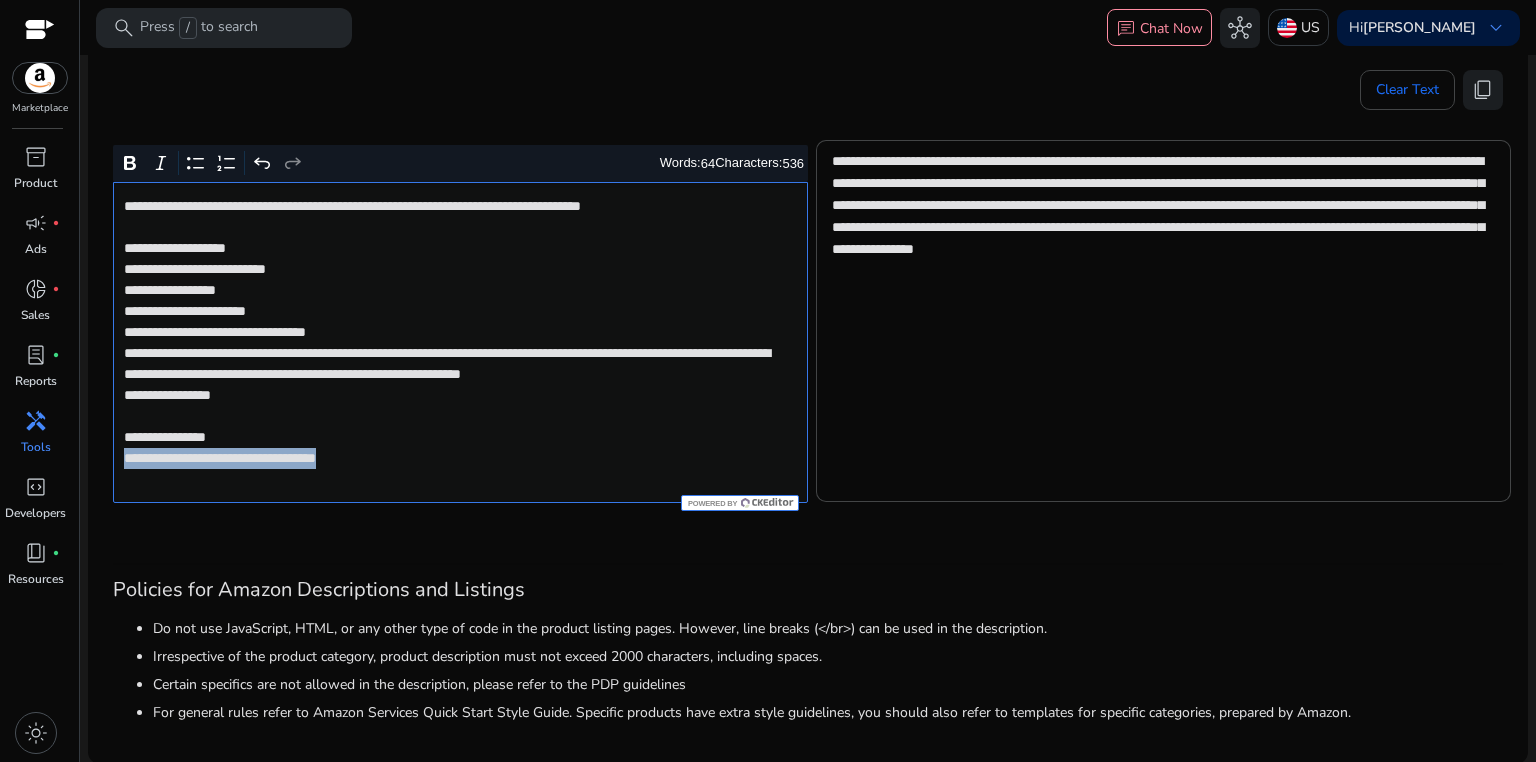 drag, startPoint x: 121, startPoint y: 480, endPoint x: 469, endPoint y: 479, distance: 348.00143 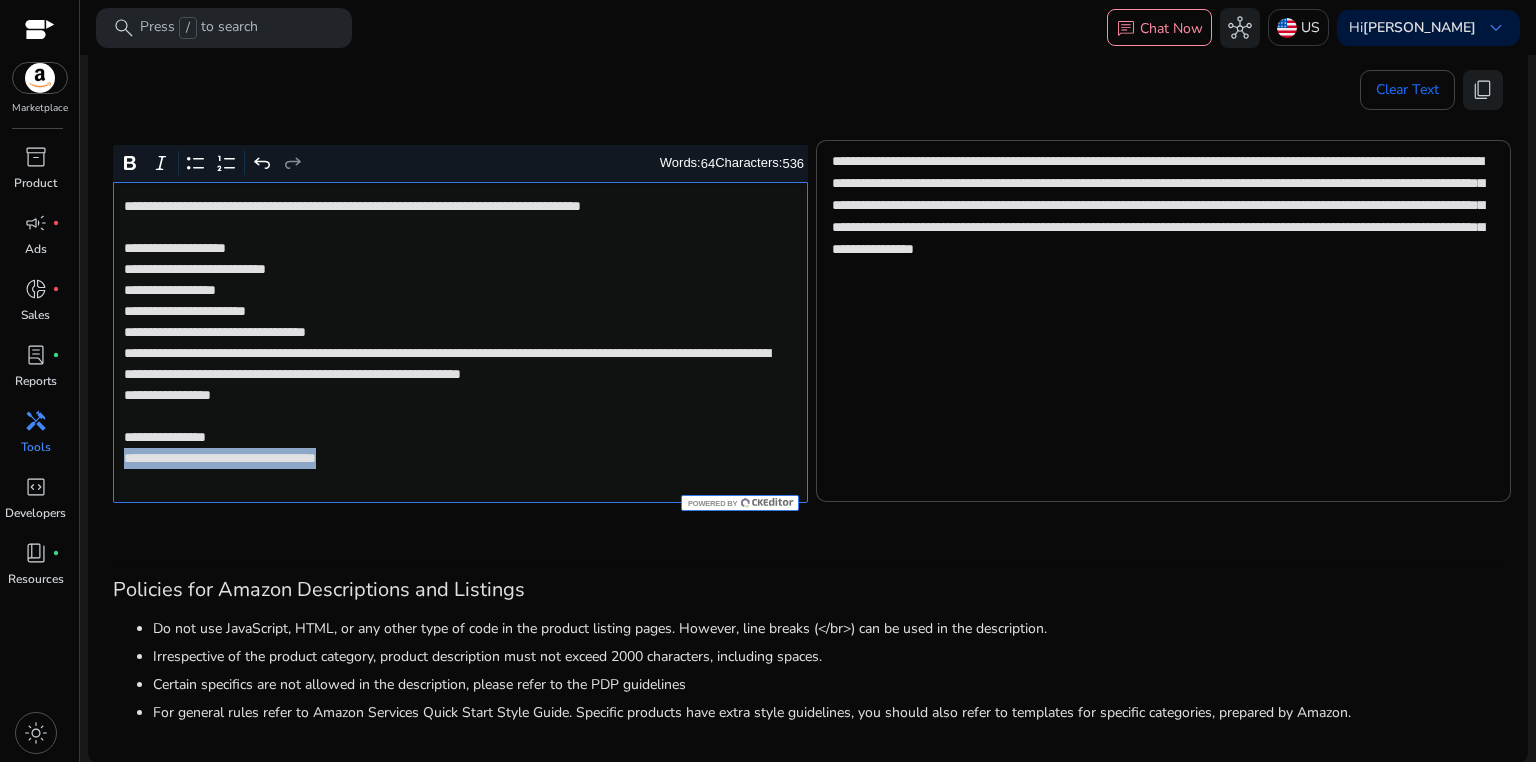 click on "**********" 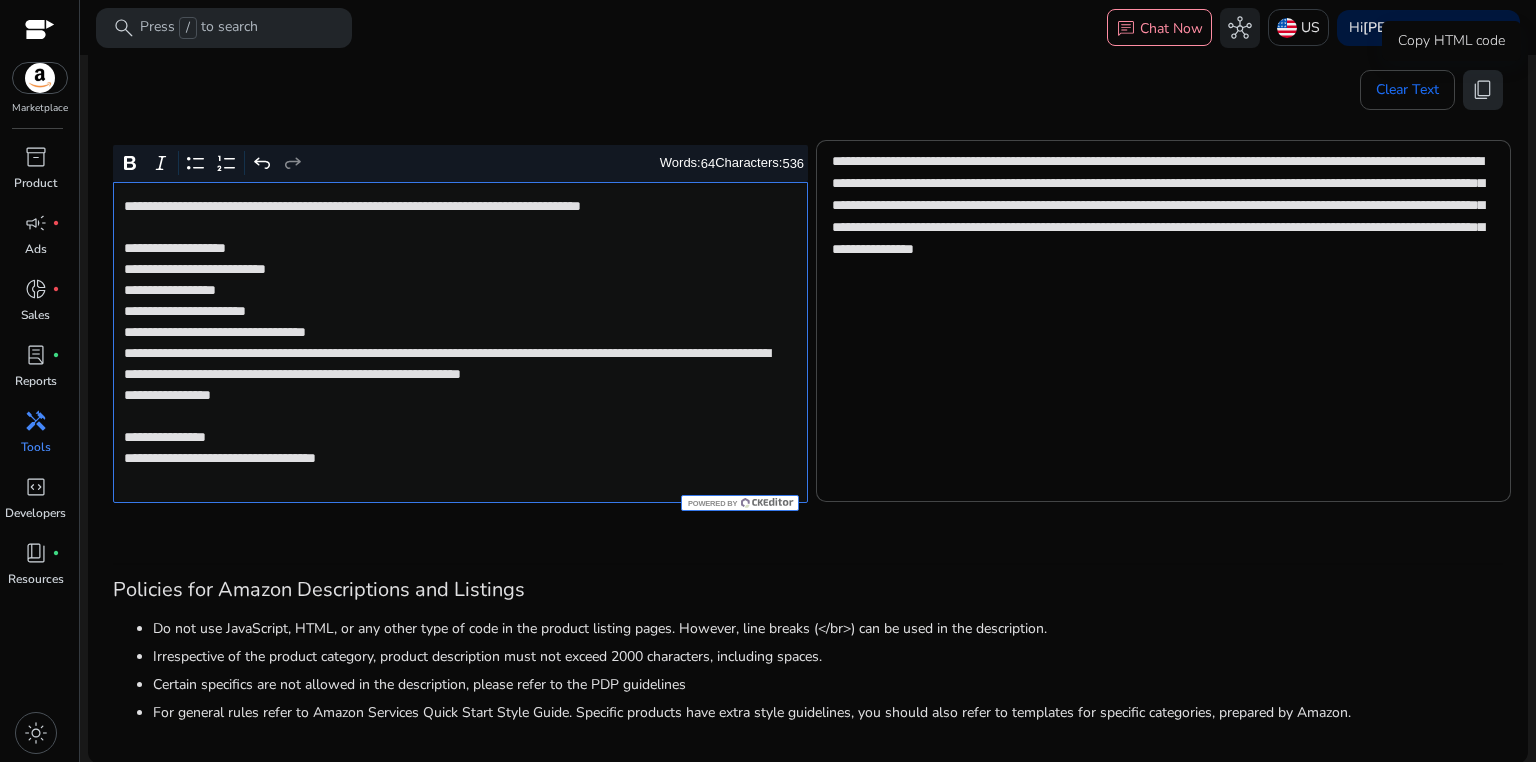 click on "content_copy" 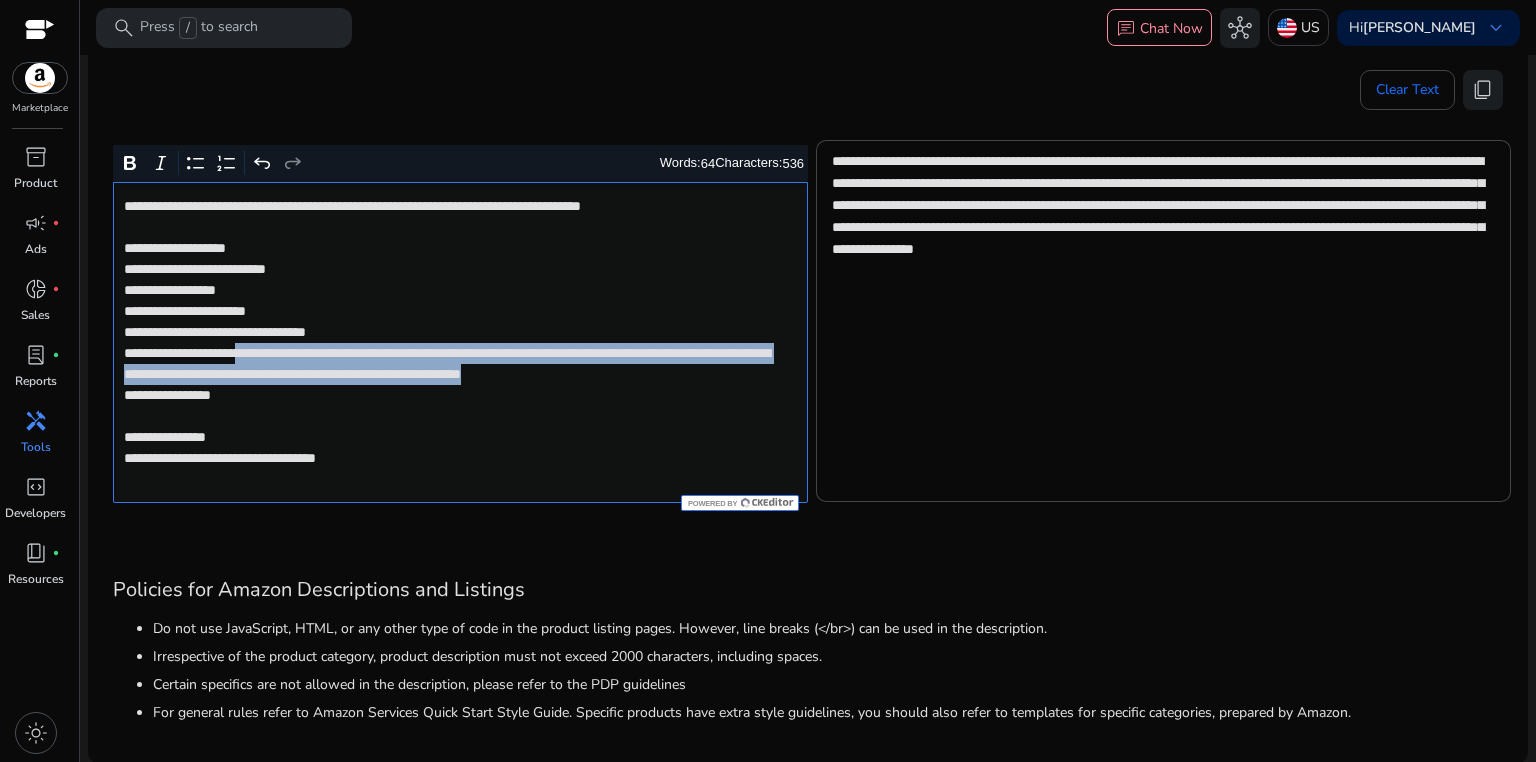 drag, startPoint x: 283, startPoint y: 353, endPoint x: 372, endPoint y: 395, distance: 98.4124 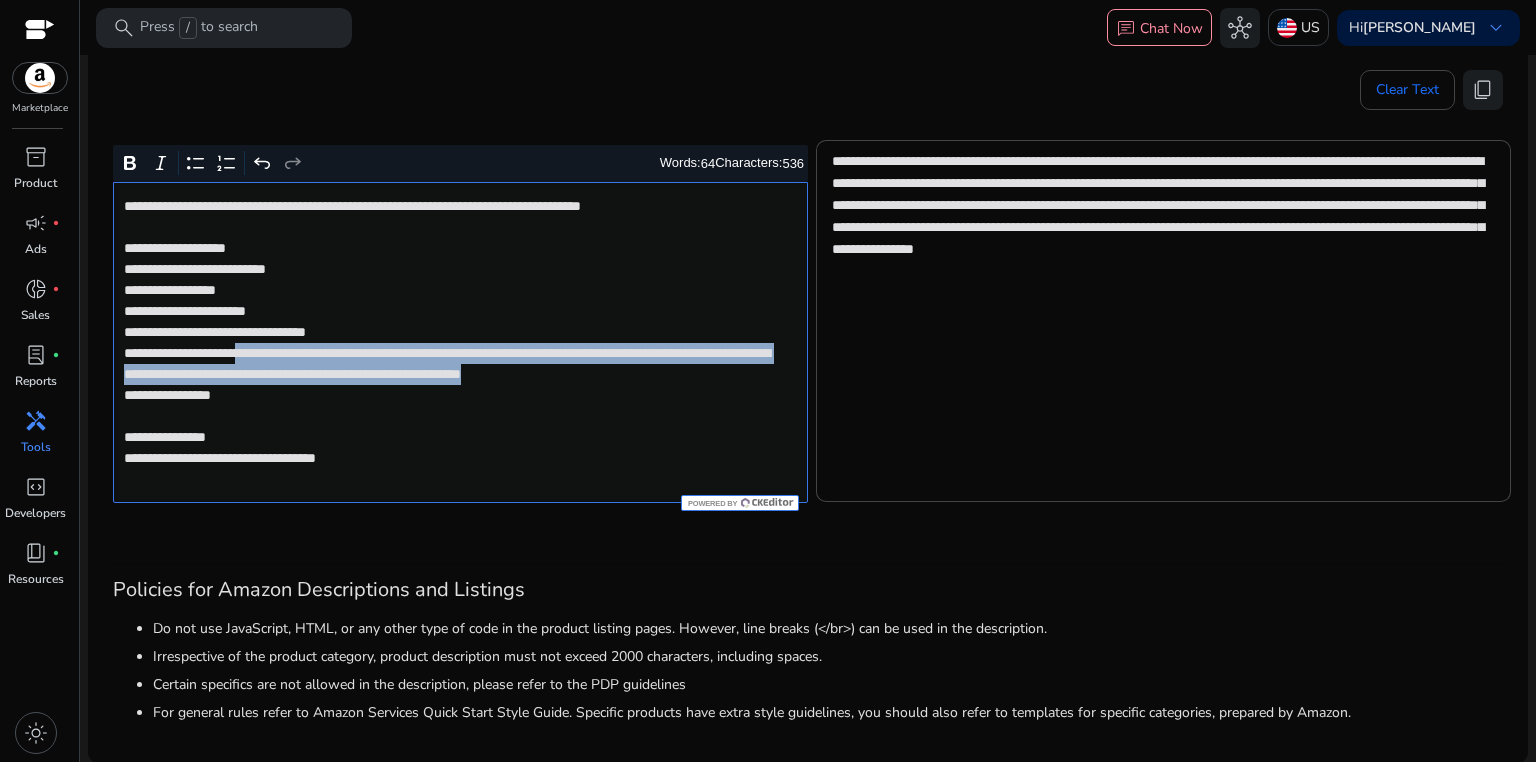 copy on "**********" 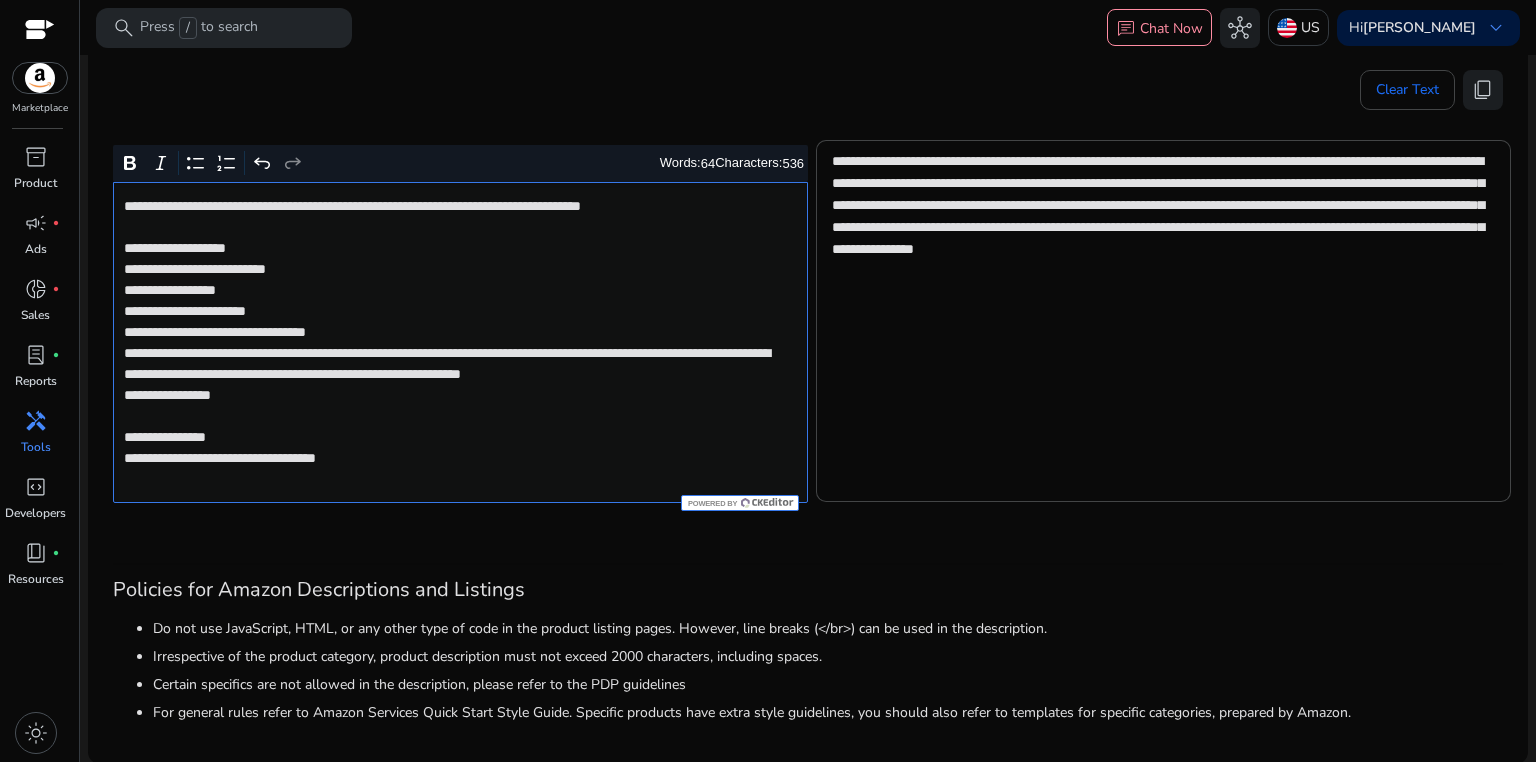 click on "**********" 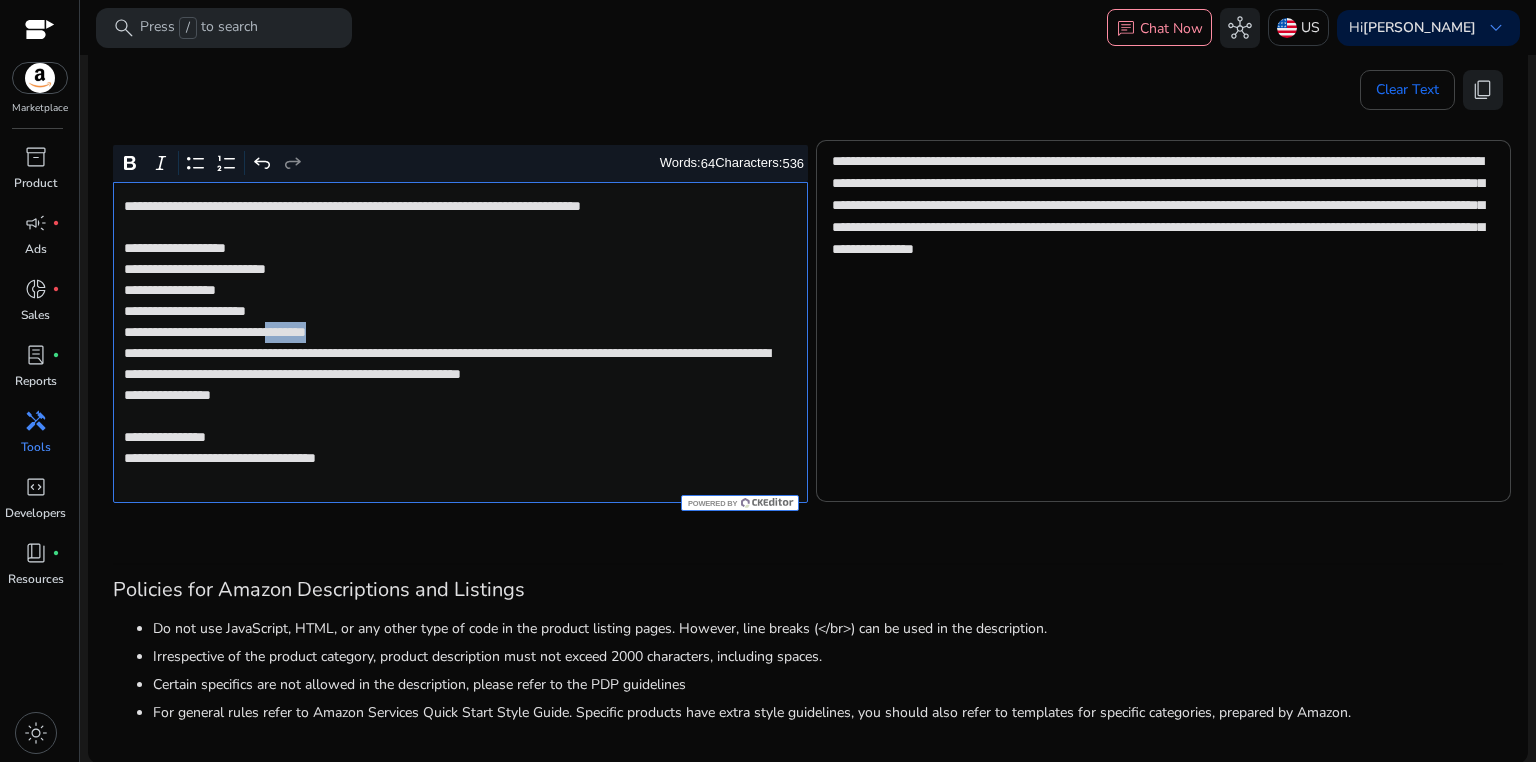 click on "**********" 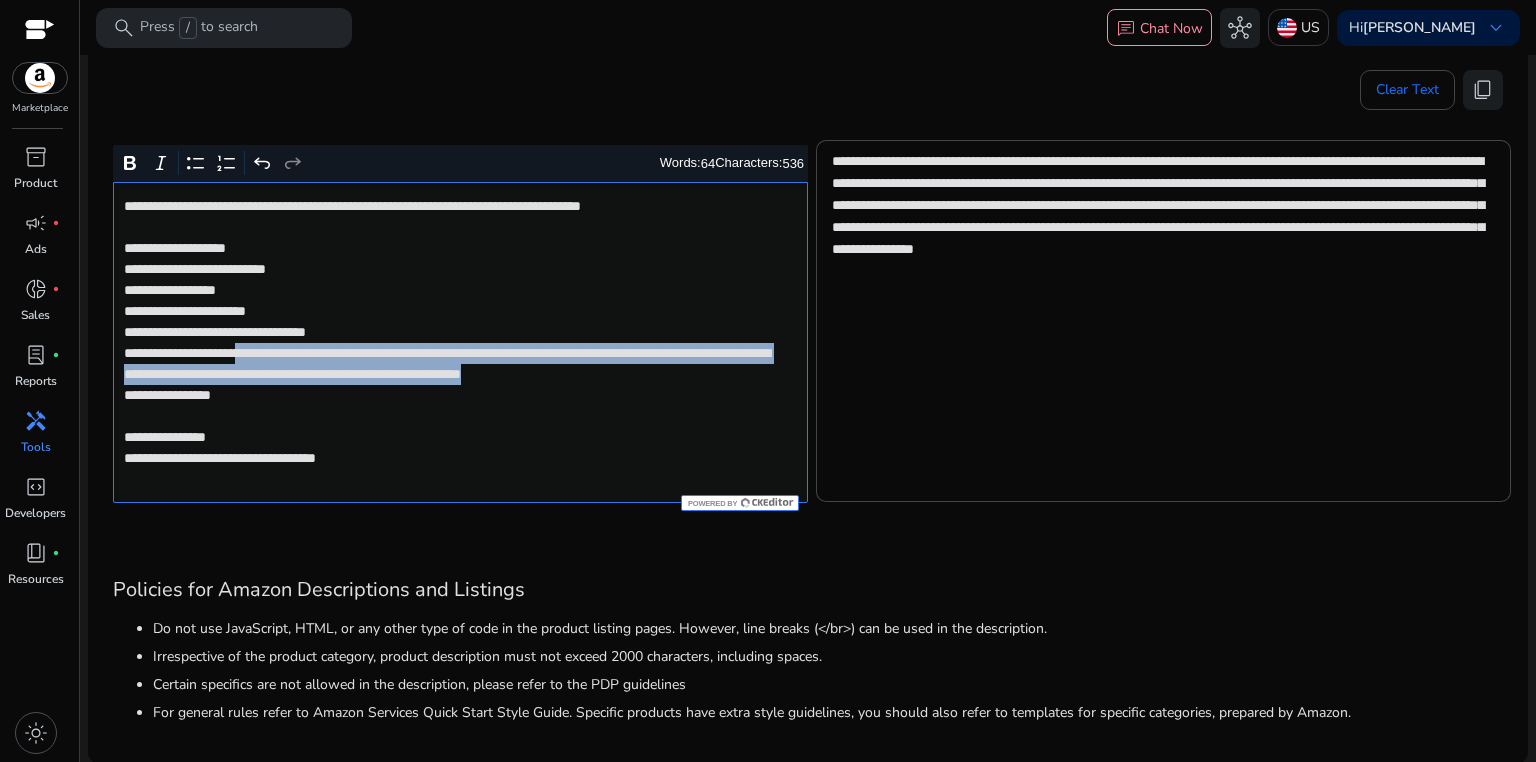 drag, startPoint x: 286, startPoint y: 354, endPoint x: 397, endPoint y: 393, distance: 117.65203 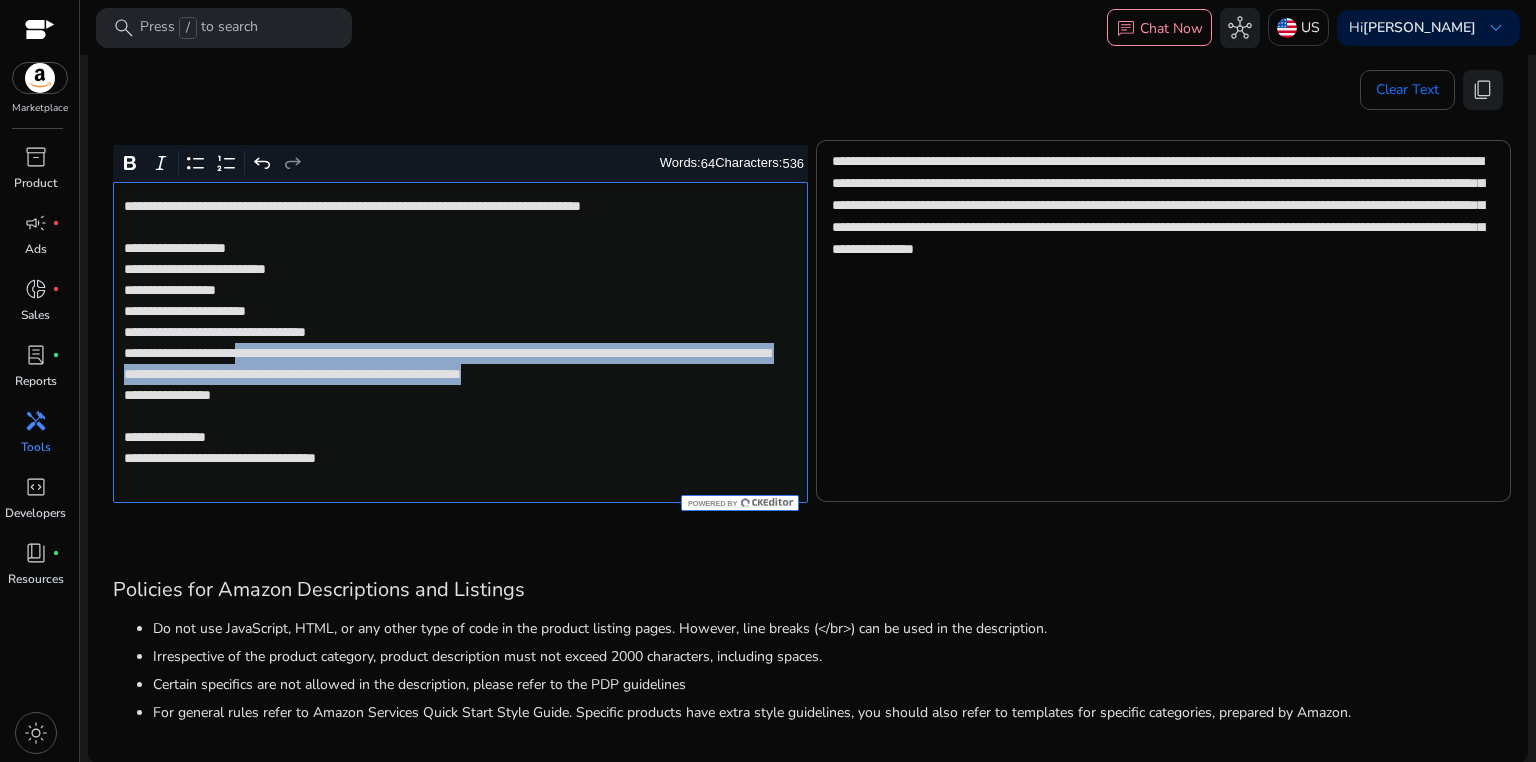 click on "**********" 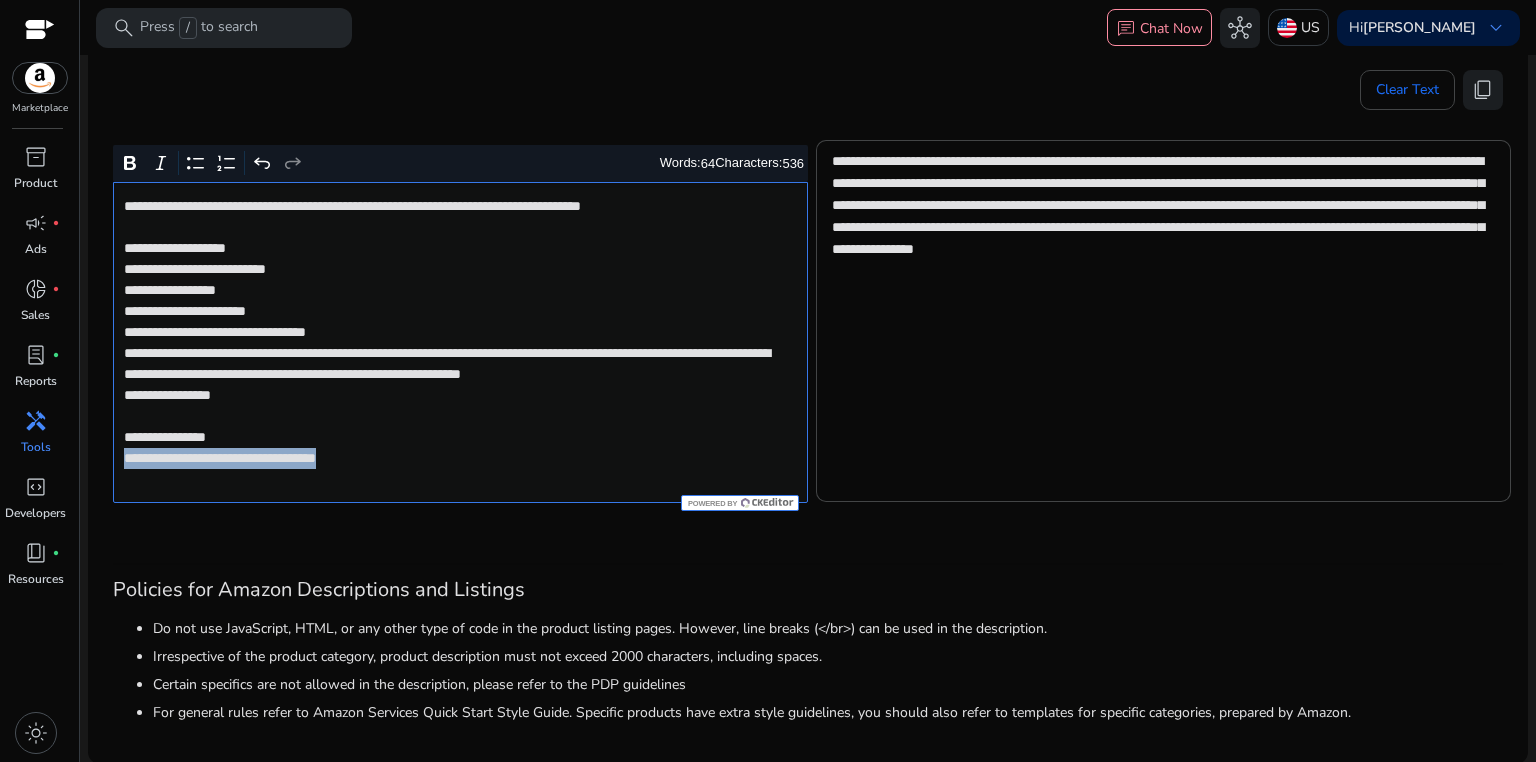 drag, startPoint x: 117, startPoint y: 477, endPoint x: 504, endPoint y: 477, distance: 387 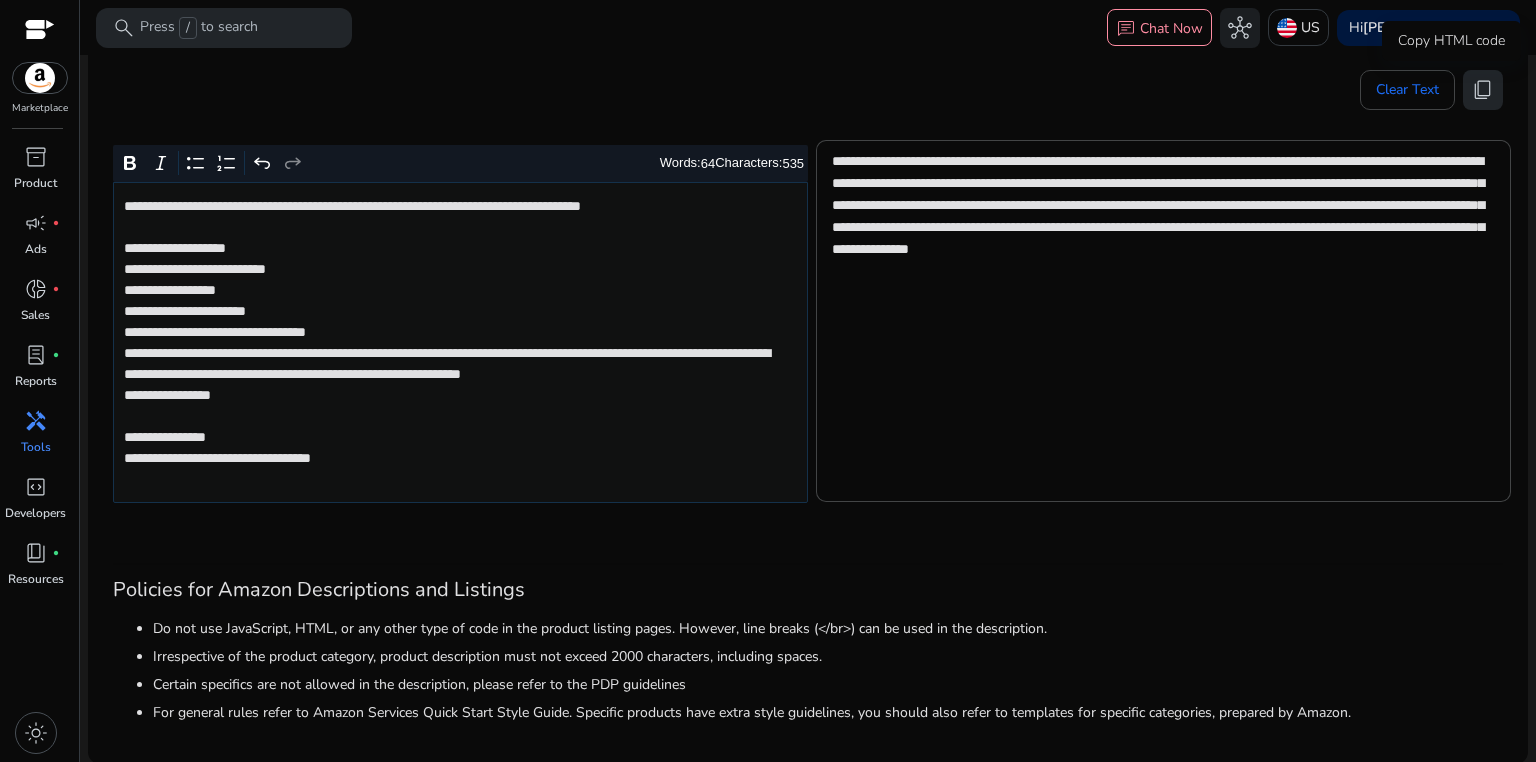 click on "content_copy" 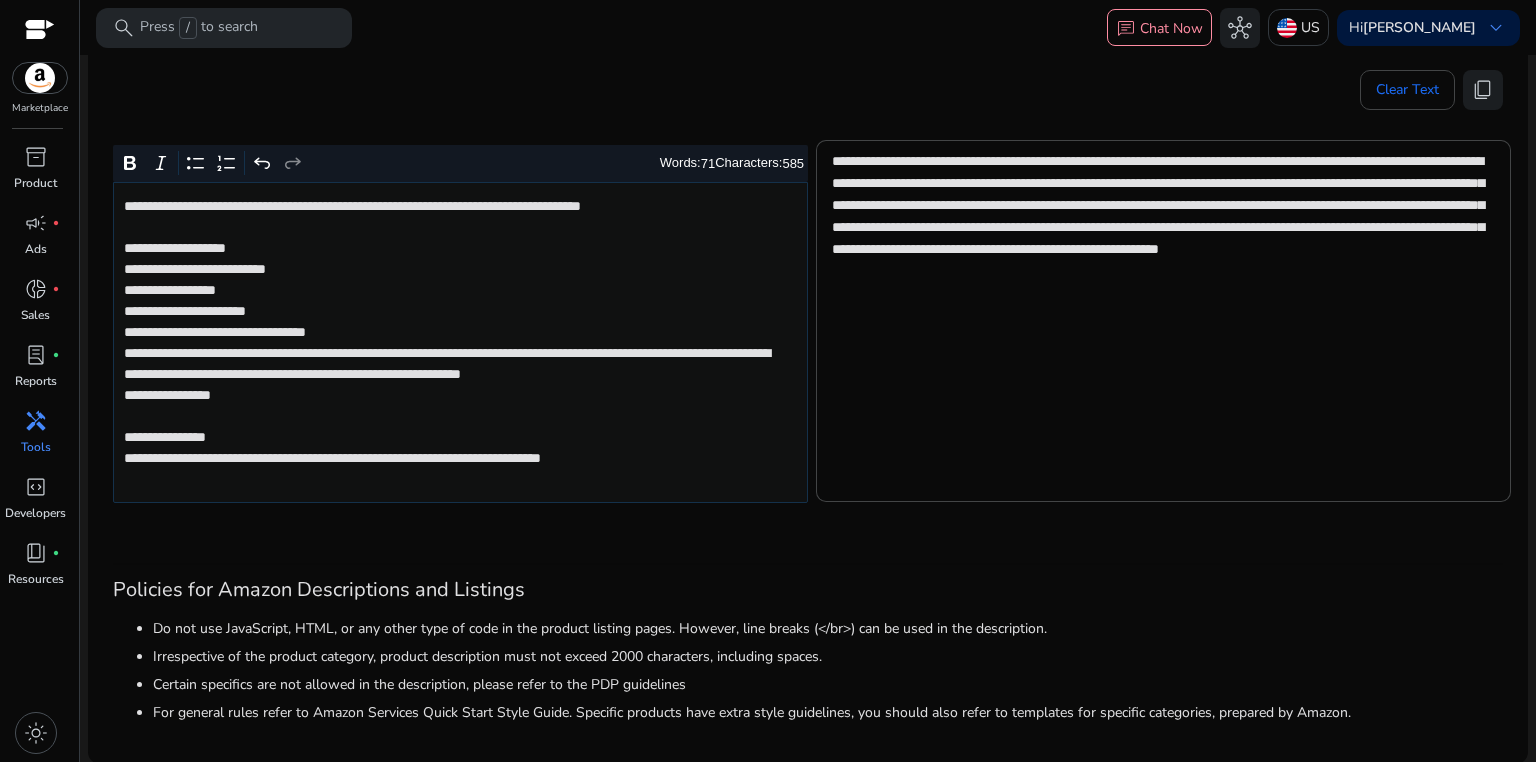 click on "**********" 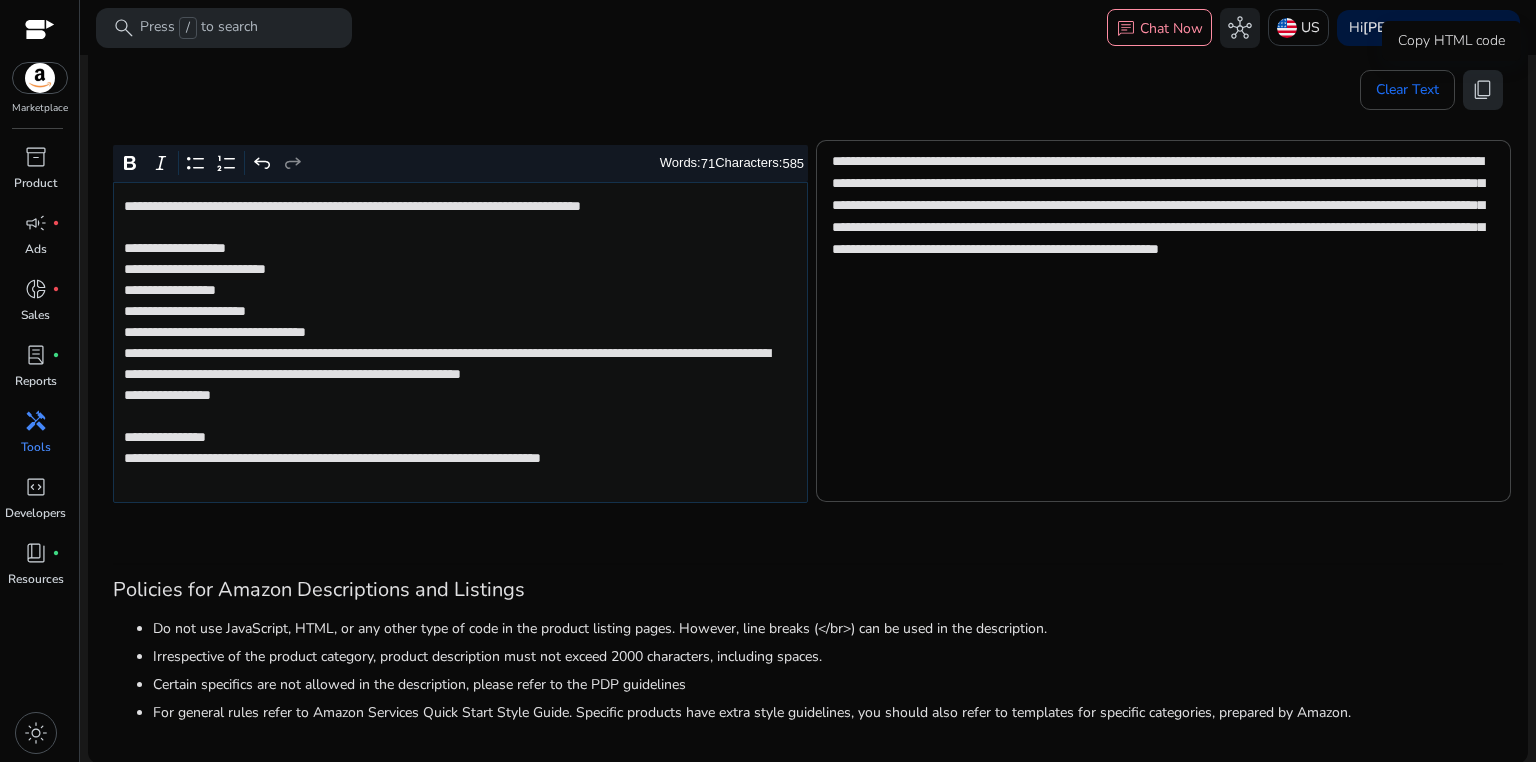 click on "content_copy" 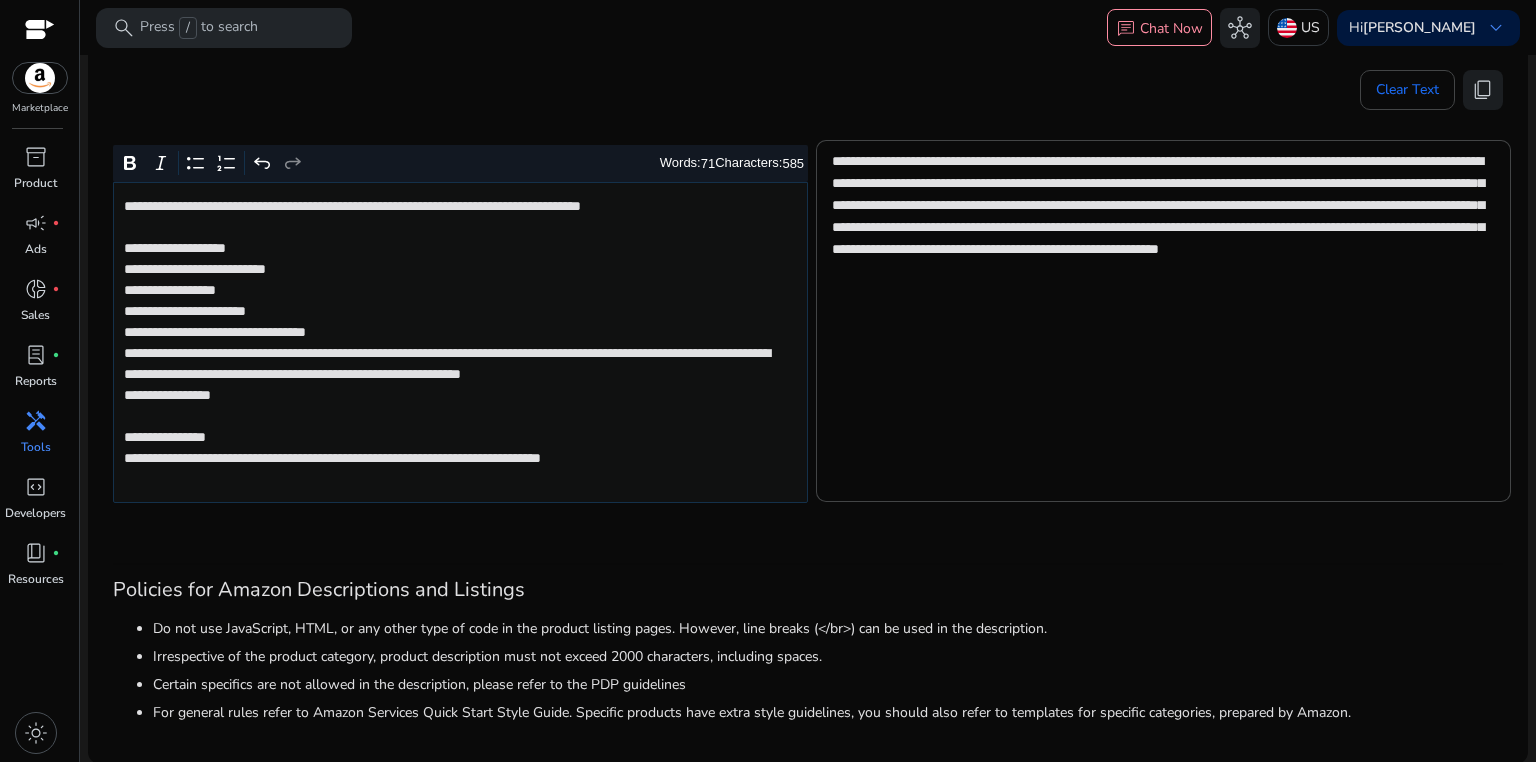 click on "**********" 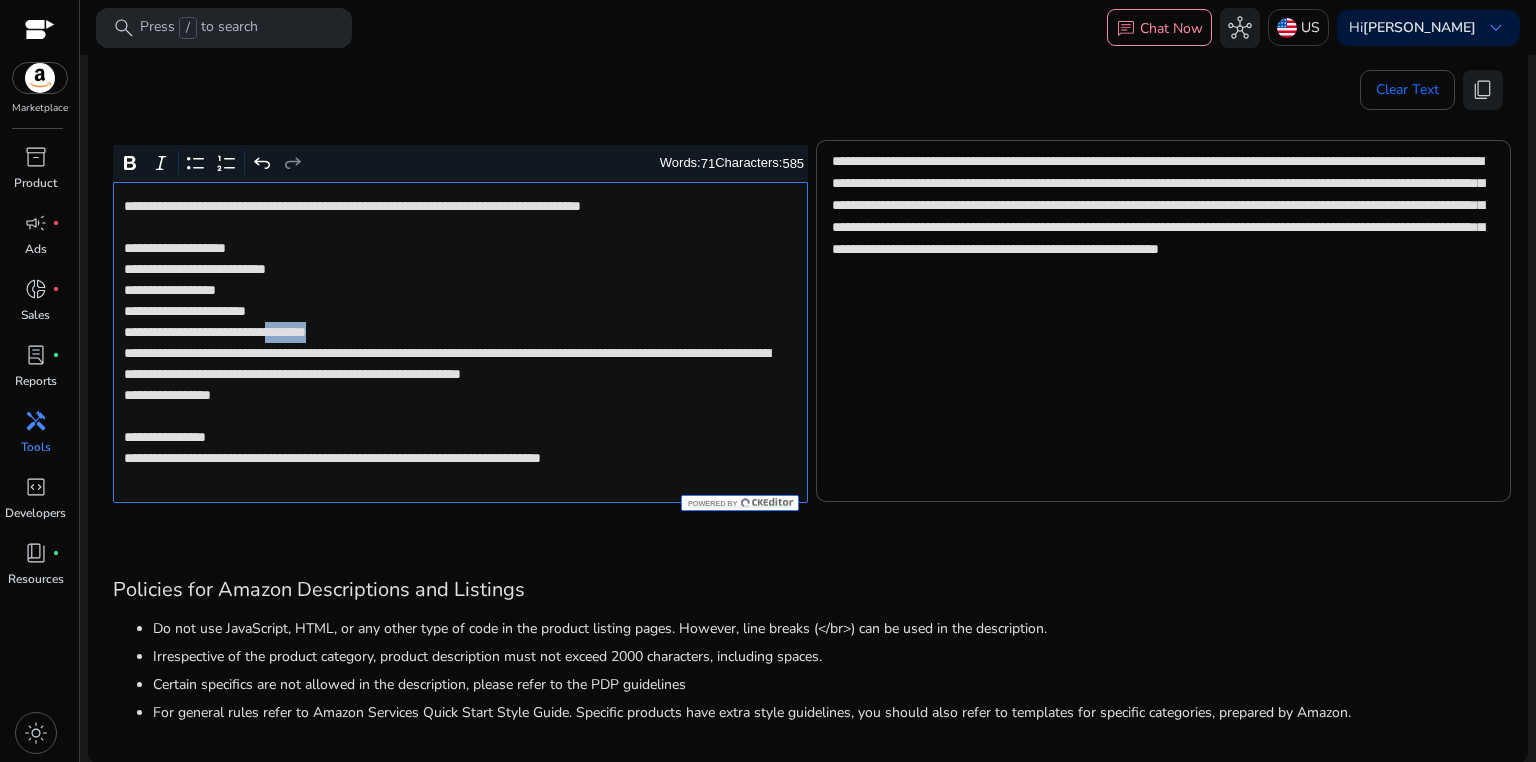 click on "**********" 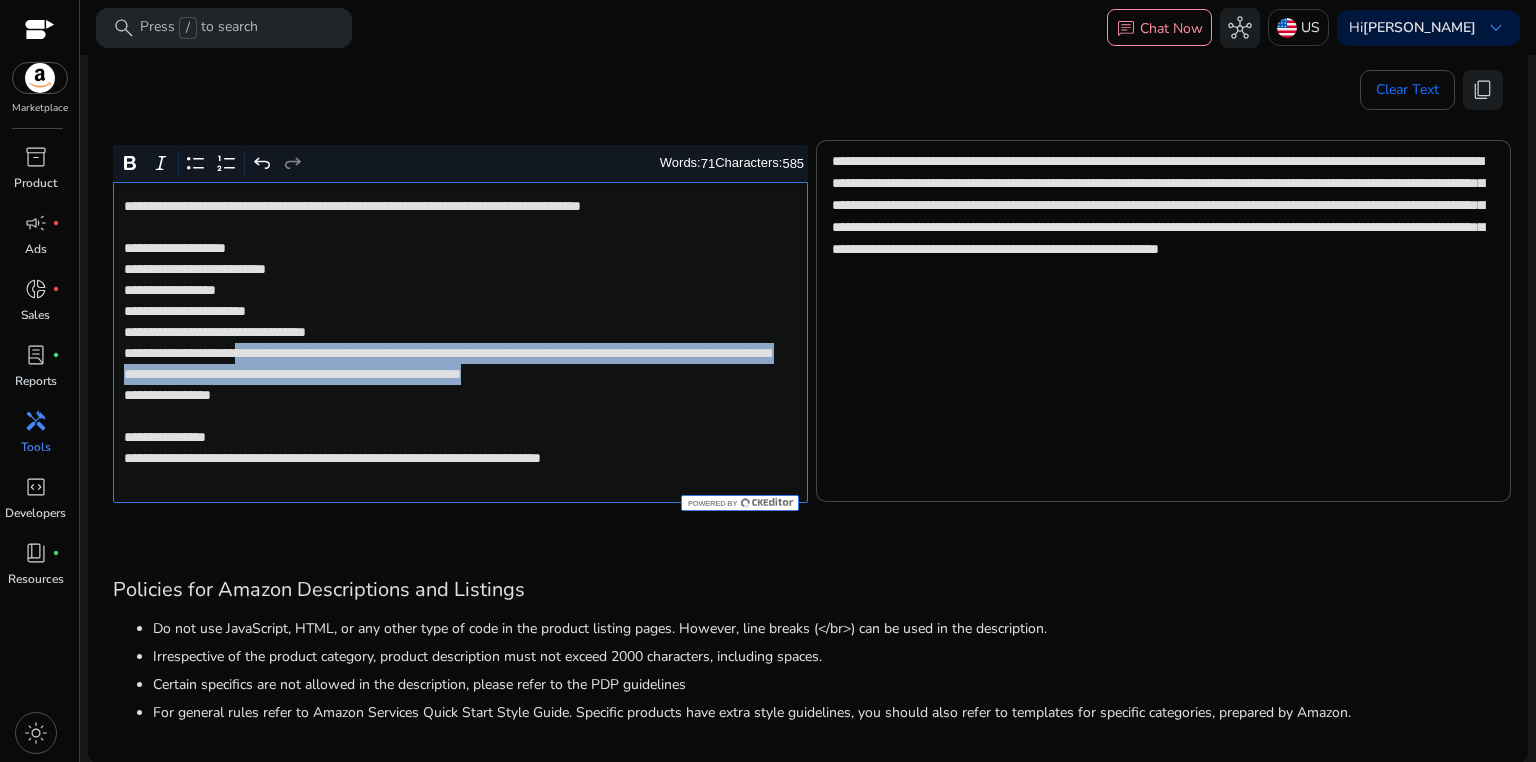 drag, startPoint x: 280, startPoint y: 356, endPoint x: 382, endPoint y: 396, distance: 109.56277 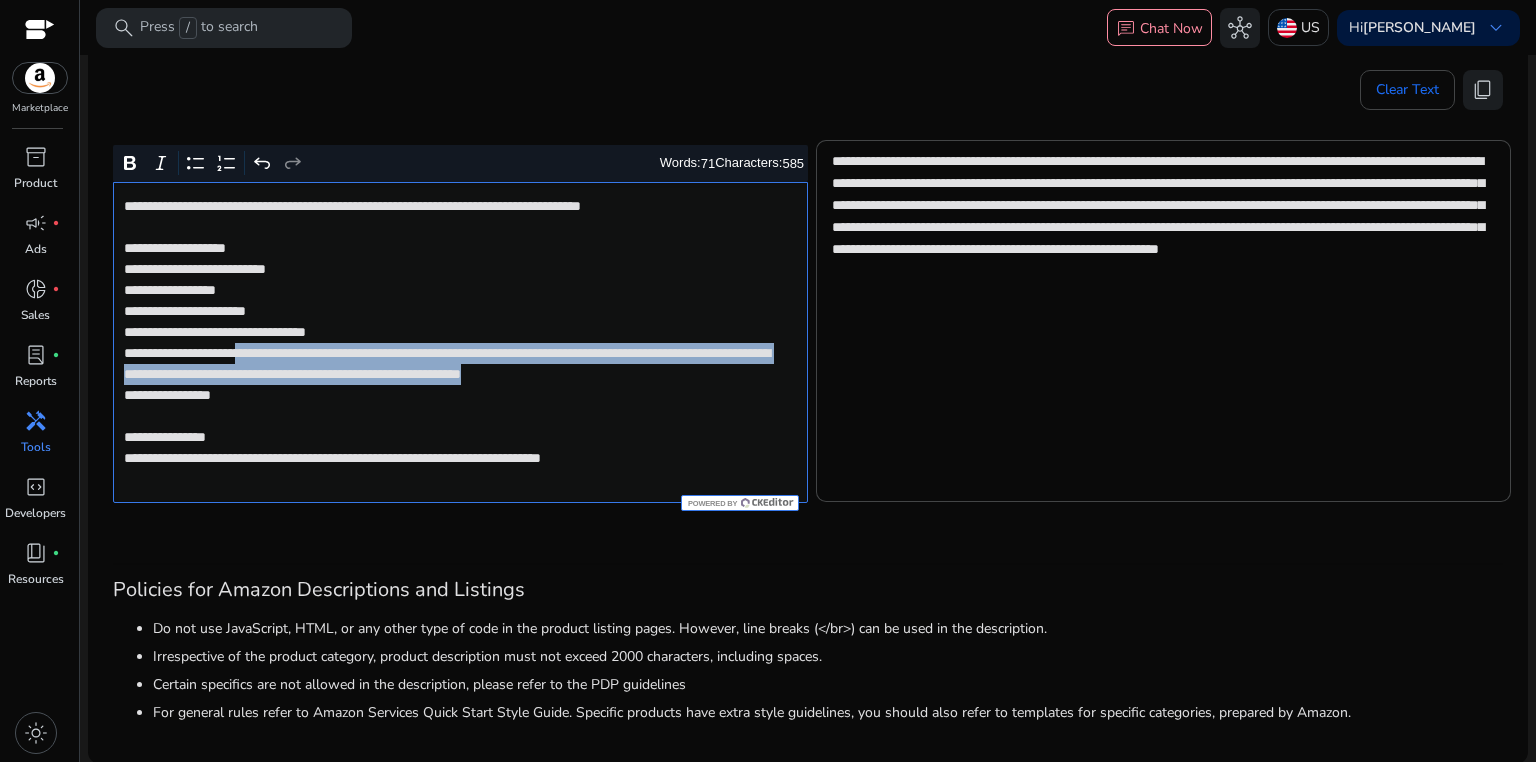 click on "**********" 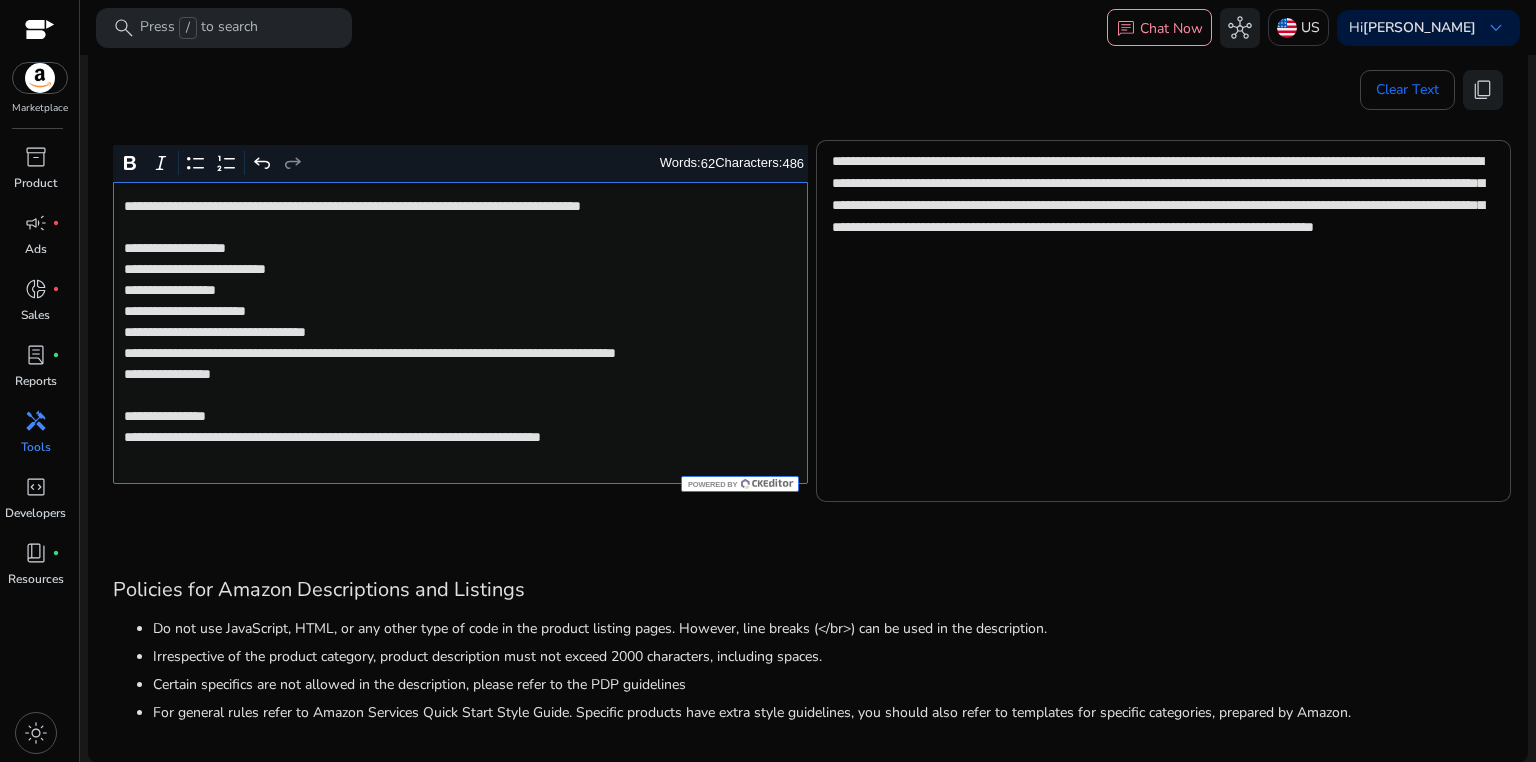 click on "**********" 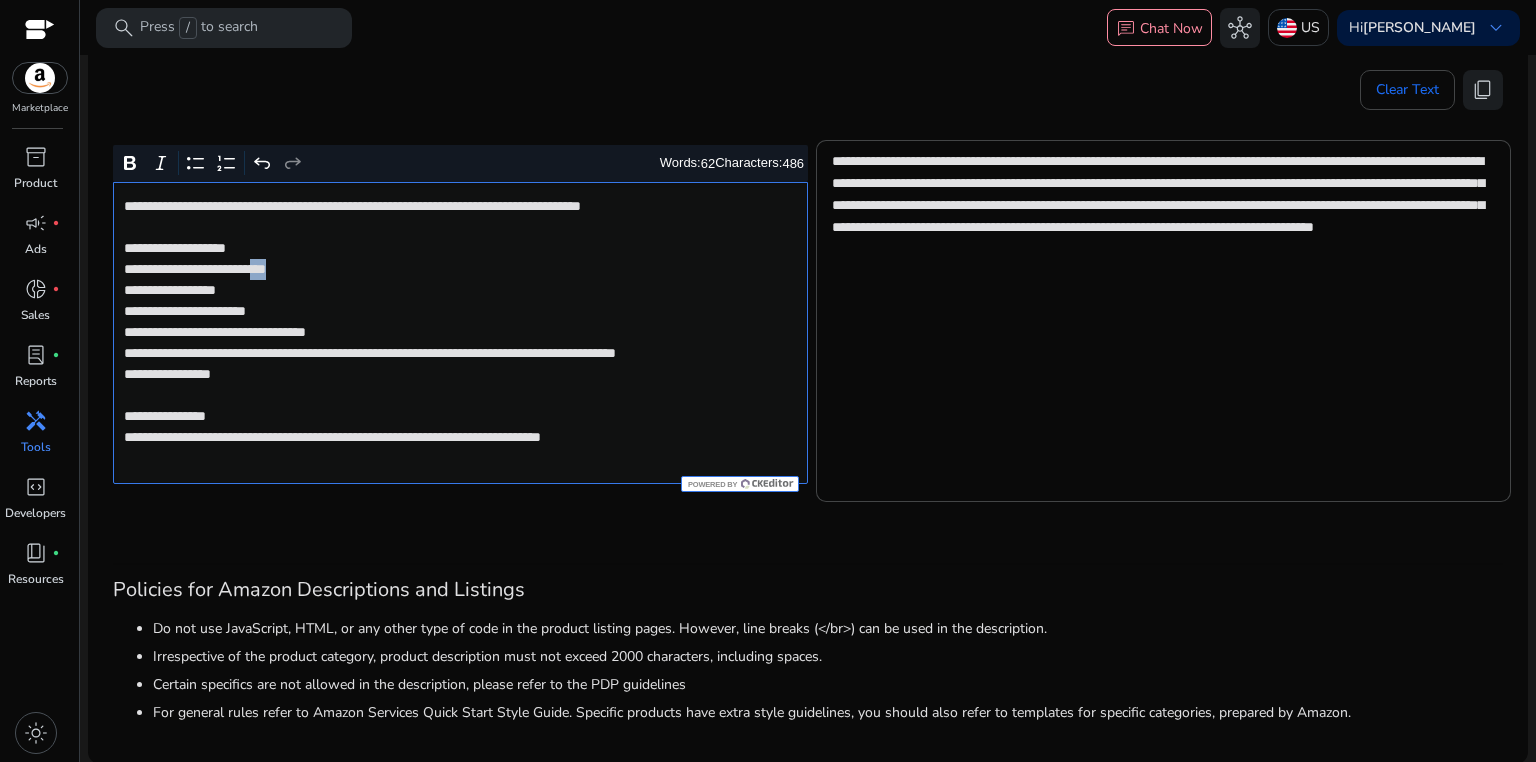 click on "**********" 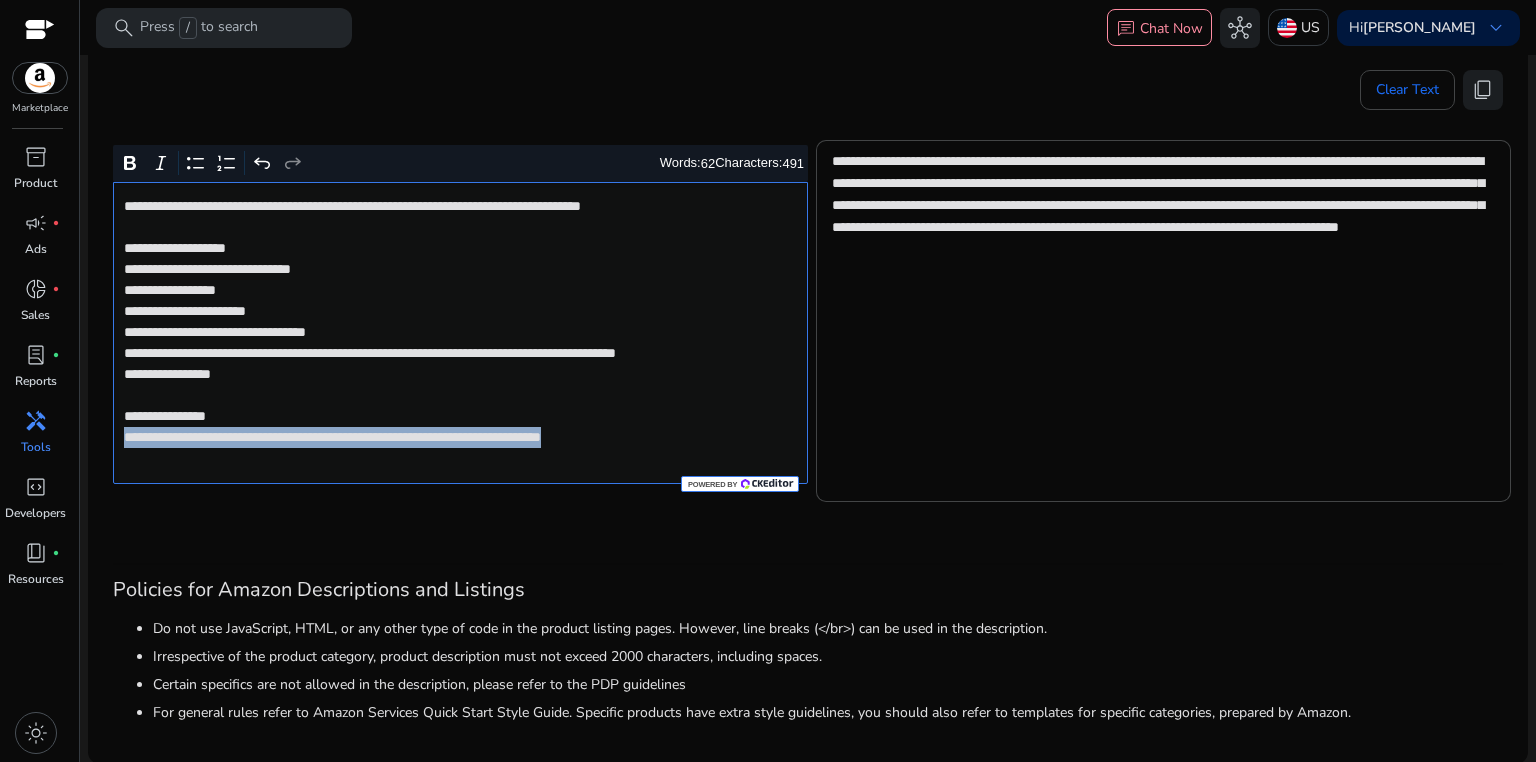 drag, startPoint x: 122, startPoint y: 462, endPoint x: 700, endPoint y: 481, distance: 578.3122 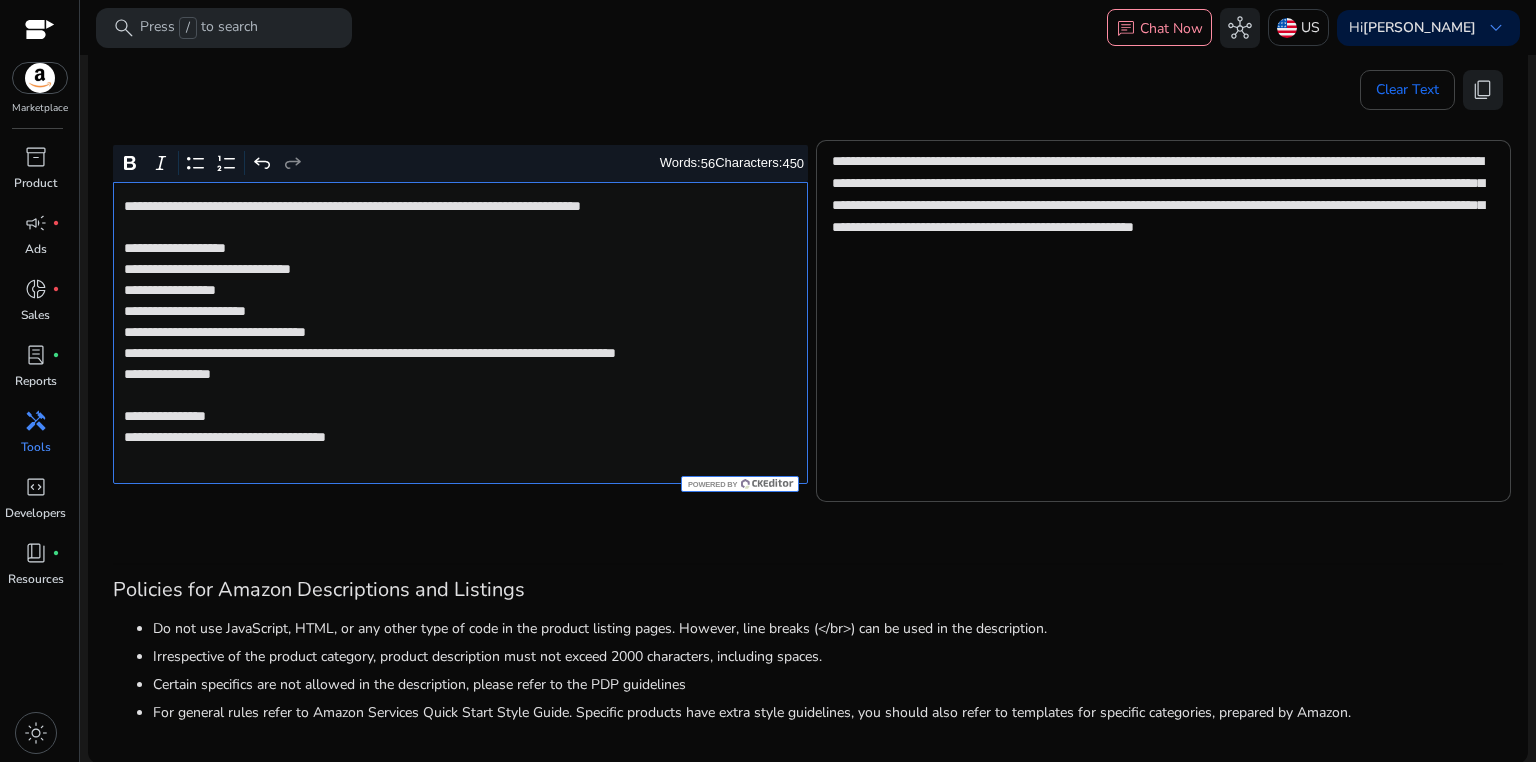 type on "**********" 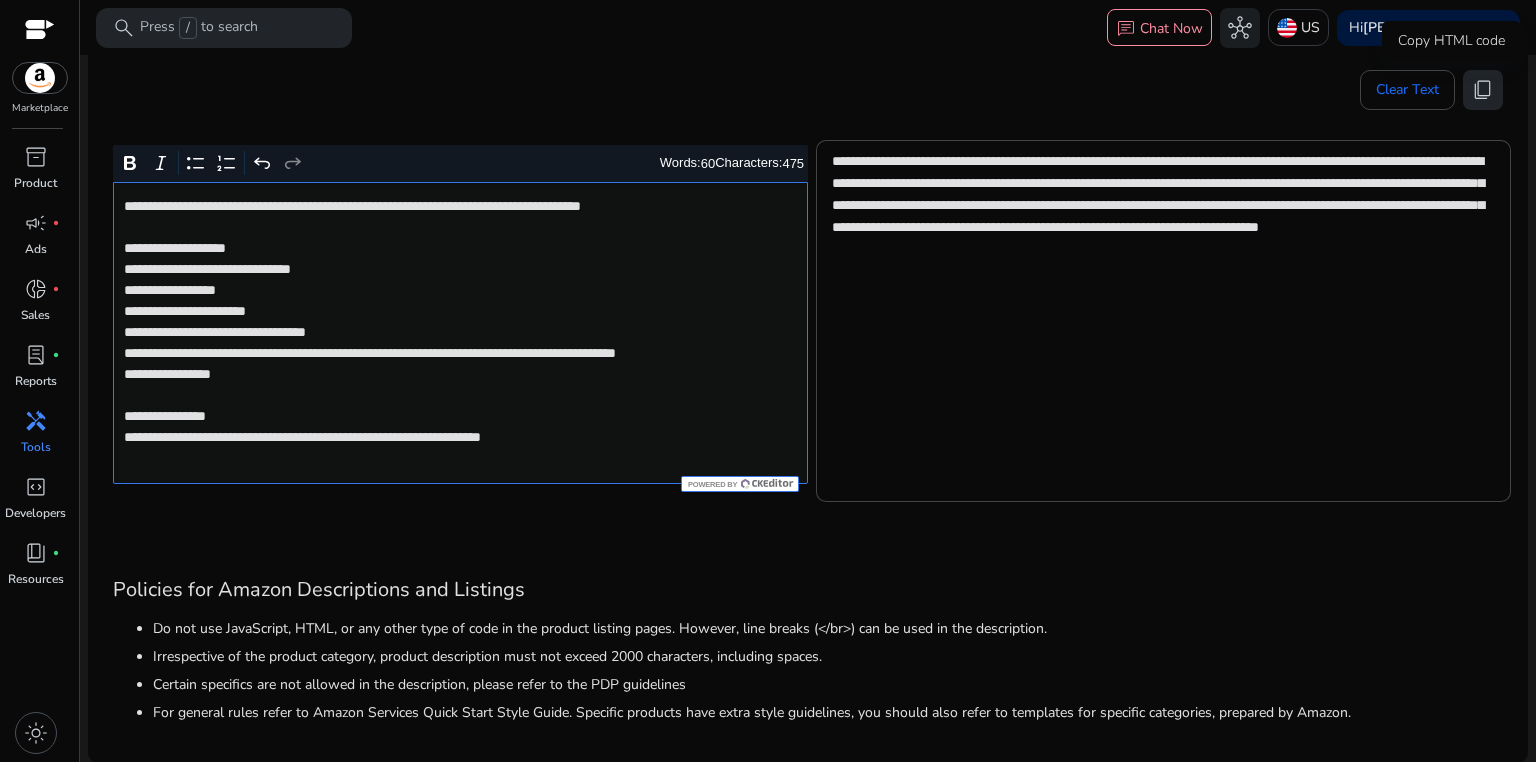 click on "content_copy" 